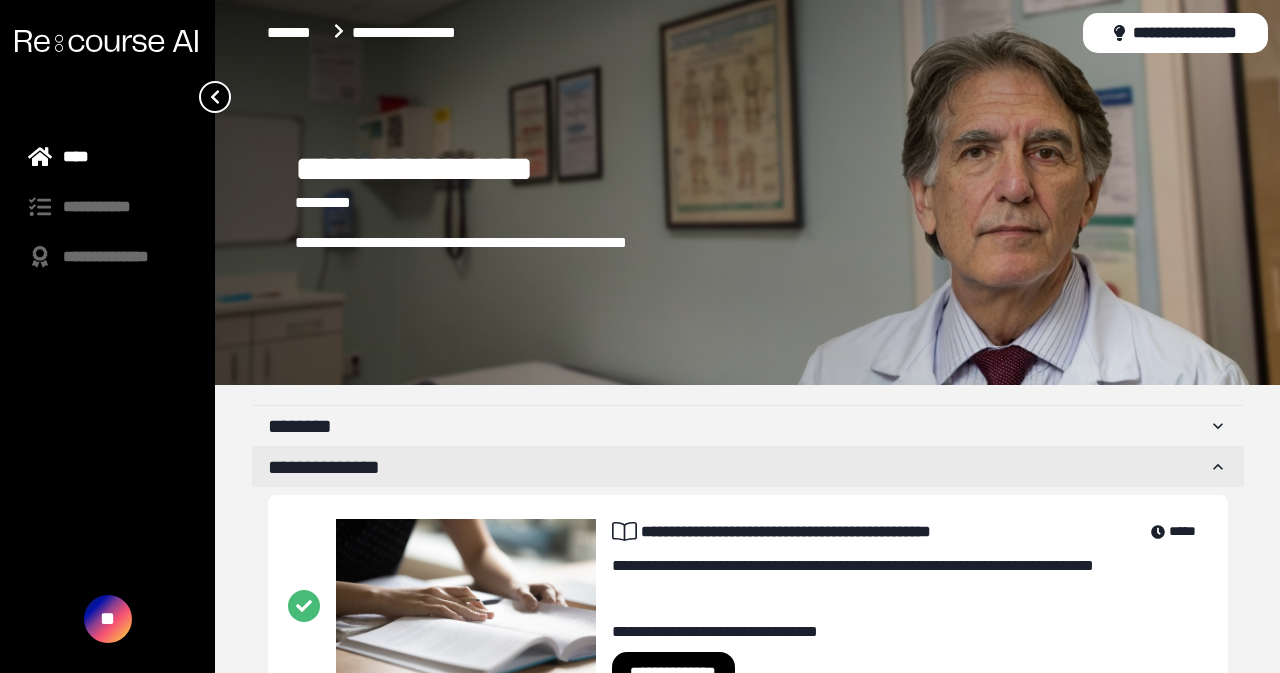 scroll, scrollTop: 0, scrollLeft: 0, axis: both 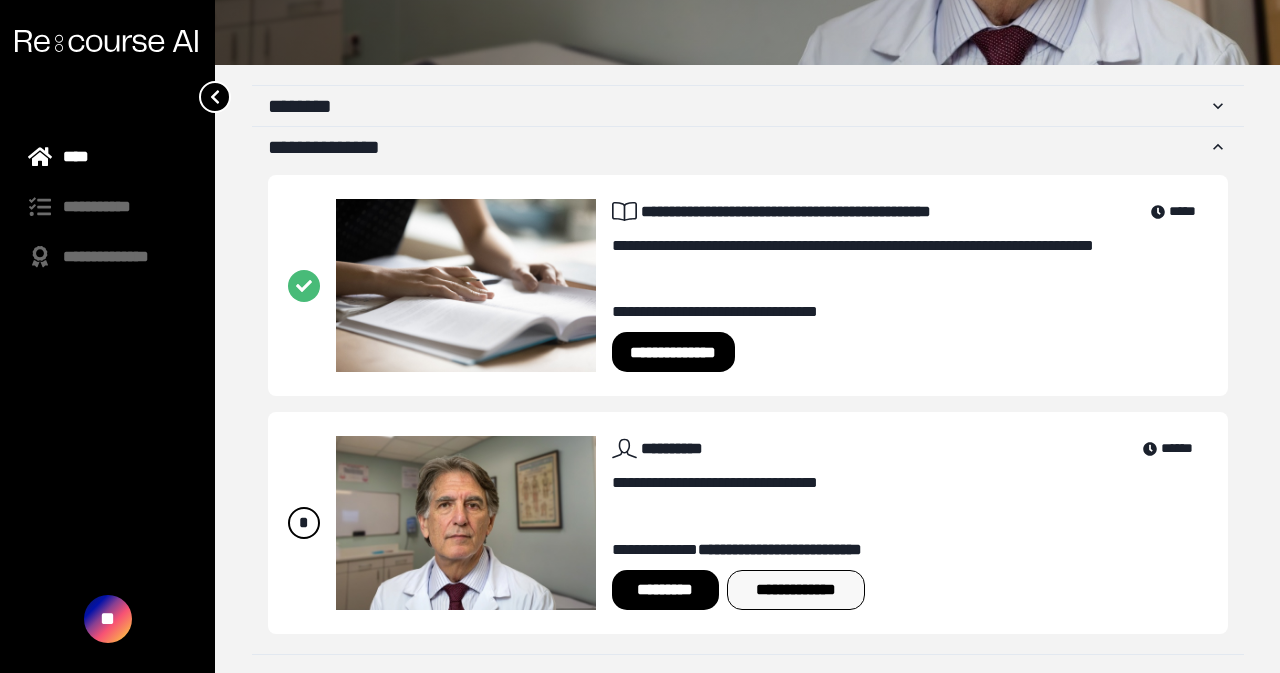 click on "**********" at bounding box center (796, 590) 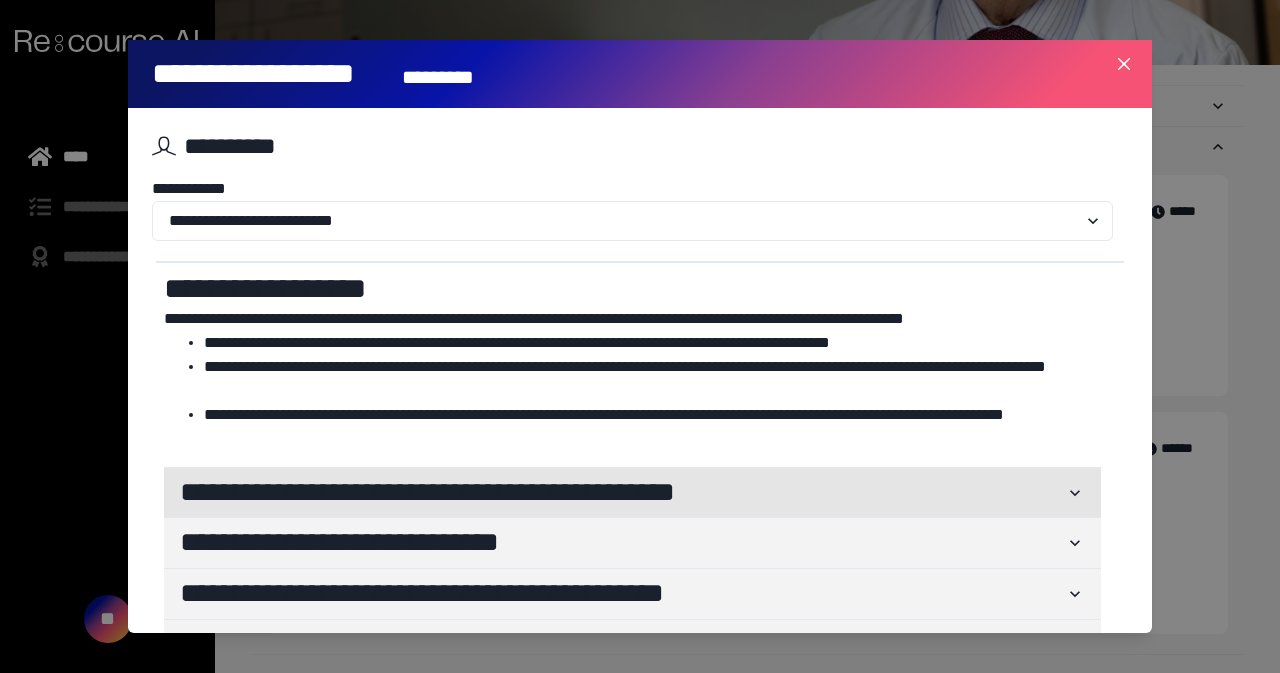 click on "**********" at bounding box center [622, 493] 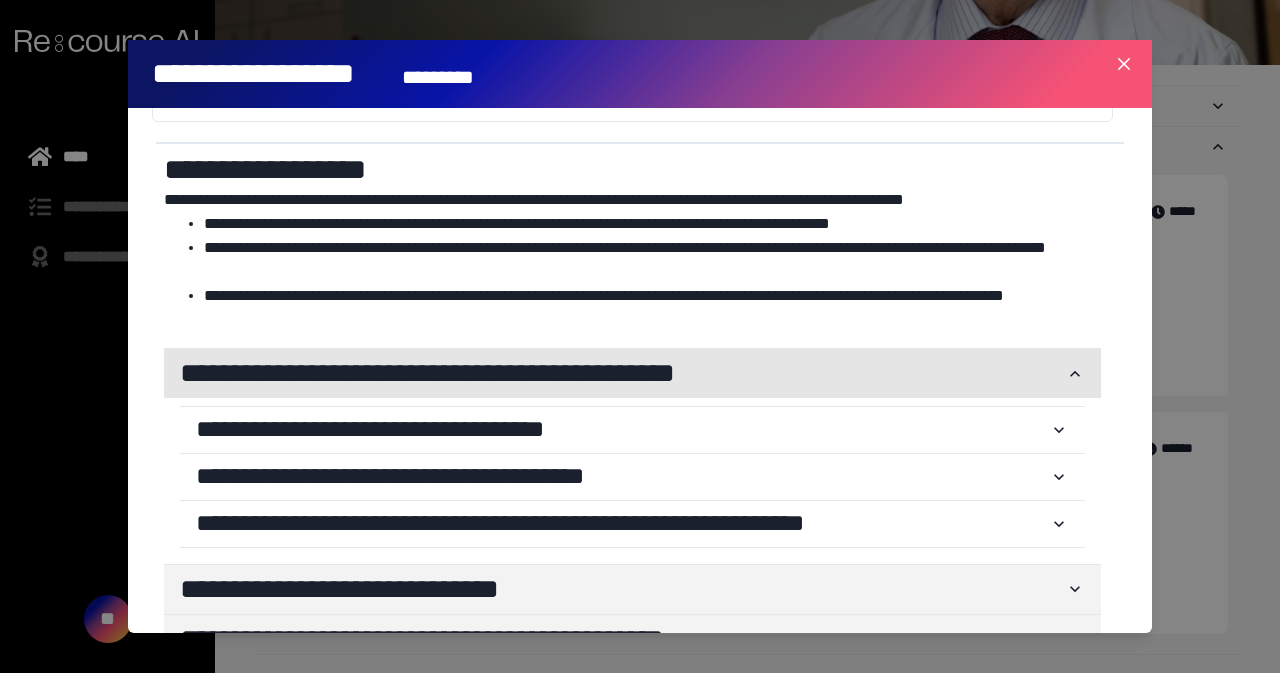 scroll, scrollTop: 120, scrollLeft: 0, axis: vertical 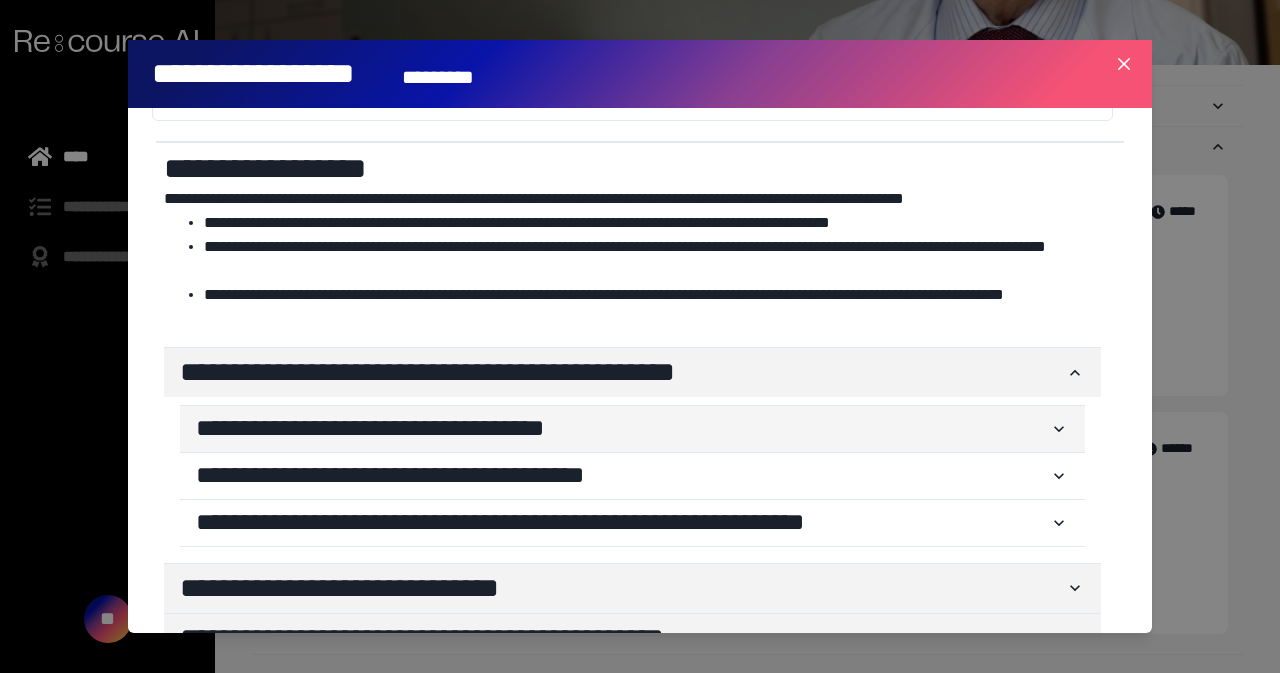 click on "**********" at bounding box center (622, 429) 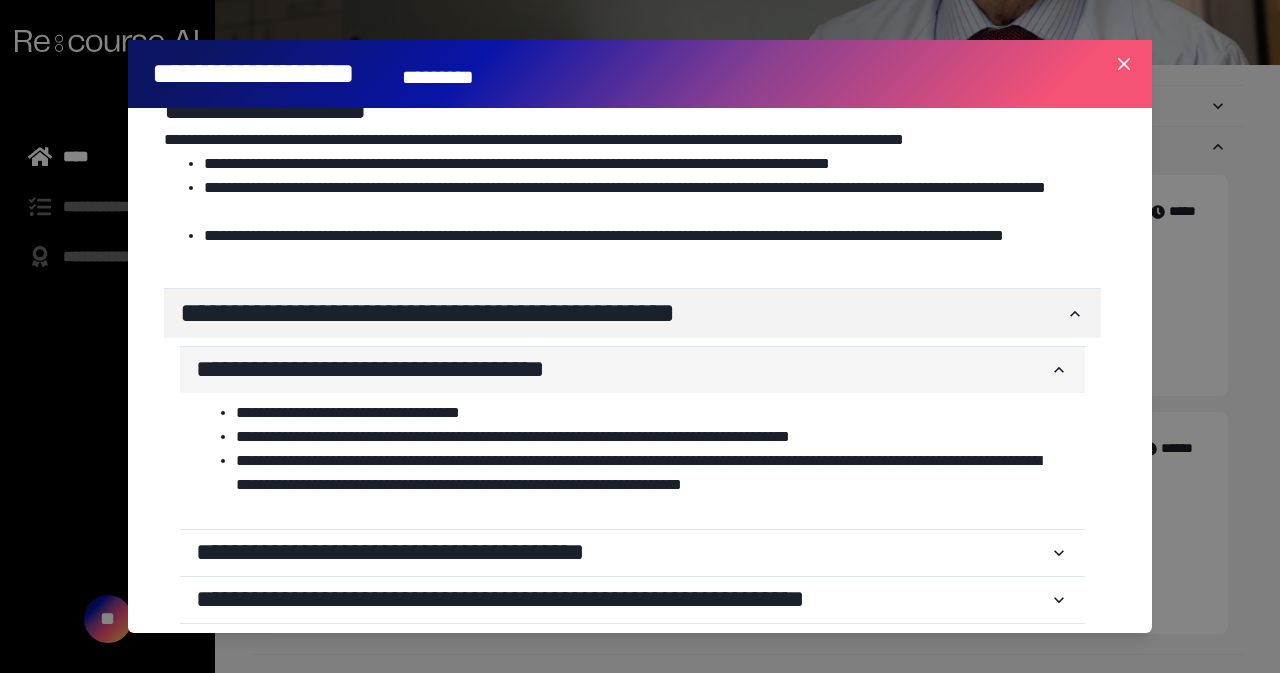 scroll, scrollTop: 180, scrollLeft: 0, axis: vertical 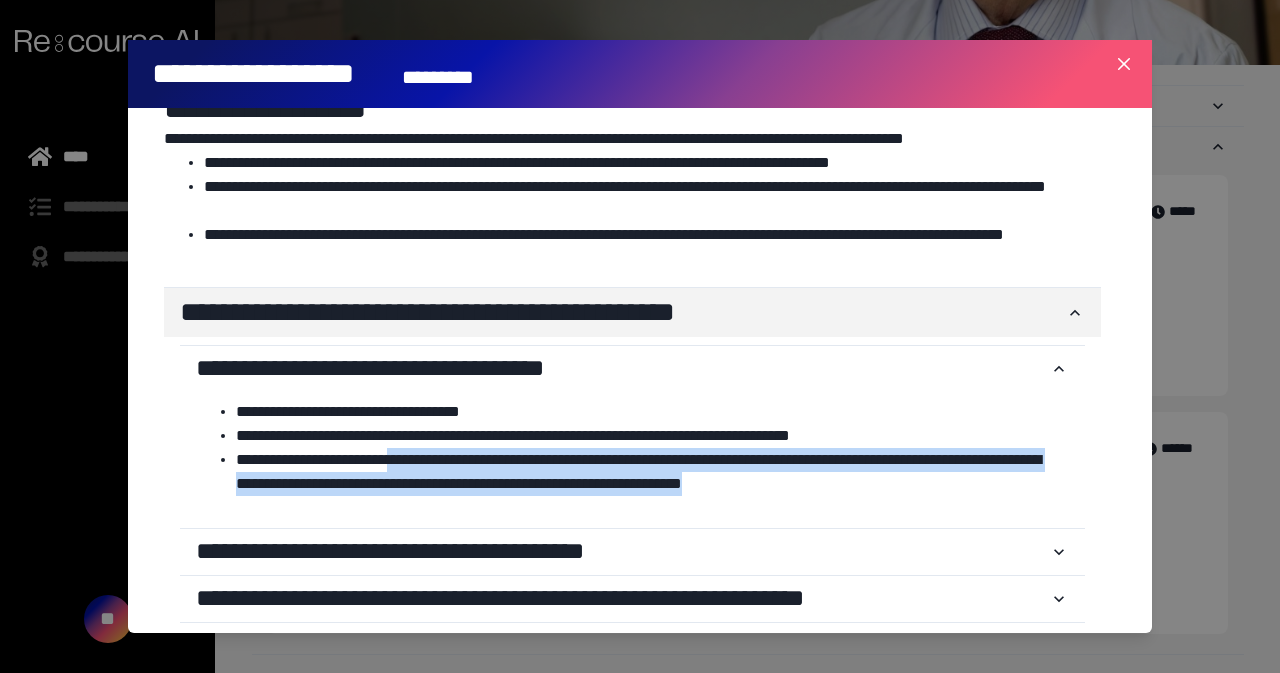drag, startPoint x: 420, startPoint y: 453, endPoint x: 950, endPoint y: 487, distance: 531.0894 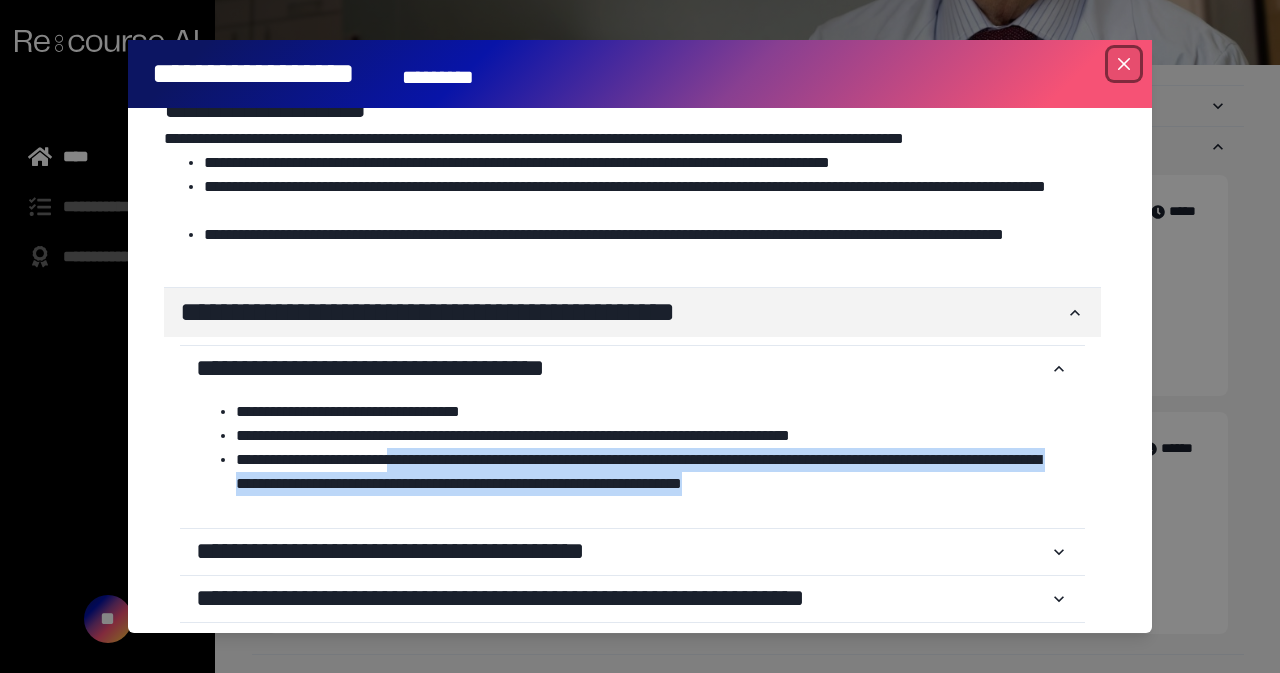 click 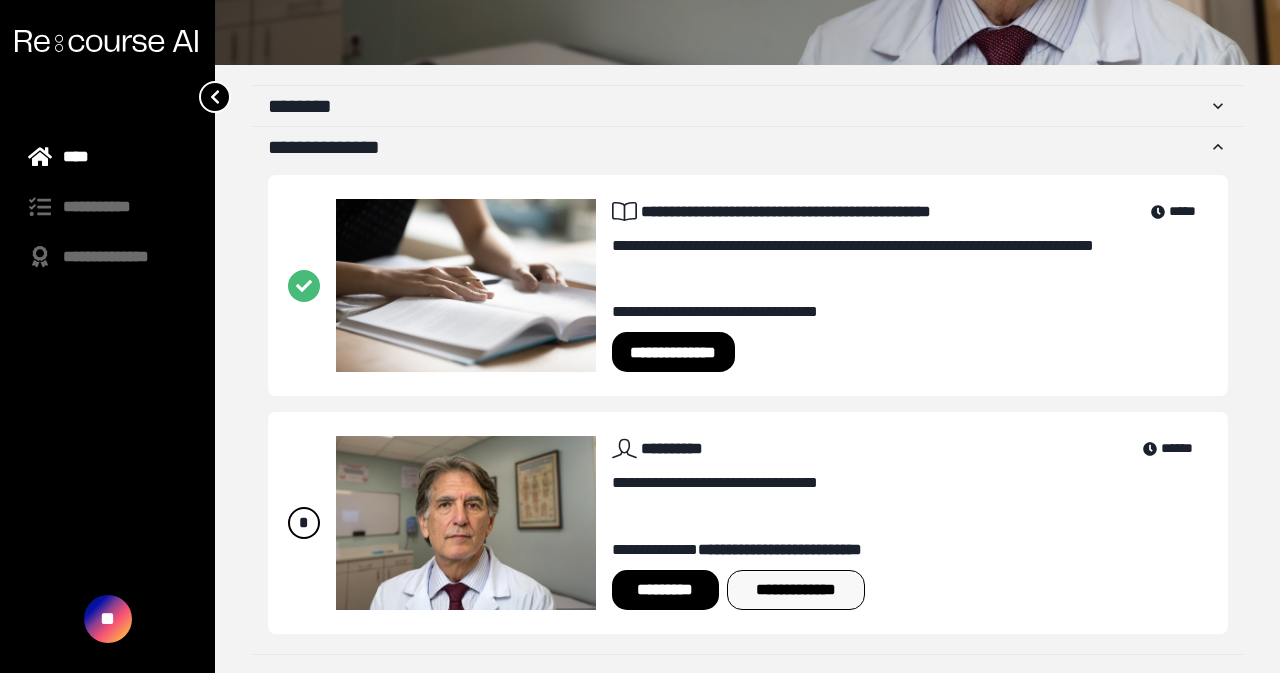 click on "**********" at bounding box center (796, 590) 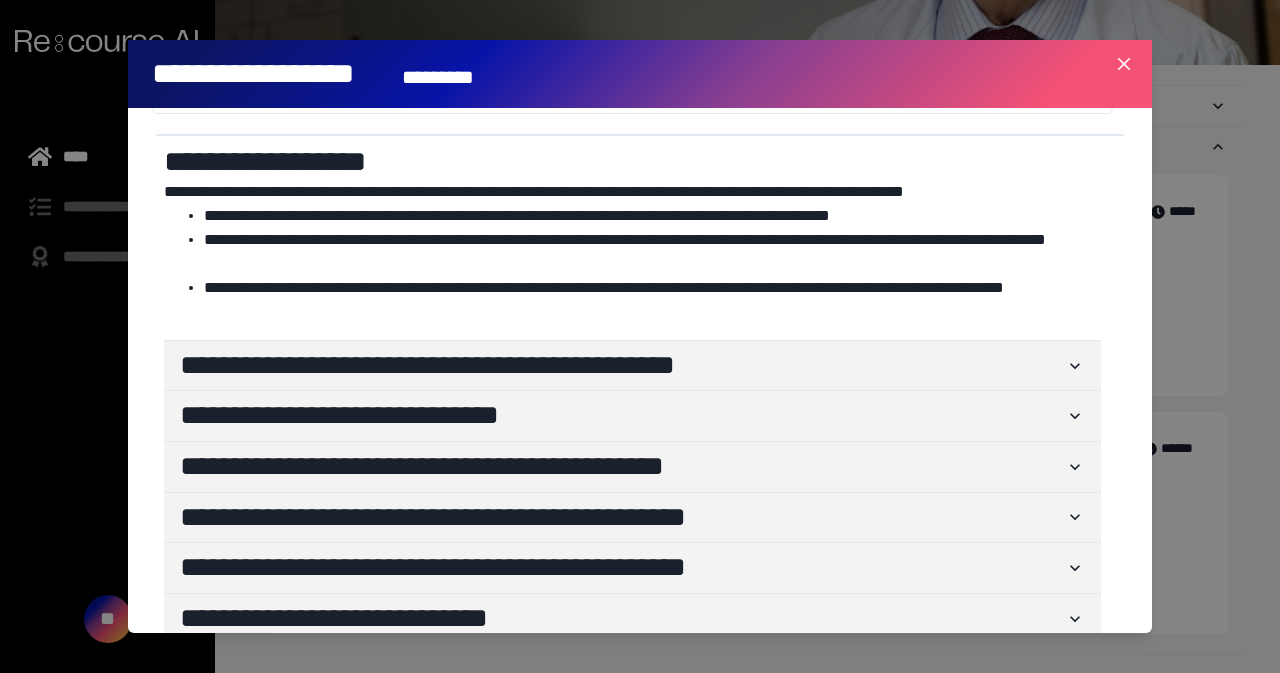 scroll, scrollTop: 156, scrollLeft: 0, axis: vertical 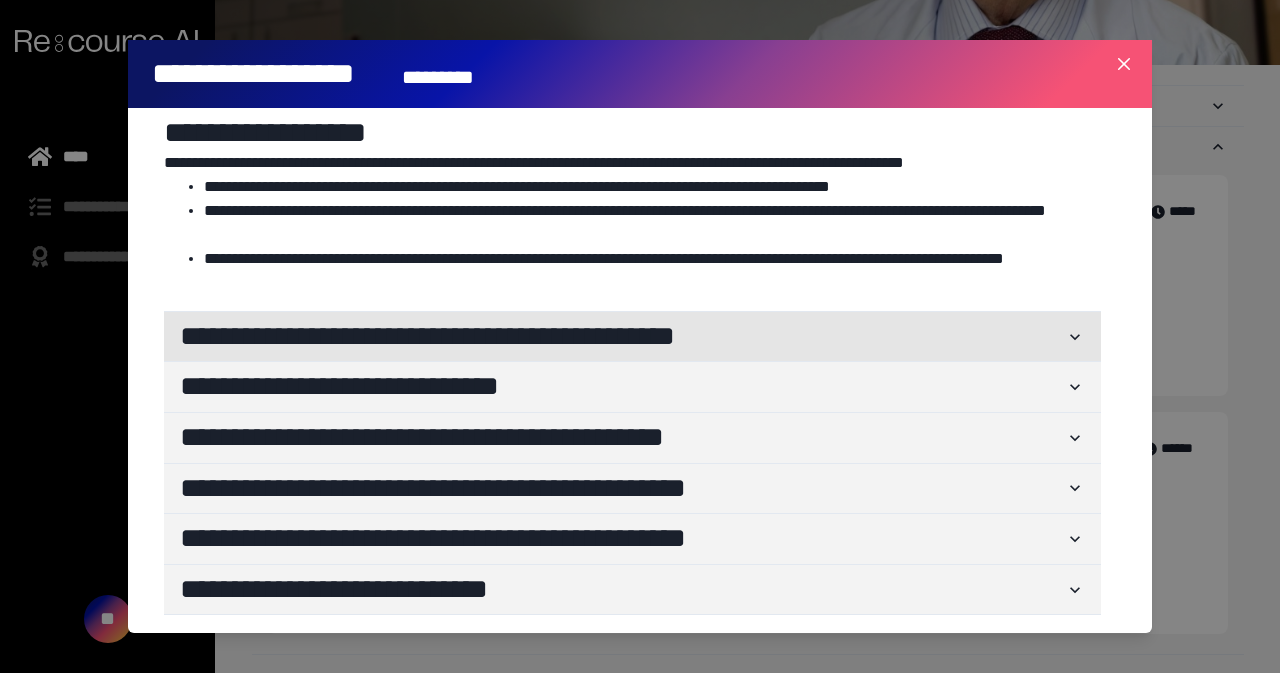 click on "**********" at bounding box center (622, 337) 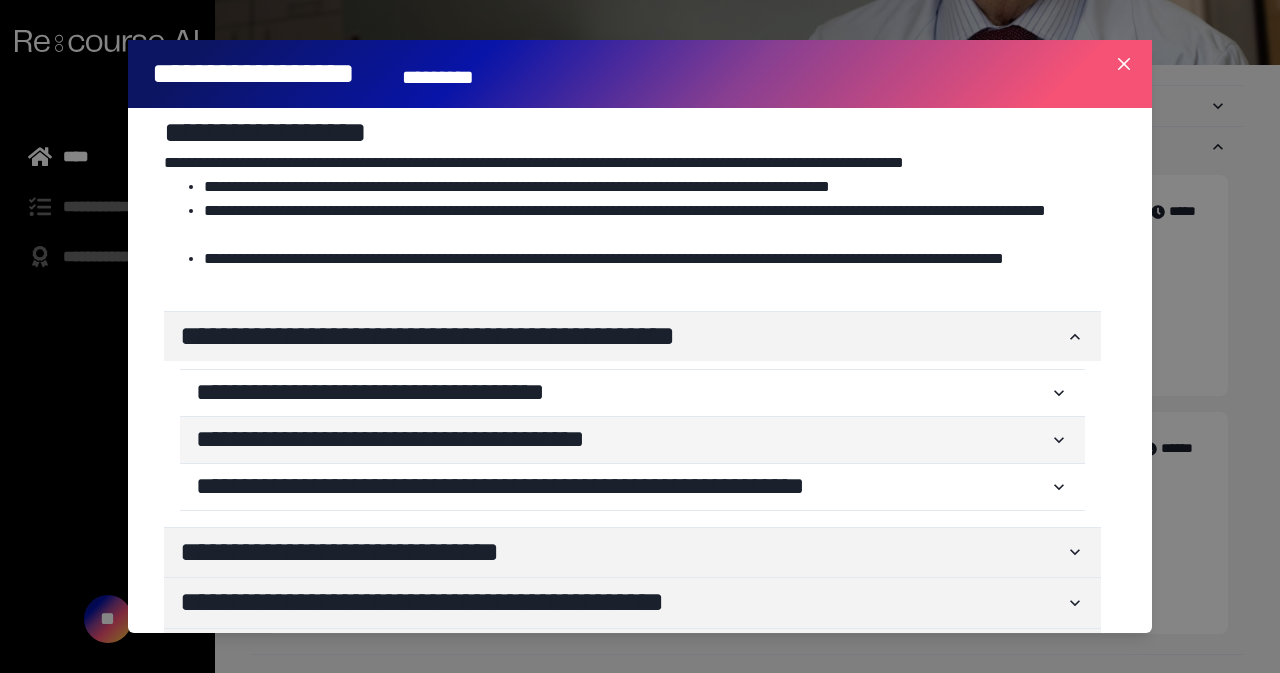 click on "**********" at bounding box center (622, 440) 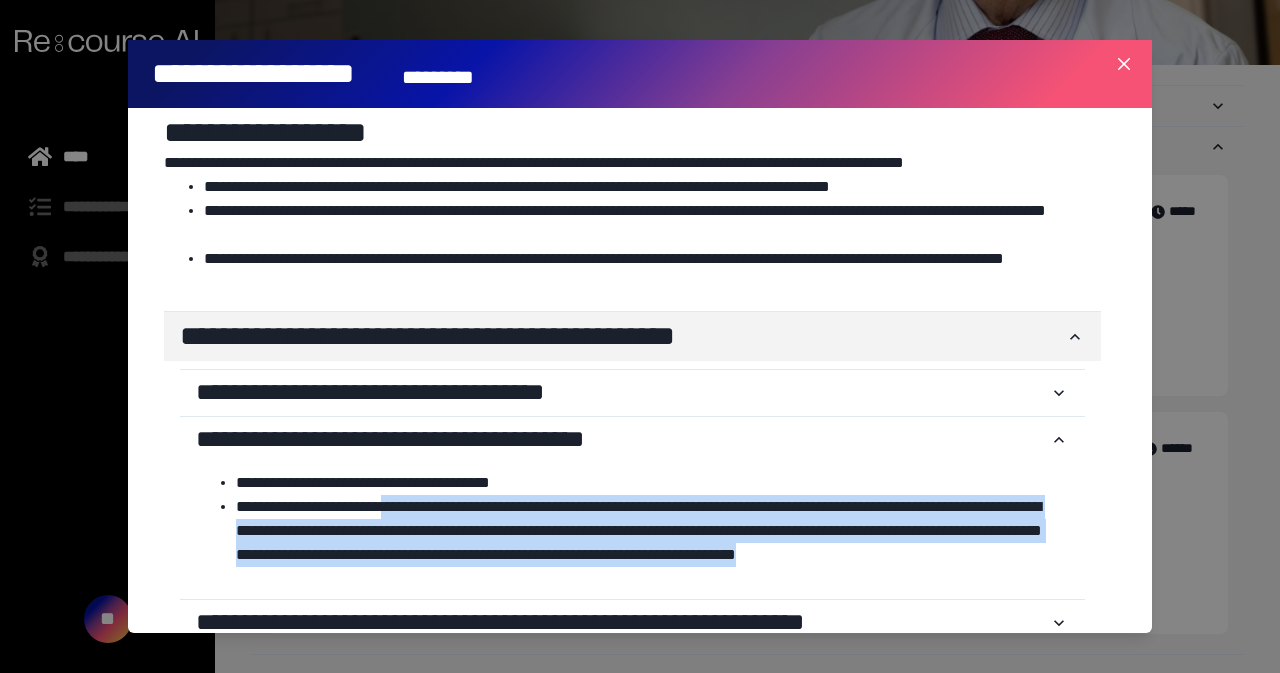 drag, startPoint x: 414, startPoint y: 499, endPoint x: 1014, endPoint y: 553, distance: 602.4251 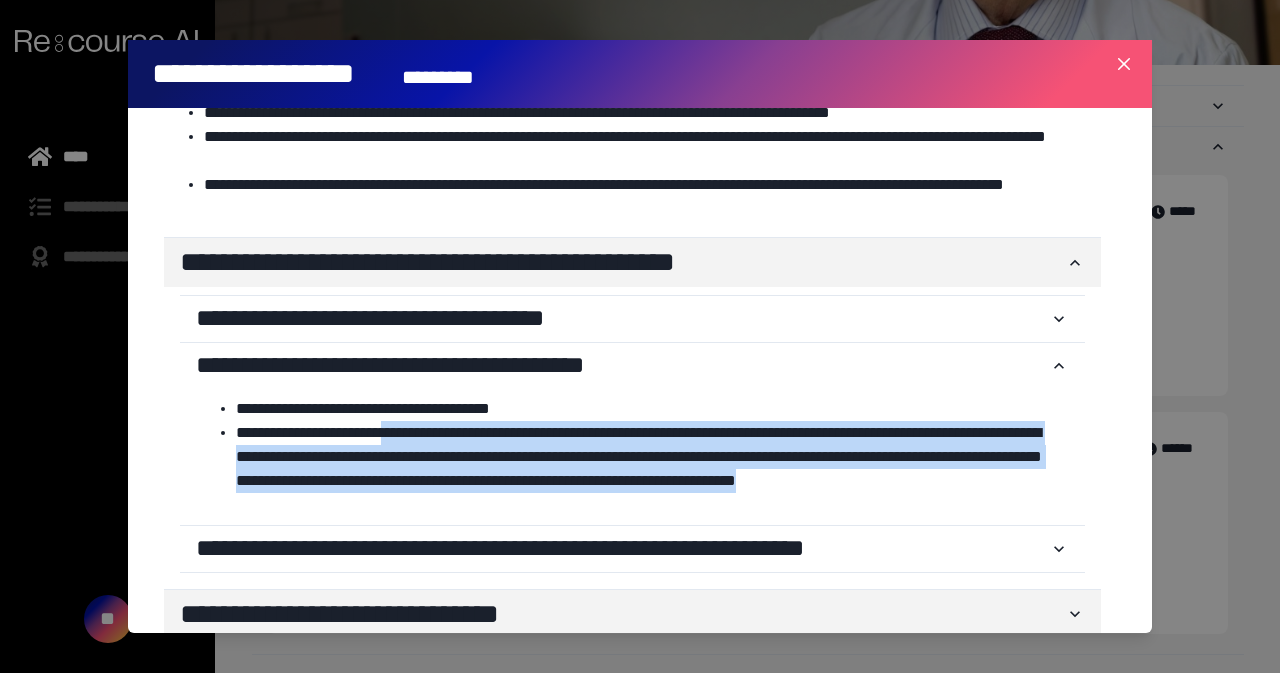 scroll, scrollTop: 238, scrollLeft: 0, axis: vertical 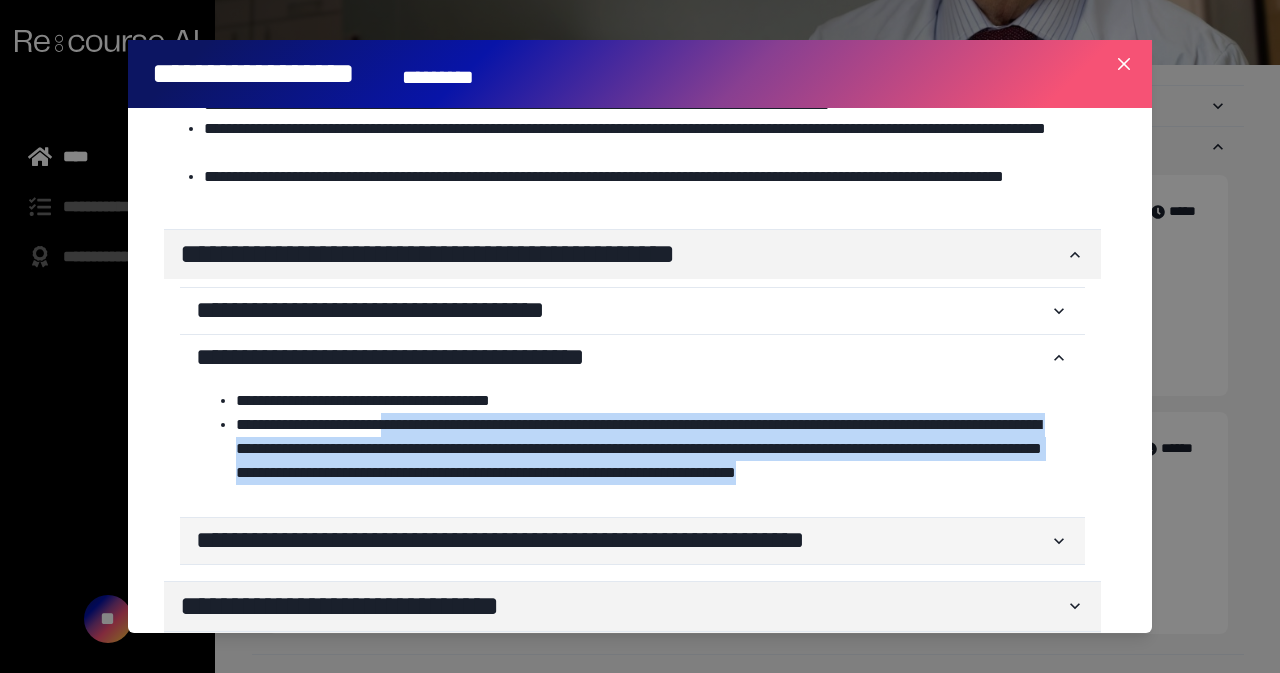 click on "**********" at bounding box center [622, 541] 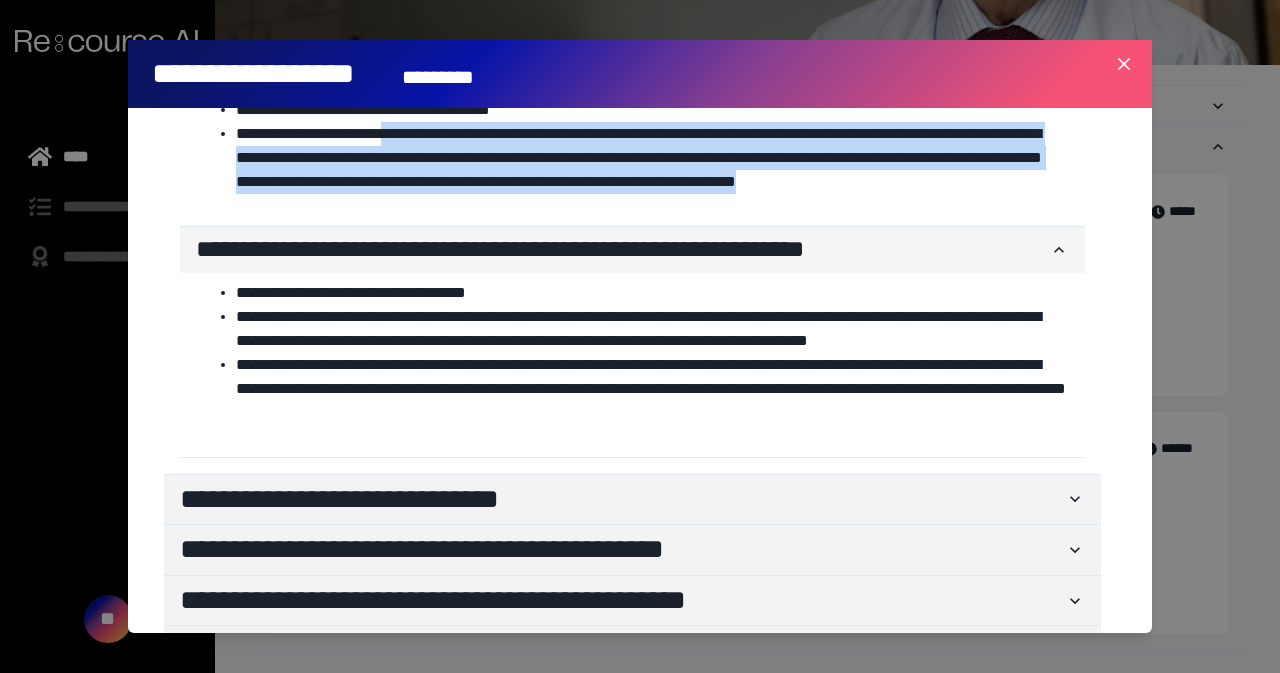 scroll, scrollTop: 530, scrollLeft: 0, axis: vertical 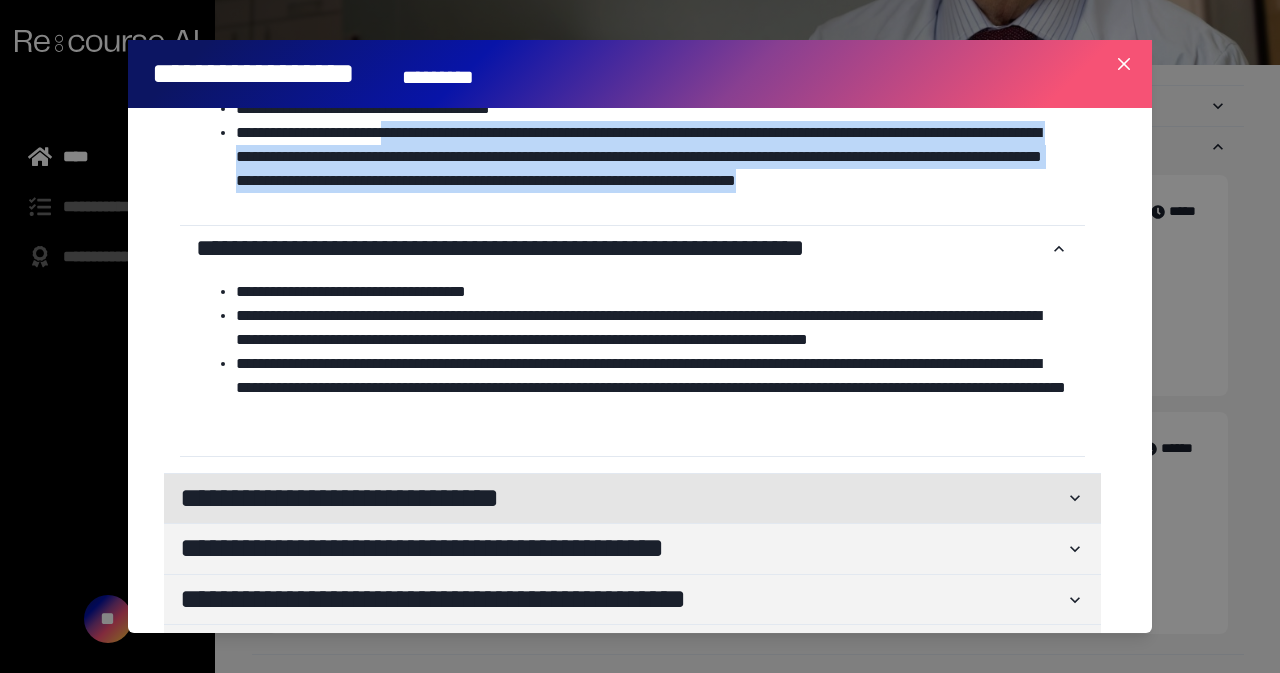 click on "**********" at bounding box center [622, 499] 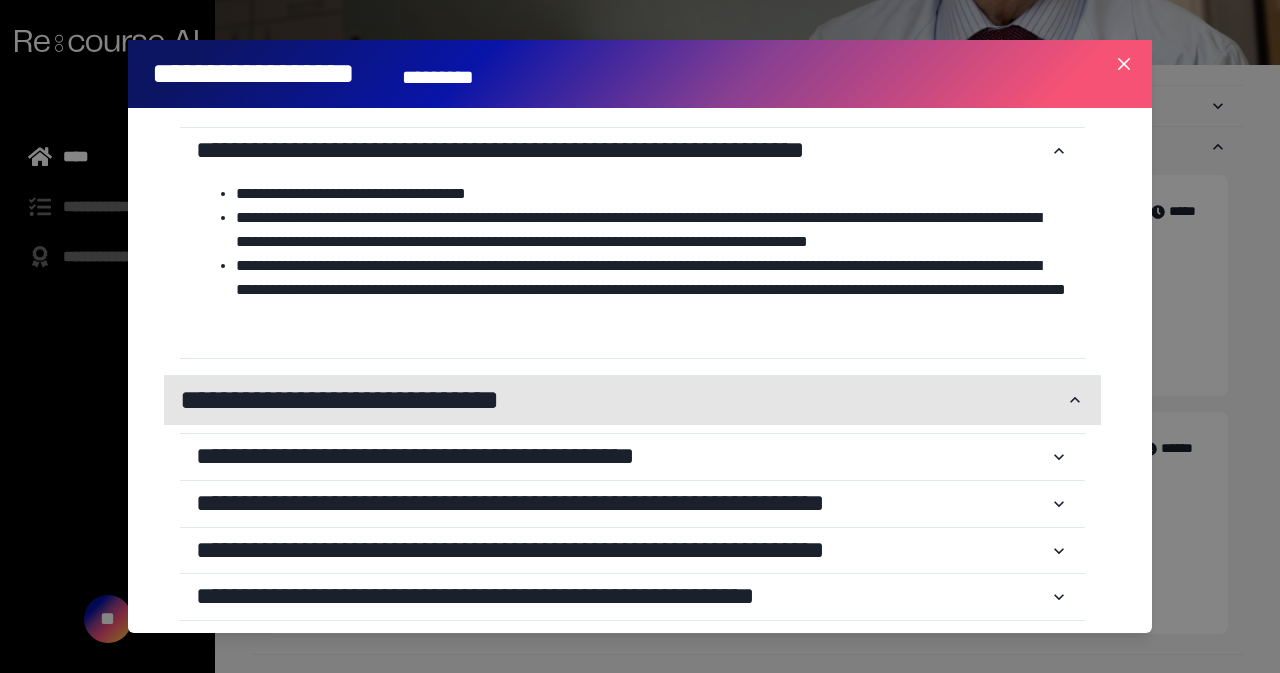 scroll, scrollTop: 638, scrollLeft: 0, axis: vertical 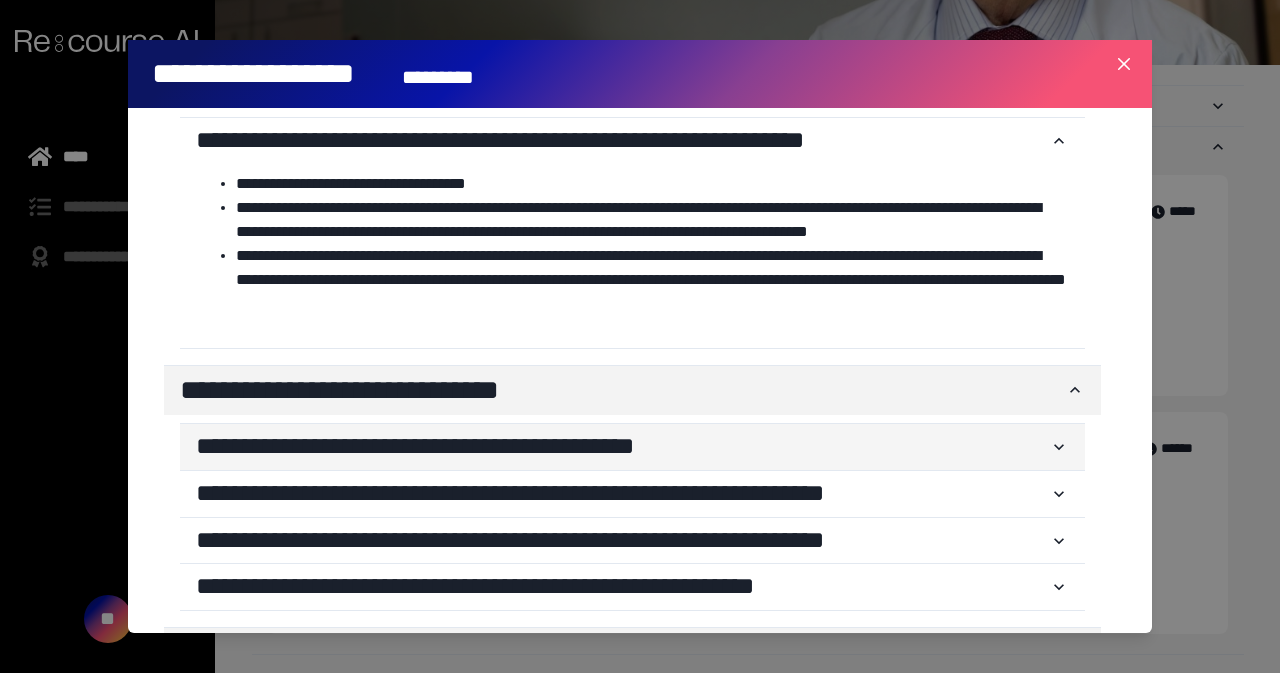 click on "**********" at bounding box center [622, 447] 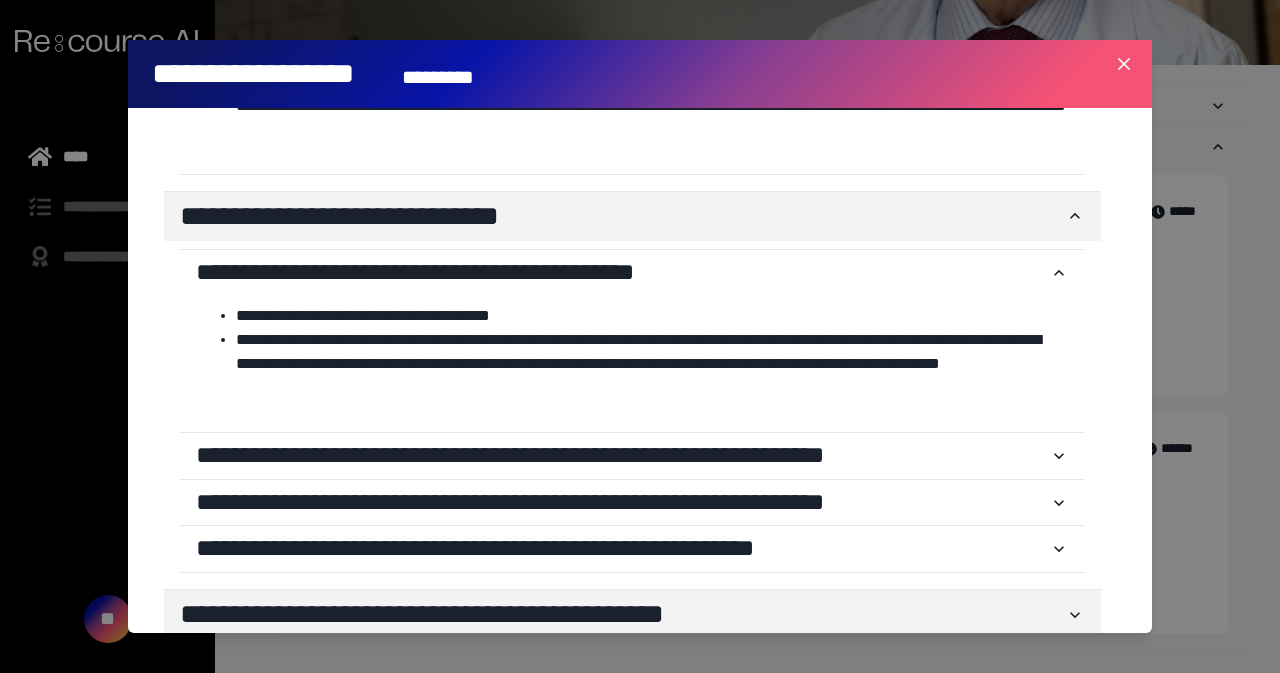scroll, scrollTop: 813, scrollLeft: 0, axis: vertical 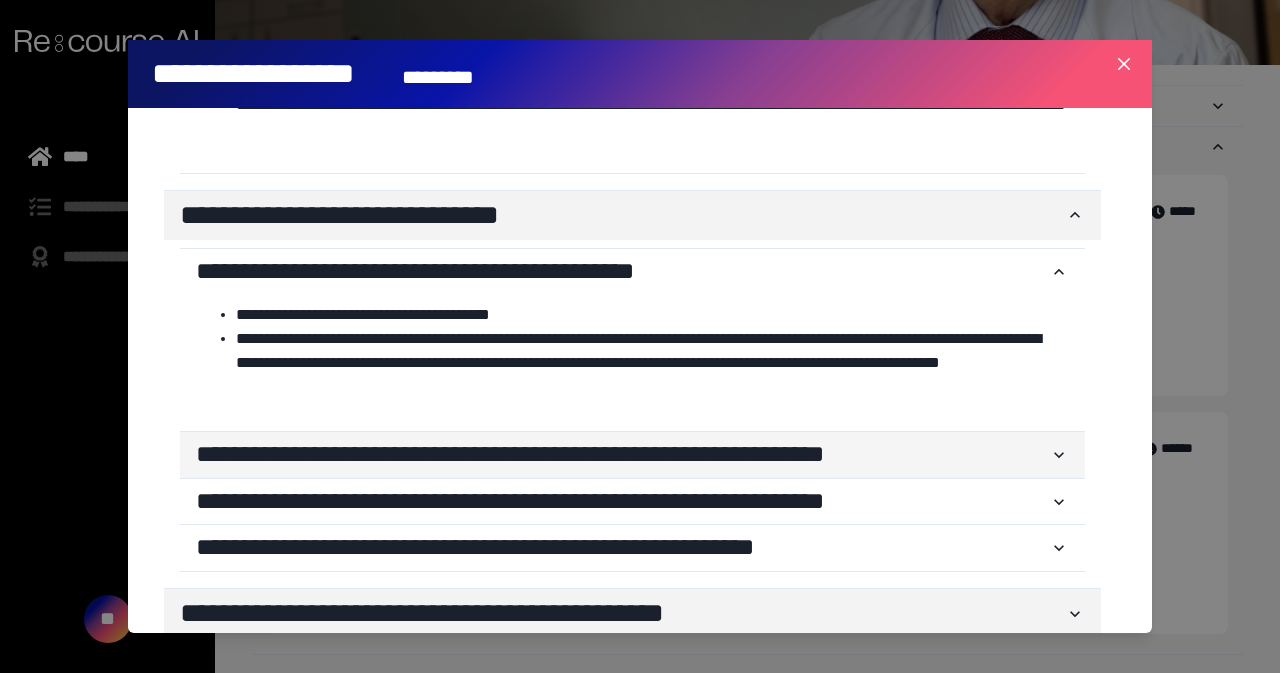 click on "**********" at bounding box center [622, 455] 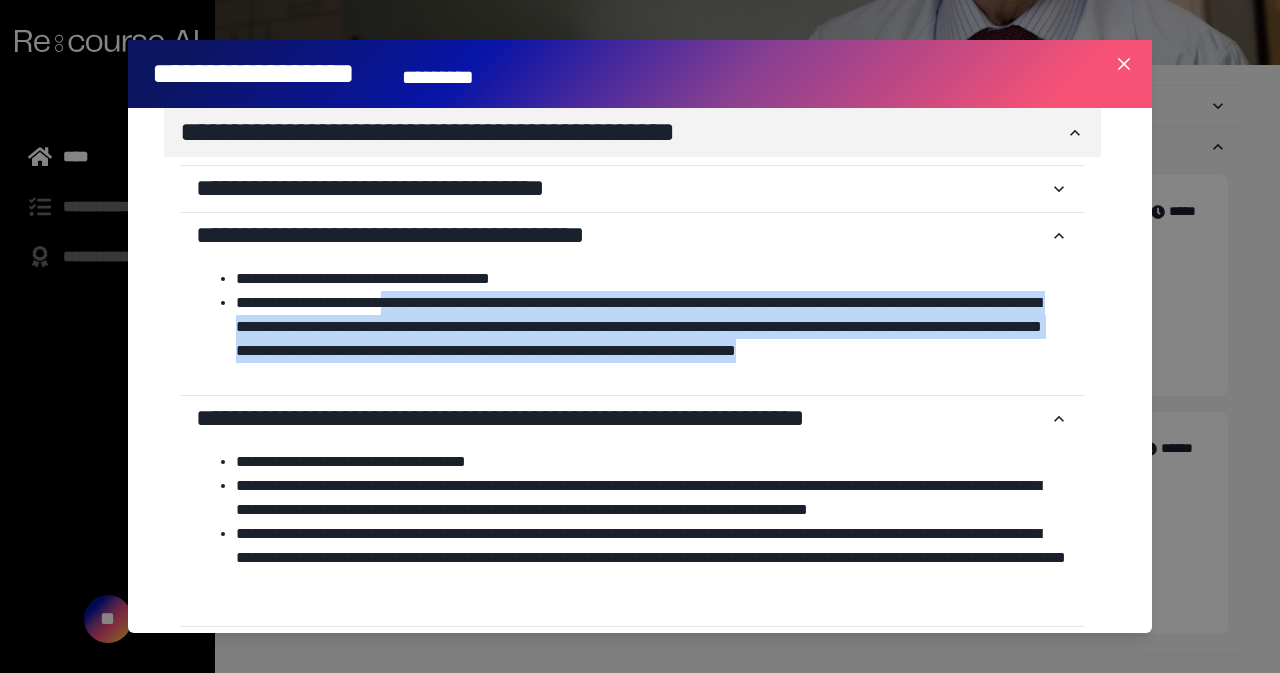 scroll, scrollTop: 0, scrollLeft: 0, axis: both 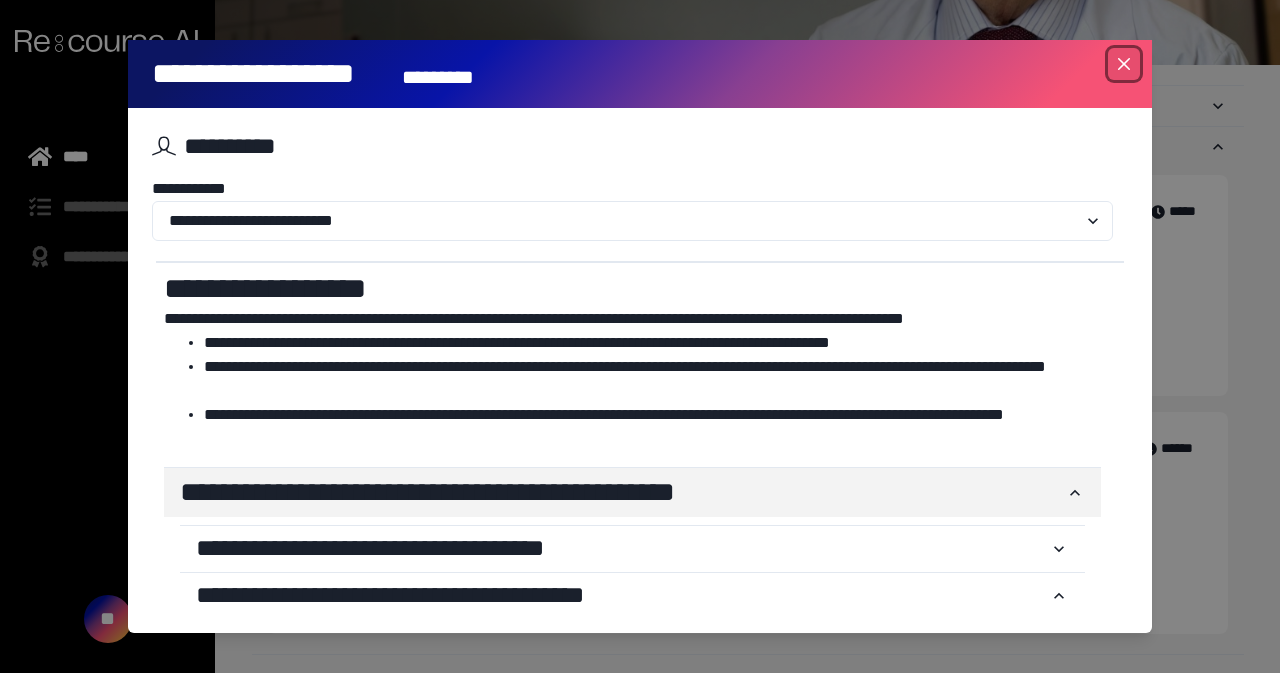 click 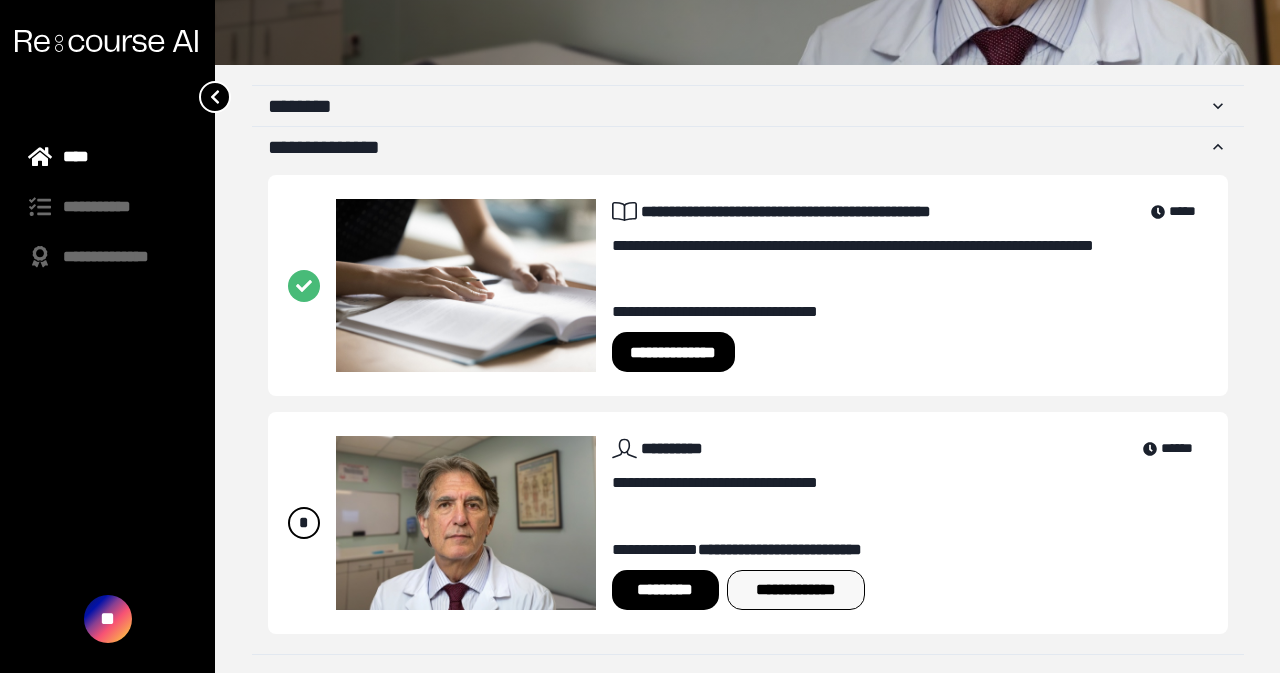 click on "**********" at bounding box center [796, 590] 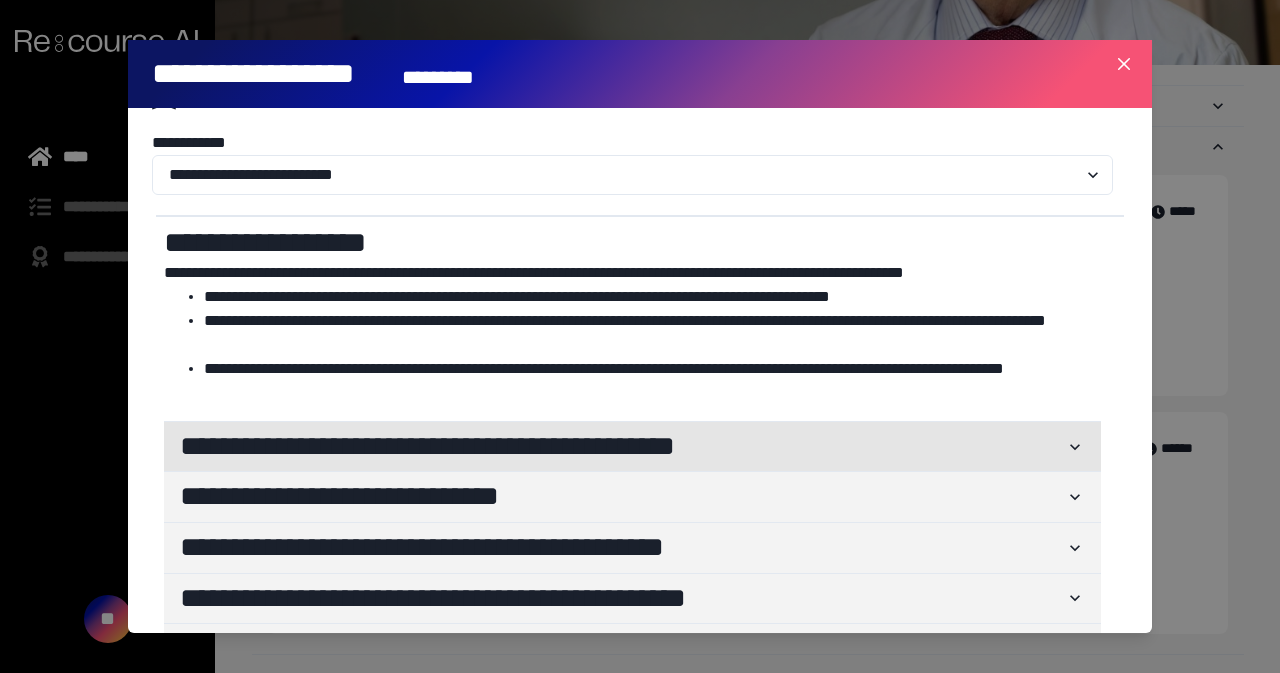 scroll, scrollTop: 47, scrollLeft: 0, axis: vertical 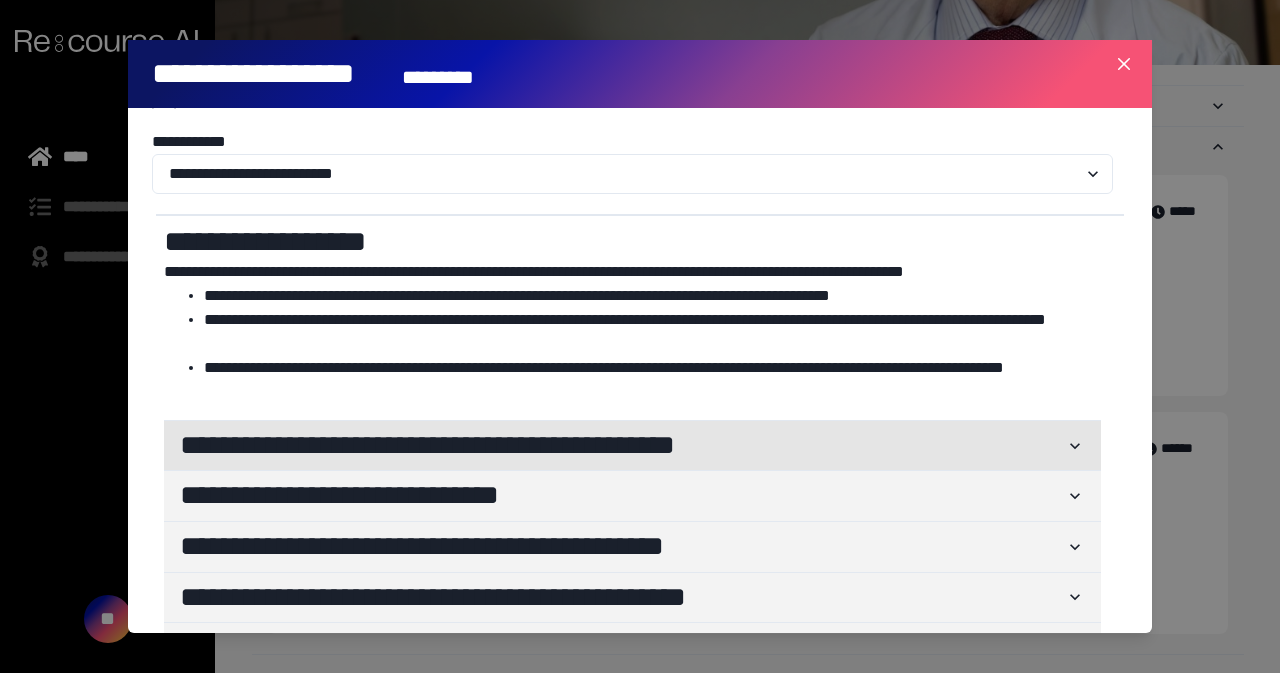 click on "**********" at bounding box center [622, 446] 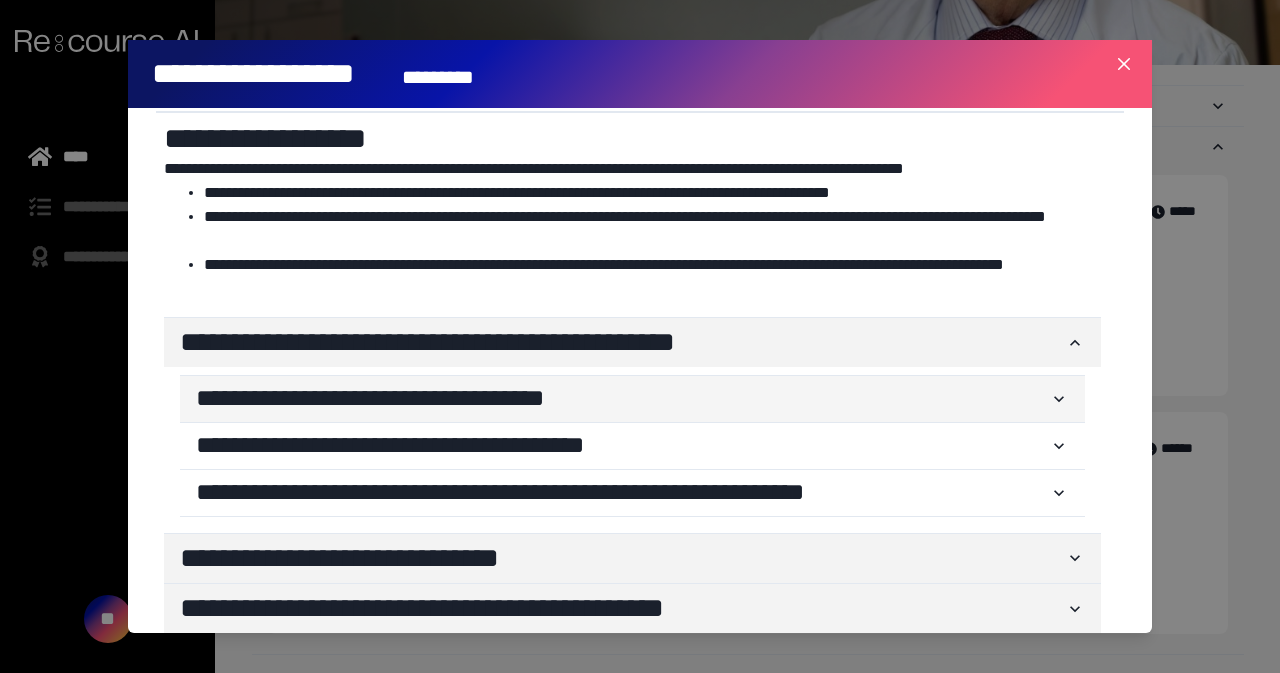 scroll, scrollTop: 151, scrollLeft: 0, axis: vertical 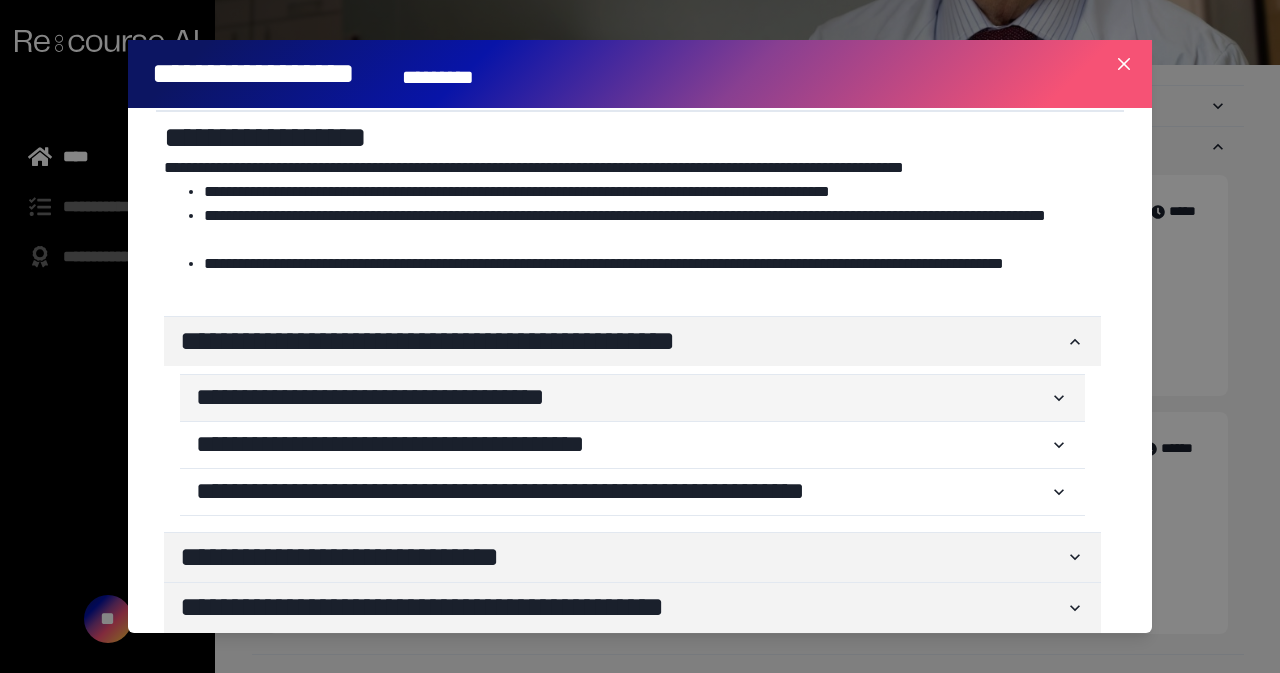click on "**********" at bounding box center [622, 398] 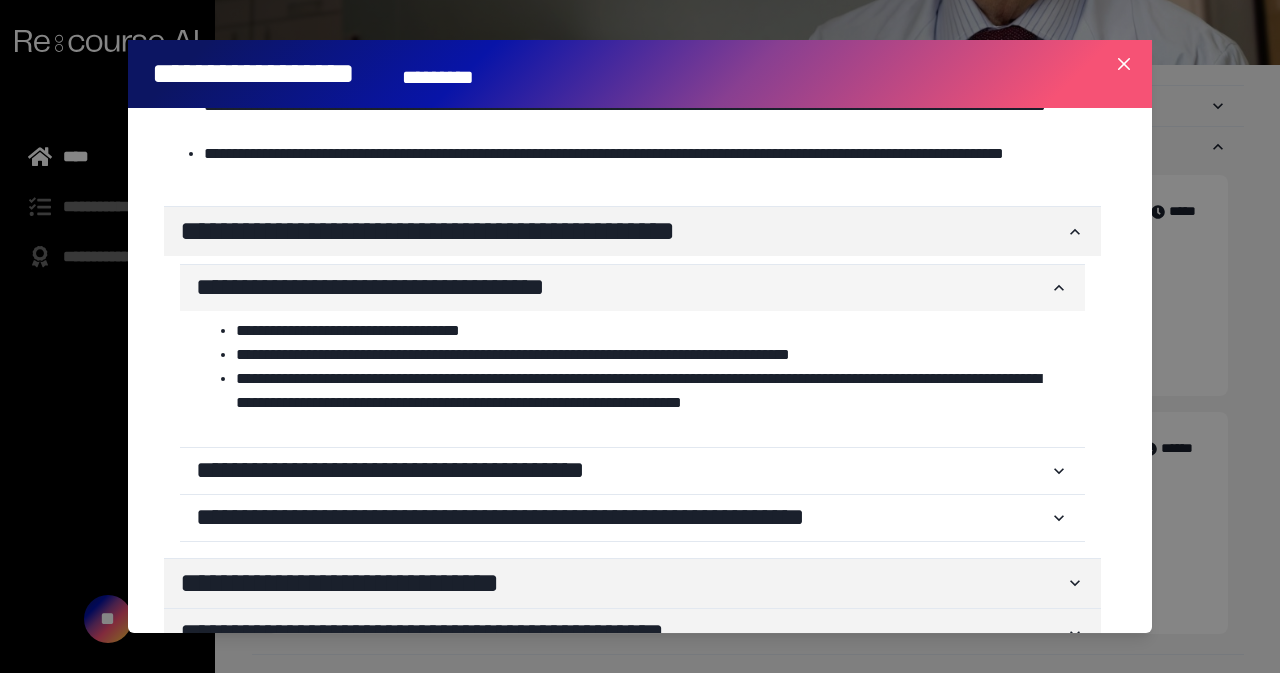 scroll, scrollTop: 263, scrollLeft: 0, axis: vertical 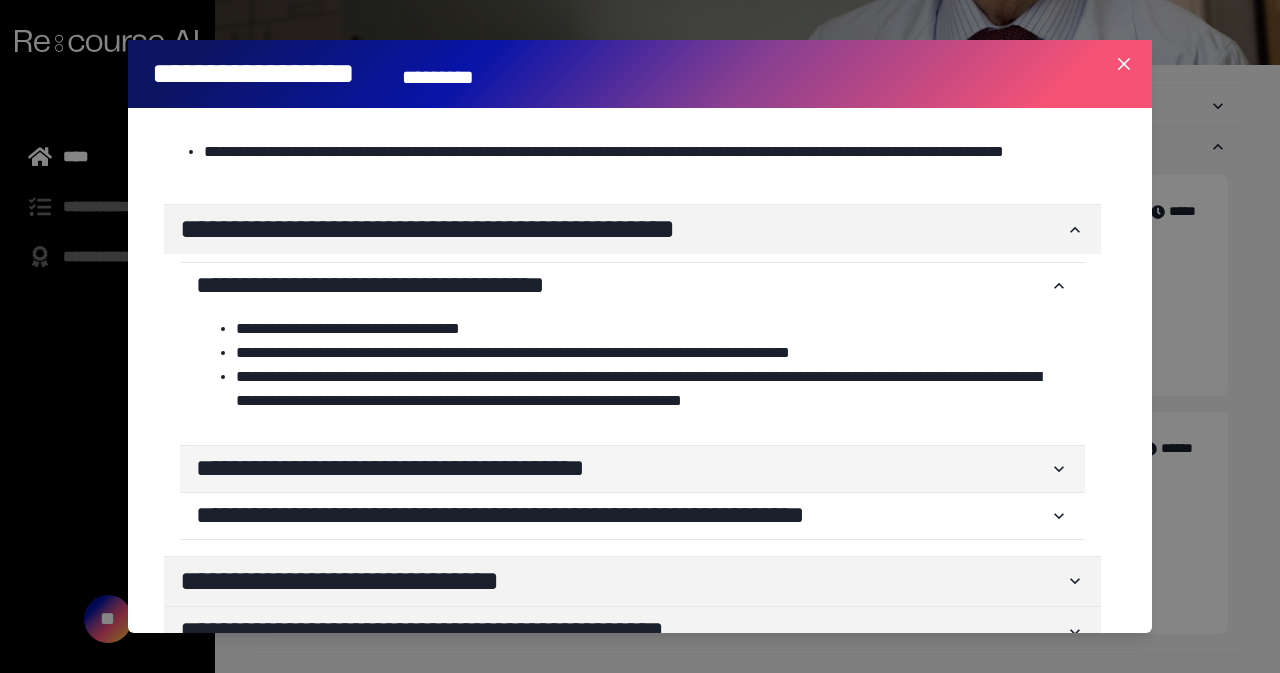 click on "**********" at bounding box center (622, 469) 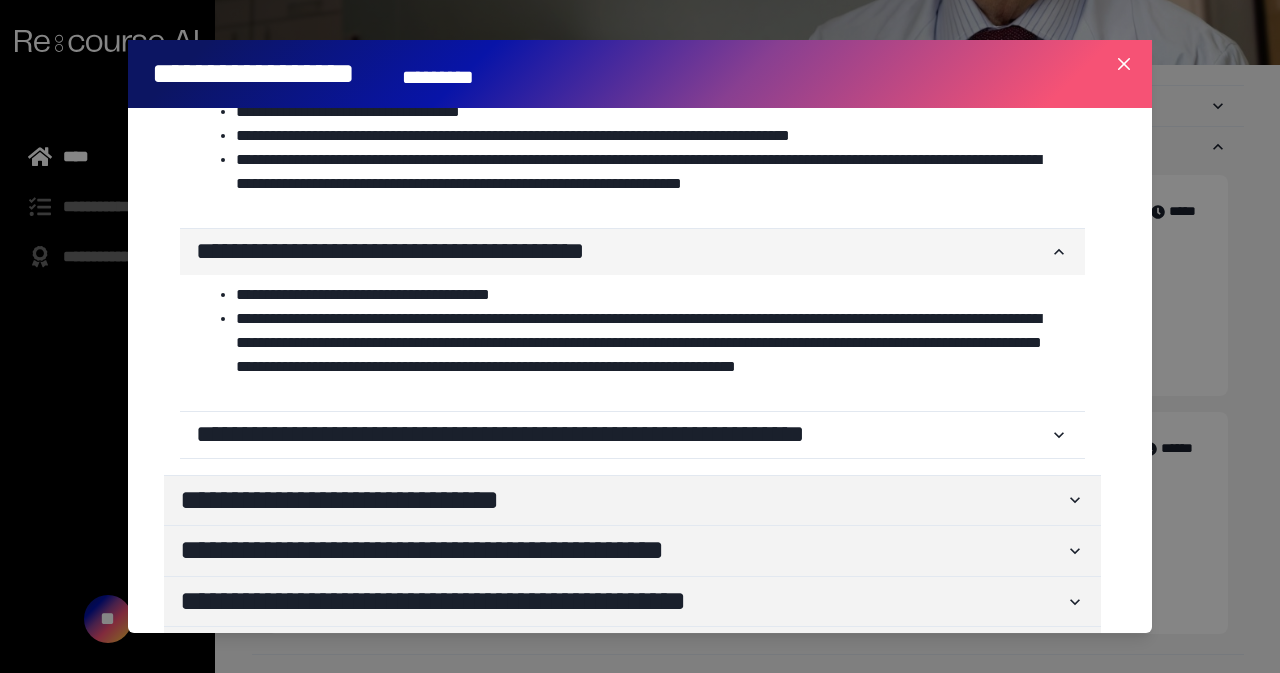 scroll, scrollTop: 483, scrollLeft: 0, axis: vertical 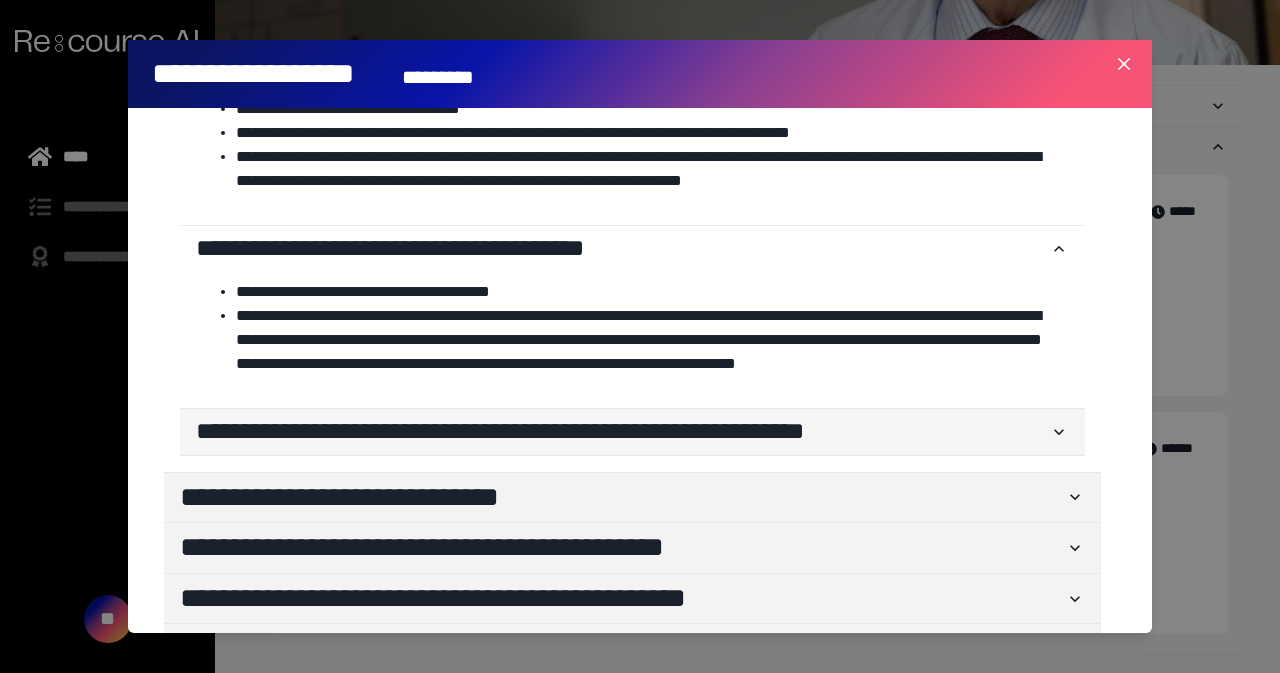 click on "**********" at bounding box center (622, 432) 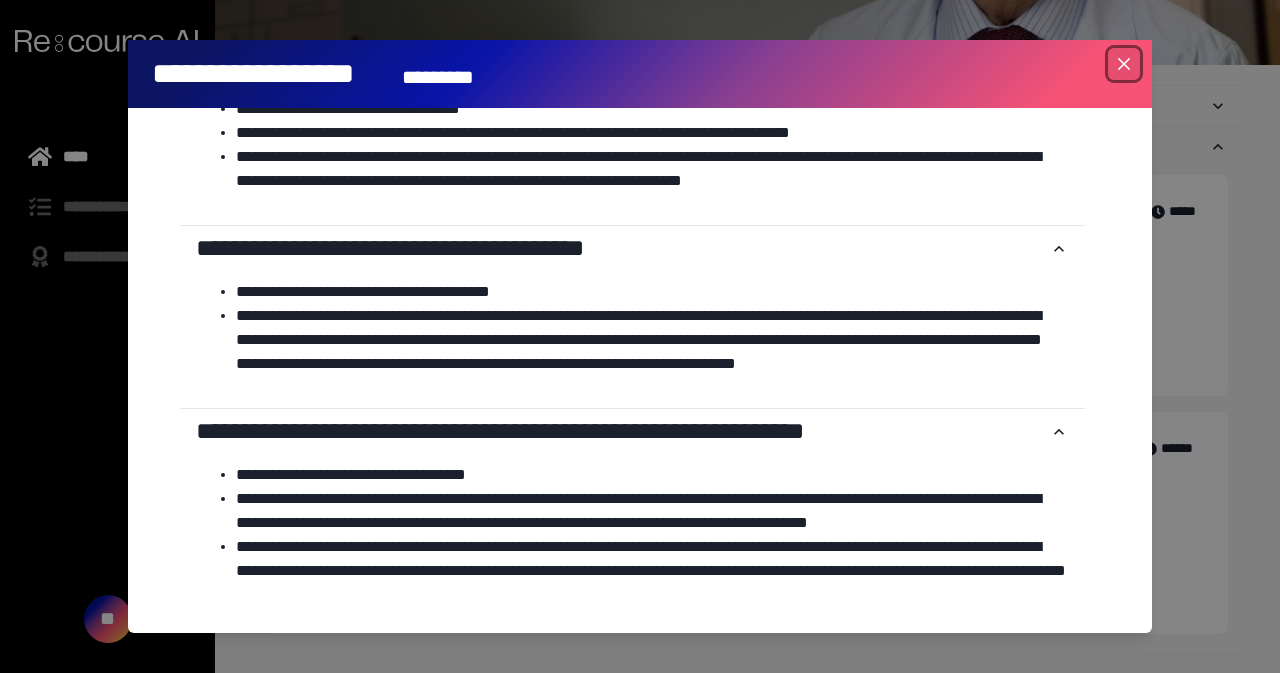 click at bounding box center [1124, 64] 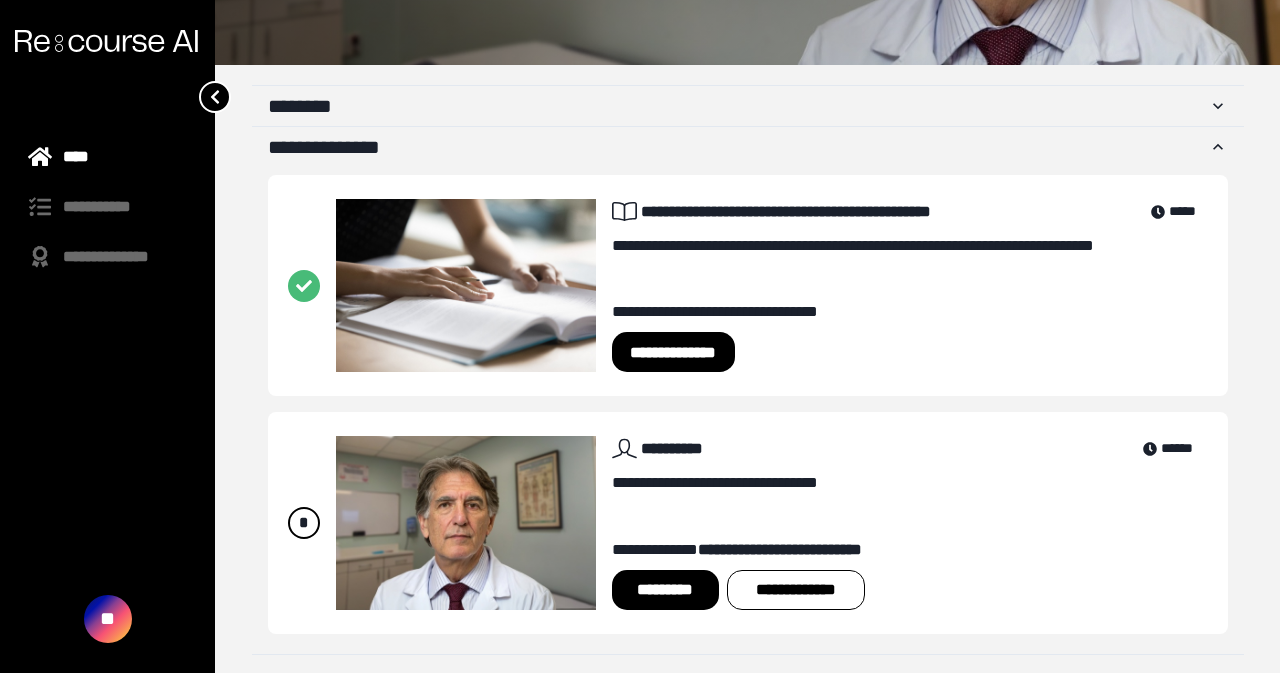 drag, startPoint x: 652, startPoint y: 583, endPoint x: 829, endPoint y: 481, distance: 204.28656 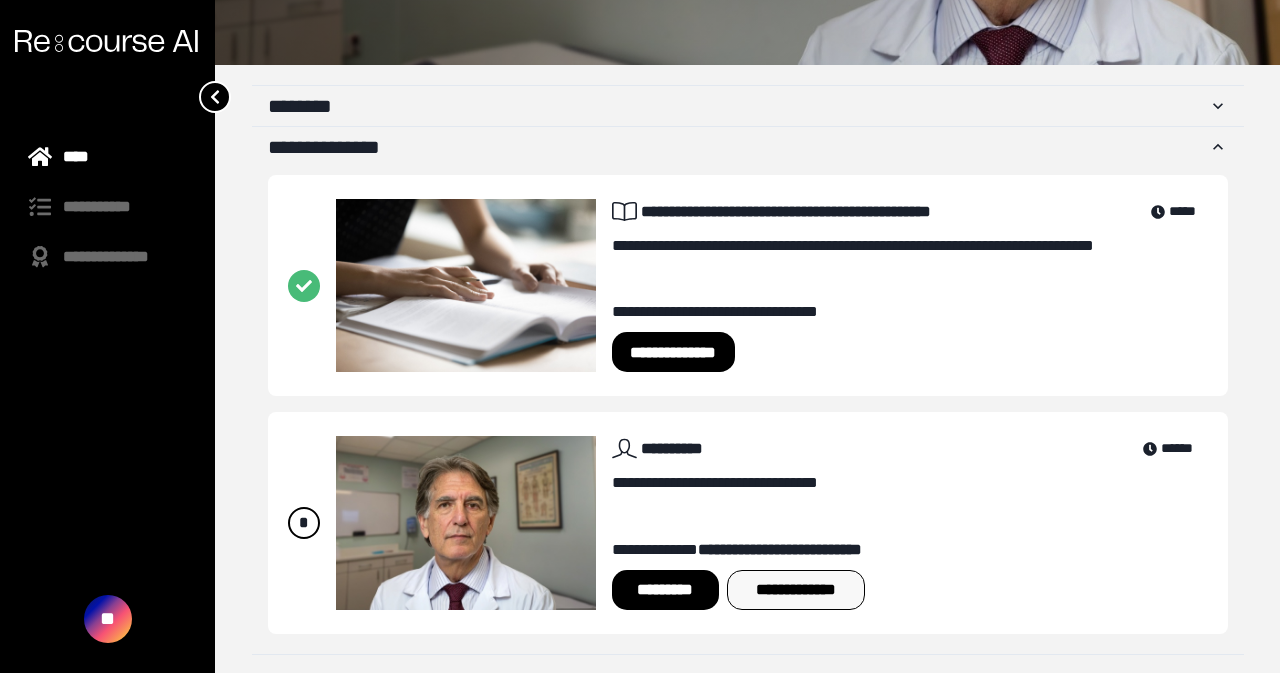 click on "**********" at bounding box center (796, 590) 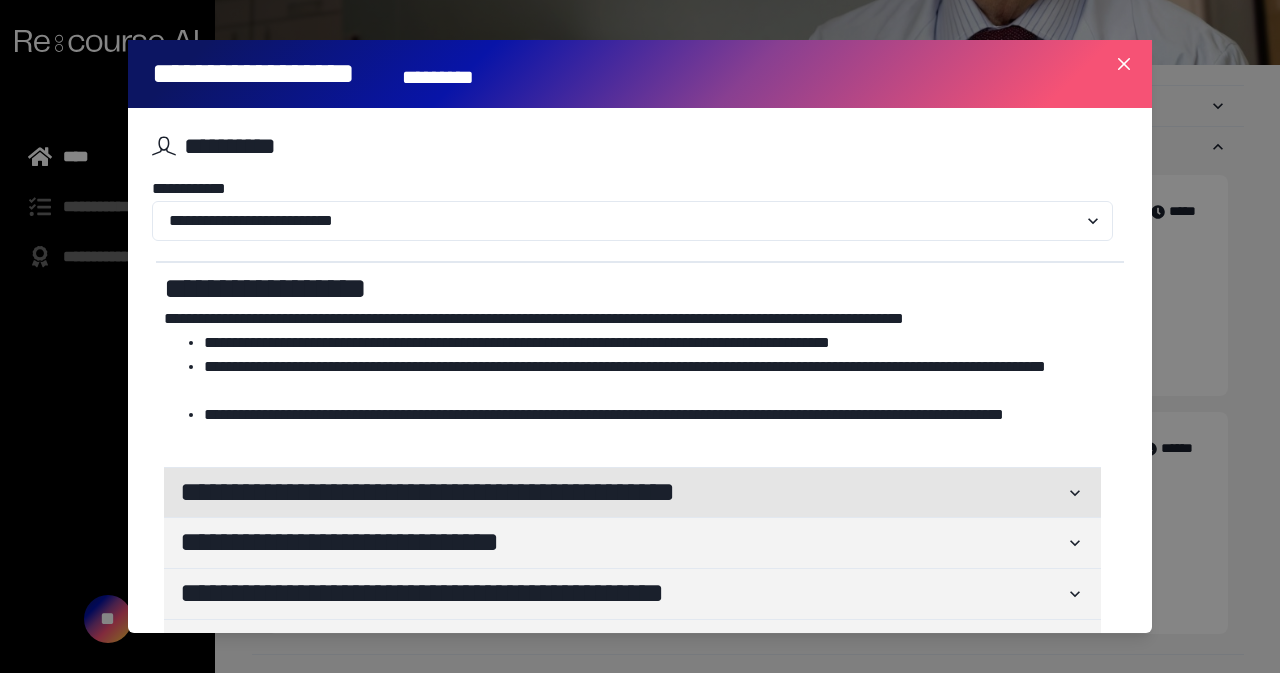 click on "**********" at bounding box center [622, 493] 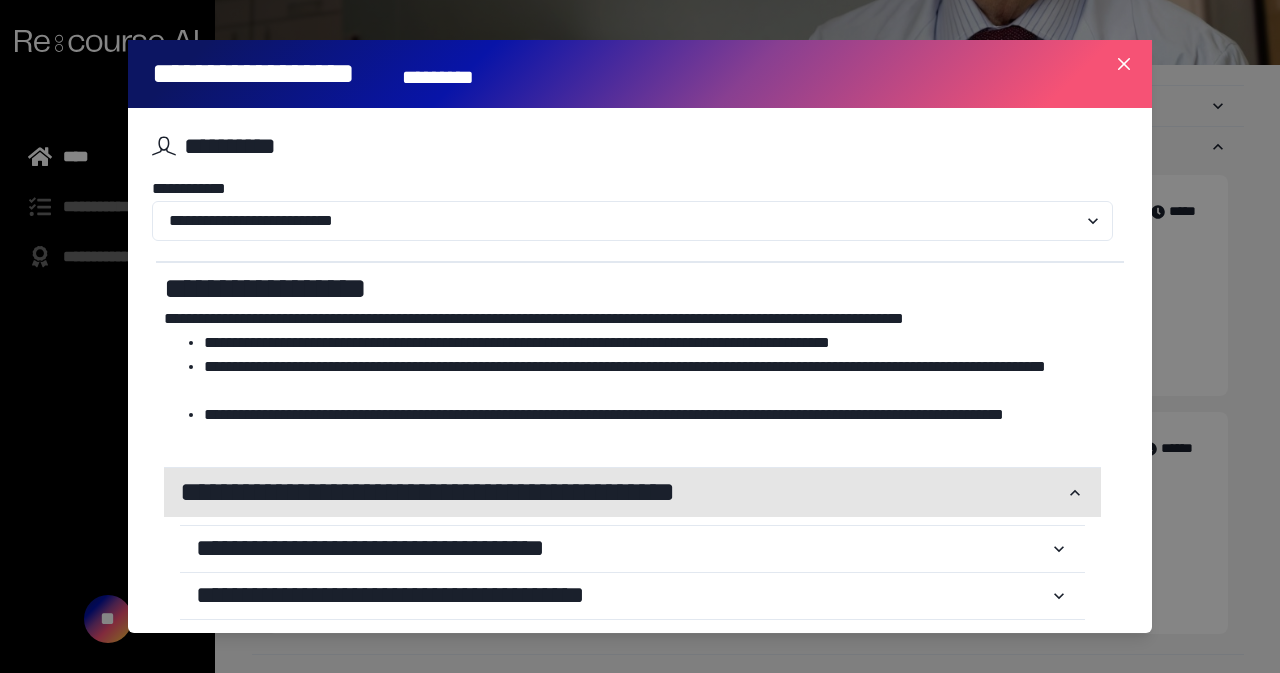 scroll, scrollTop: 203, scrollLeft: 0, axis: vertical 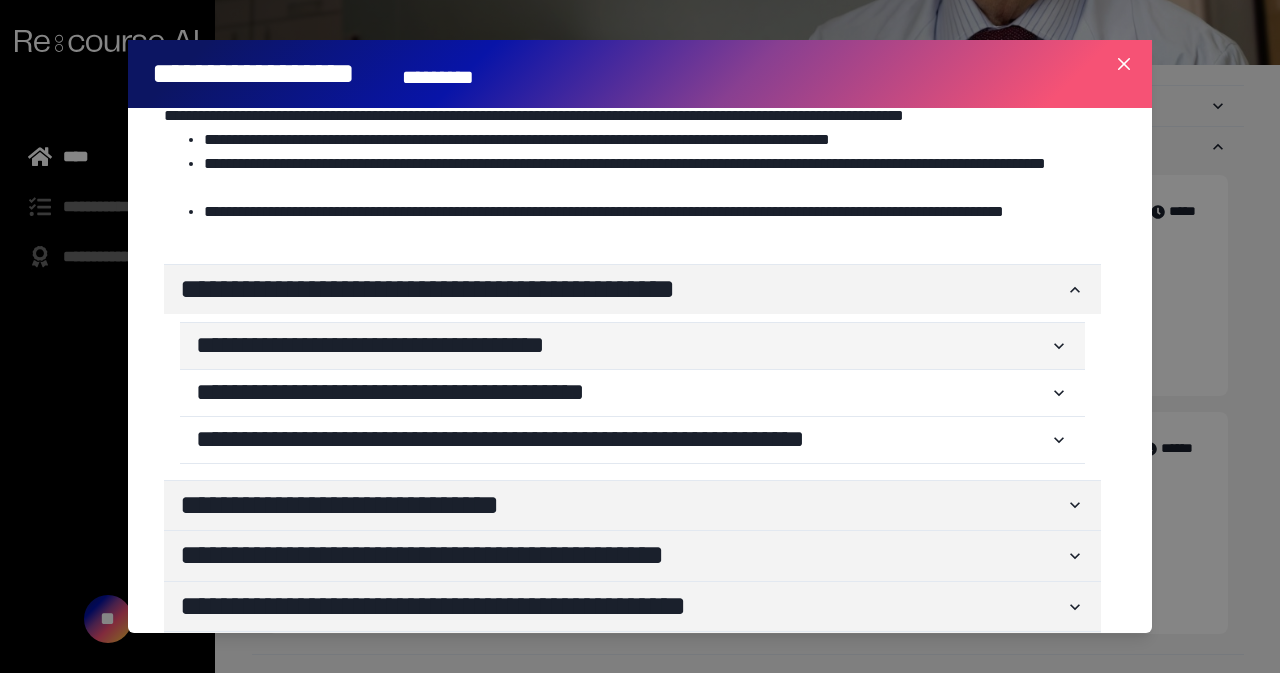 click on "**********" at bounding box center [622, 346] 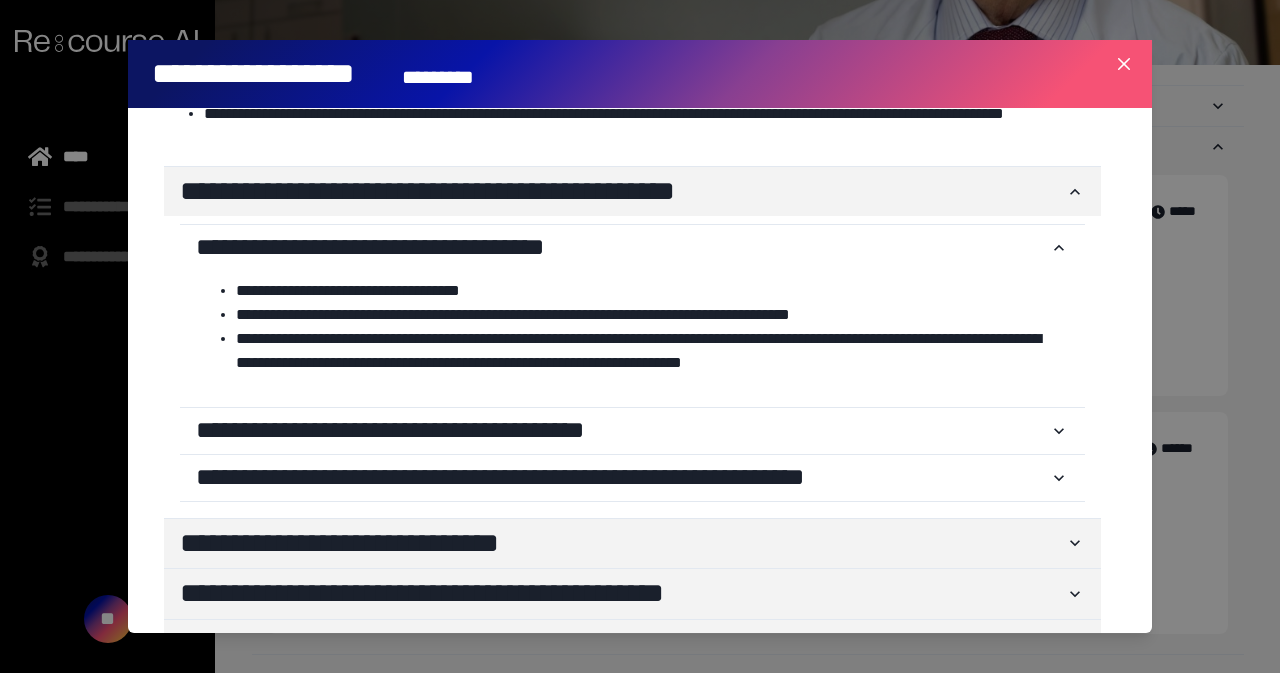 scroll, scrollTop: 309, scrollLeft: 0, axis: vertical 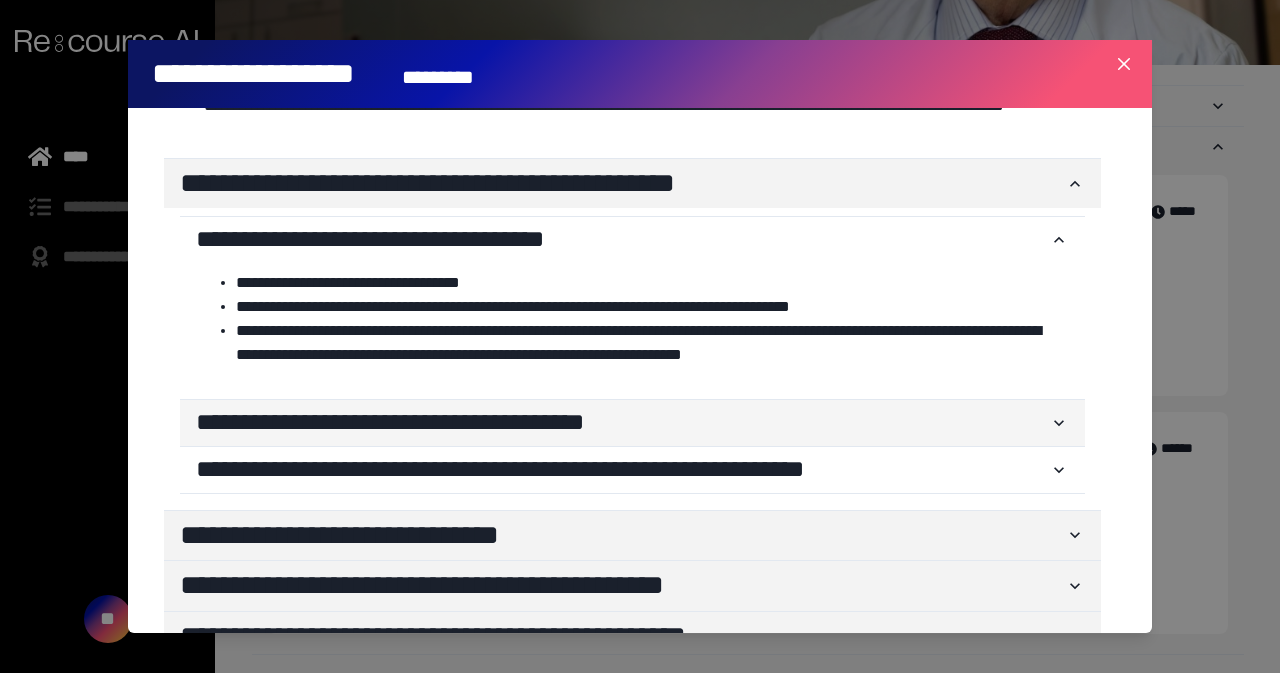 click on "**********" at bounding box center (622, 423) 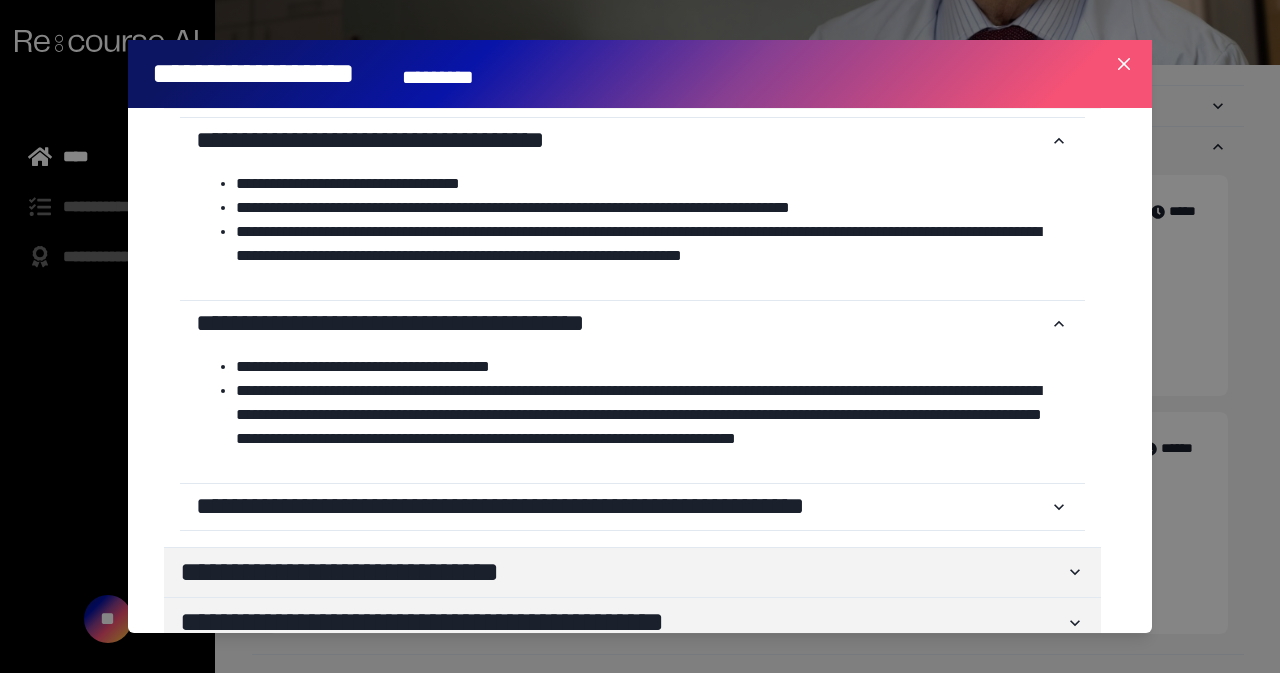 scroll, scrollTop: 409, scrollLeft: 0, axis: vertical 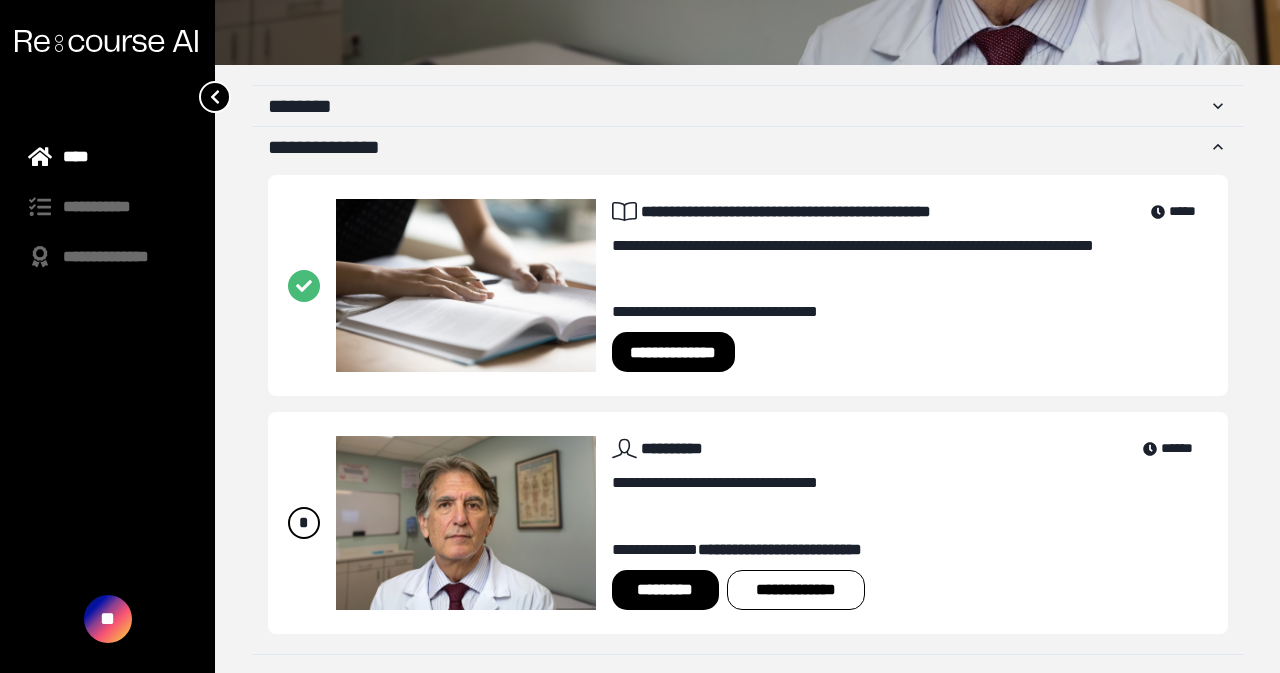 click on "*********" at bounding box center [665, 590] 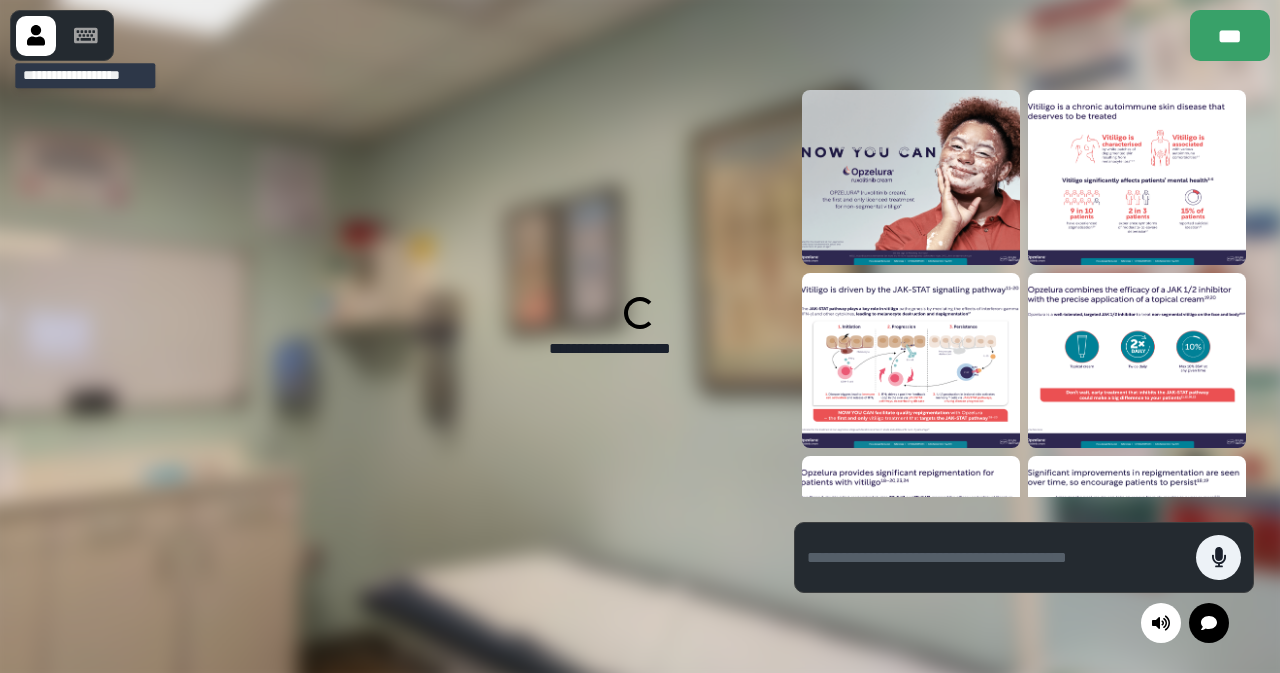 click 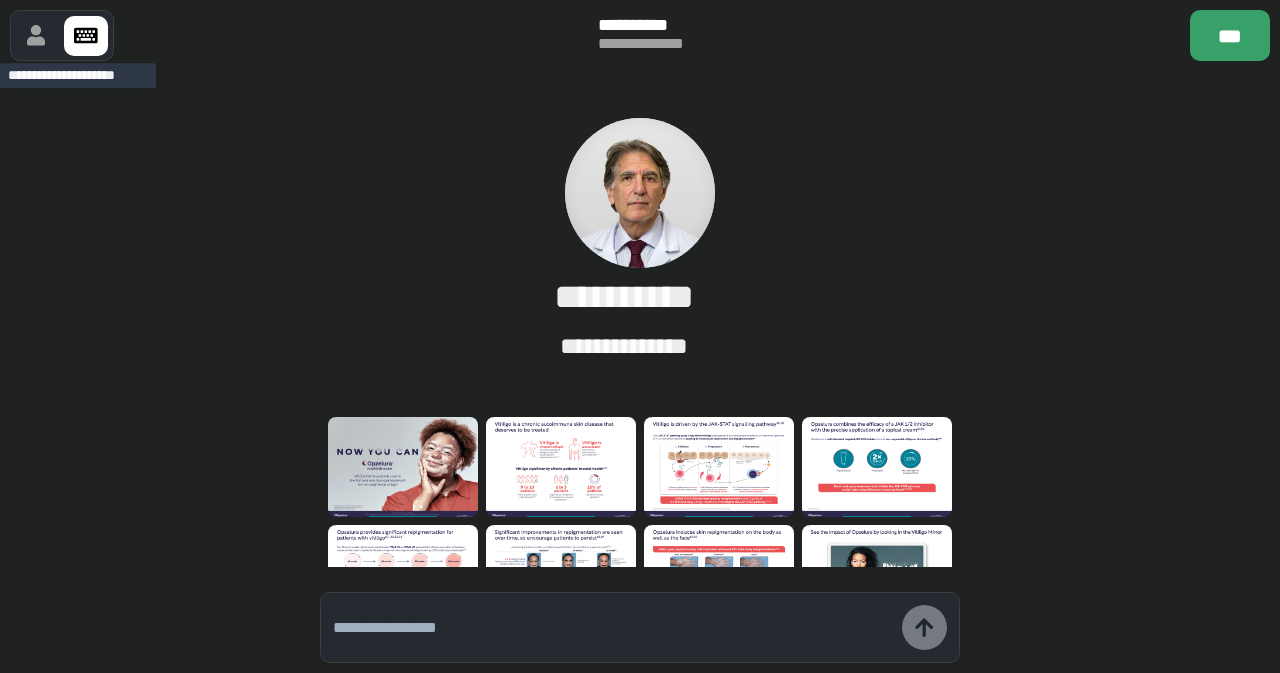 click at bounding box center [36, 36] 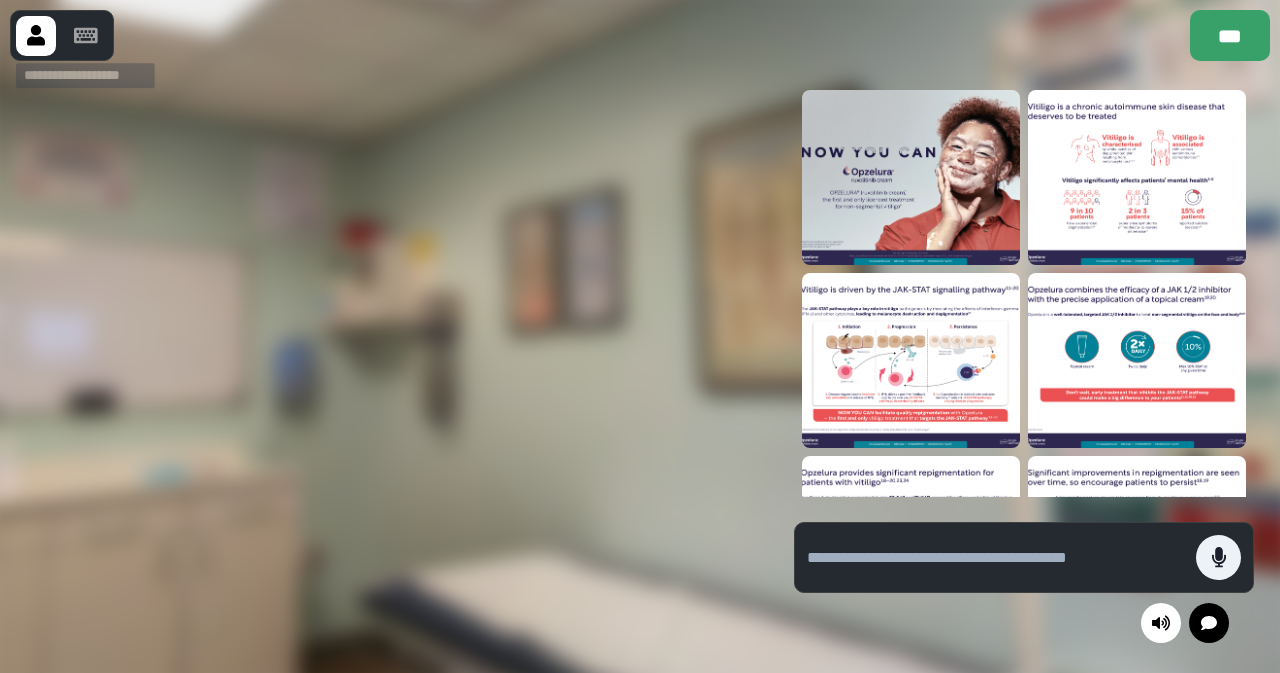 click 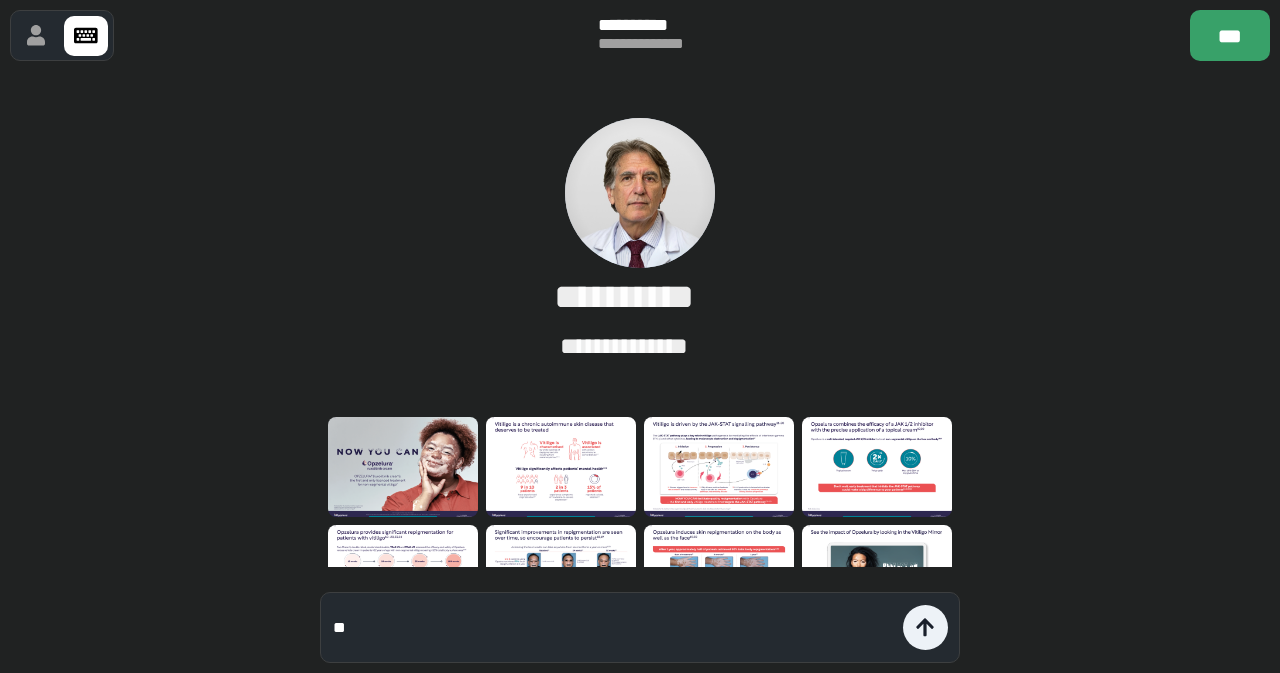 type on "*" 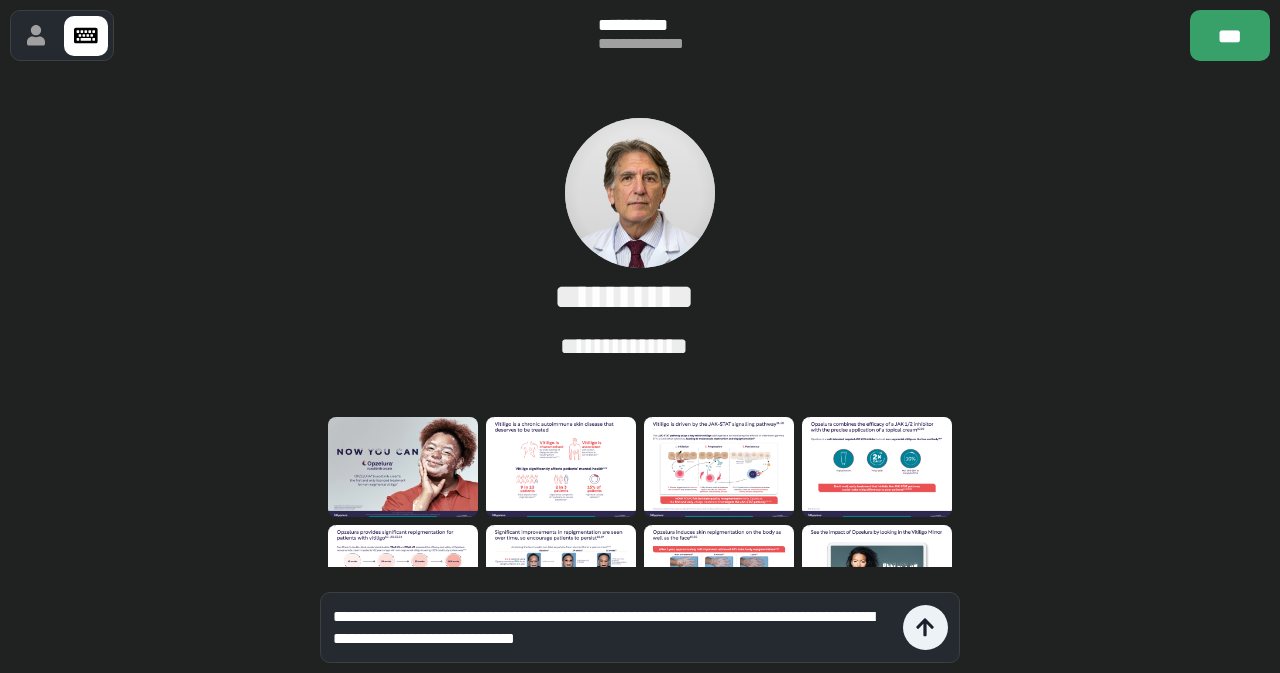 click on "**********" at bounding box center [613, 628] 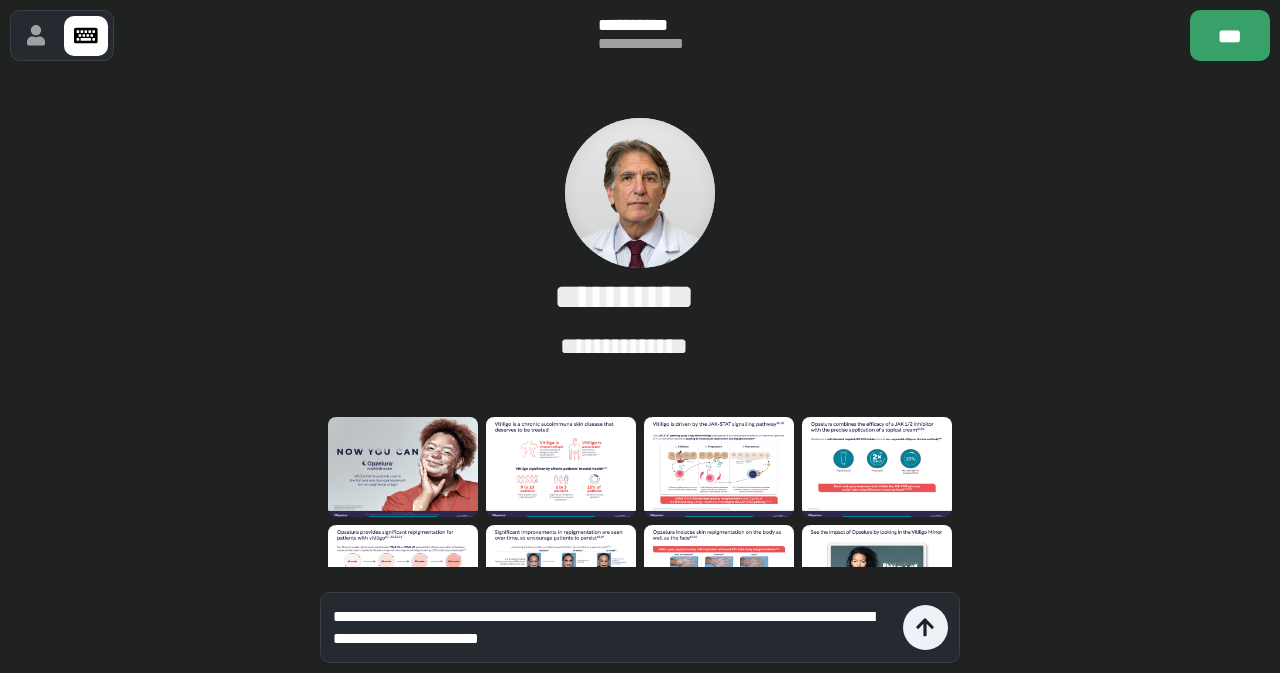click on "**********" at bounding box center [613, 628] 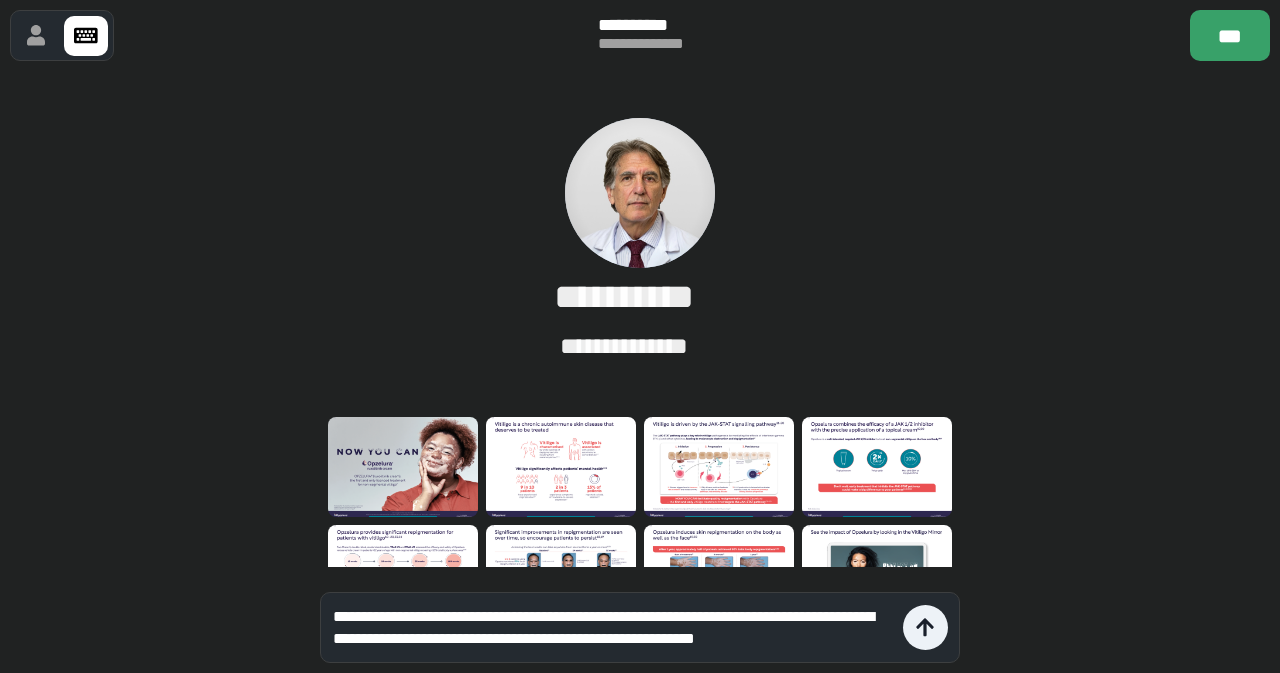 type on "**********" 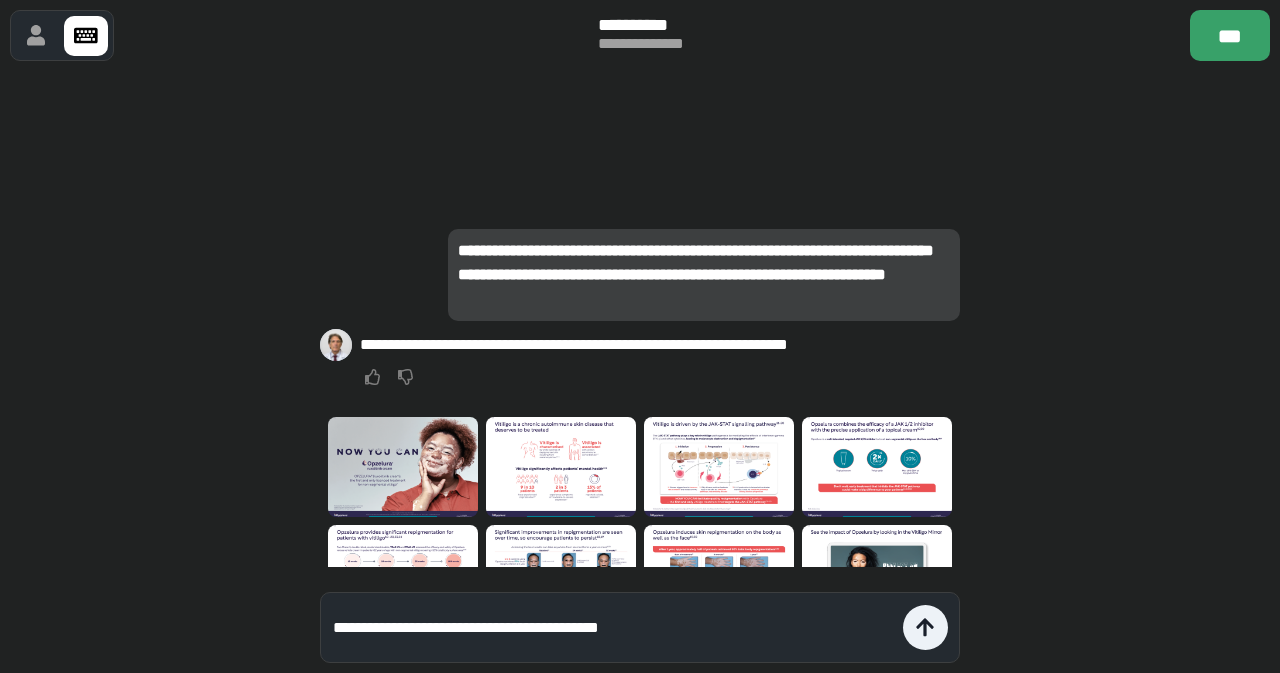 click on "**********" at bounding box center (613, 628) 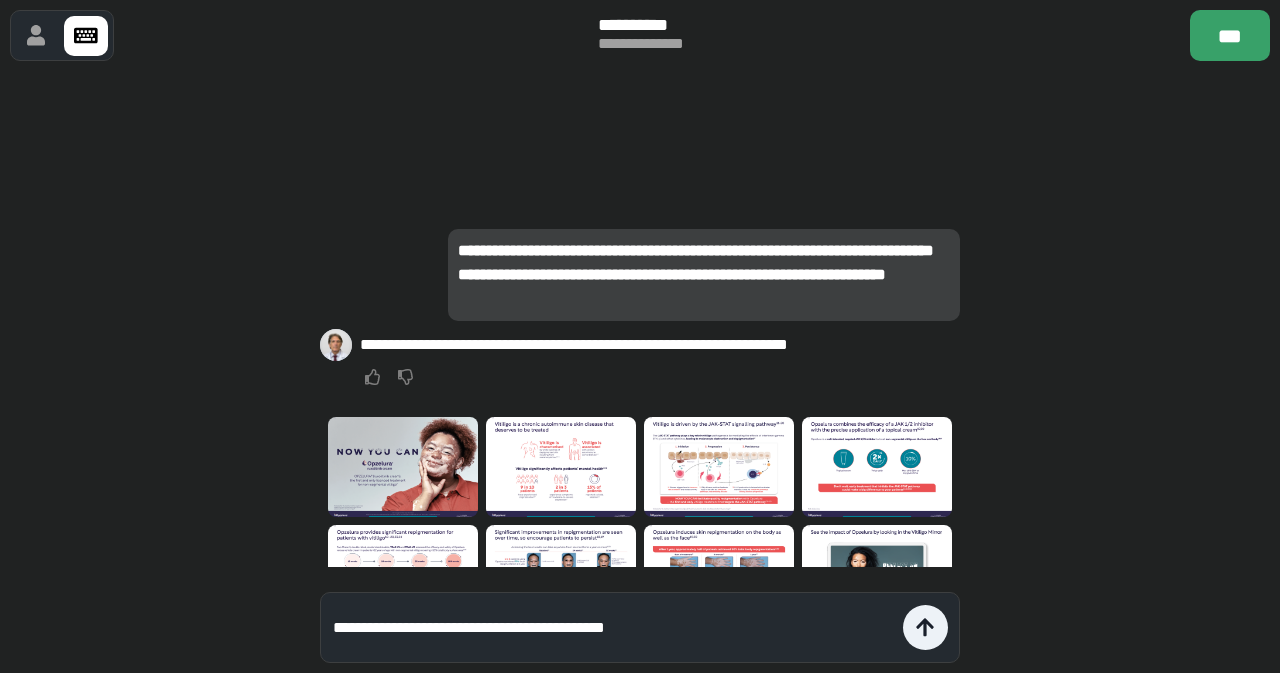 click on "**********" at bounding box center (613, 628) 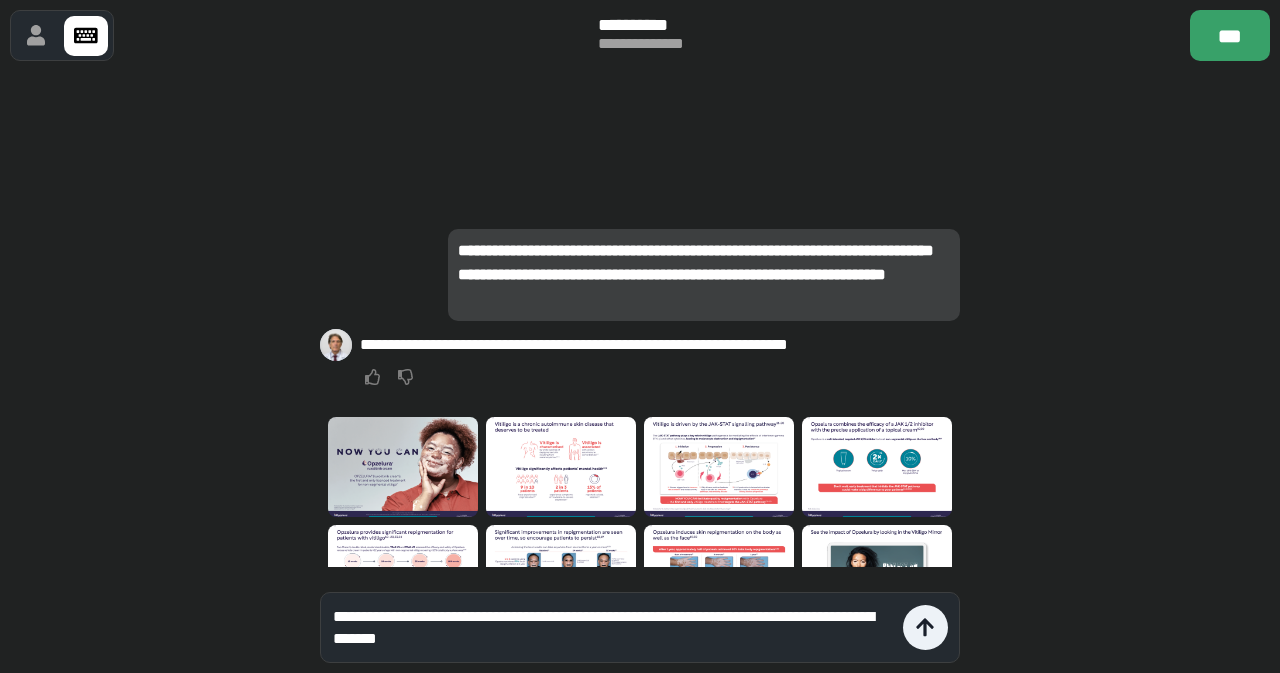 click on "**********" at bounding box center (613, 628) 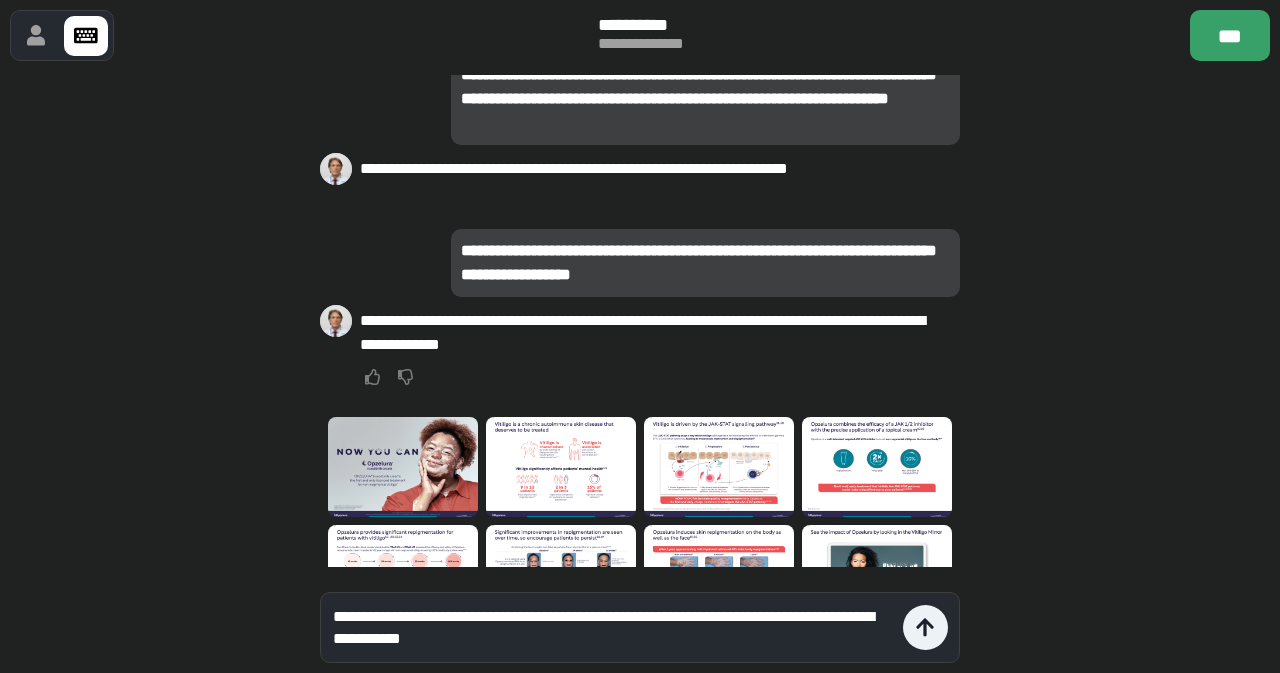 type on "**********" 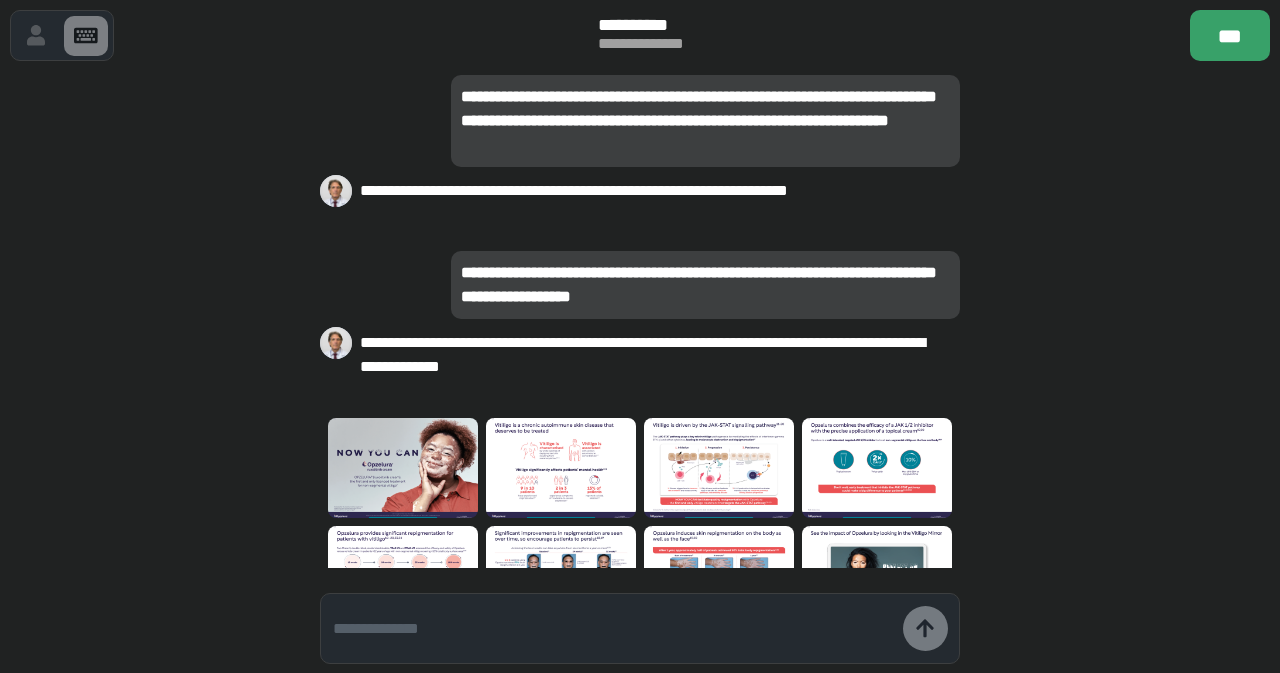 scroll, scrollTop: 0, scrollLeft: 0, axis: both 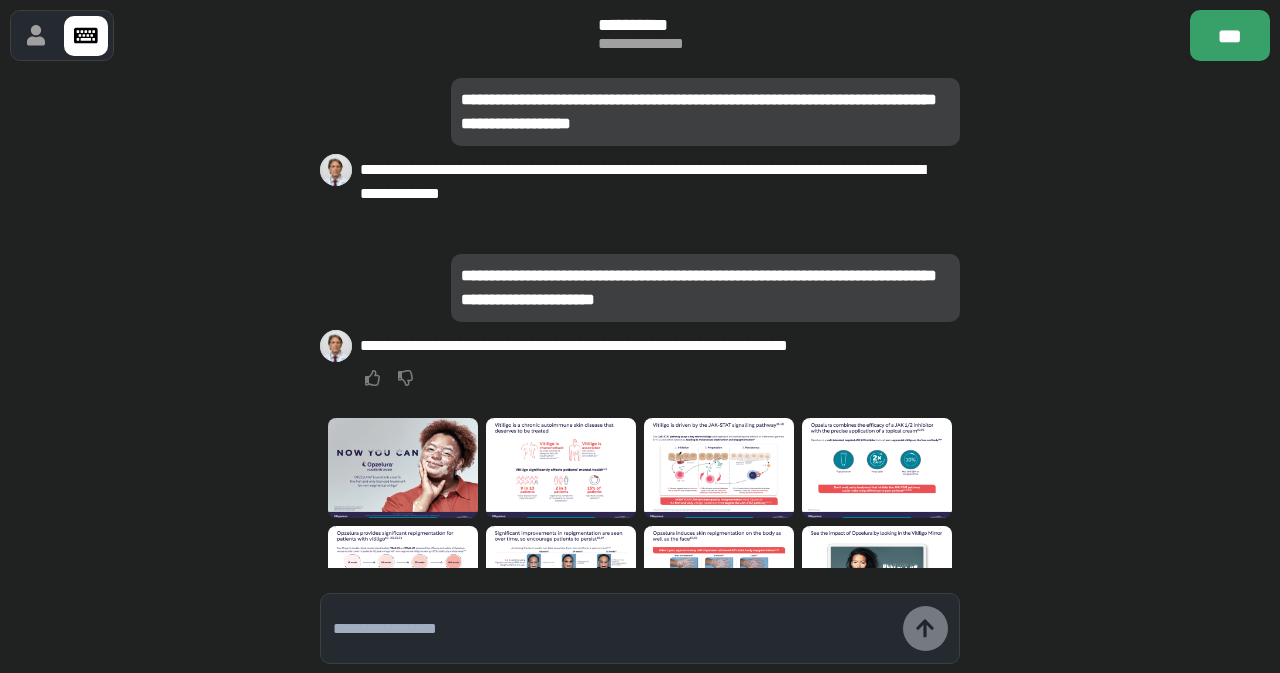 click at bounding box center (613, 629) 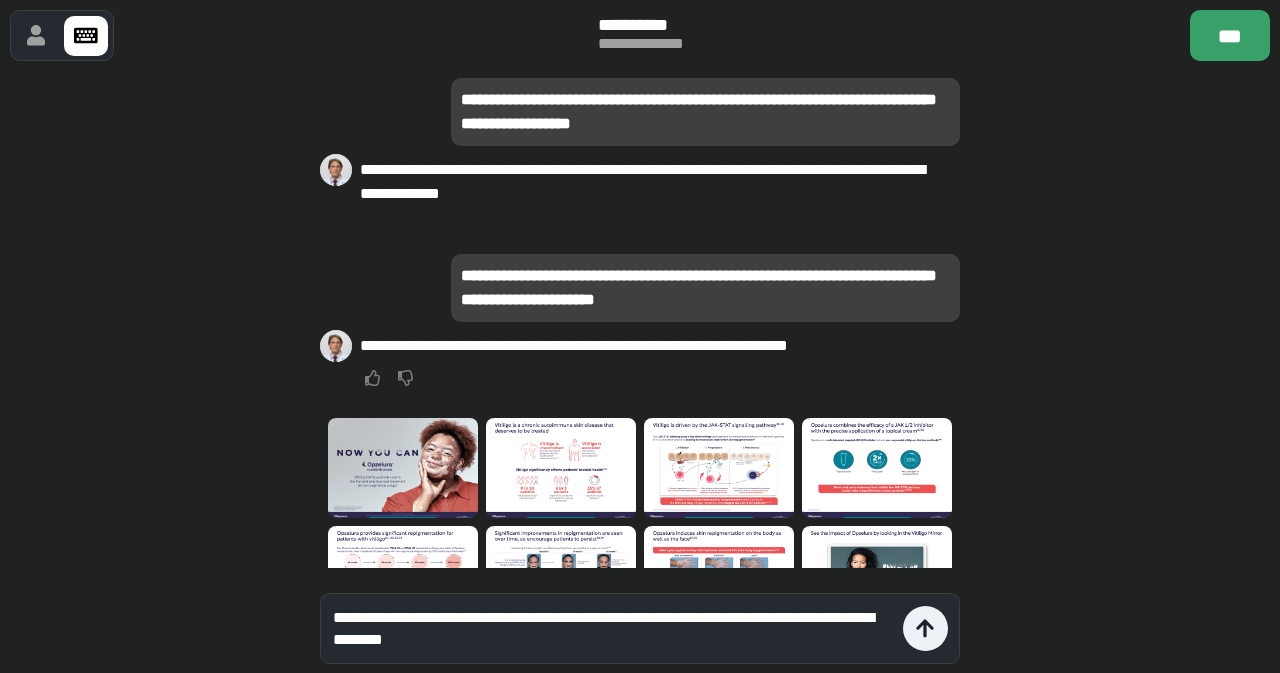 click on "**********" at bounding box center (613, 629) 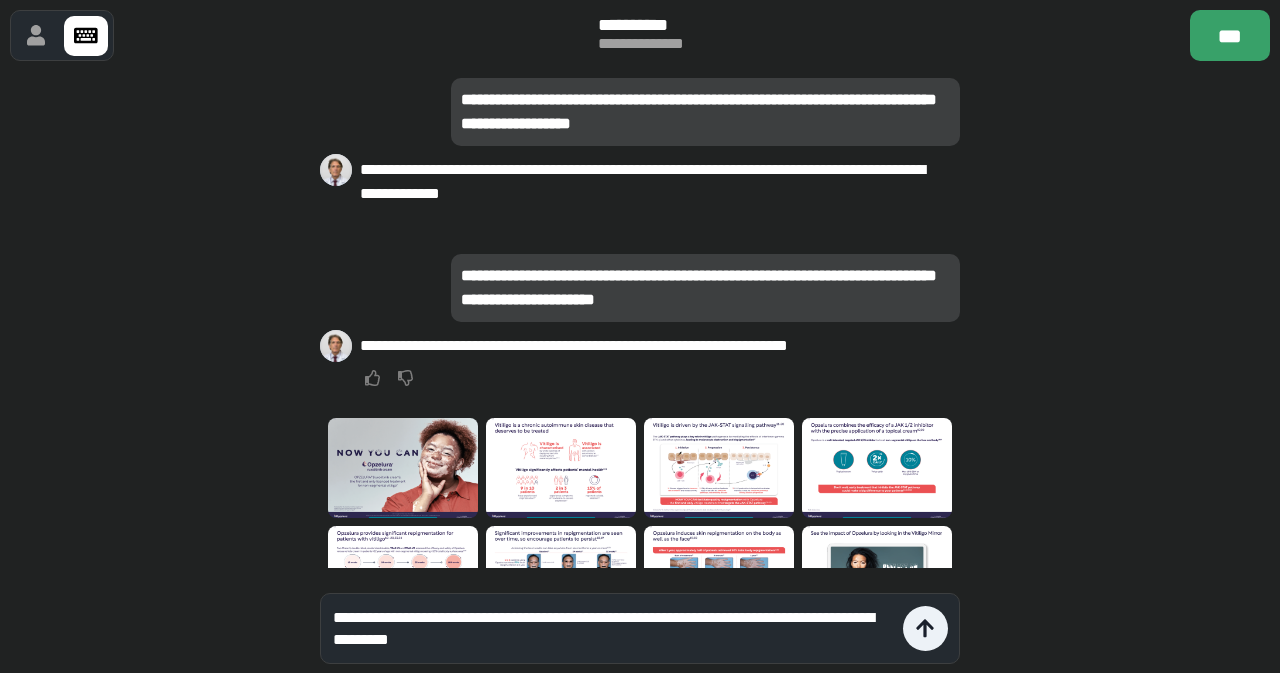 click on "**********" at bounding box center [613, 629] 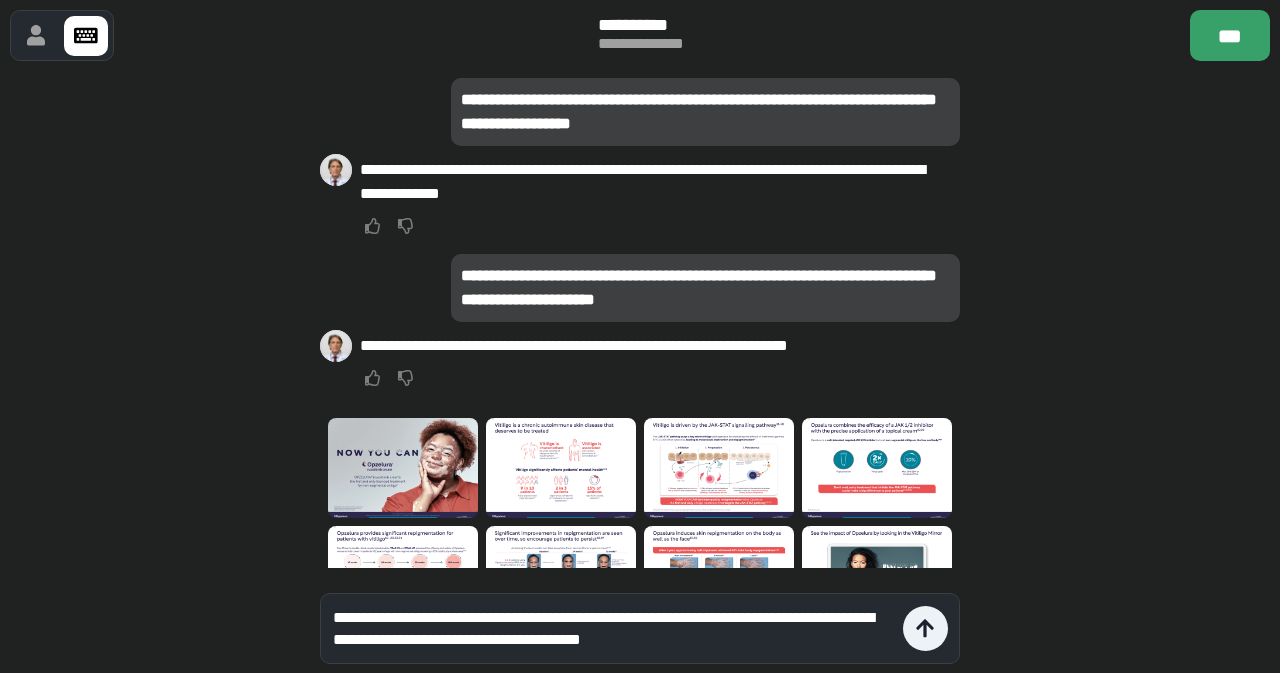 click on "**********" at bounding box center [613, 629] 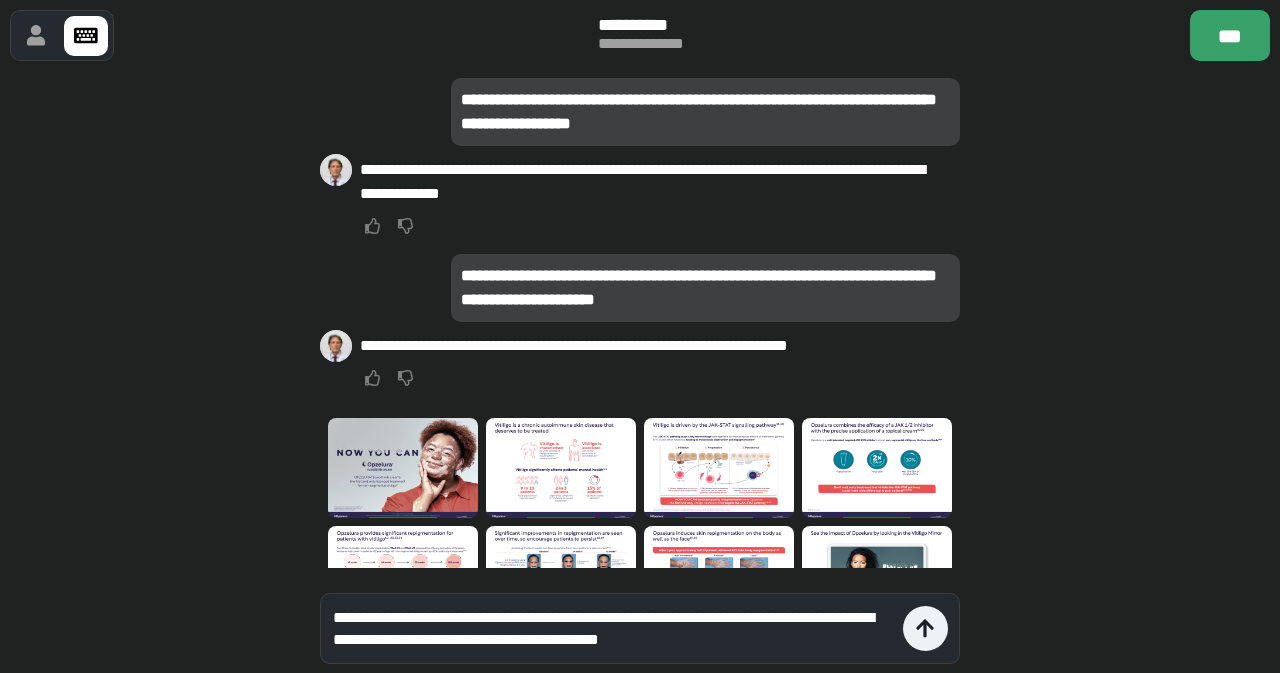 click on "**********" at bounding box center (618, 628) 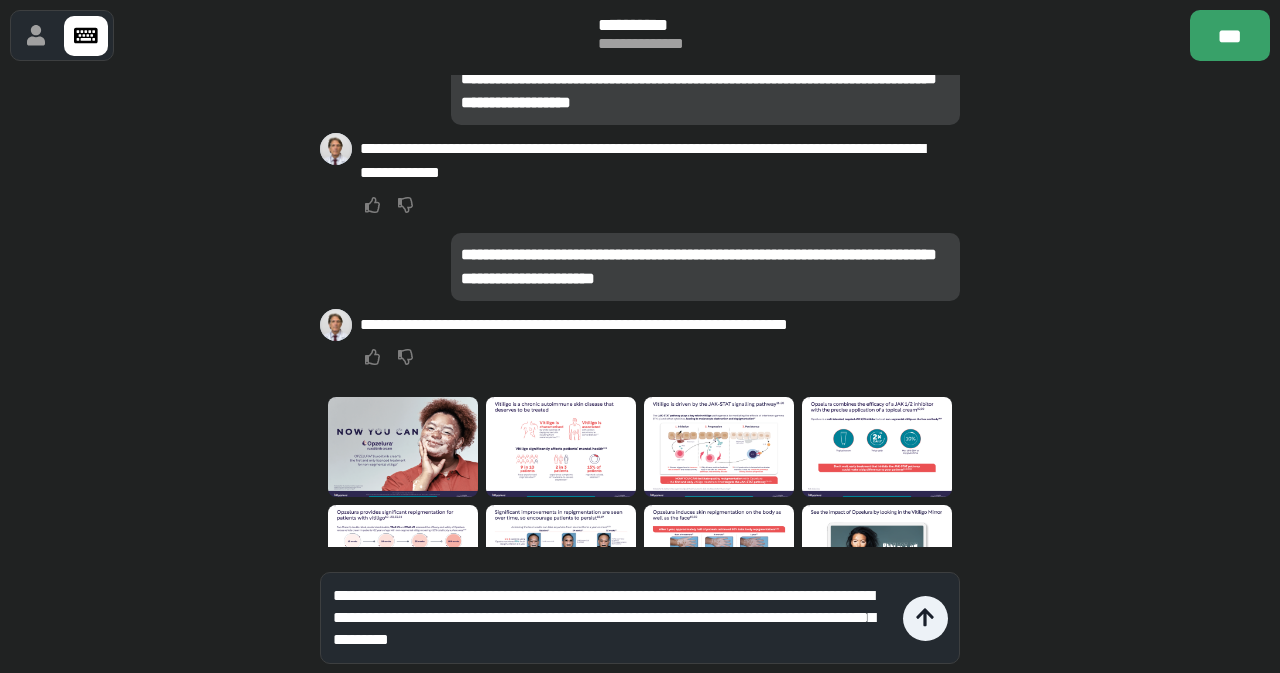 type on "**********" 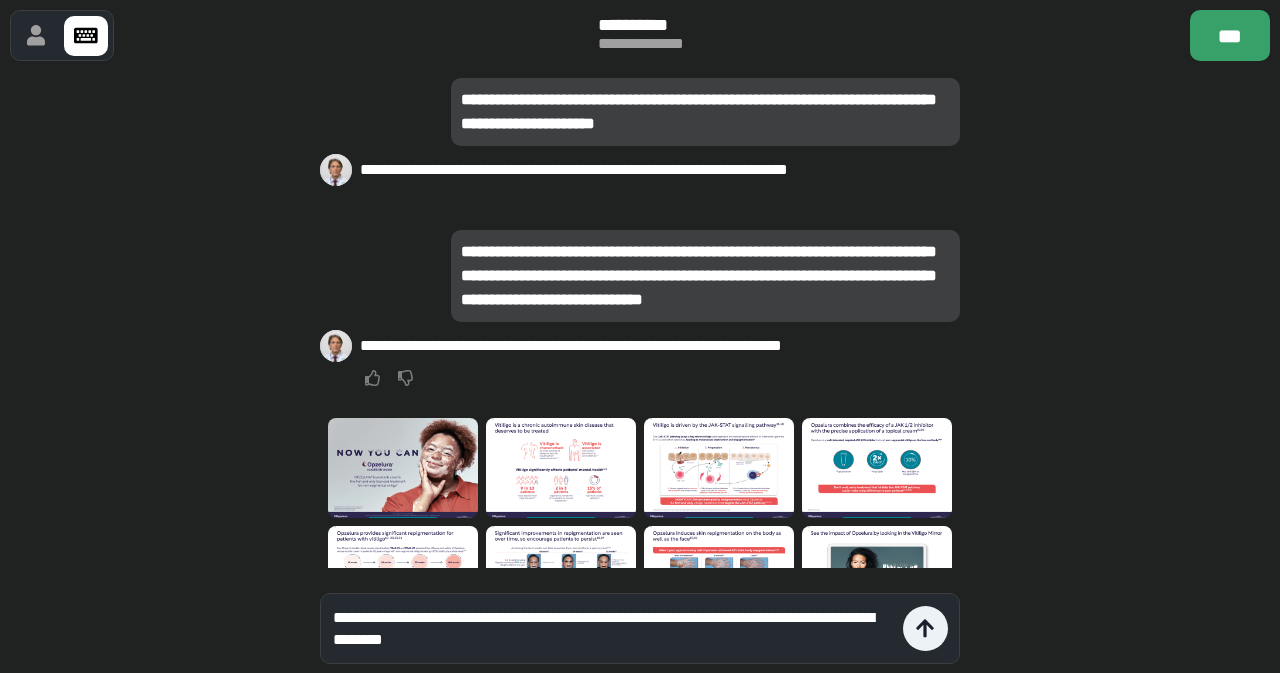 type on "**********" 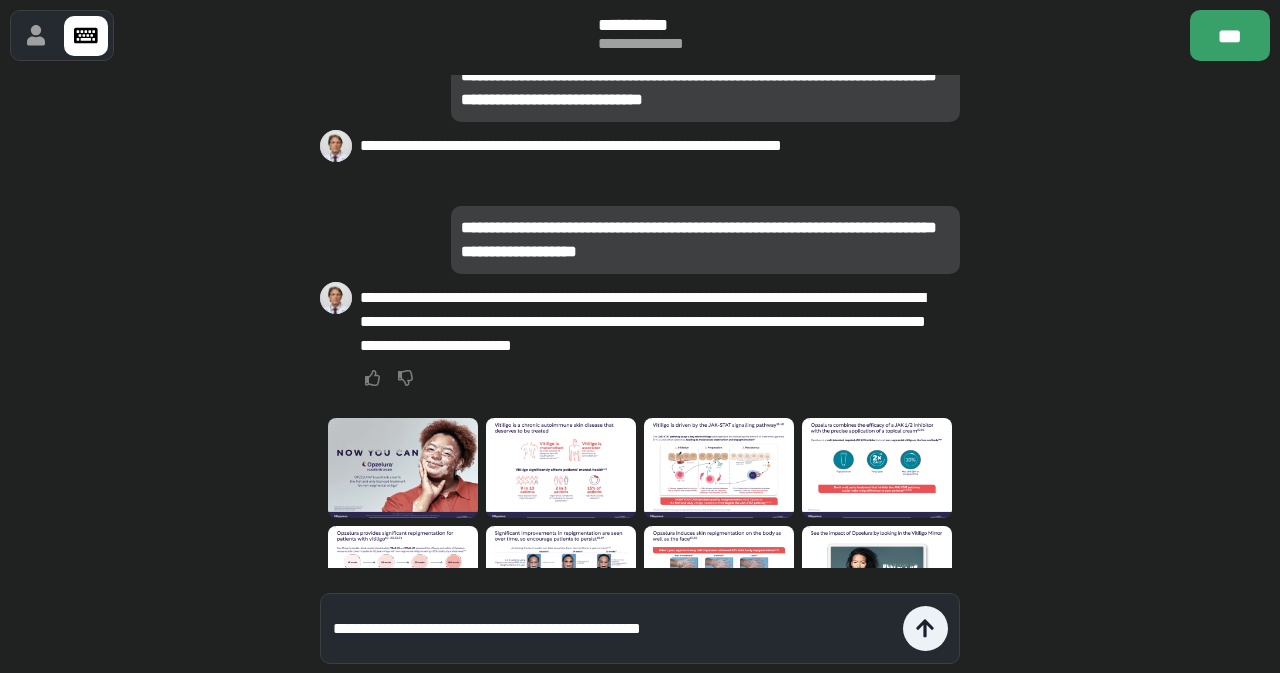 type on "**********" 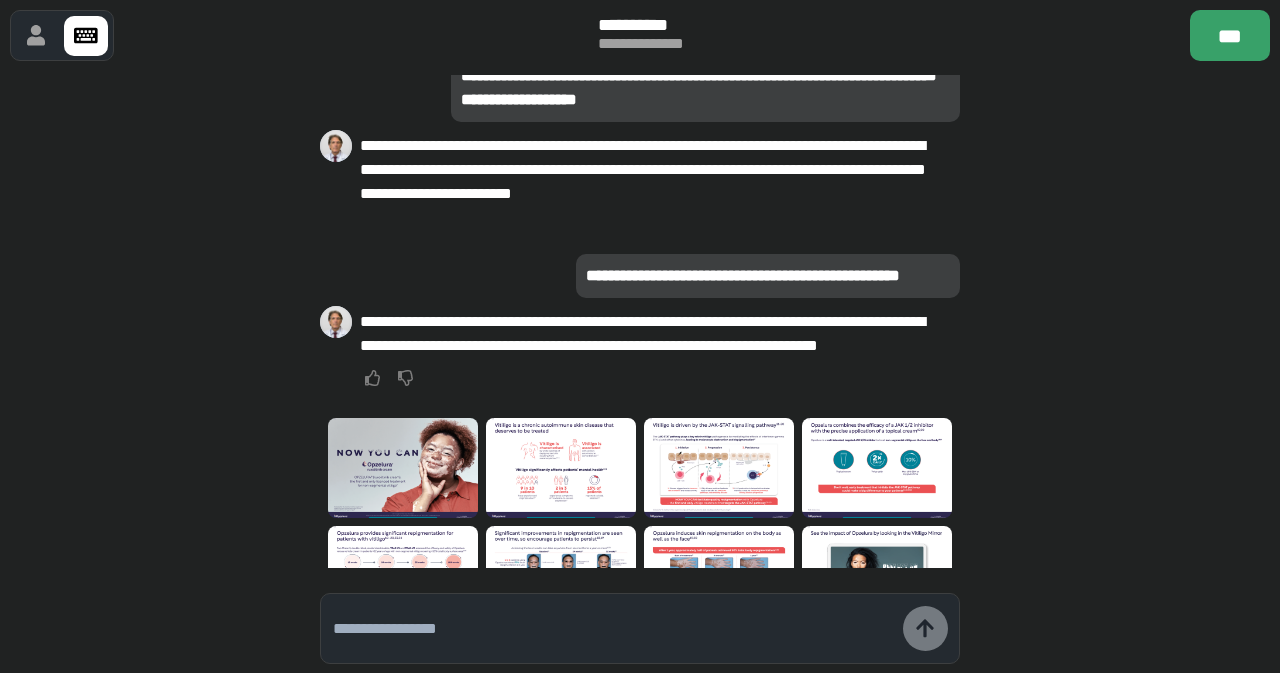 click at bounding box center (613, 629) 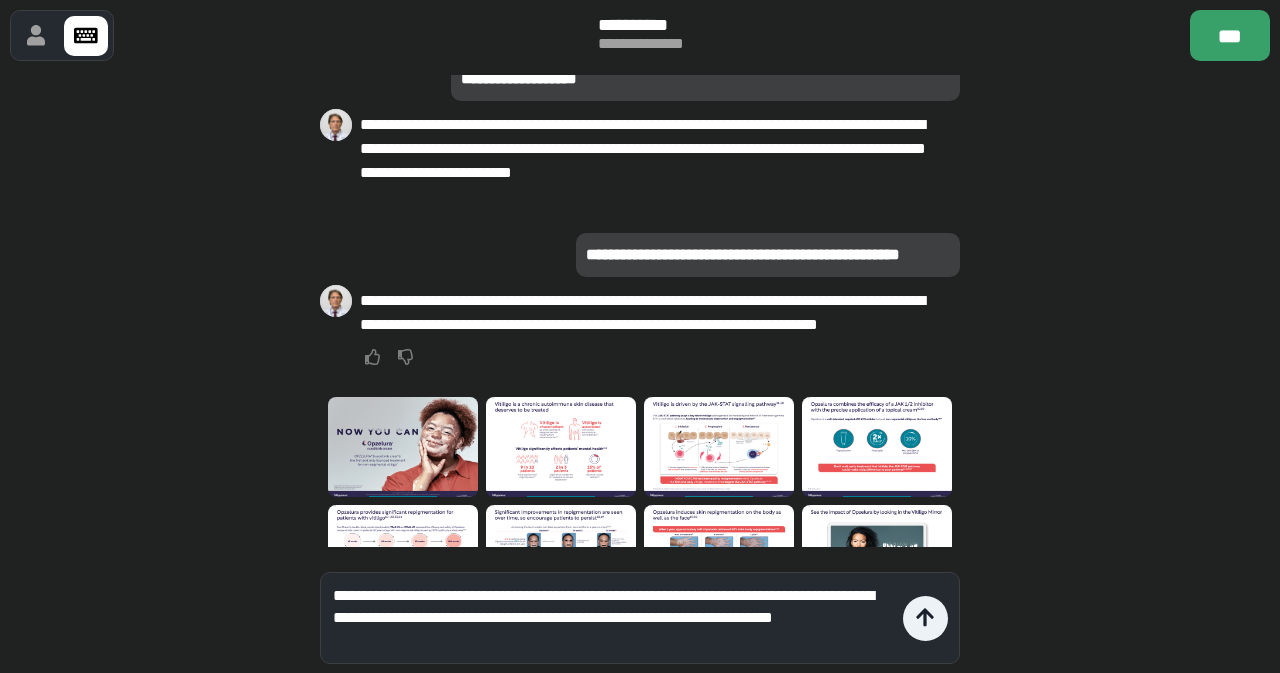 click on "**********" at bounding box center [613, 618] 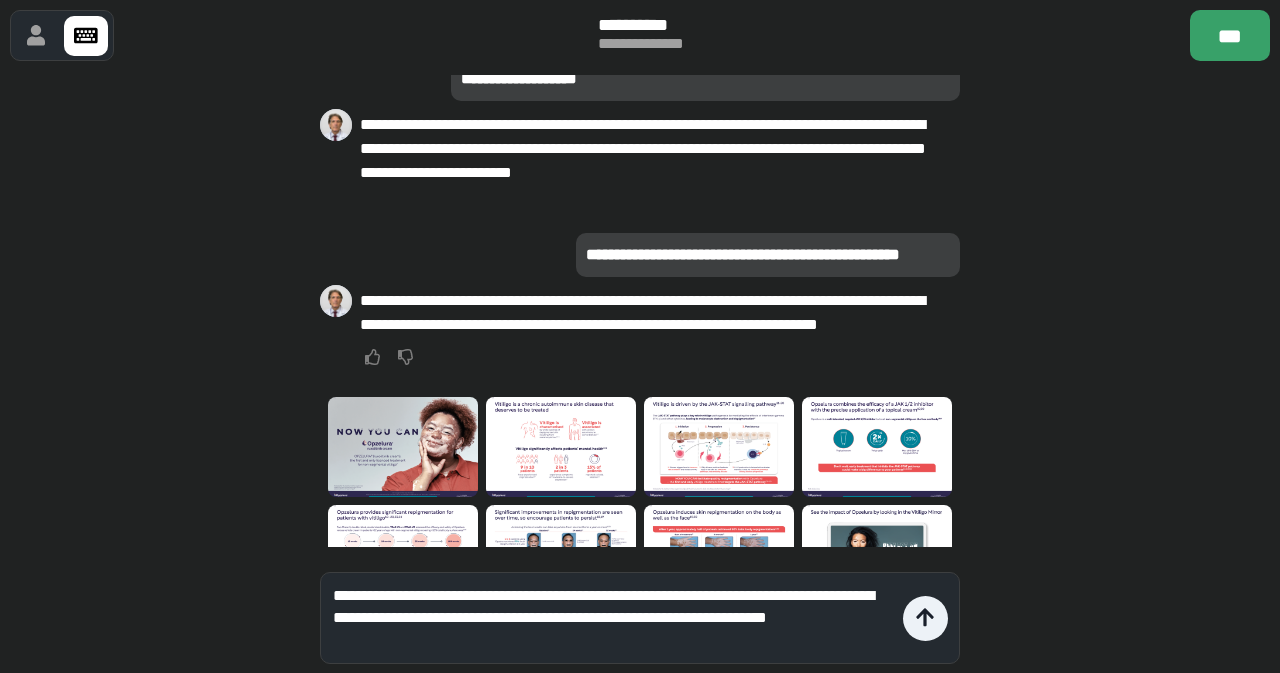 click on "**********" at bounding box center (613, 618) 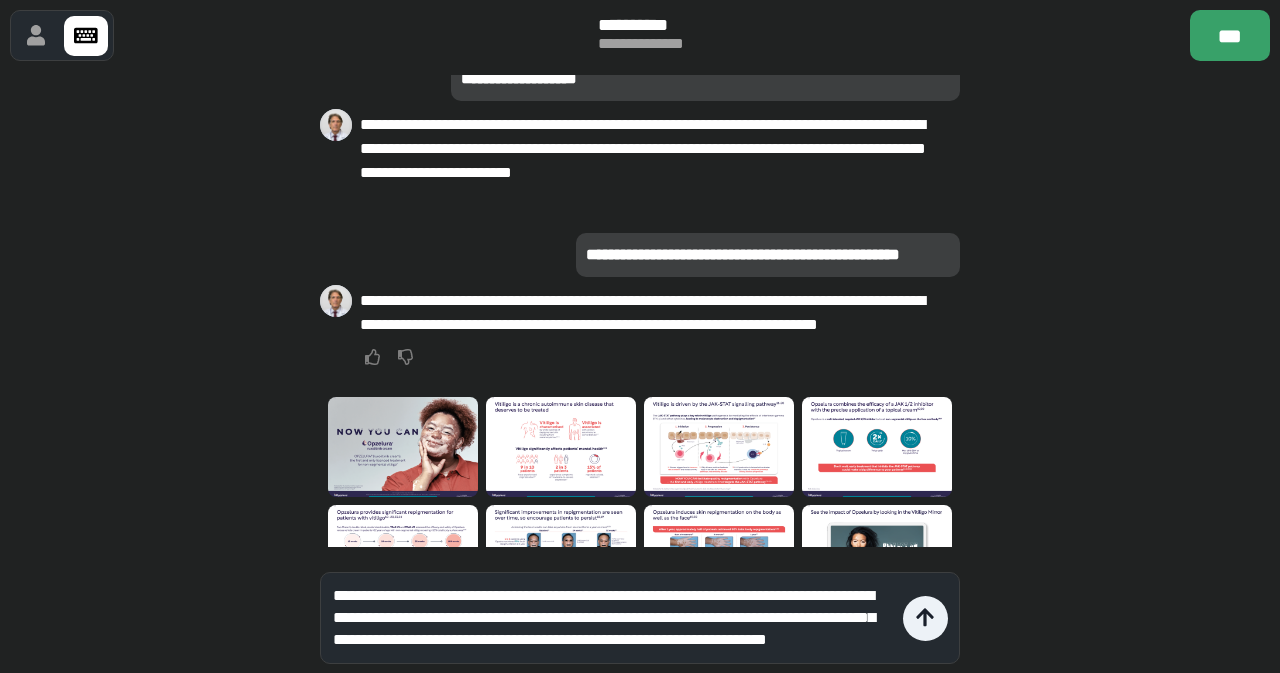 scroll, scrollTop: 0, scrollLeft: 0, axis: both 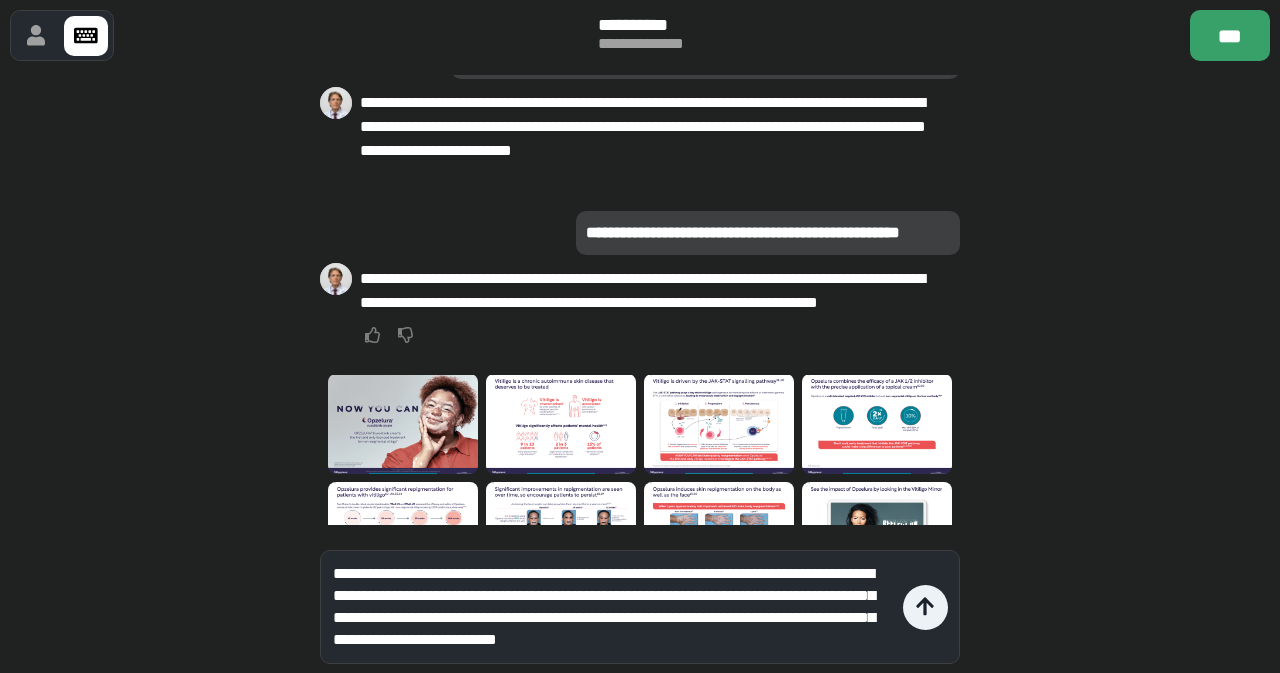 click at bounding box center [877, 424] 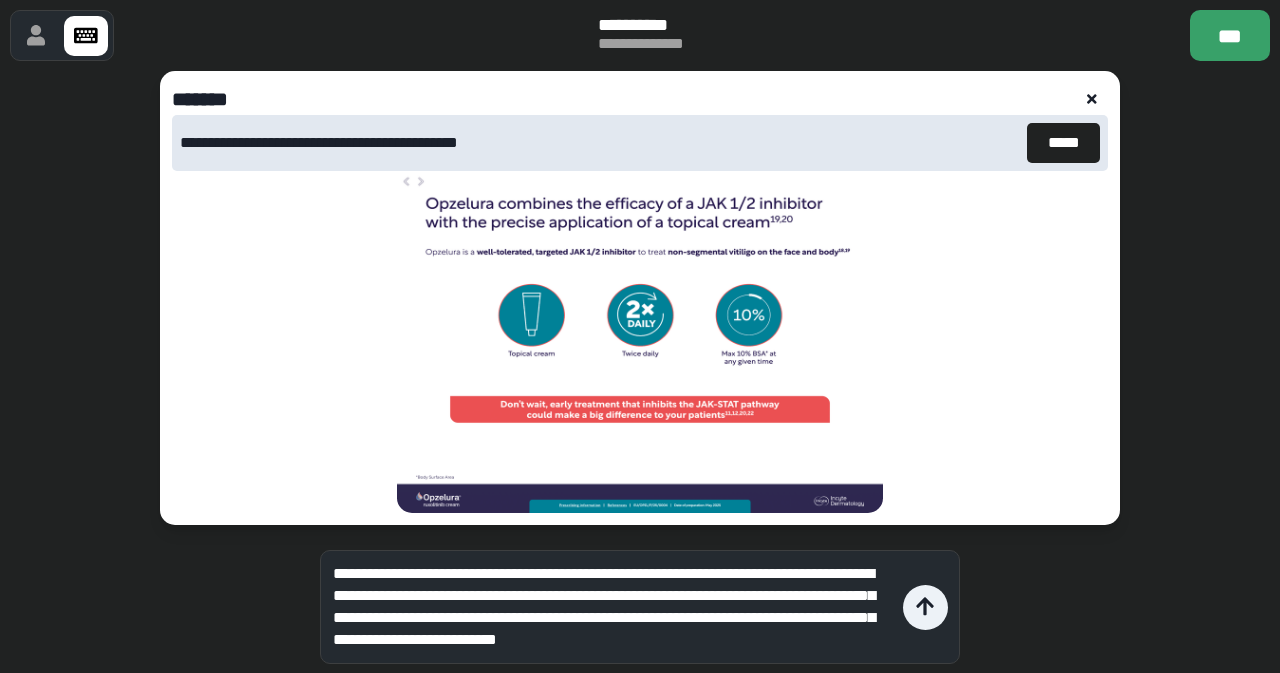 click 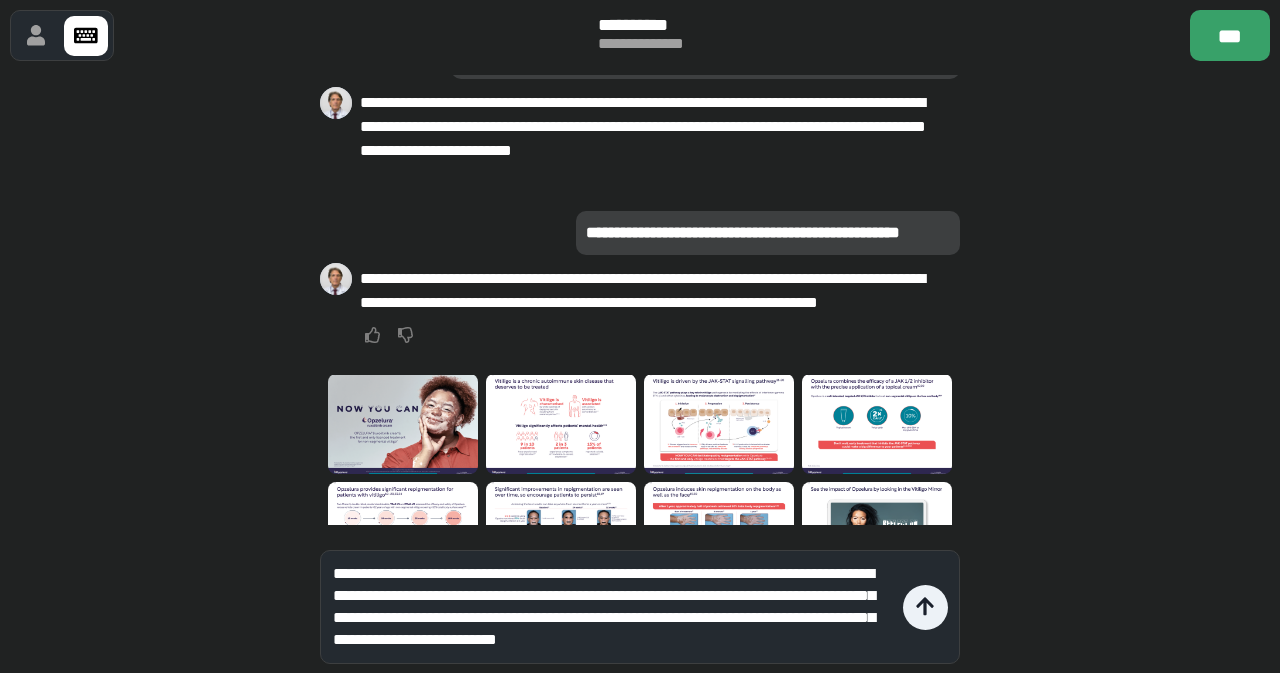 click on "**********" at bounding box center (613, 607) 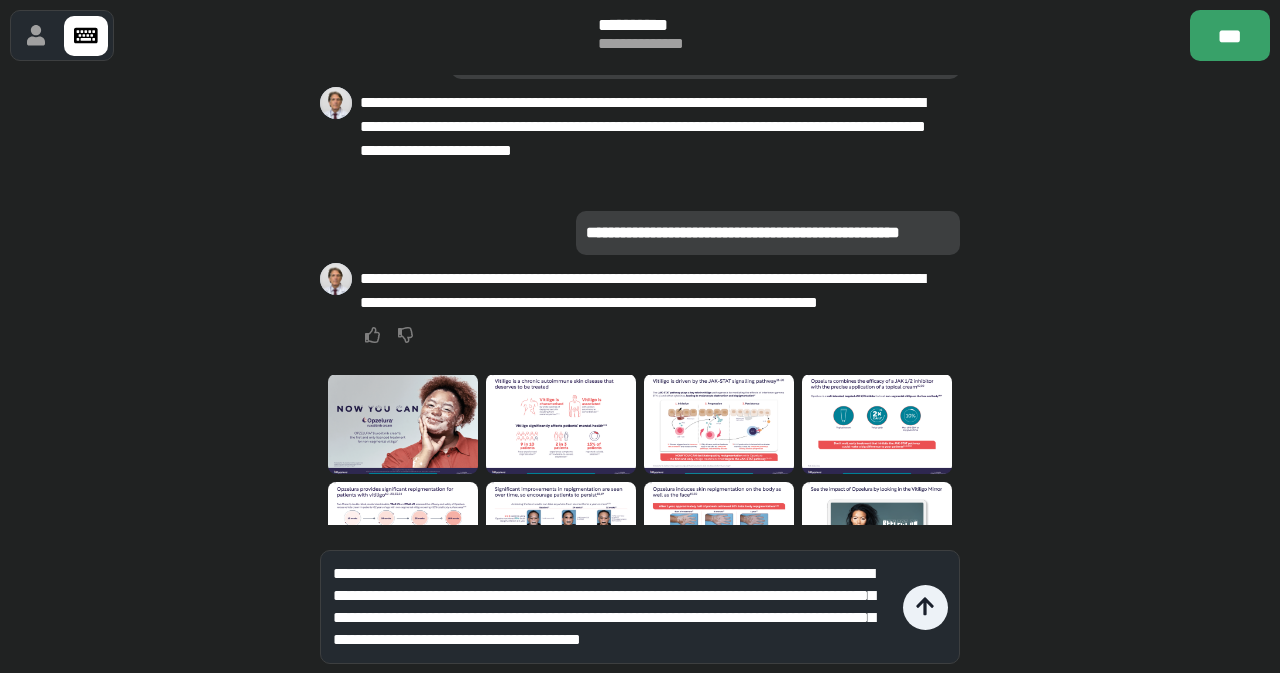 scroll, scrollTop: 20, scrollLeft: 0, axis: vertical 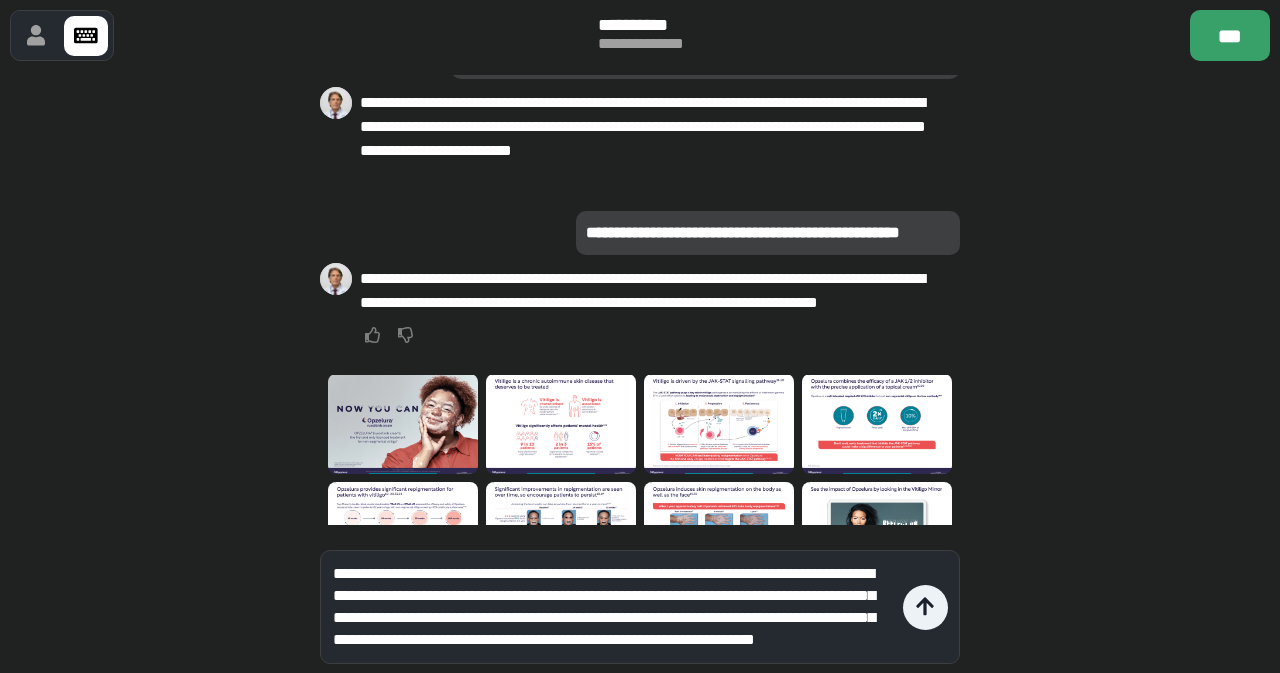 type on "**********" 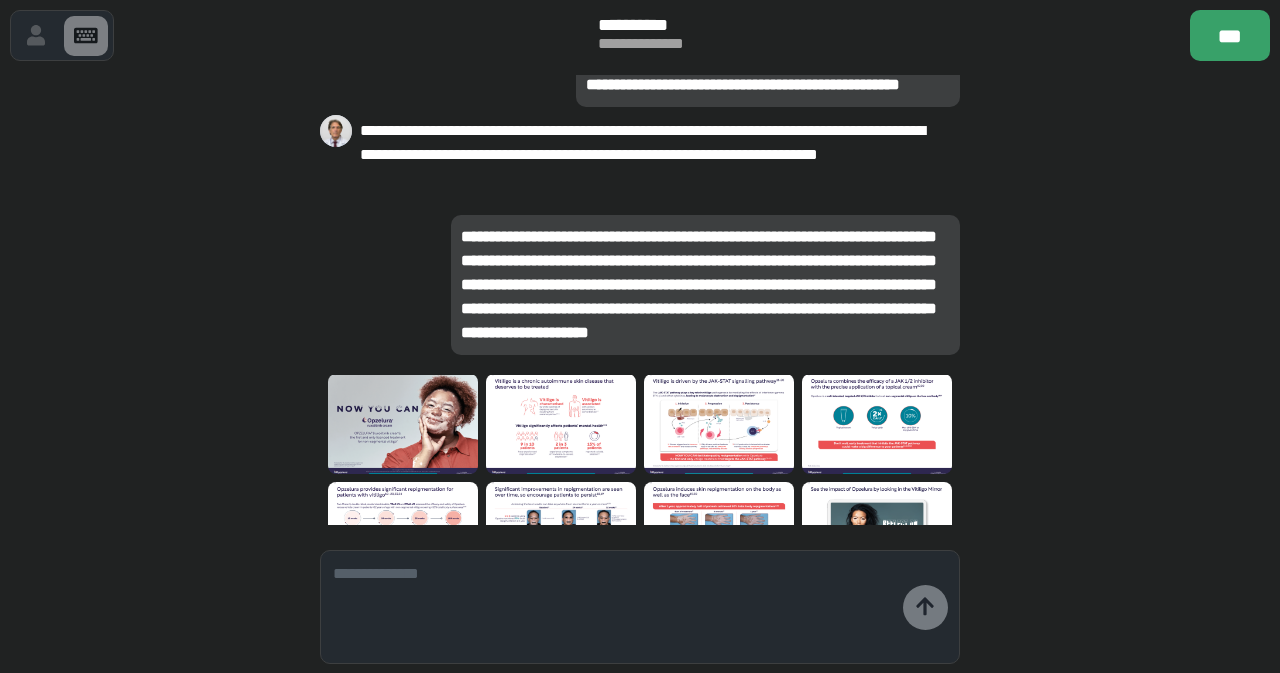 scroll, scrollTop: 0, scrollLeft: 0, axis: both 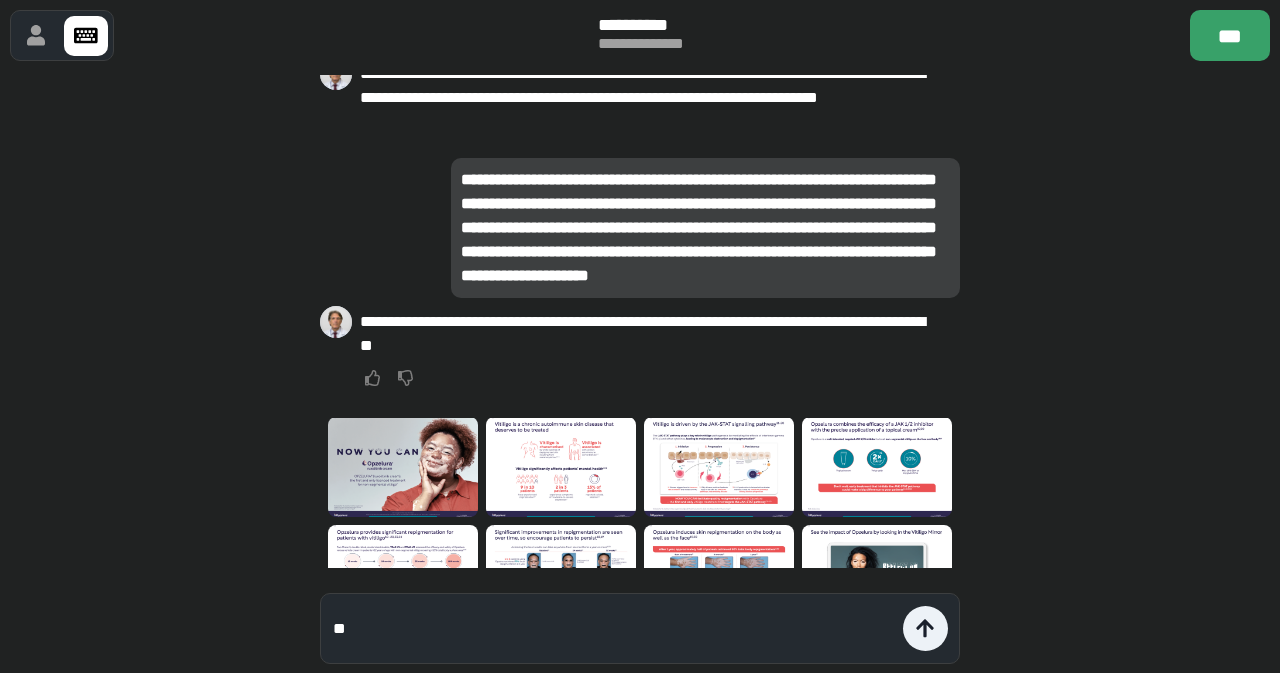 type on "*" 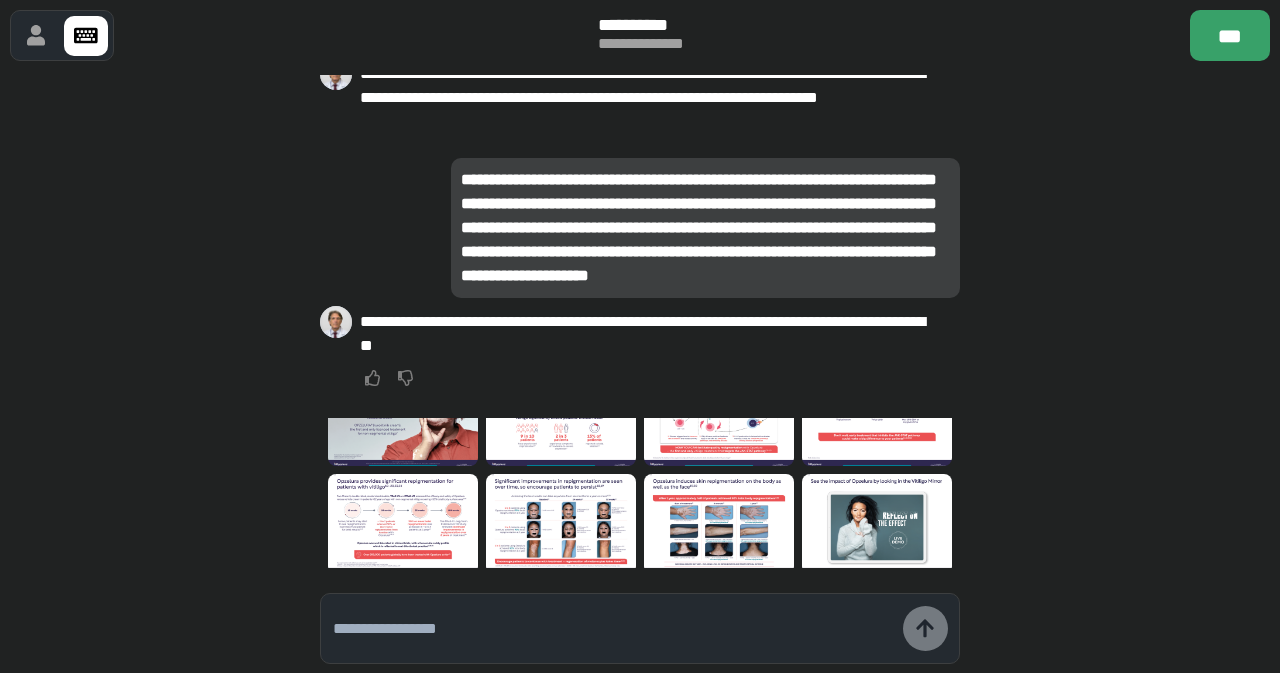 scroll, scrollTop: 53, scrollLeft: 0, axis: vertical 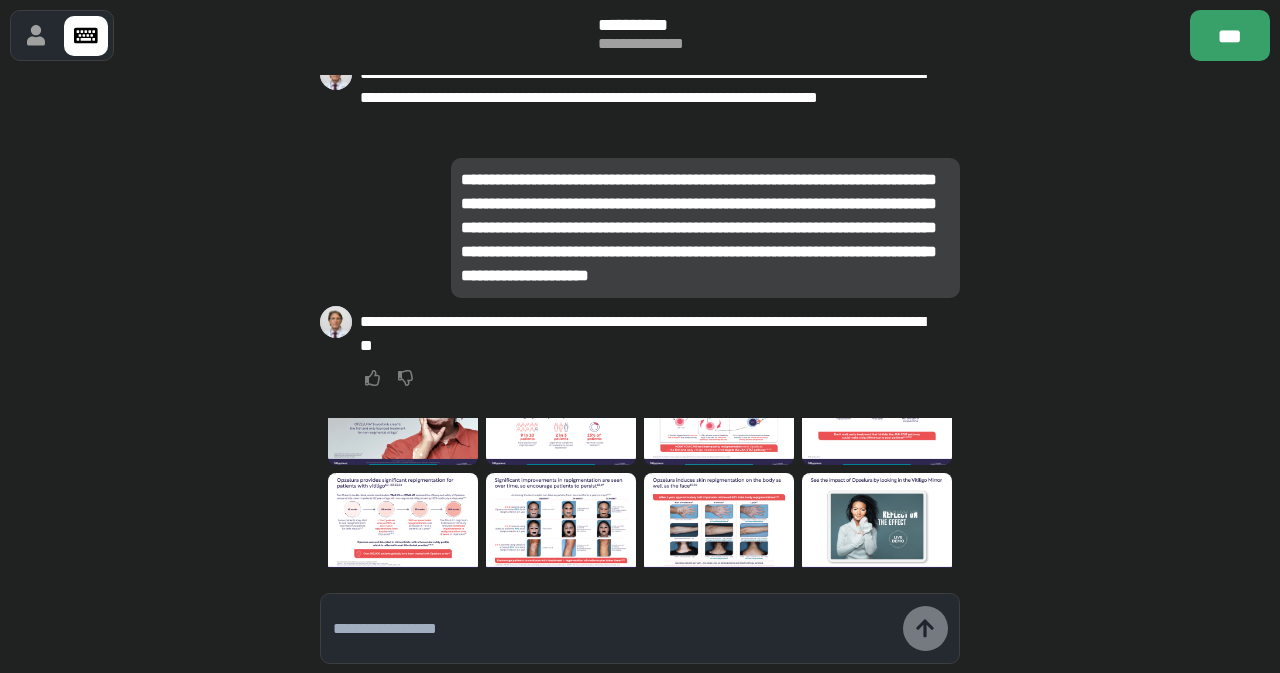 click at bounding box center (403, 523) 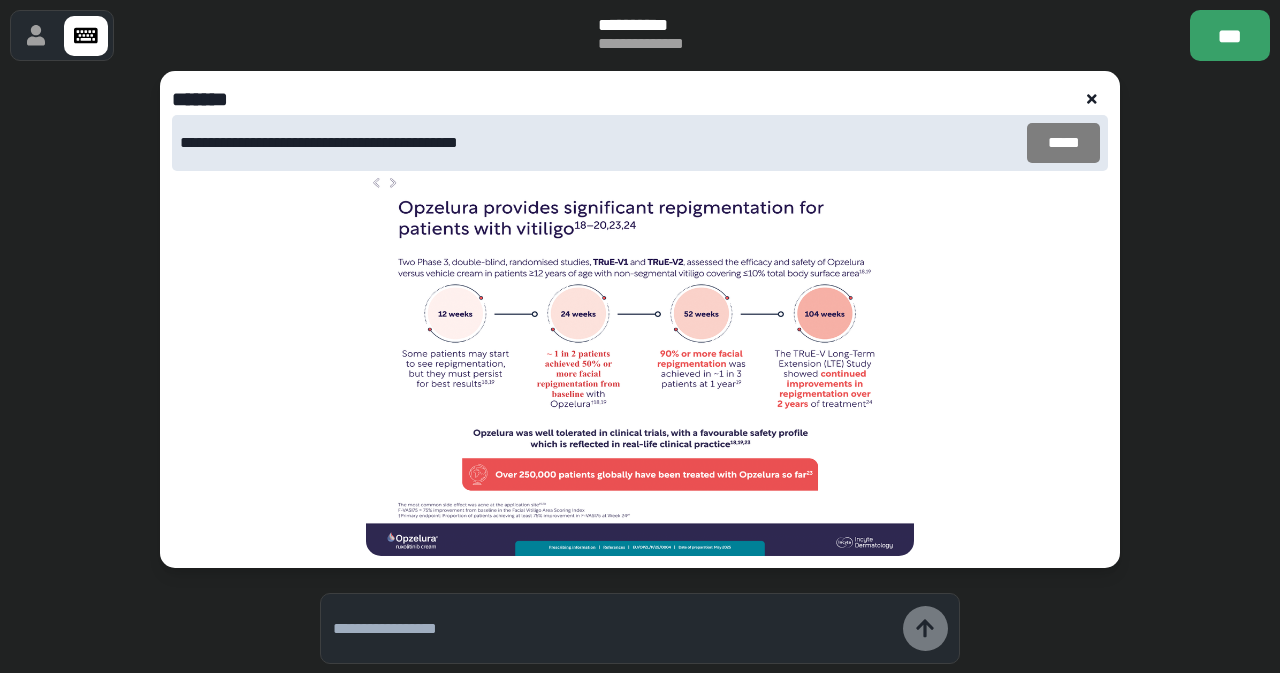 click on "*****" at bounding box center (1063, 143) 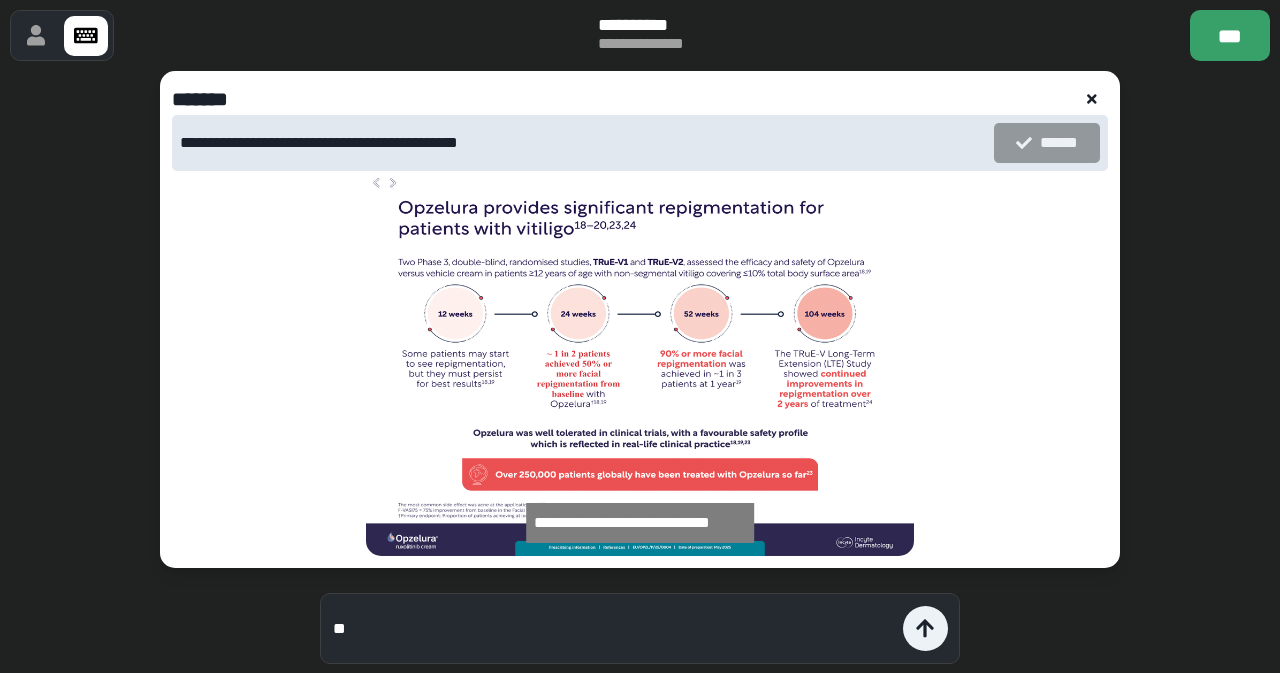 type on "*" 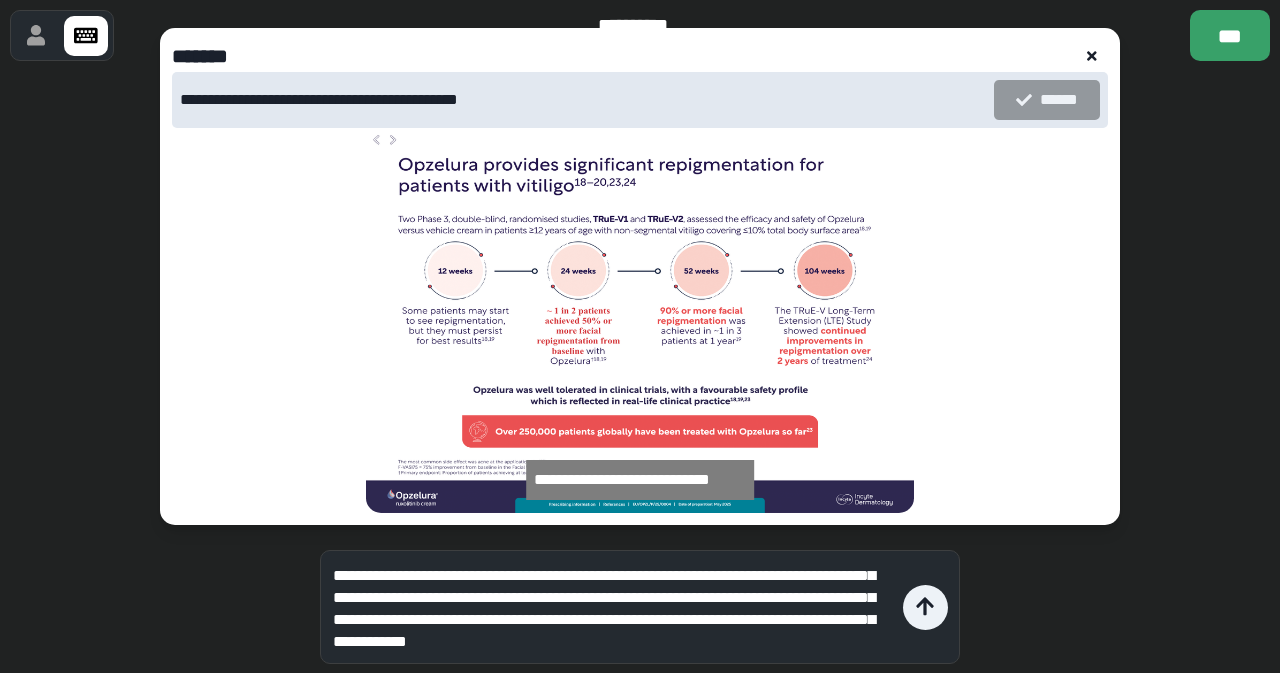 scroll, scrollTop: 42, scrollLeft: 0, axis: vertical 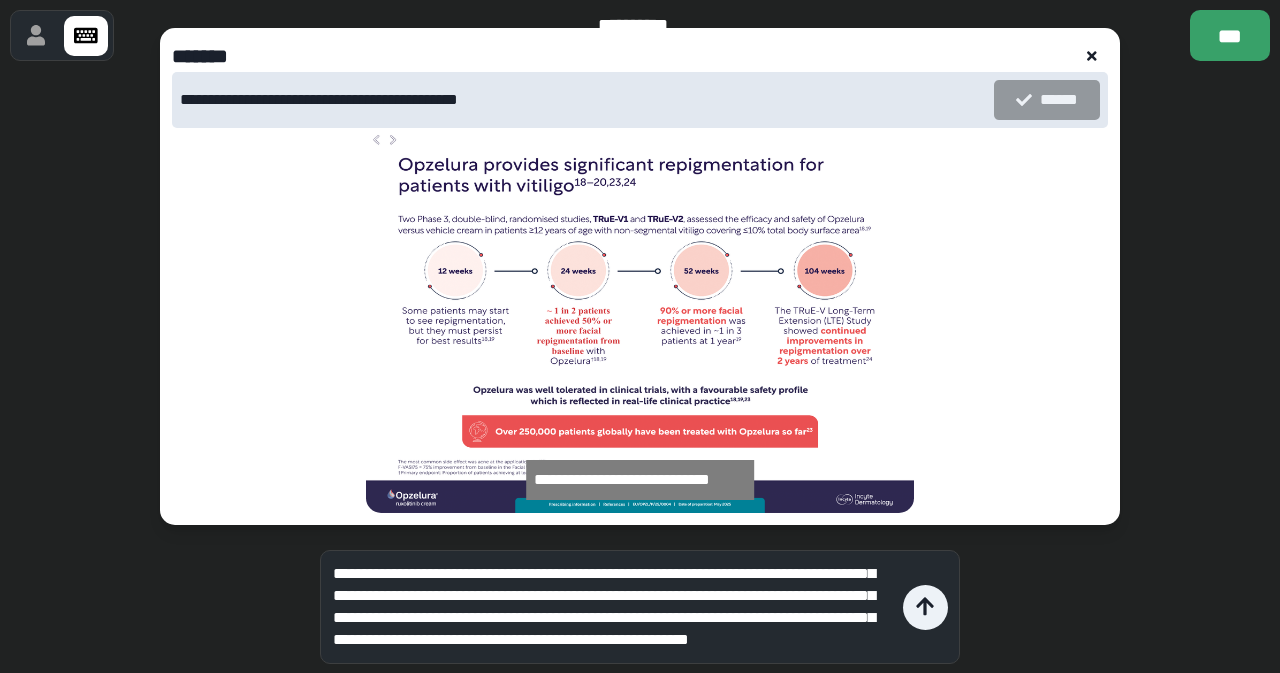 type on "**********" 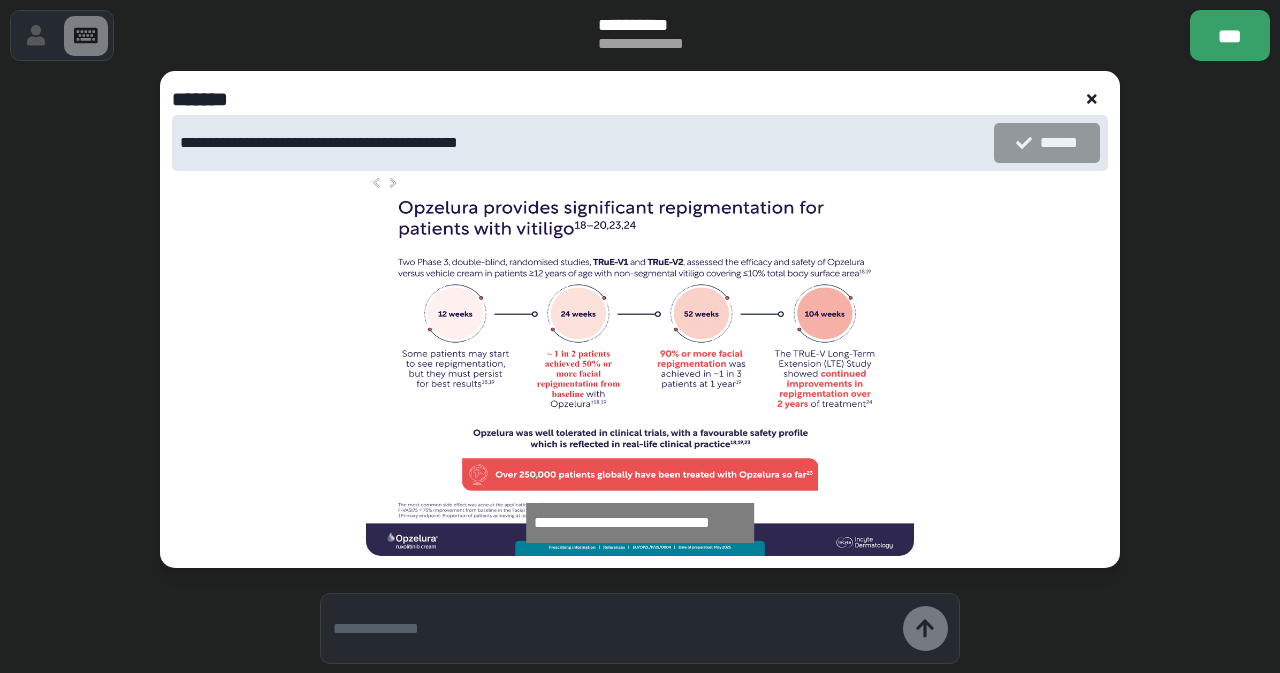 scroll, scrollTop: 0, scrollLeft: 0, axis: both 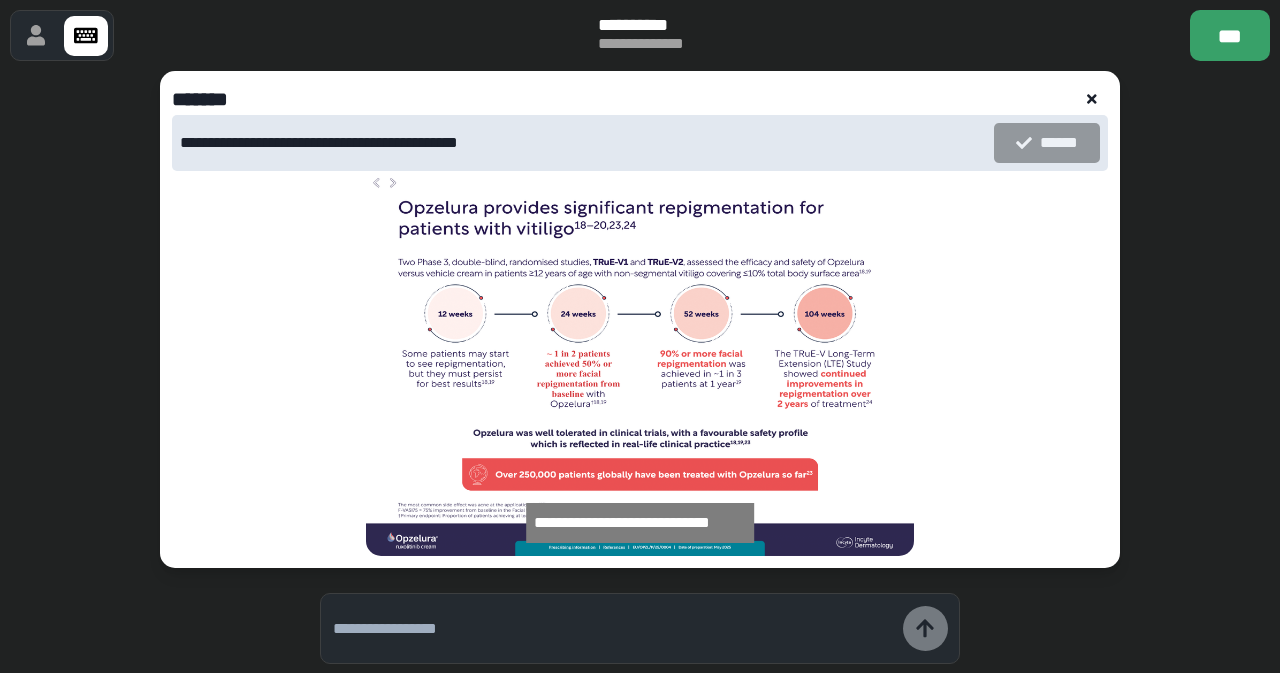 click 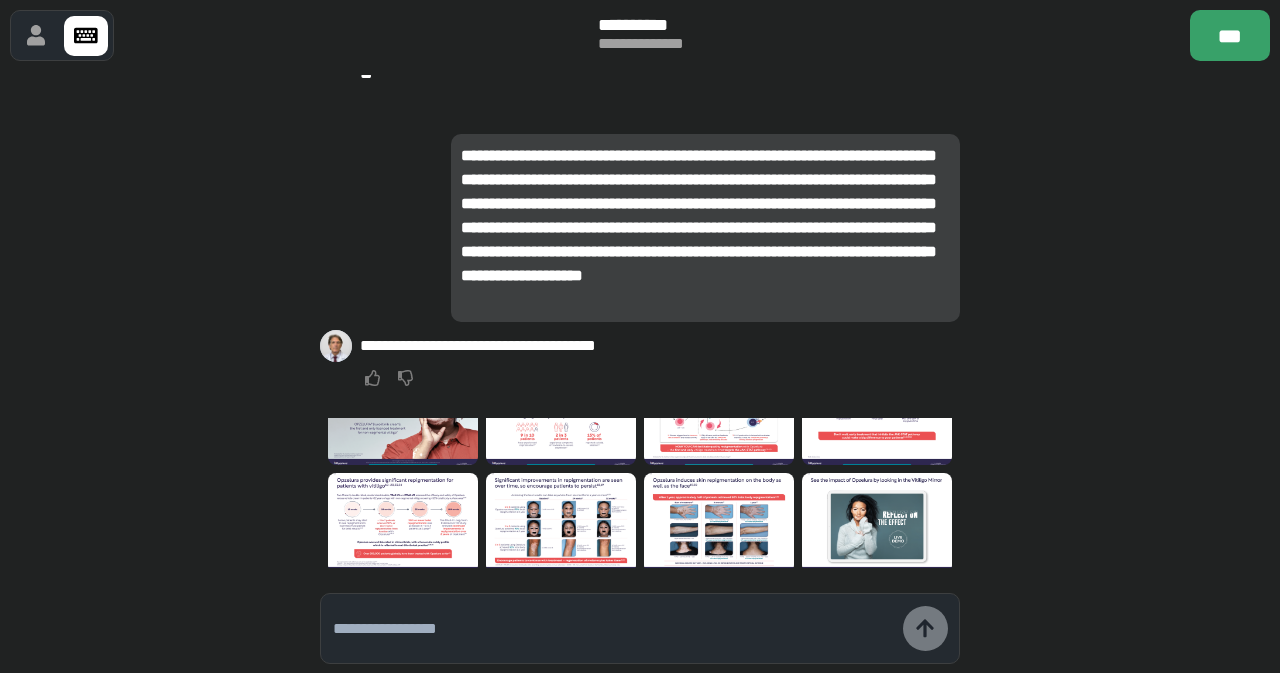 click at bounding box center [403, 523] 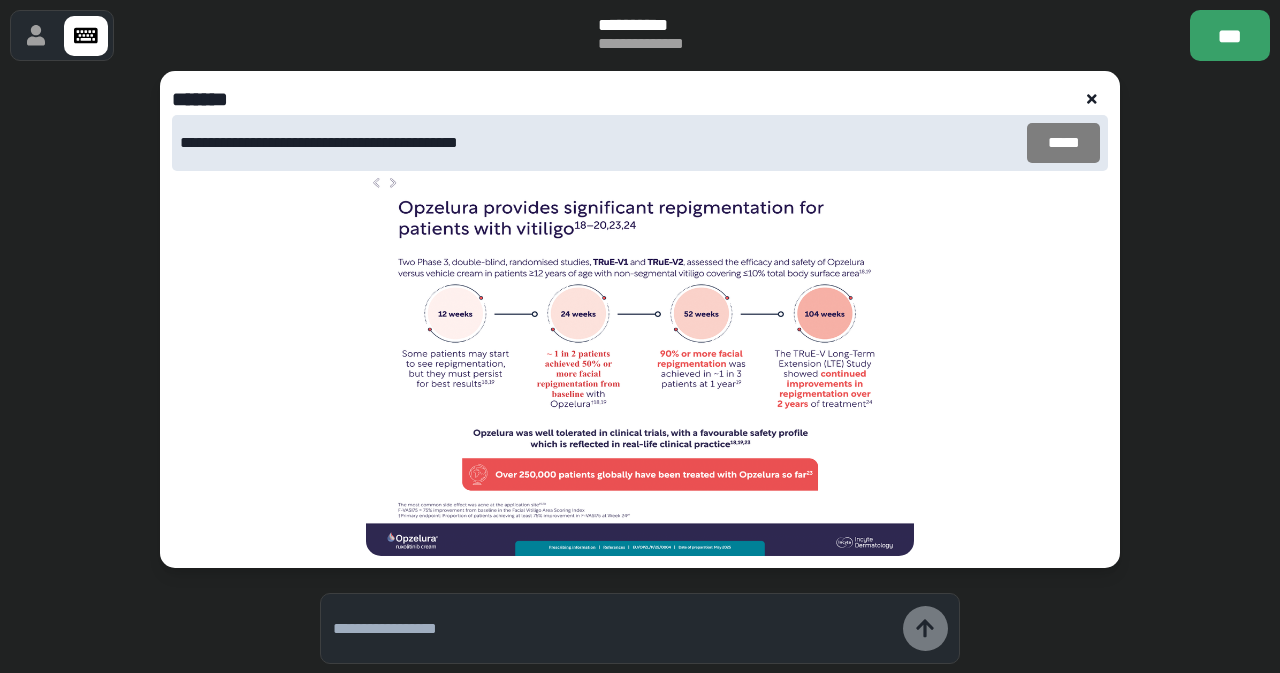 click on "*****" at bounding box center [1063, 143] 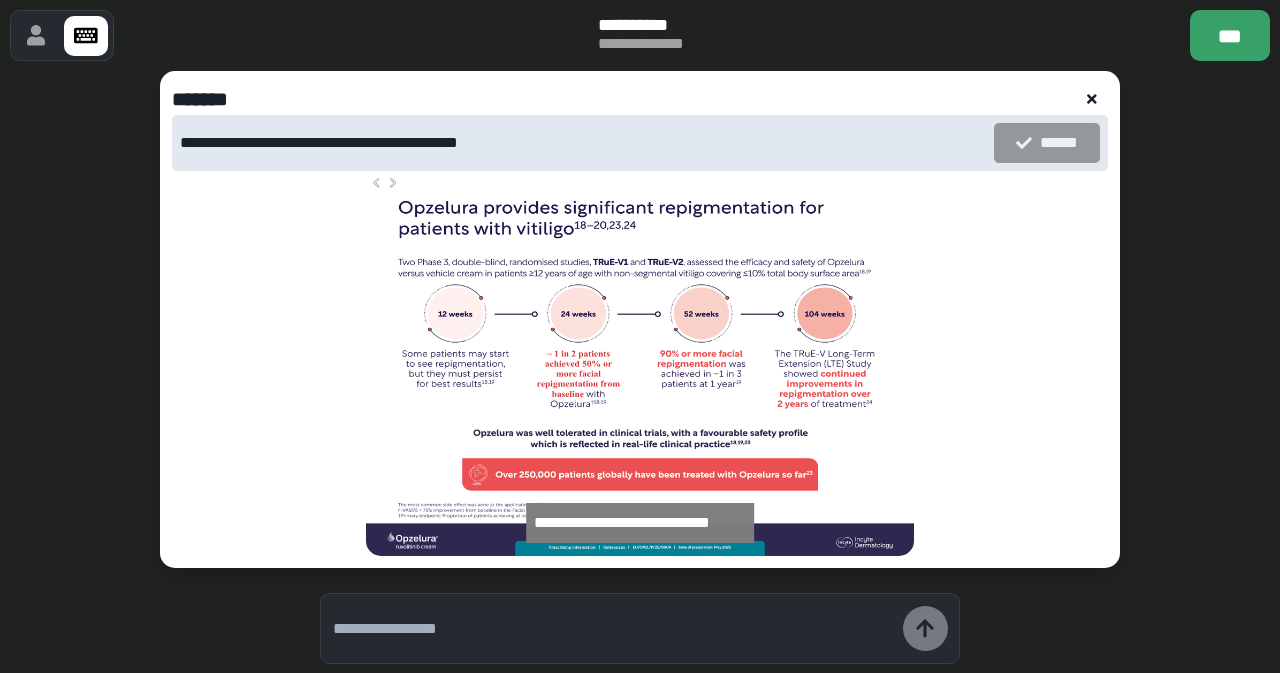 click at bounding box center (613, 629) 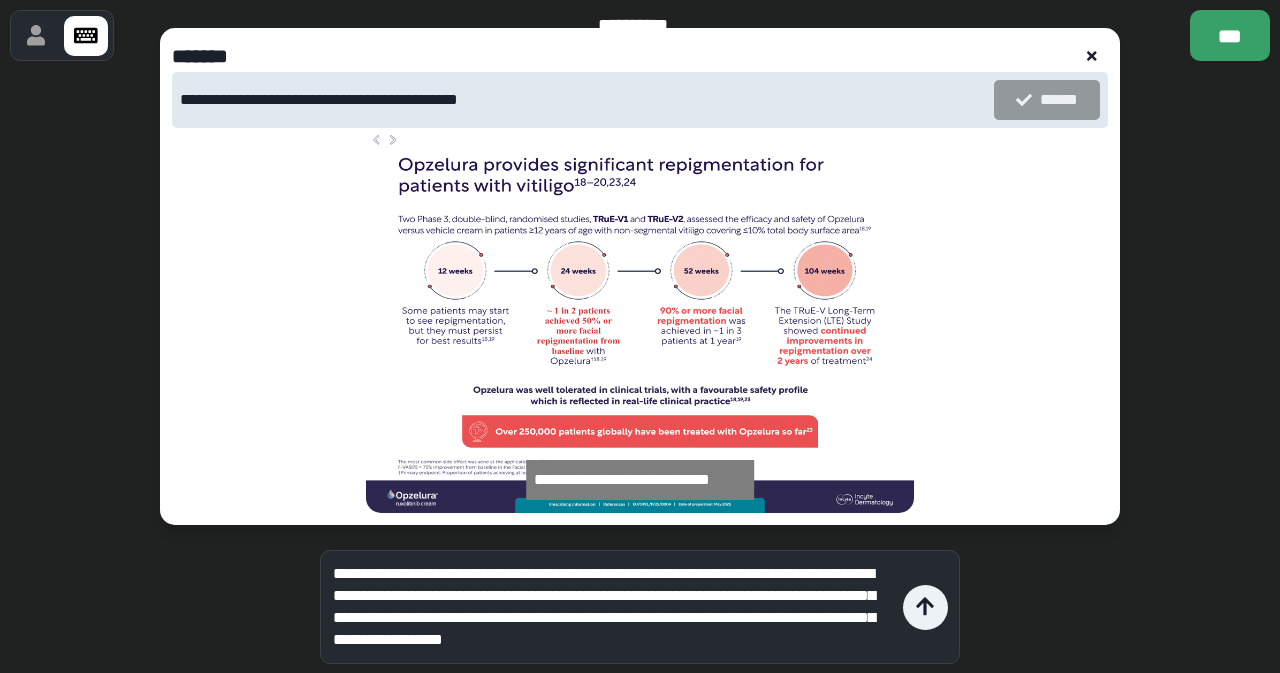 scroll, scrollTop: 20, scrollLeft: 0, axis: vertical 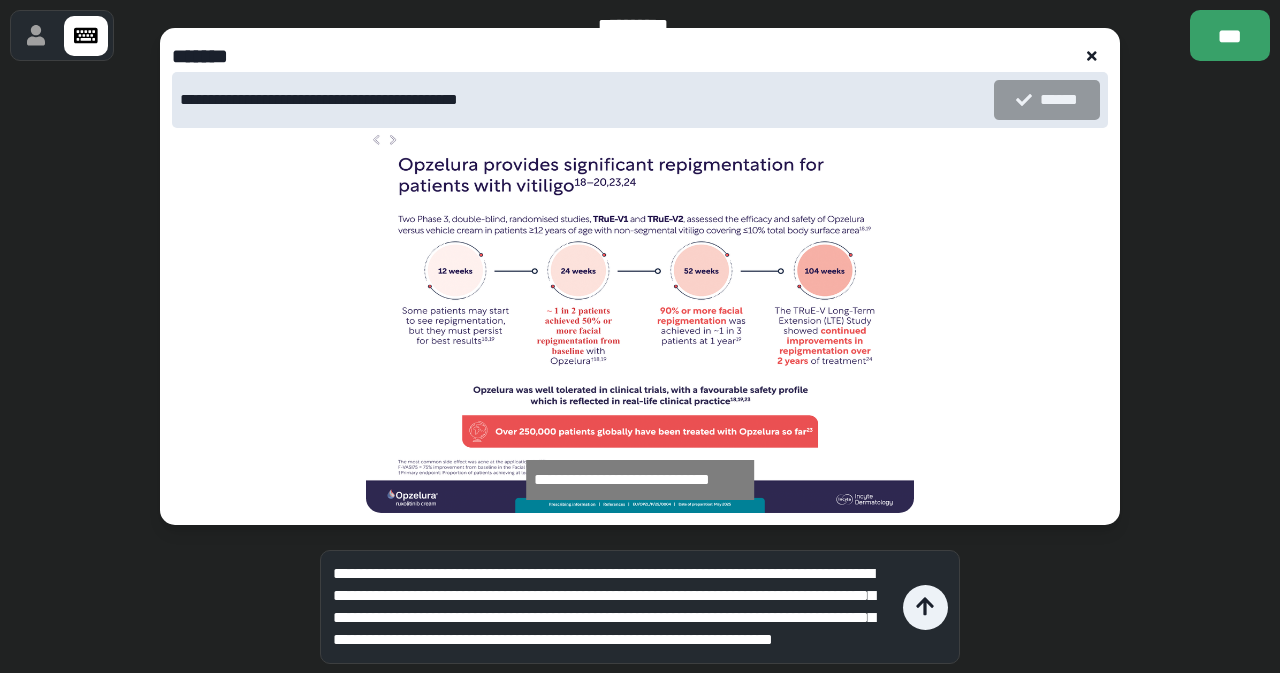 click at bounding box center (1092, 56) 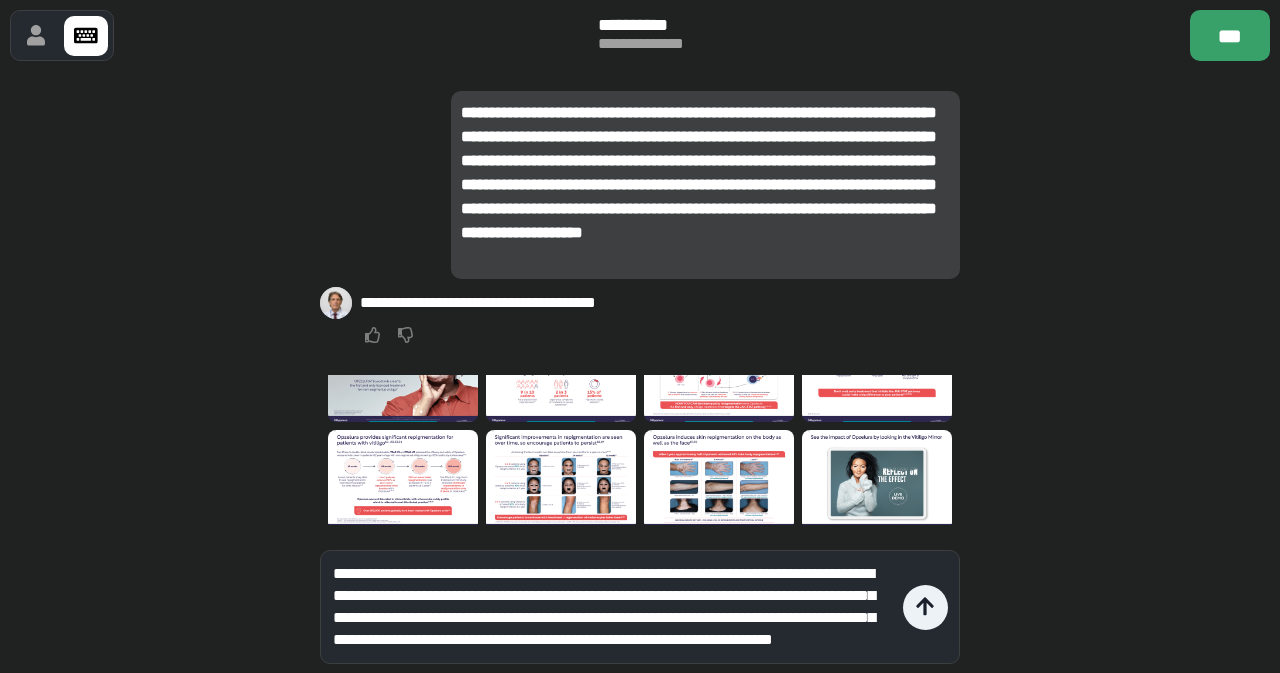 click at bounding box center (561, 372) 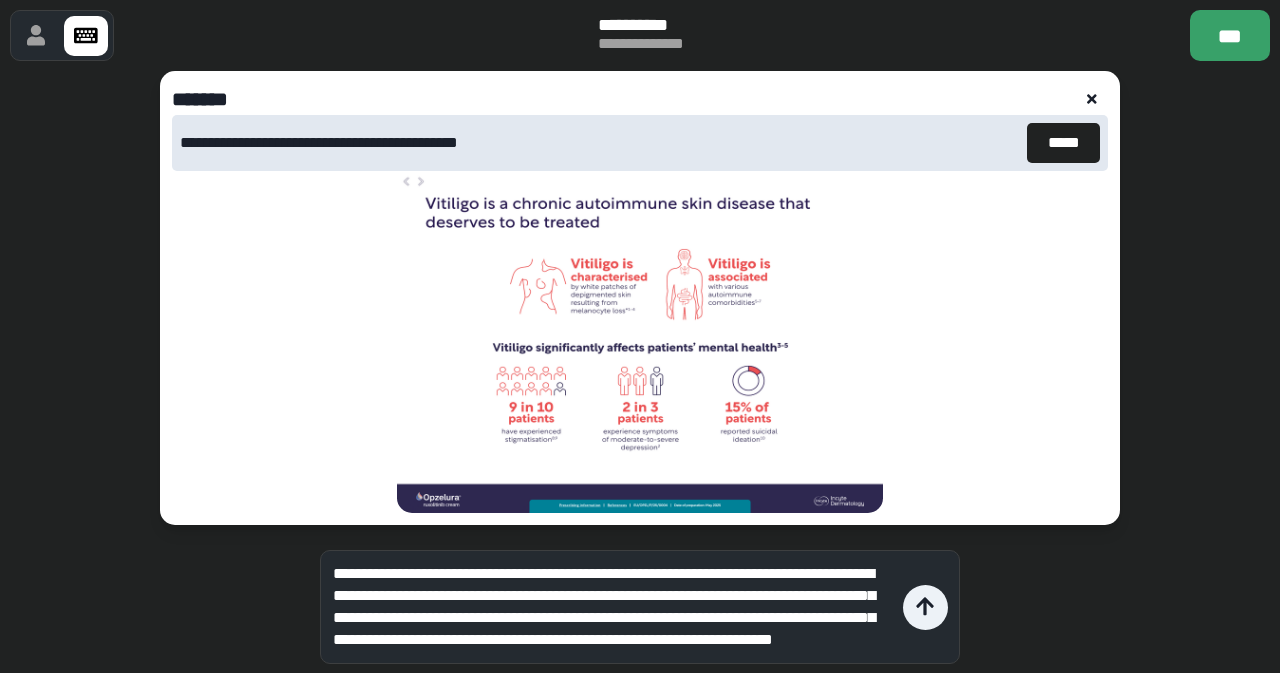 click on "**********" at bounding box center [640, 298] 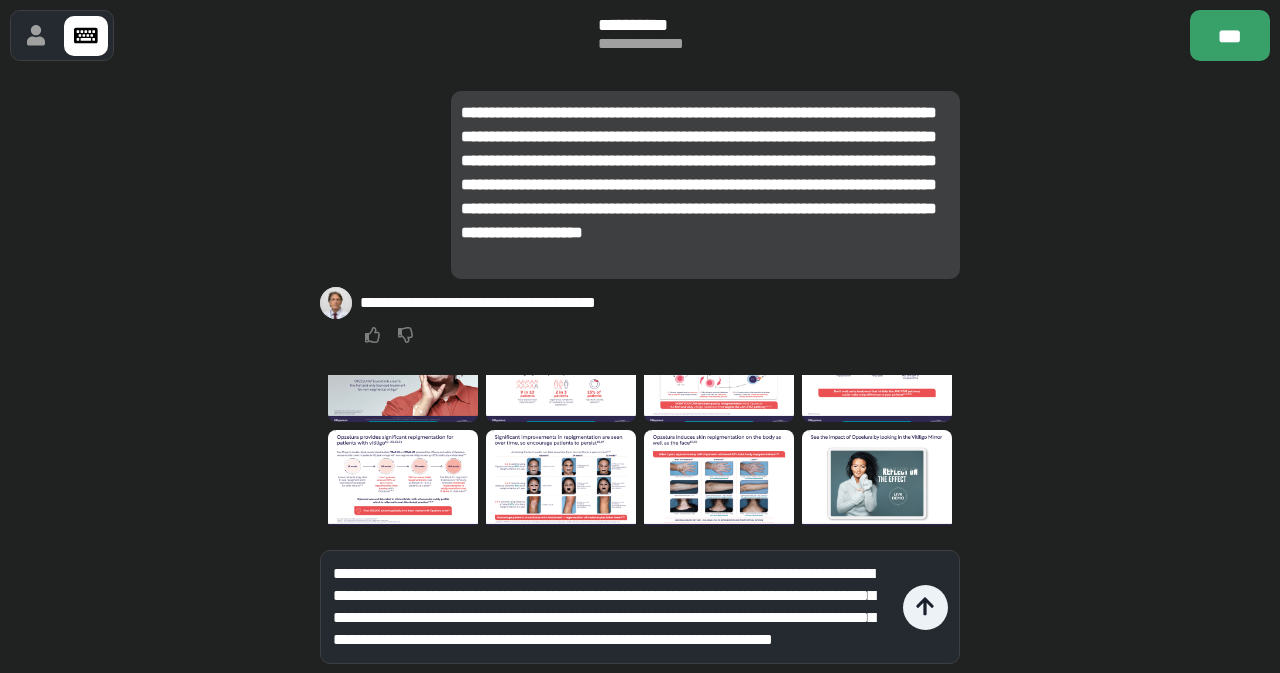 click on "**********" at bounding box center [613, 607] 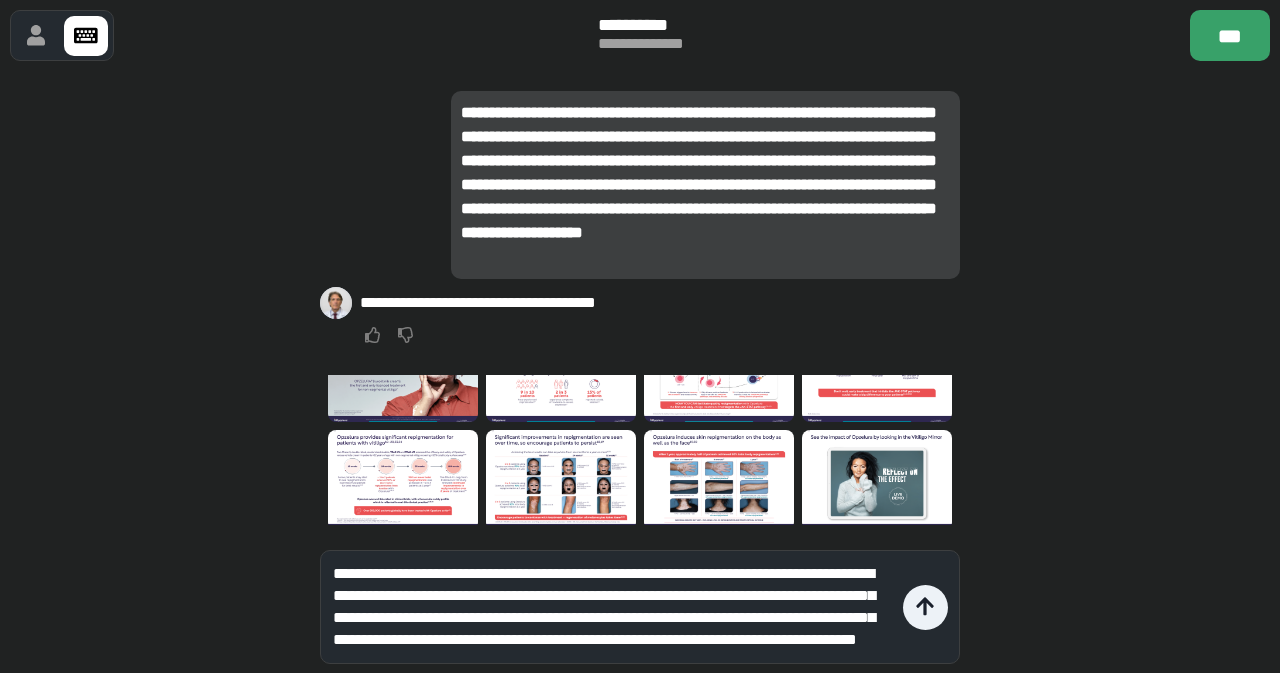 click at bounding box center [561, 372] 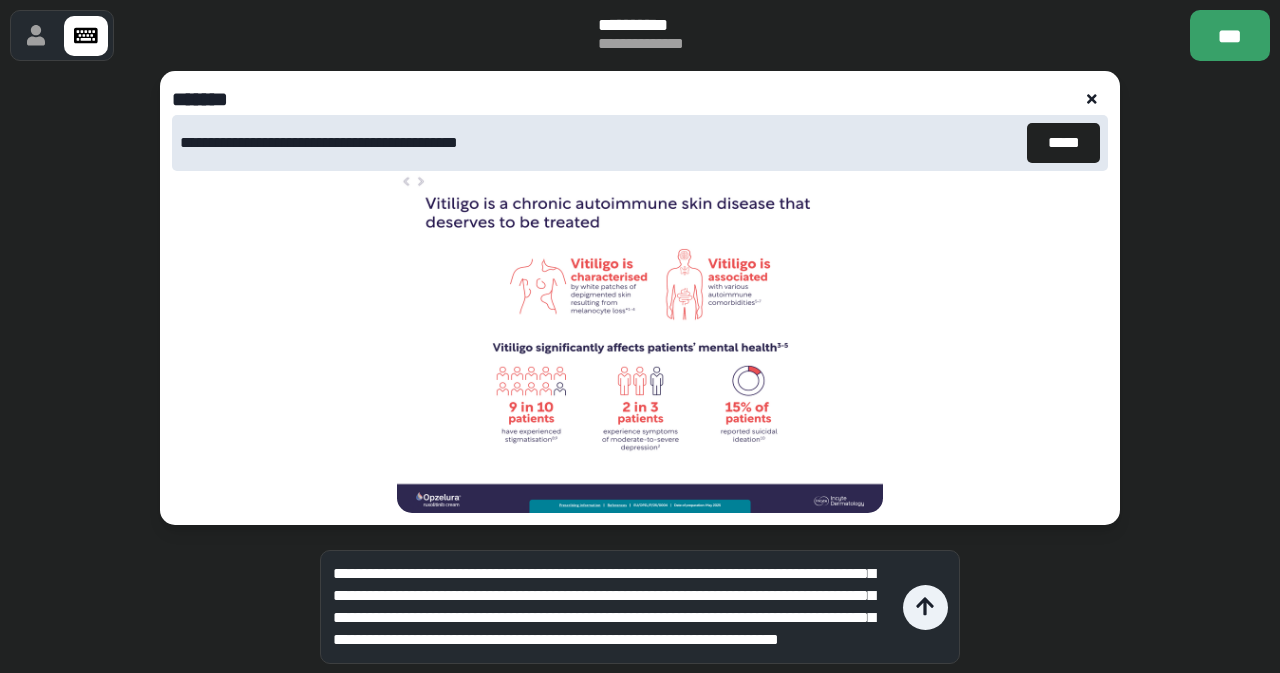 scroll, scrollTop: 64, scrollLeft: 0, axis: vertical 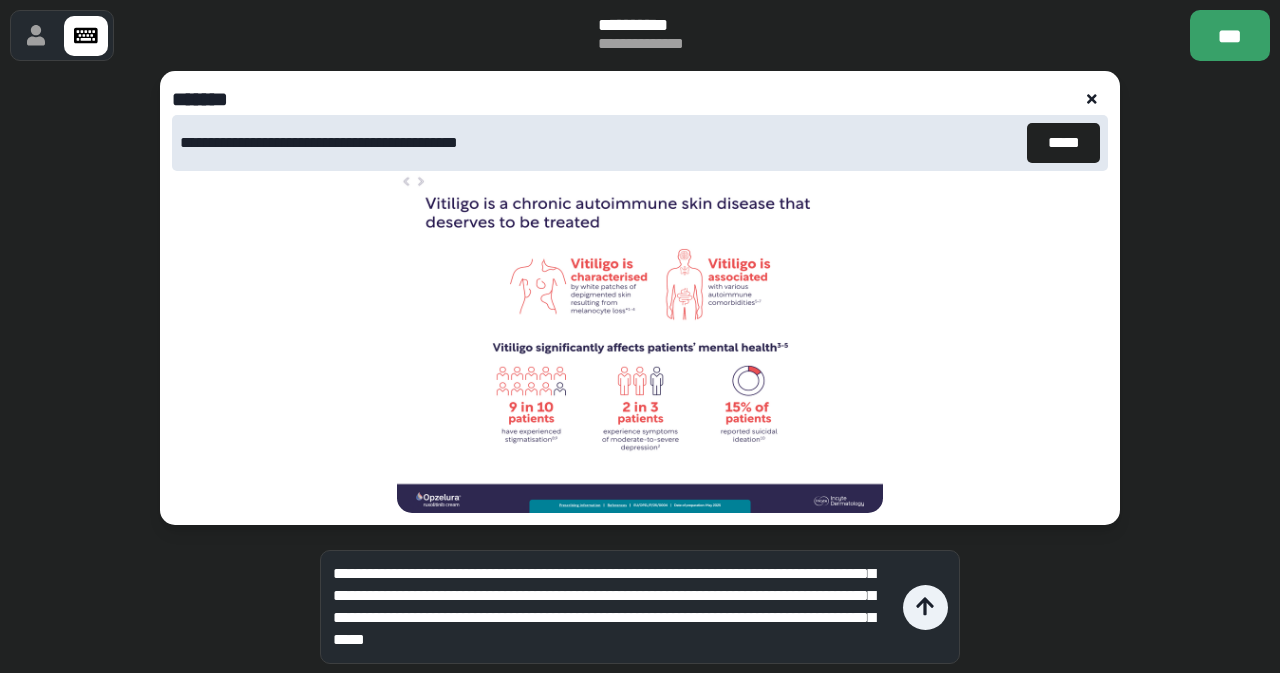 type on "**********" 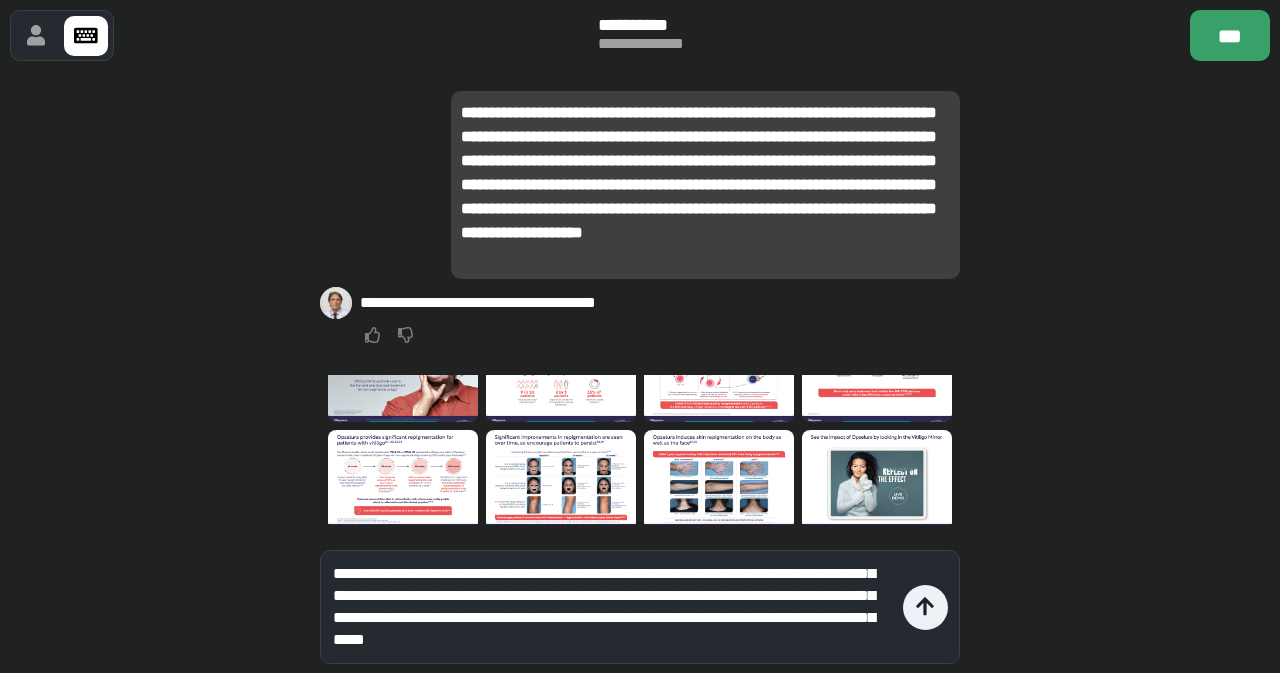 click at bounding box center (403, 480) 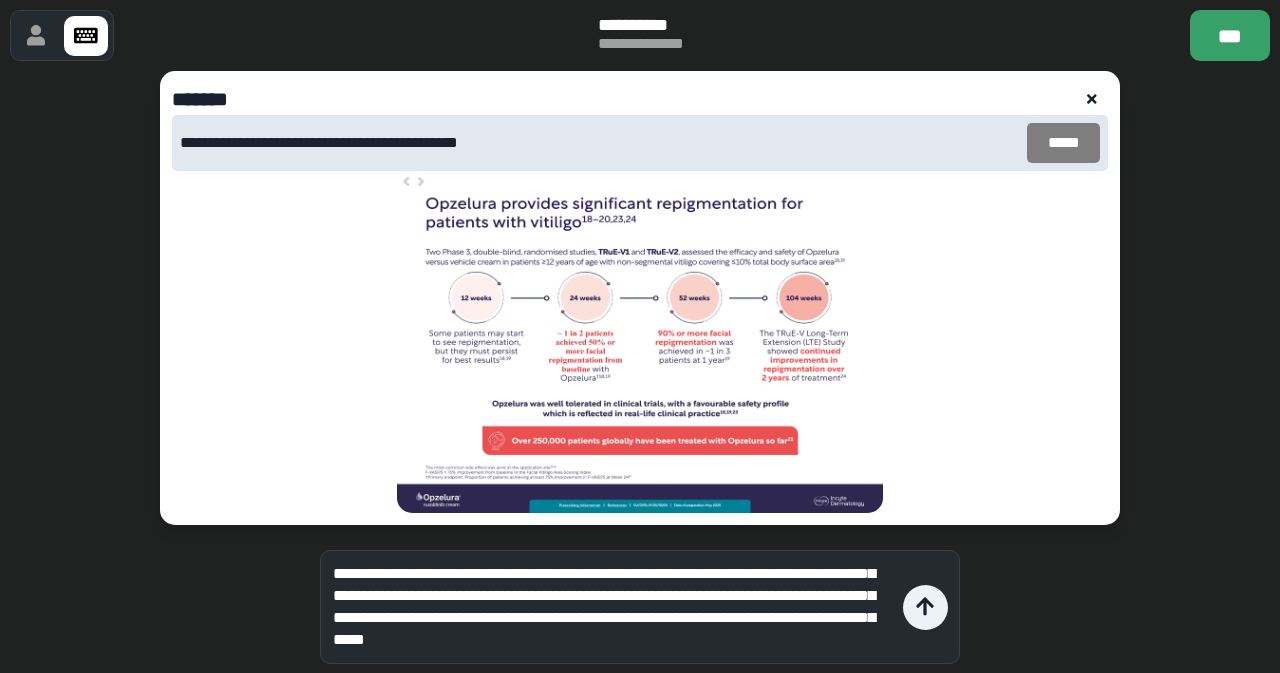 click on "*****" at bounding box center [1063, 143] 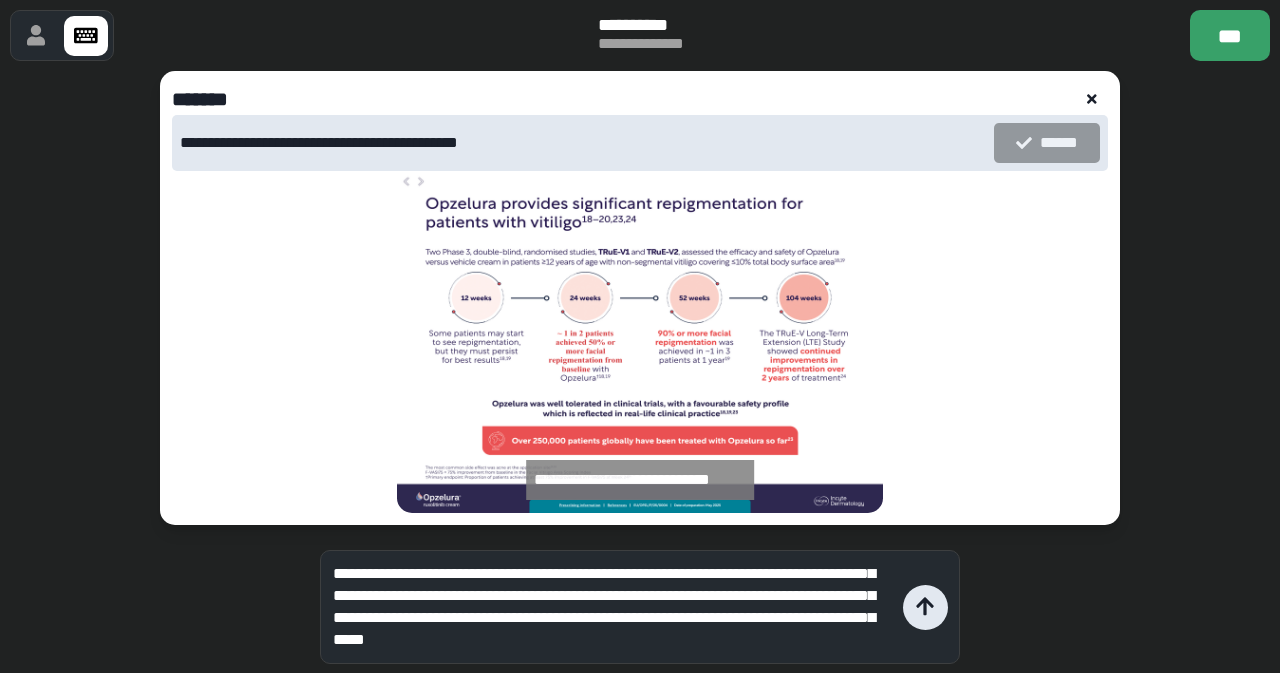 click at bounding box center [925, 607] 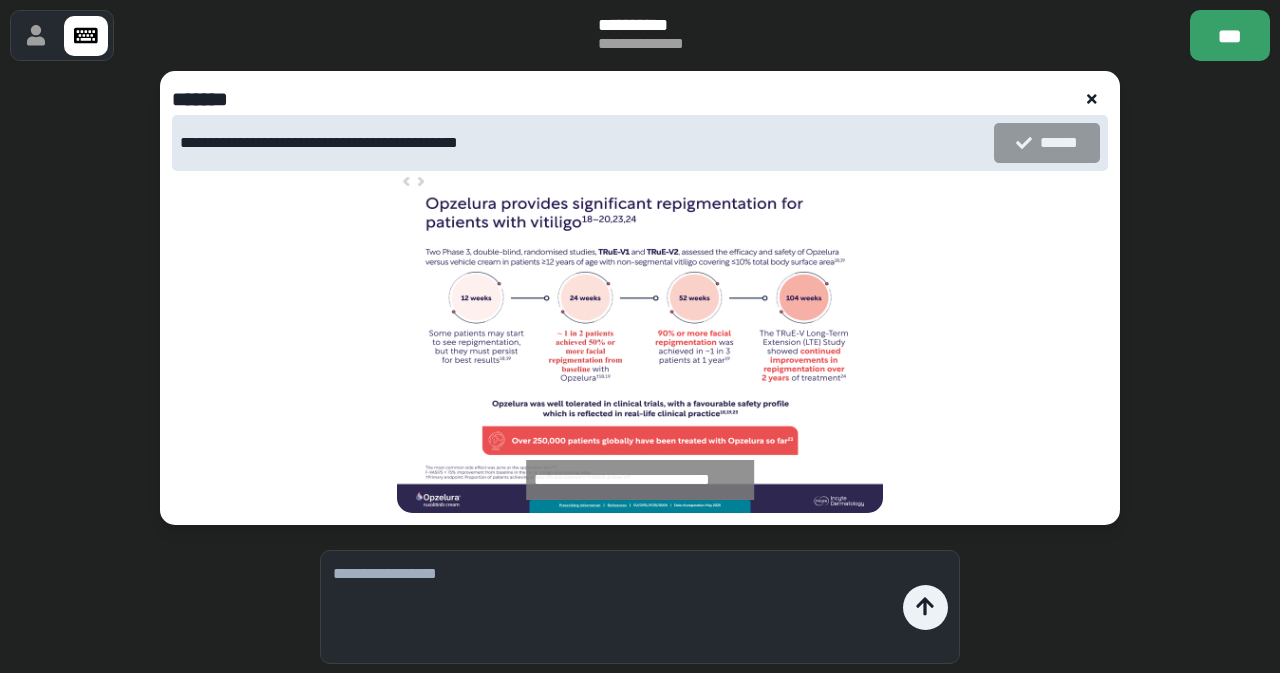 scroll, scrollTop: 0, scrollLeft: 0, axis: both 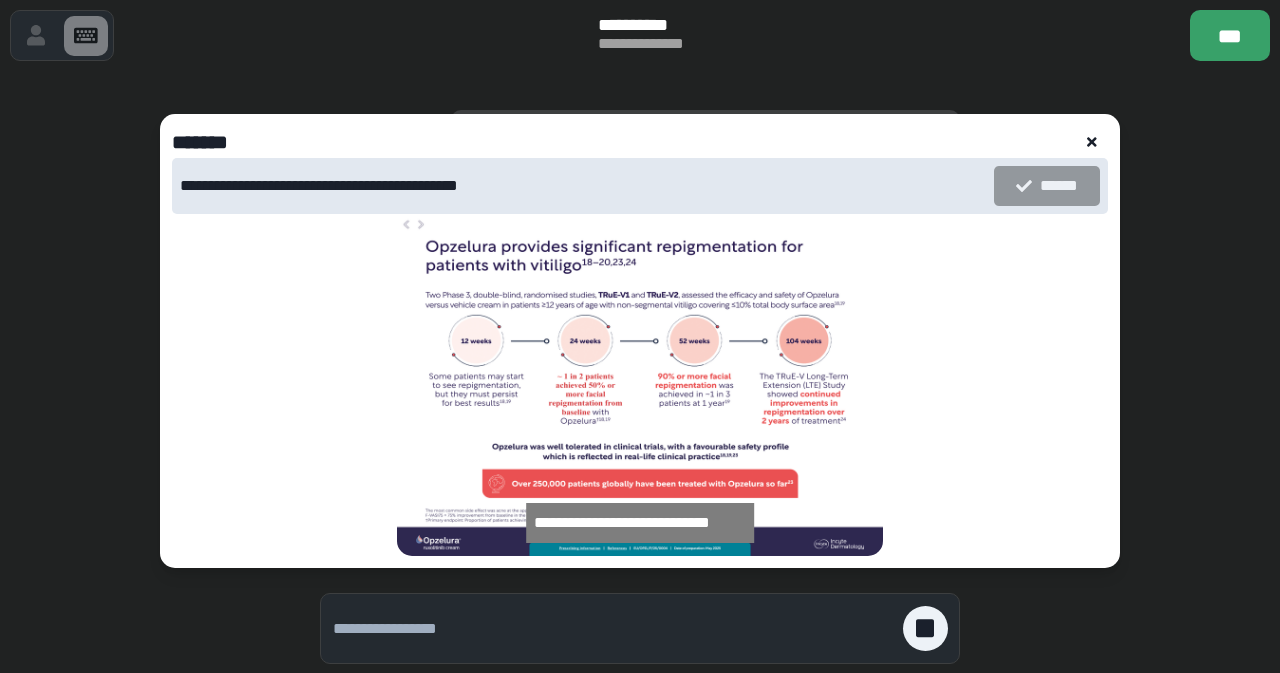 click 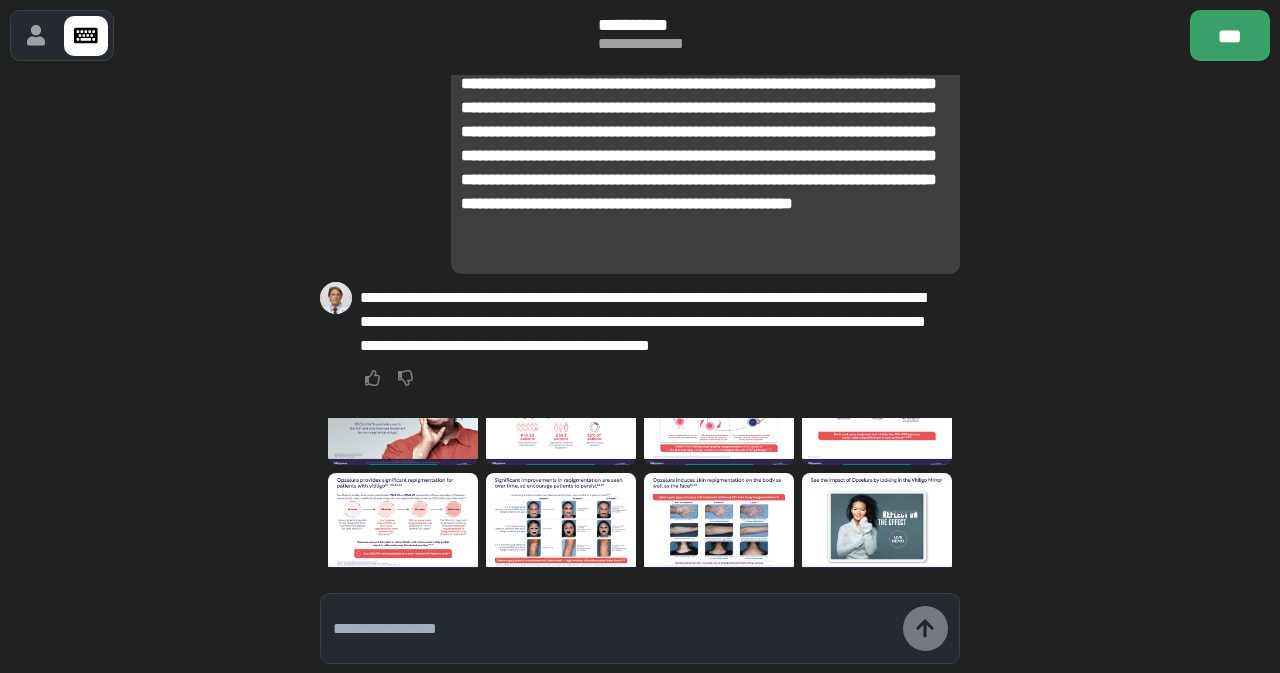 click at bounding box center (640, 628) 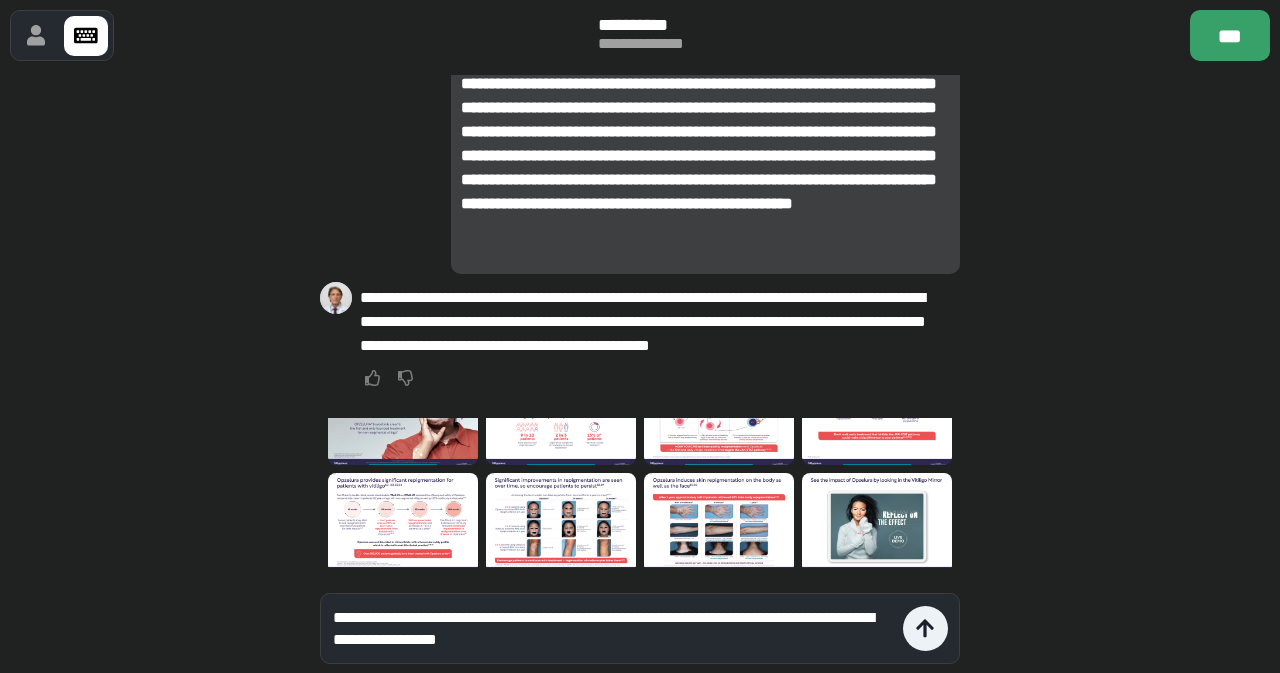 click at bounding box center [403, 523] 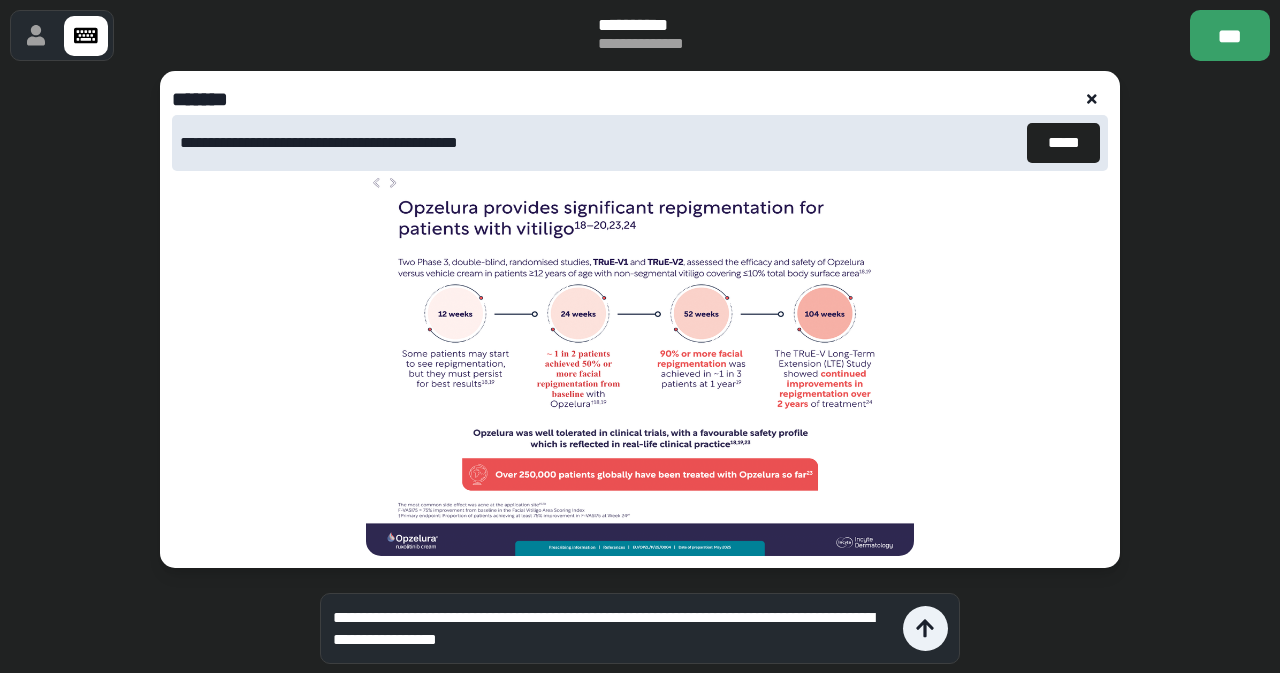 click at bounding box center [1092, 99] 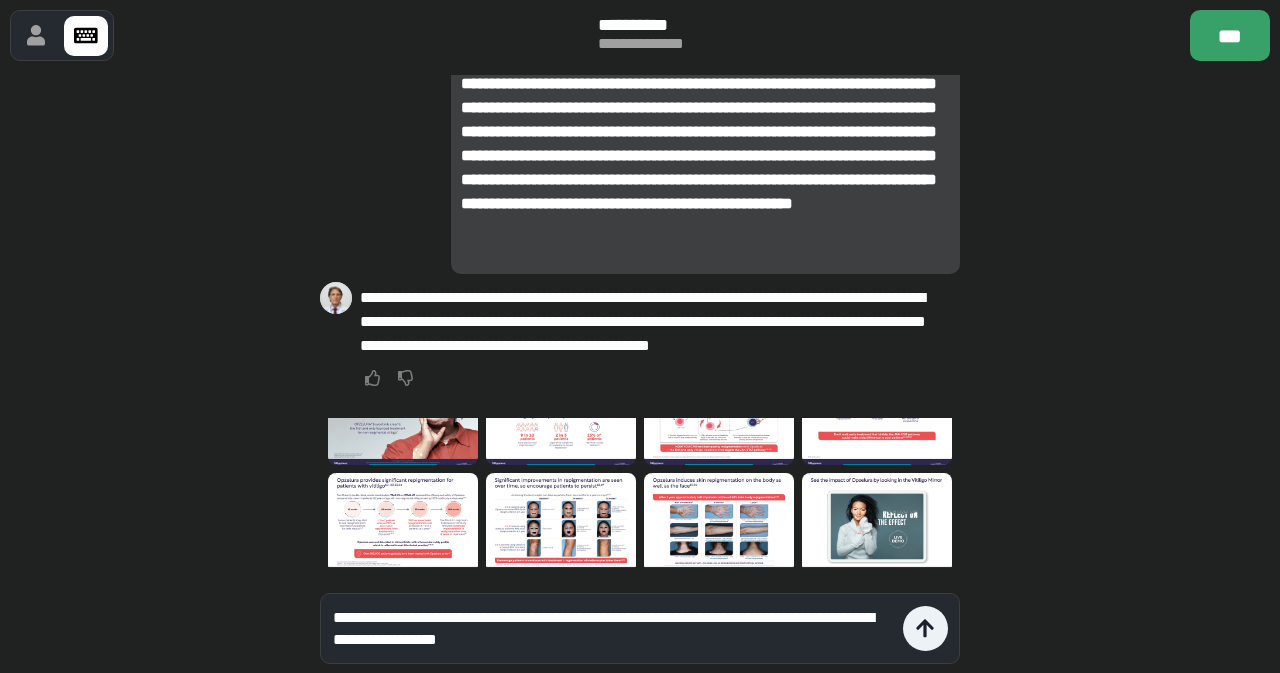 drag, startPoint x: 544, startPoint y: 530, endPoint x: 528, endPoint y: 538, distance: 17.888544 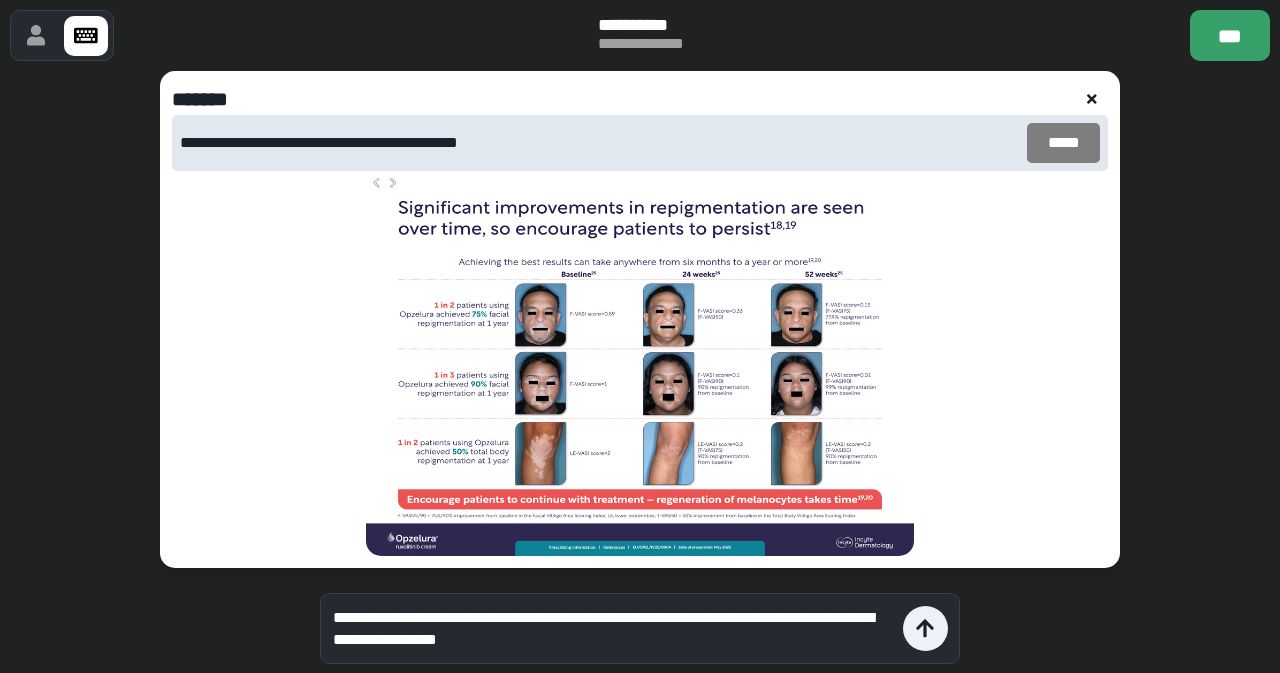 click on "*****" at bounding box center (1063, 143) 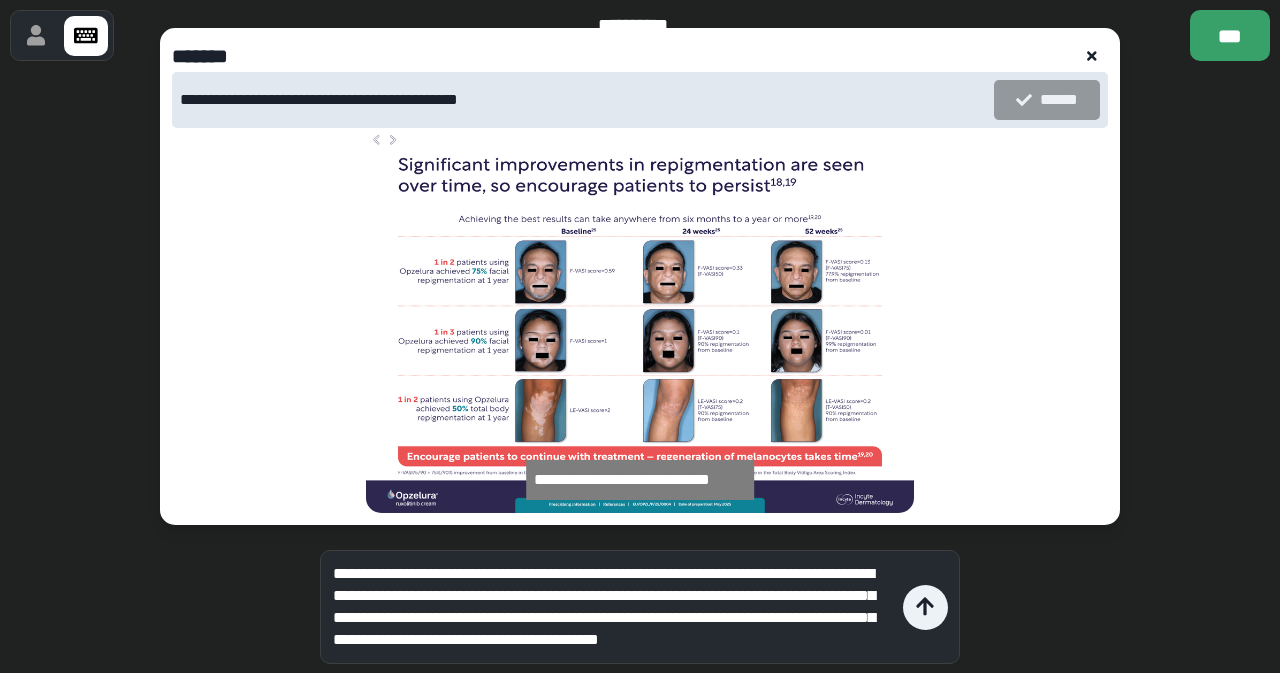 scroll, scrollTop: 20, scrollLeft: 0, axis: vertical 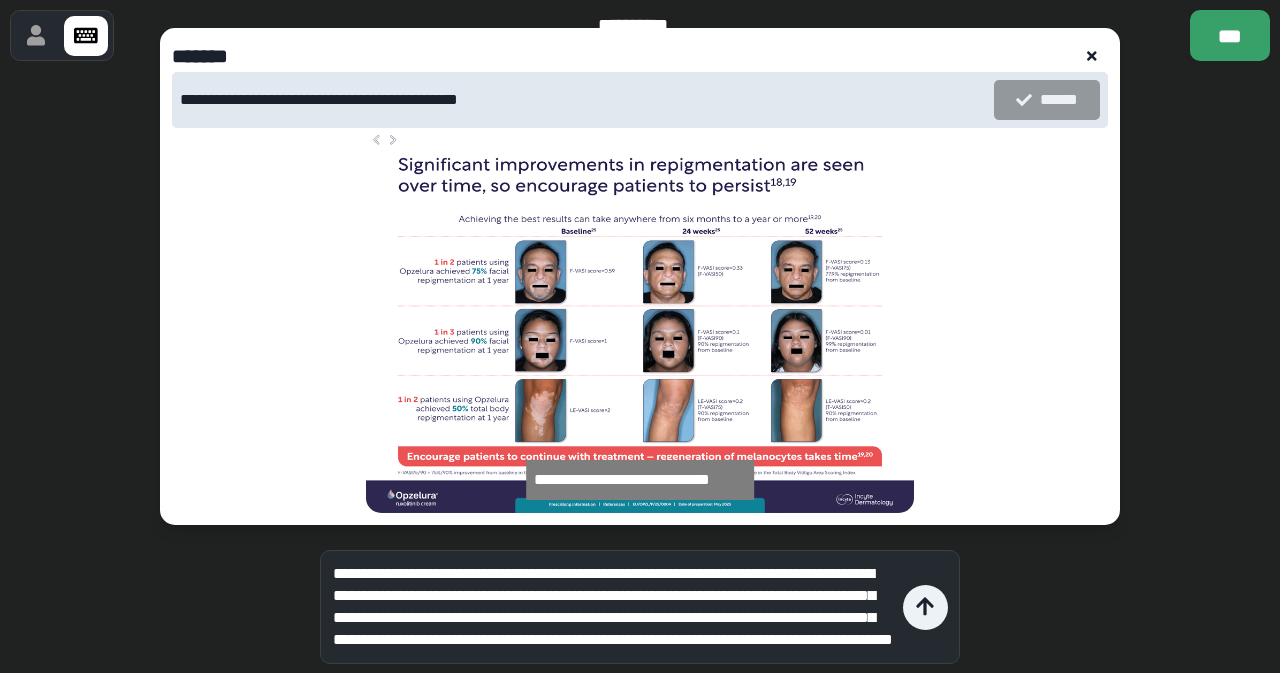 click on "**********" at bounding box center [613, 607] 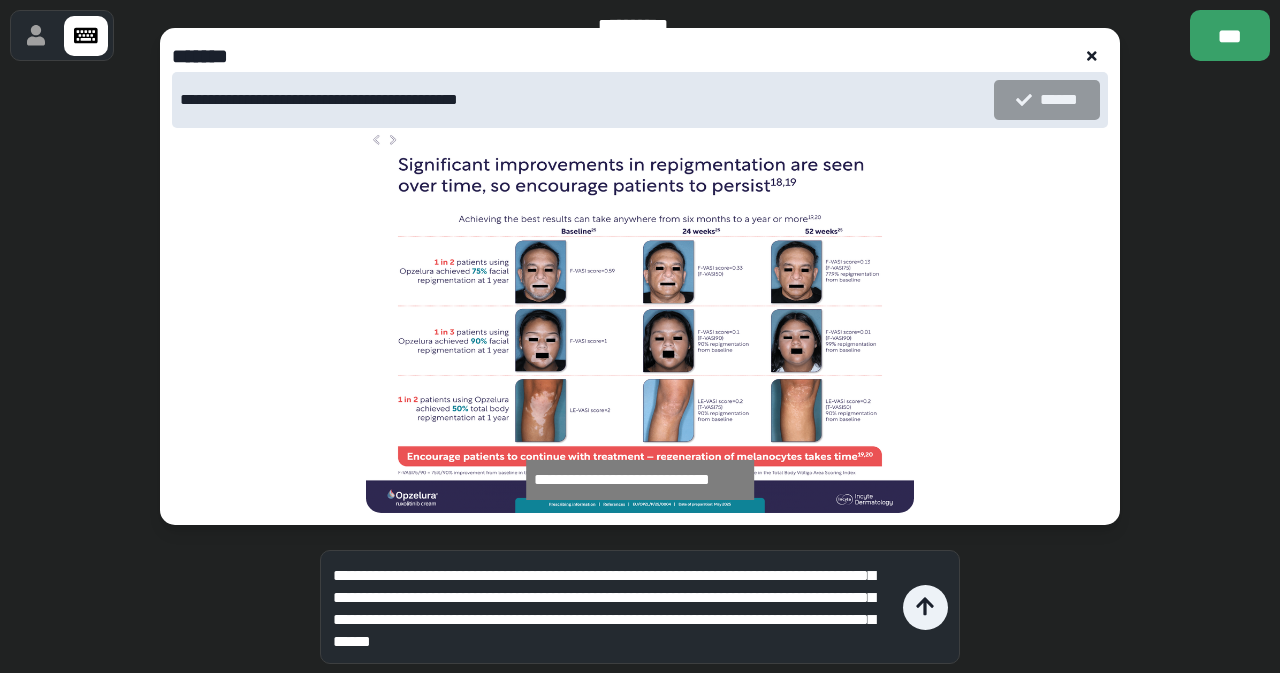 click on "**********" at bounding box center (613, 607) 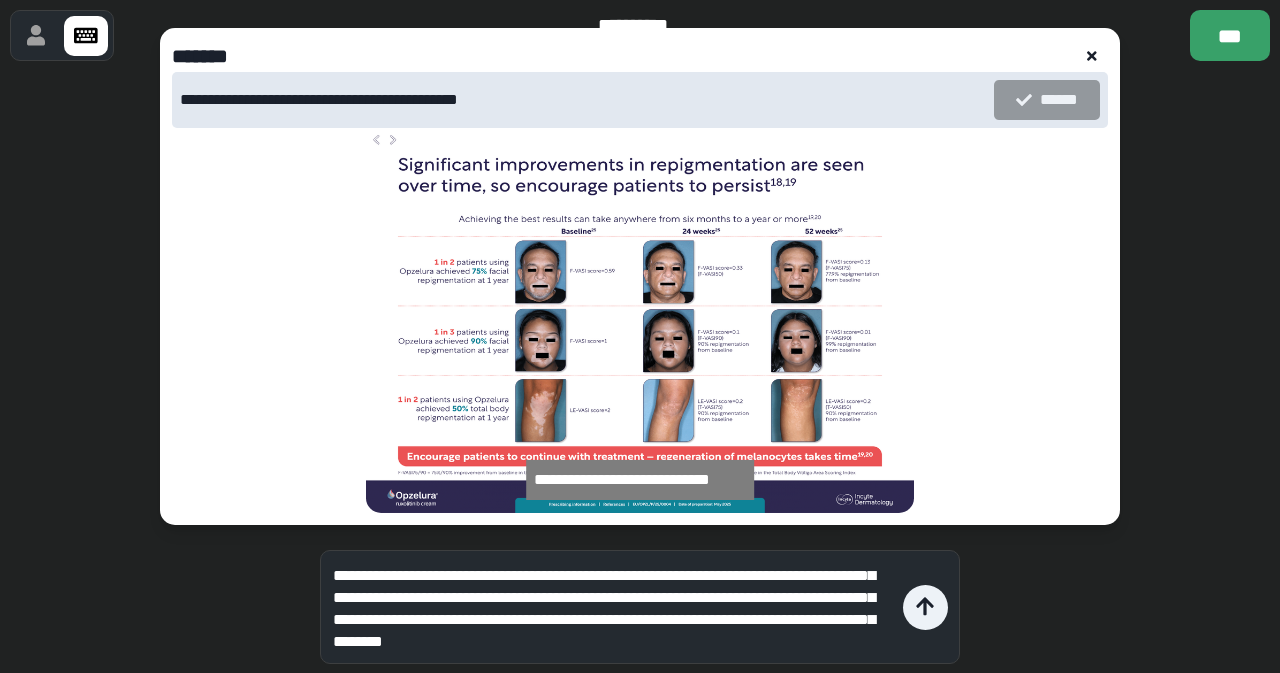 click on "**********" at bounding box center (613, 607) 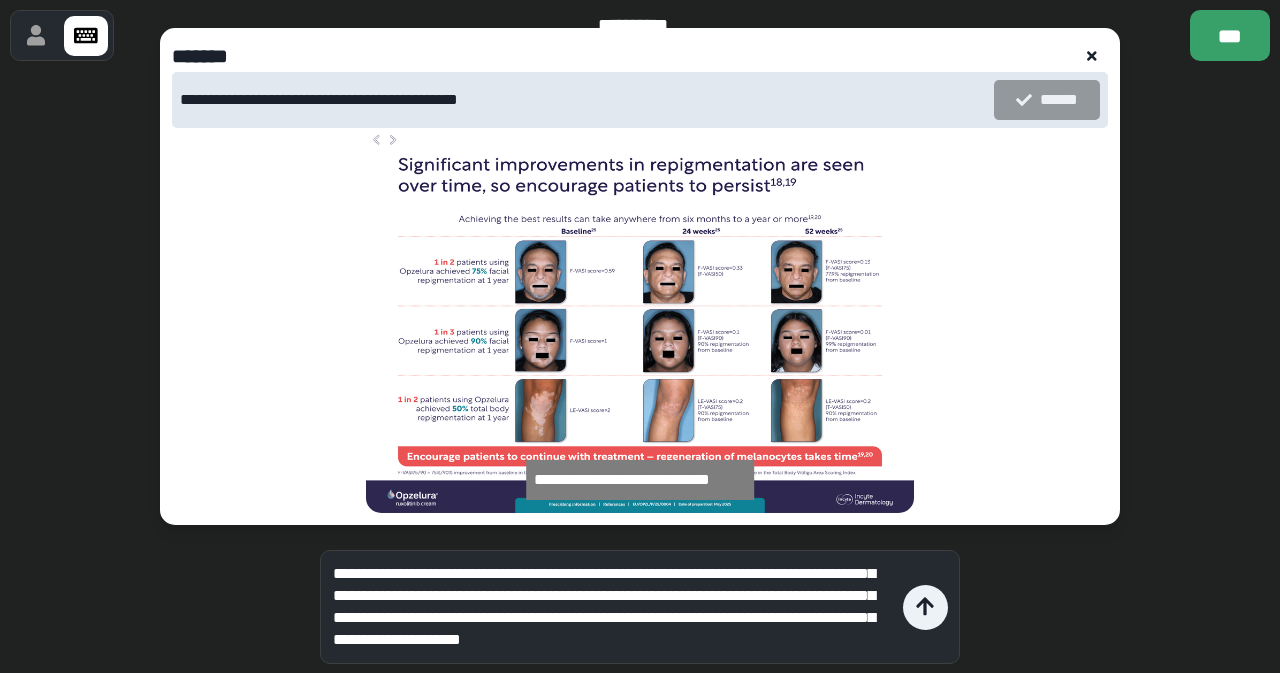 scroll, scrollTop: 64, scrollLeft: 0, axis: vertical 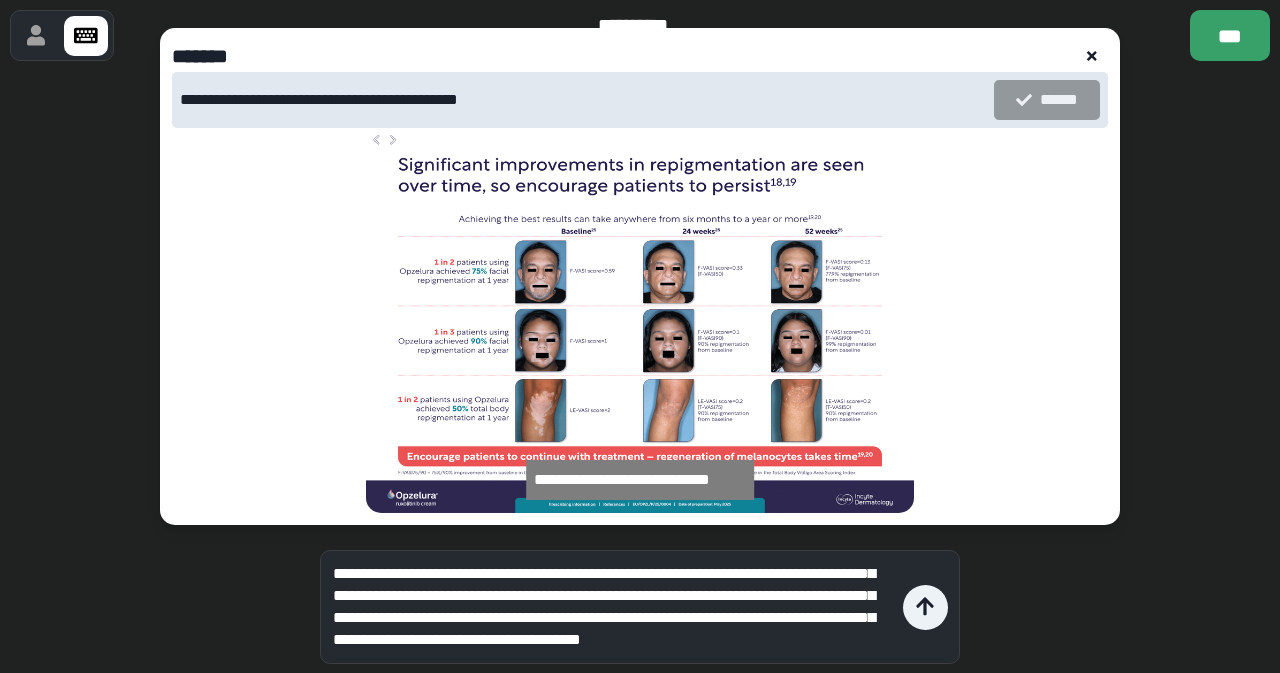 type on "**********" 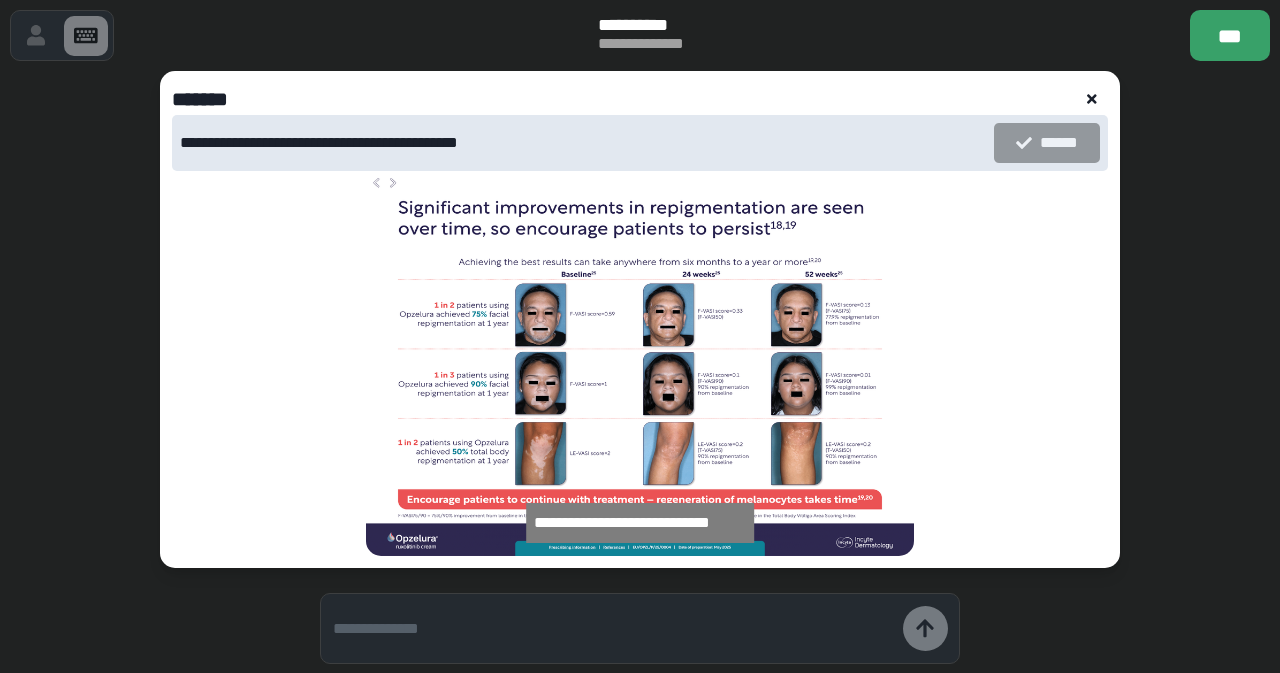 scroll, scrollTop: 0, scrollLeft: 0, axis: both 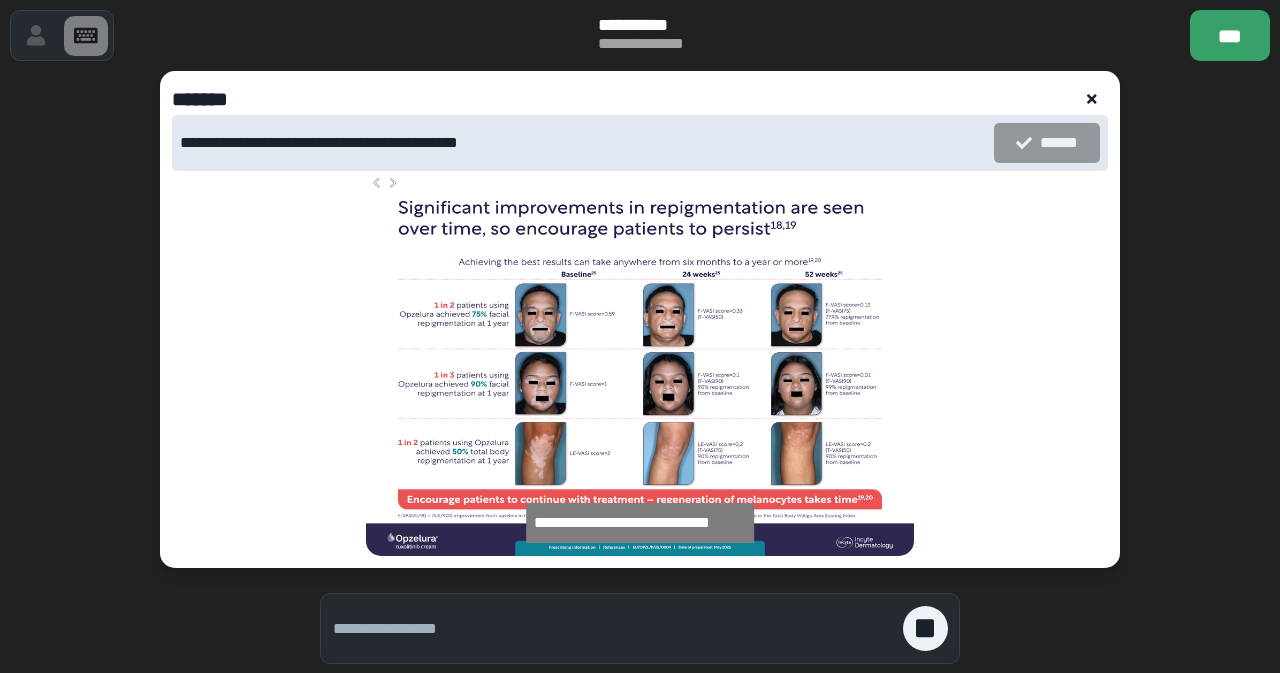 click at bounding box center [1092, 99] 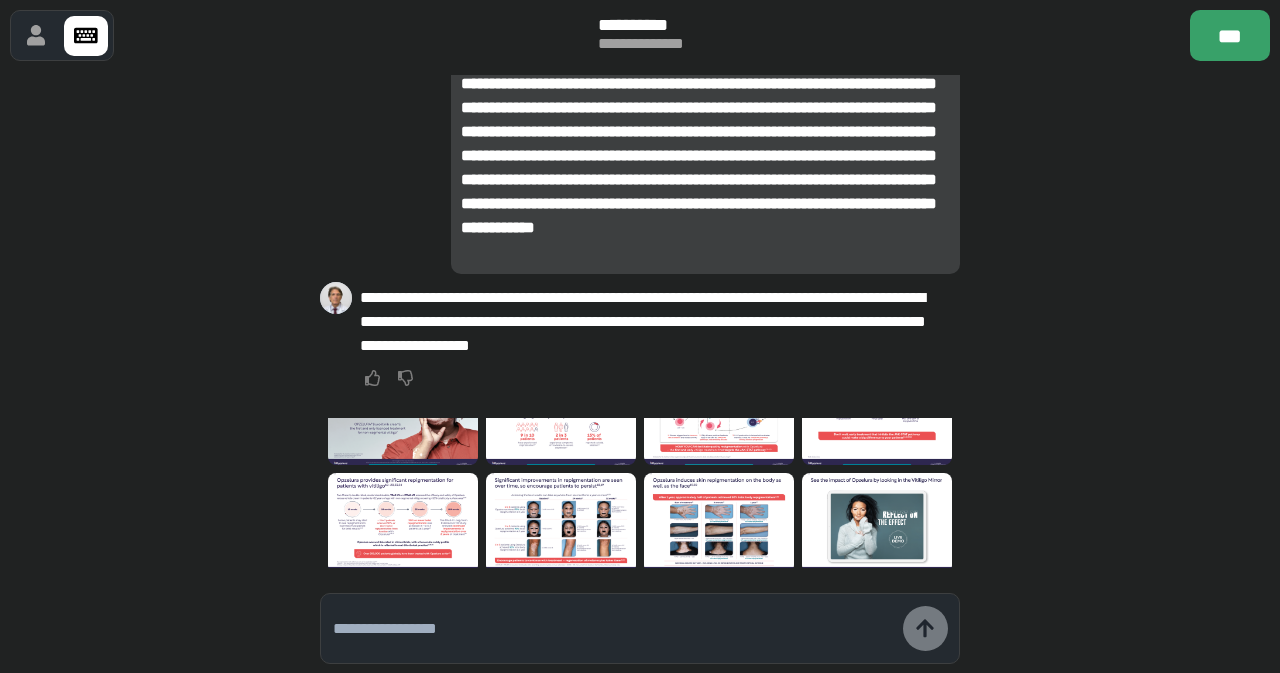 click at bounding box center [613, 629] 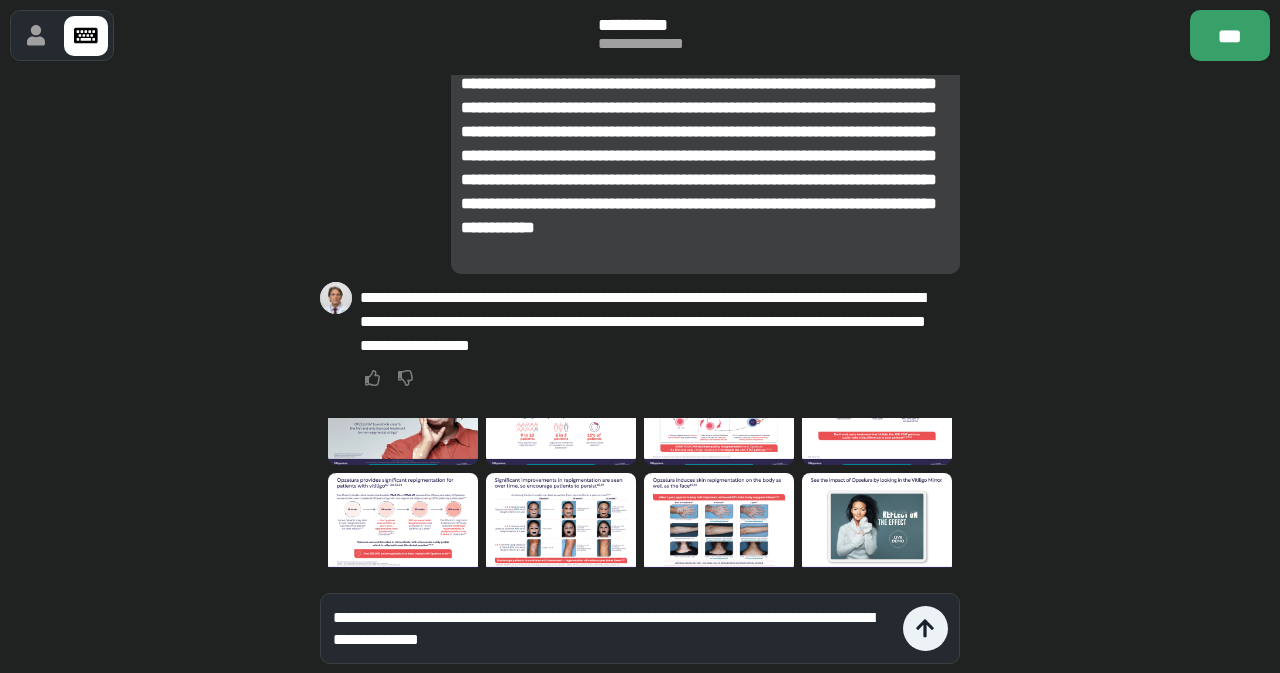 click on "**********" at bounding box center (613, 629) 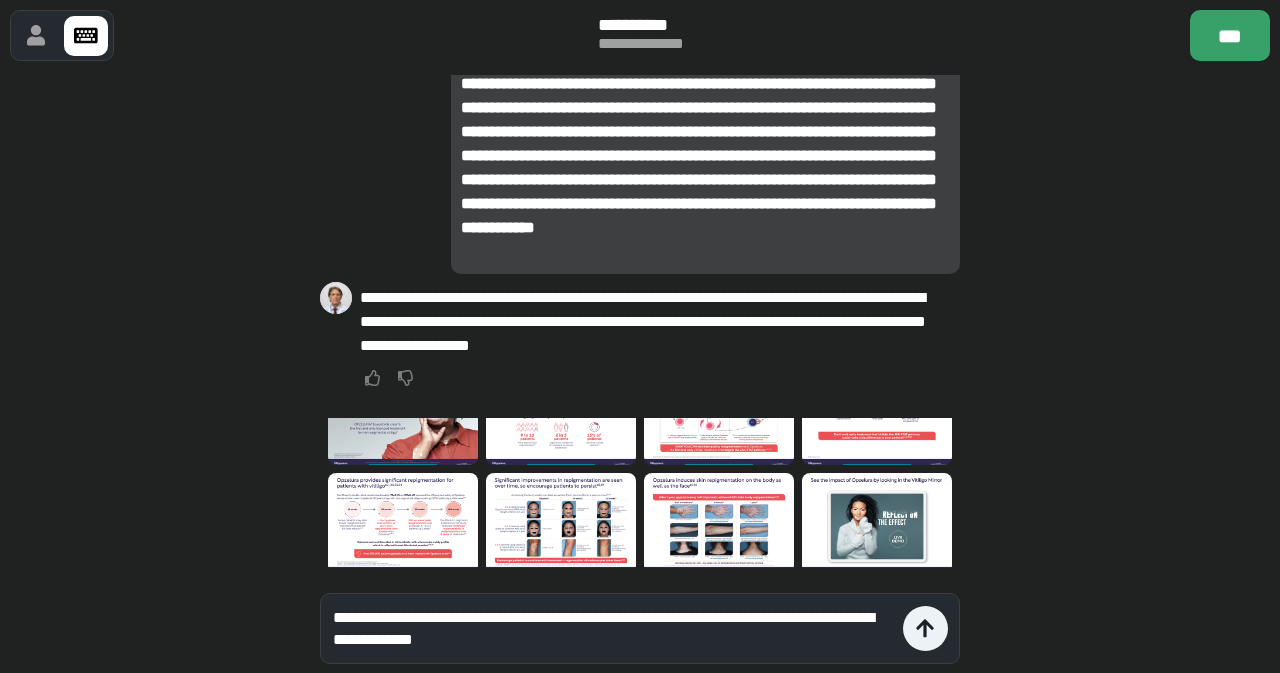 click on "**********" at bounding box center (613, 629) 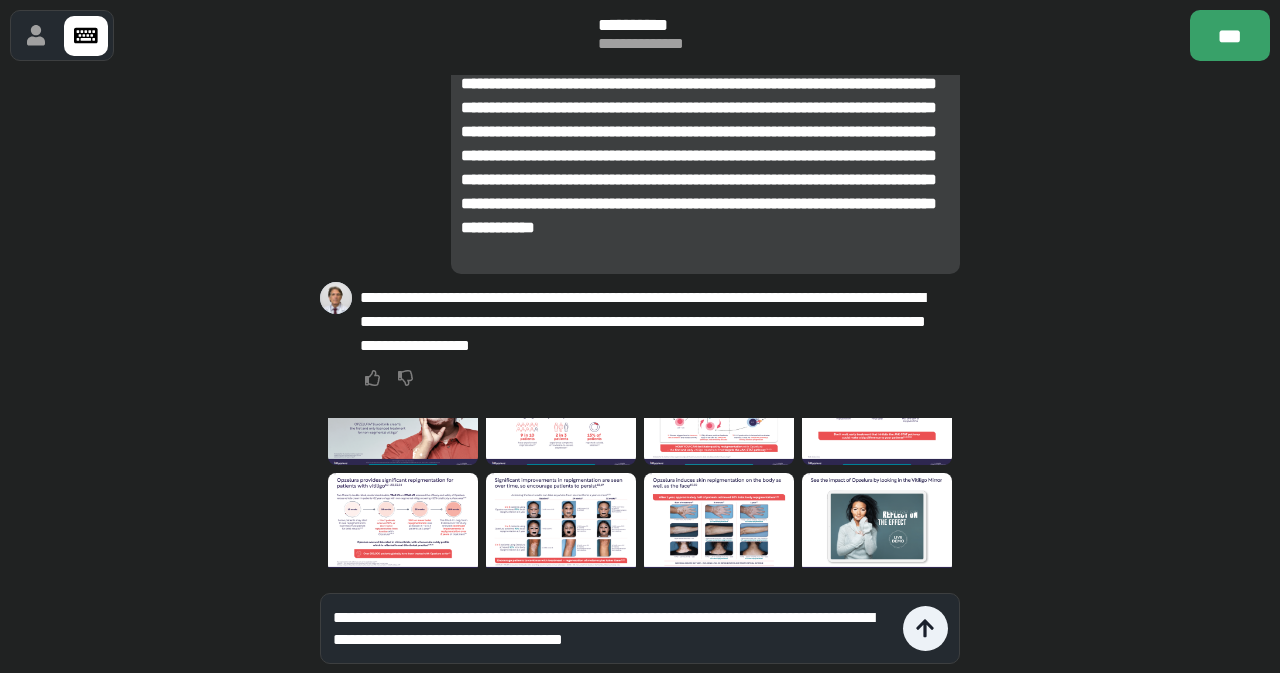 click on "**********" at bounding box center (640, 35) 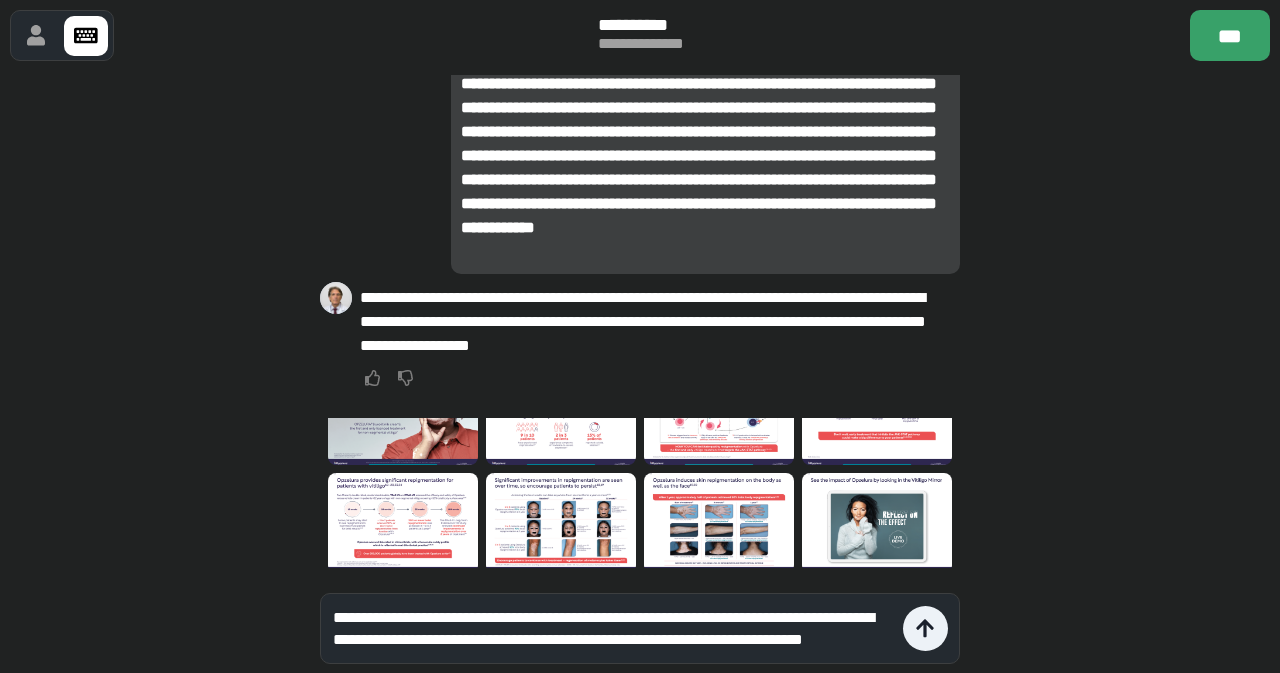 scroll, scrollTop: 0, scrollLeft: 0, axis: both 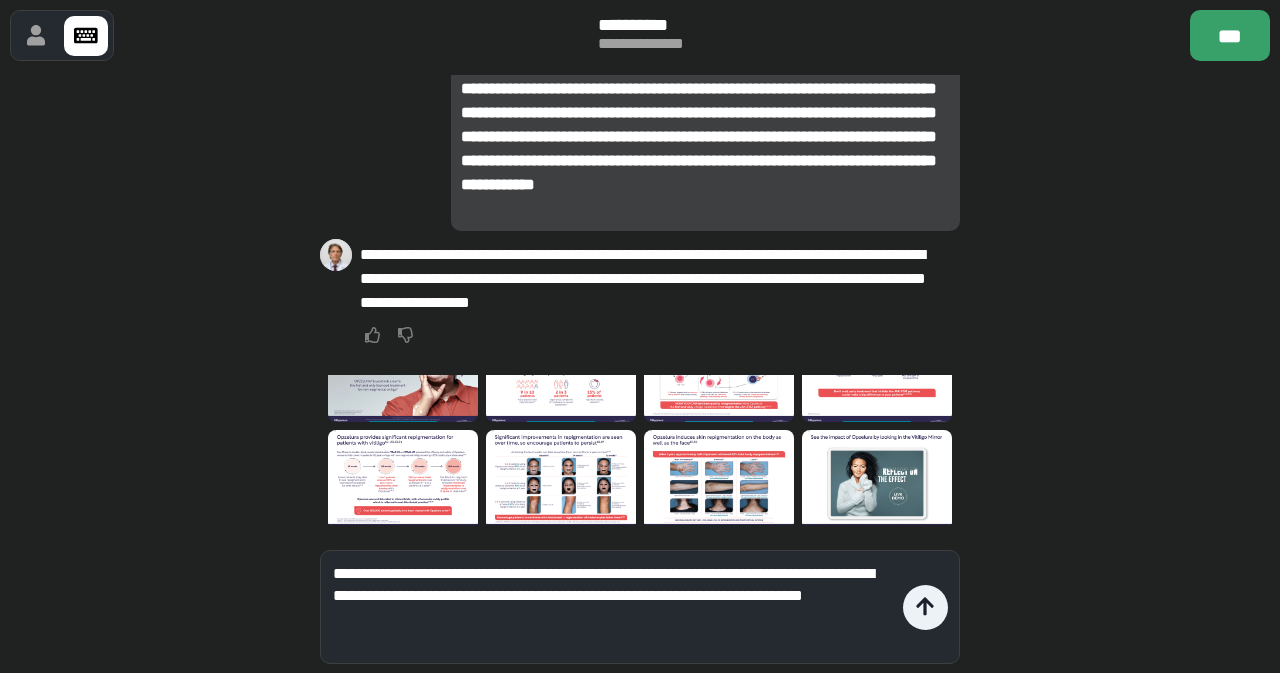drag, startPoint x: 444, startPoint y: 619, endPoint x: 368, endPoint y: 619, distance: 76 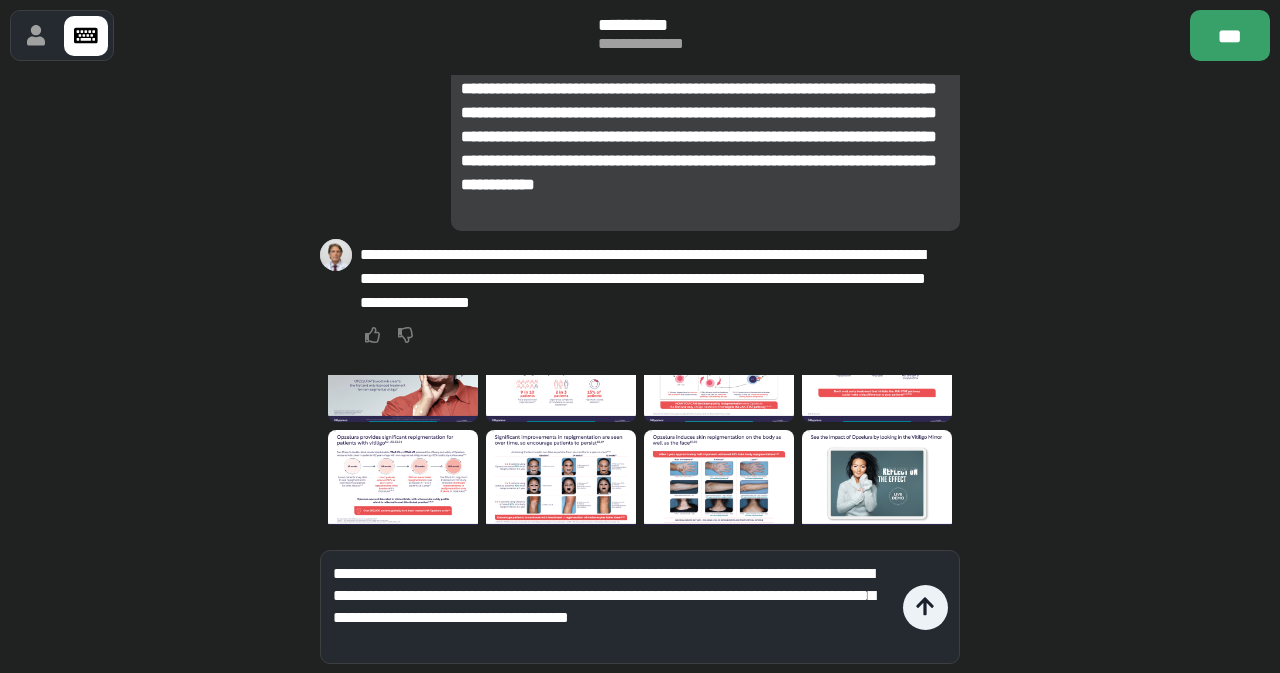 click at bounding box center [561, 480] 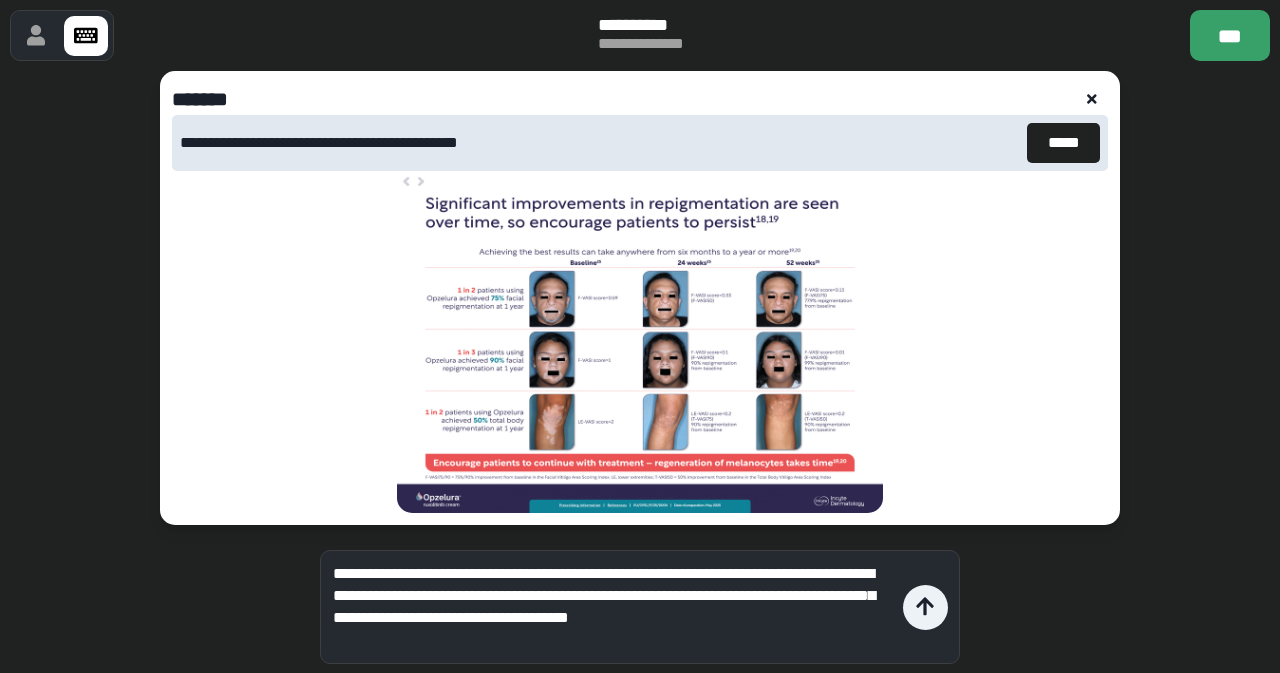 click 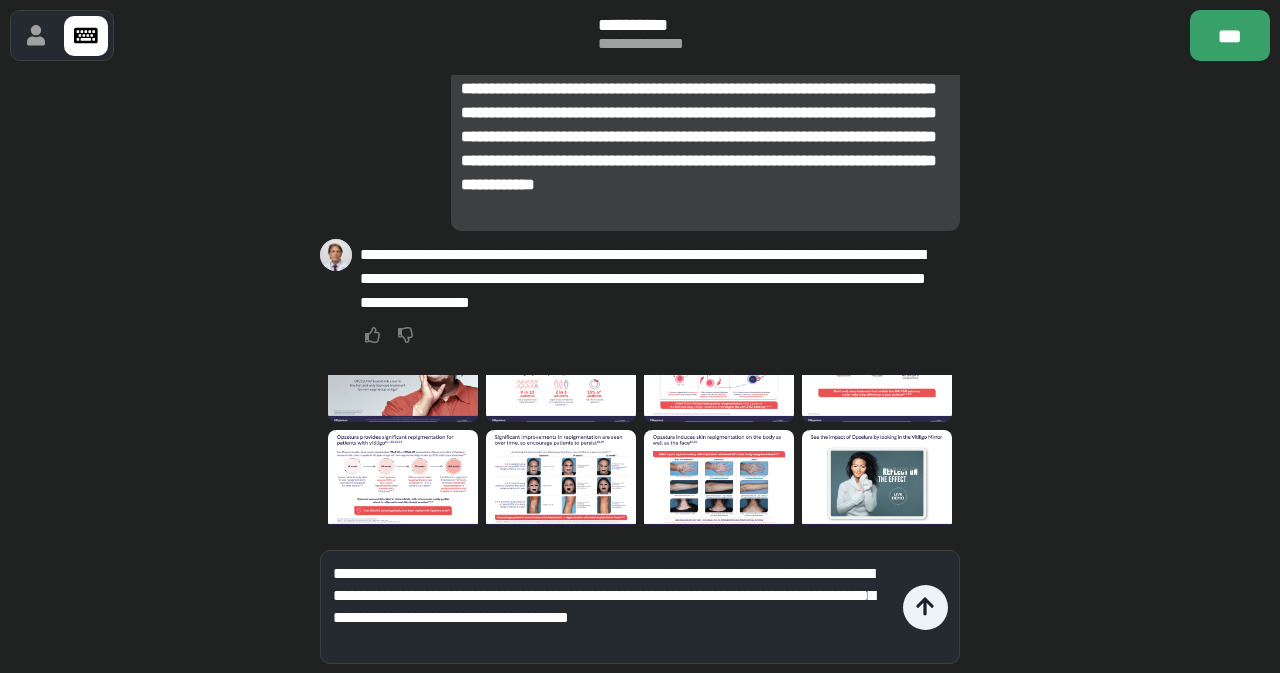 click at bounding box center [719, 480] 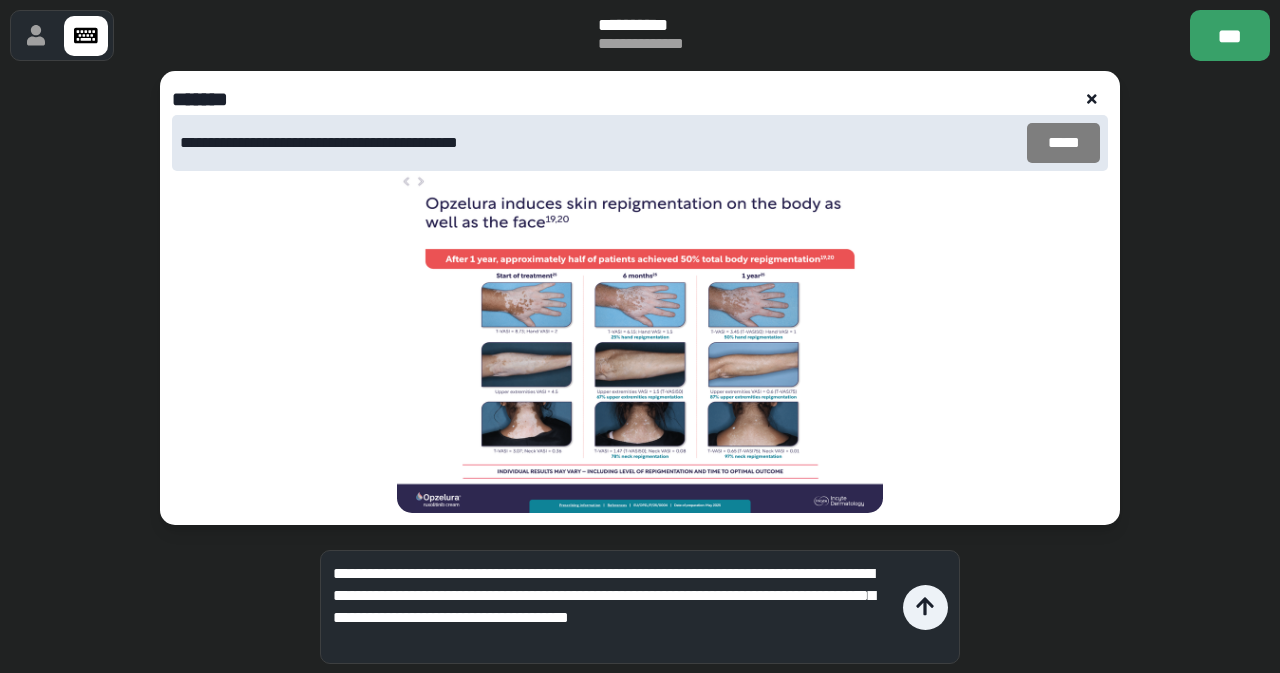 click on "*****" at bounding box center (1063, 143) 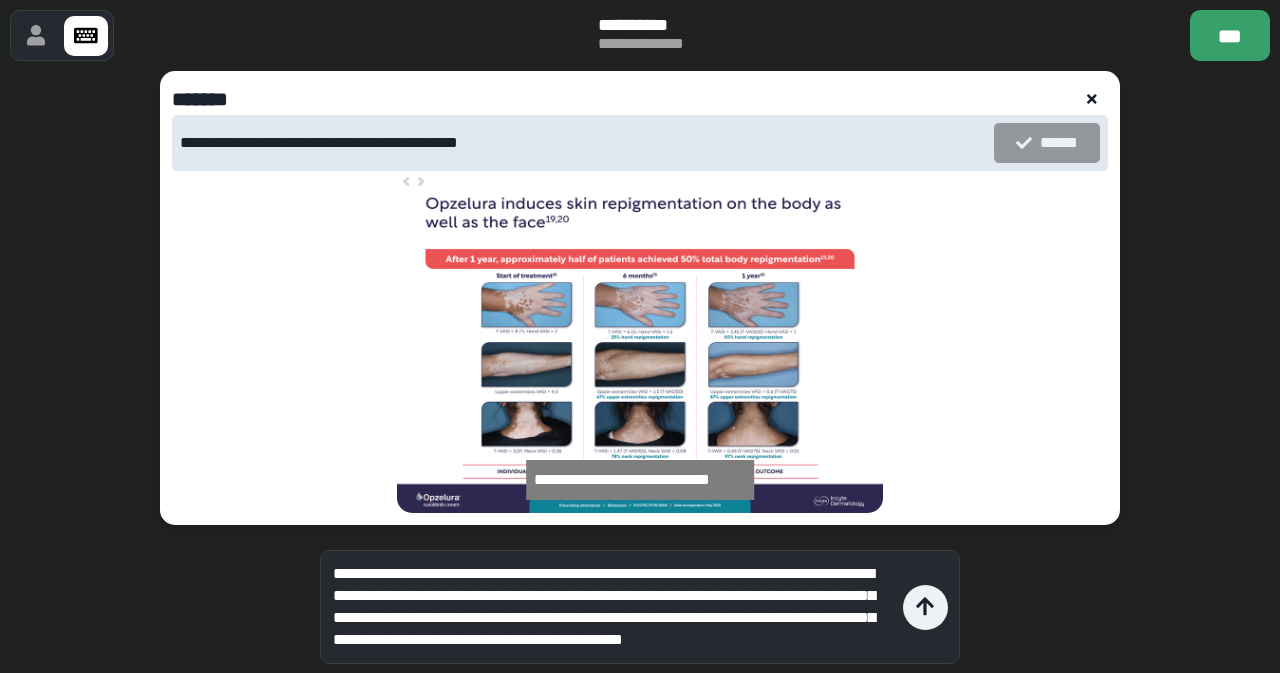 scroll, scrollTop: 44, scrollLeft: 0, axis: vertical 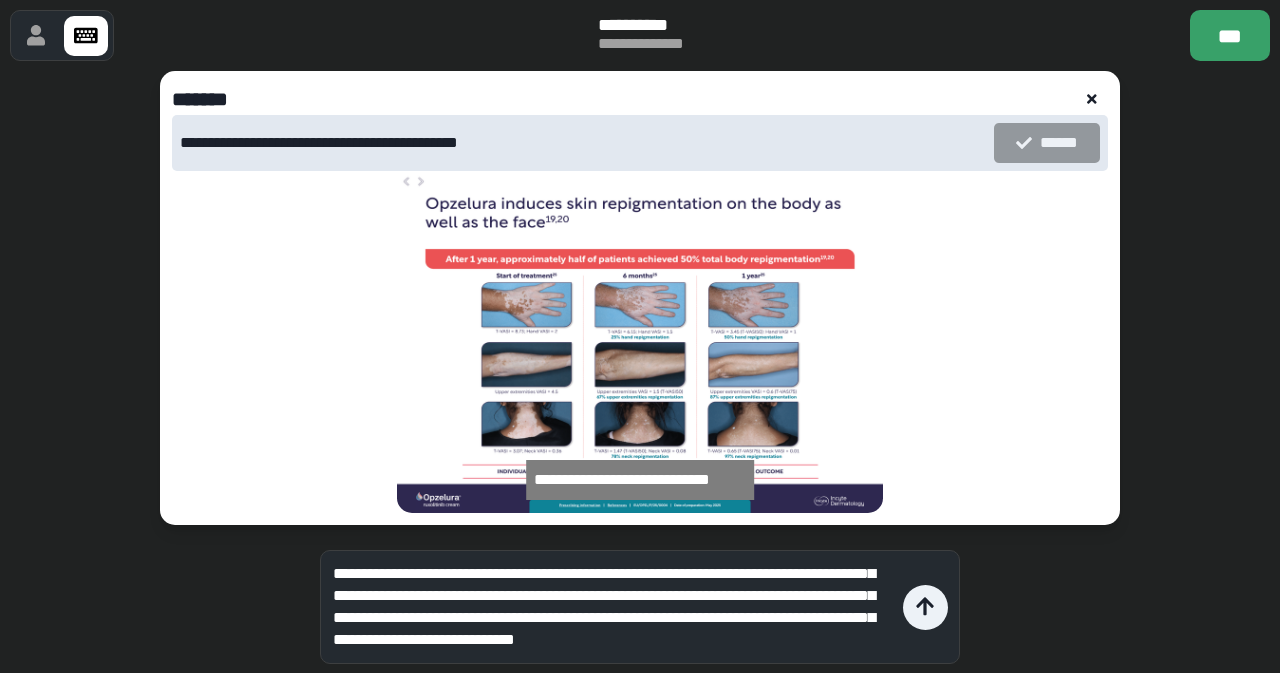 click on "**********" at bounding box center [613, 607] 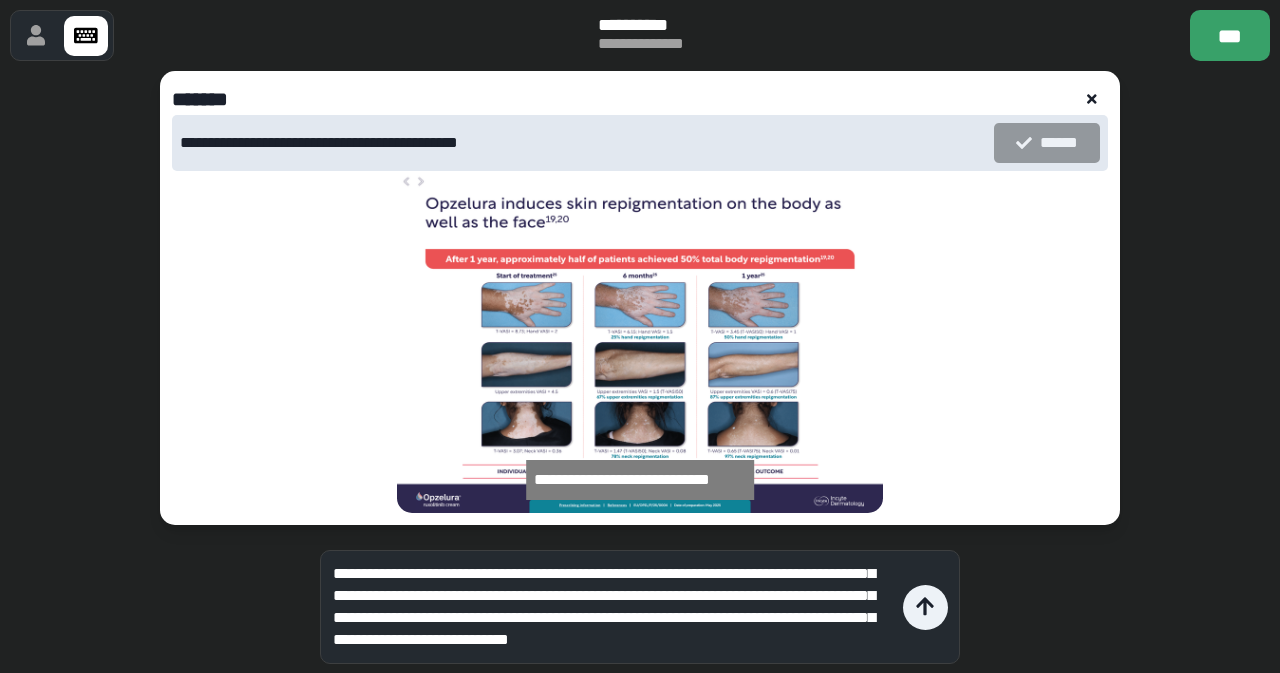 type on "**********" 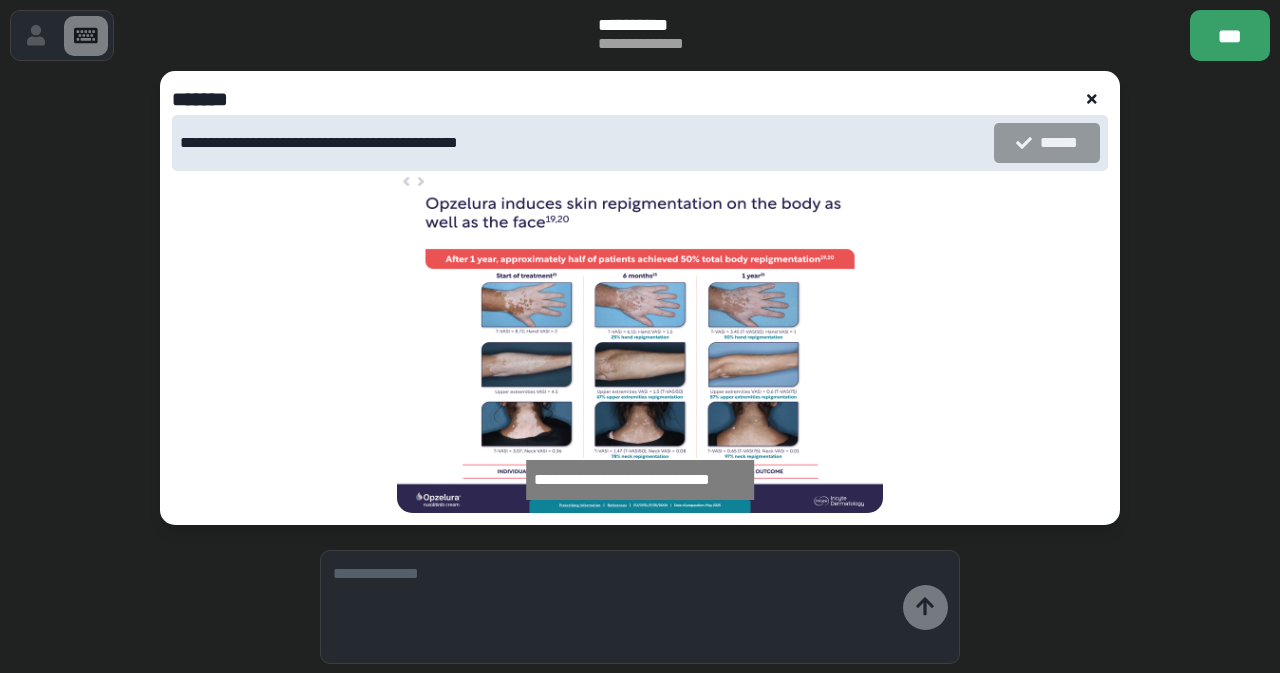 scroll, scrollTop: 0, scrollLeft: 0, axis: both 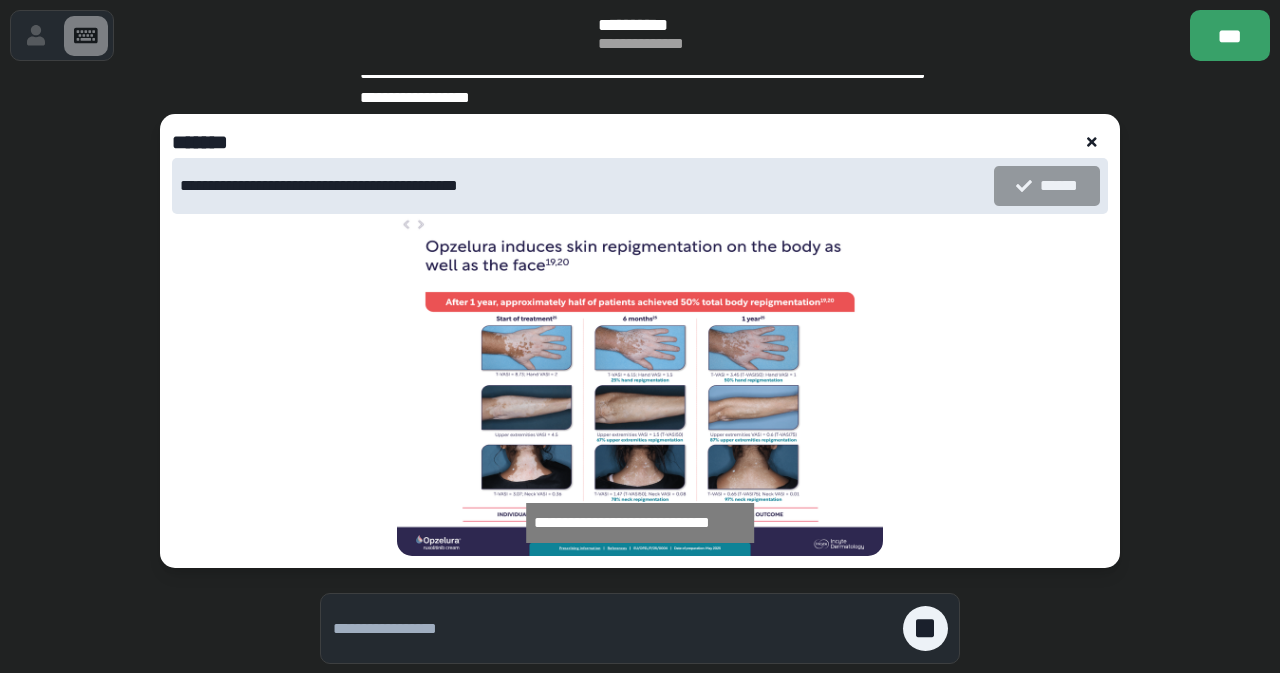 click at bounding box center (1092, 142) 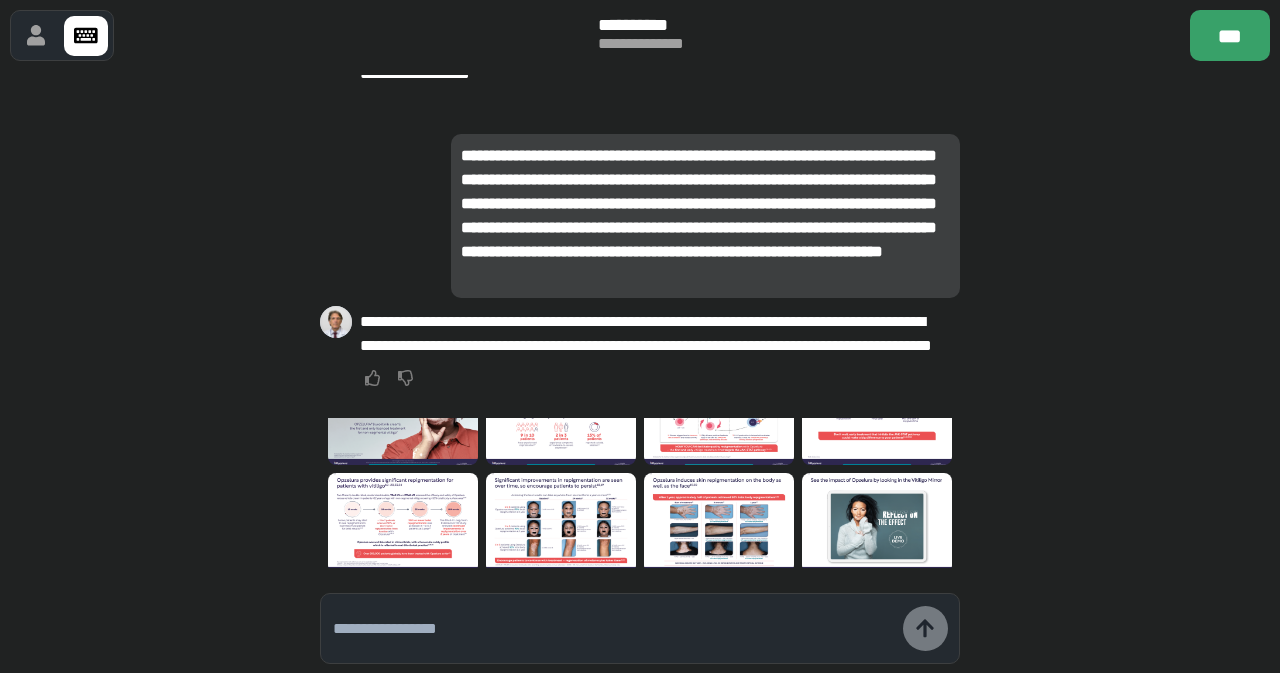 click at bounding box center [613, 629] 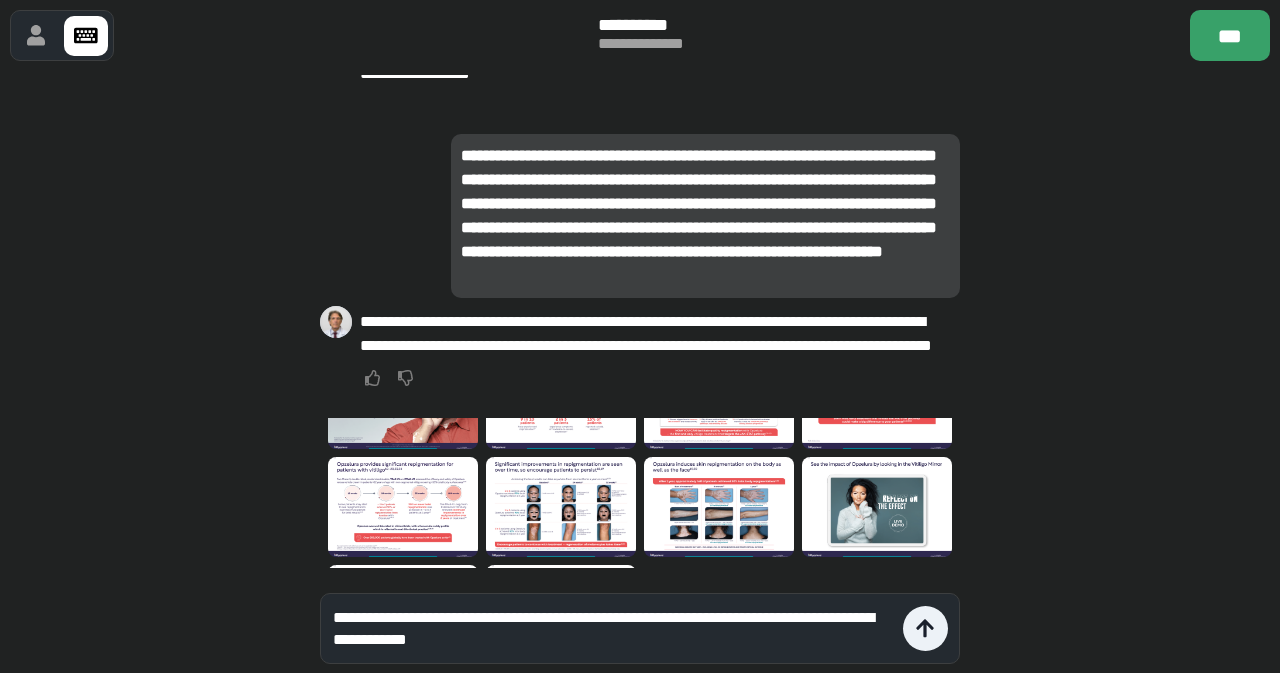 scroll, scrollTop: 68, scrollLeft: 0, axis: vertical 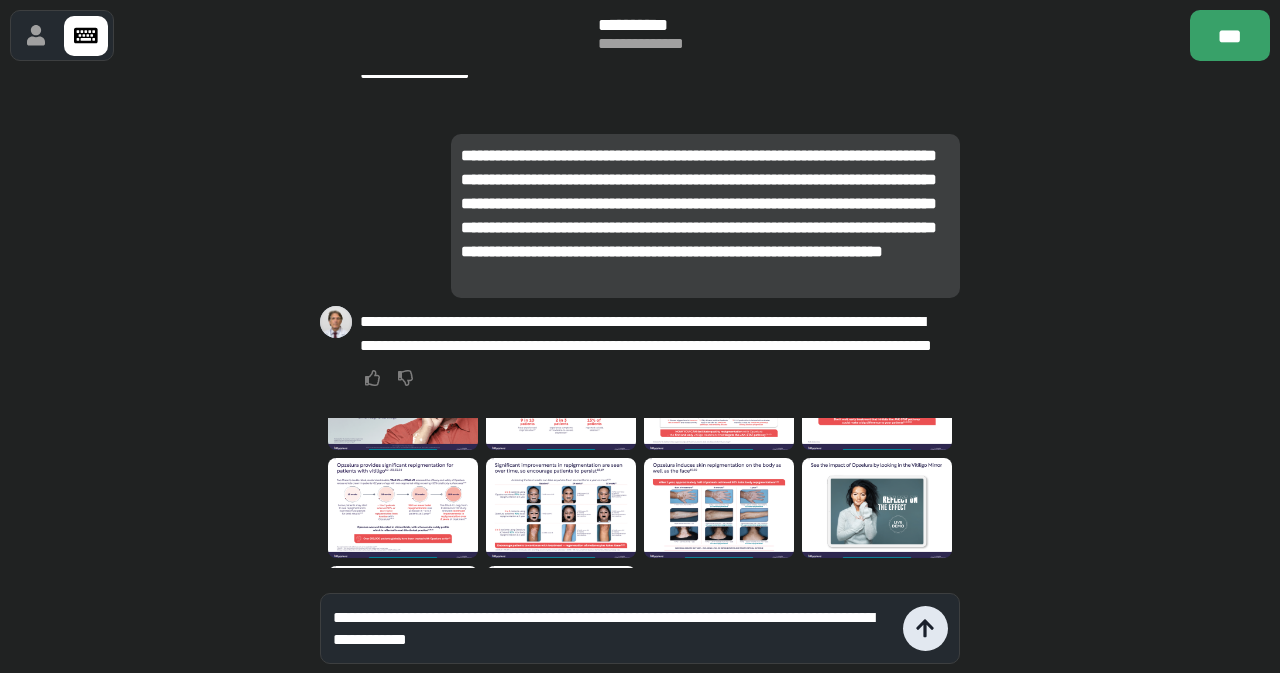 type on "**********" 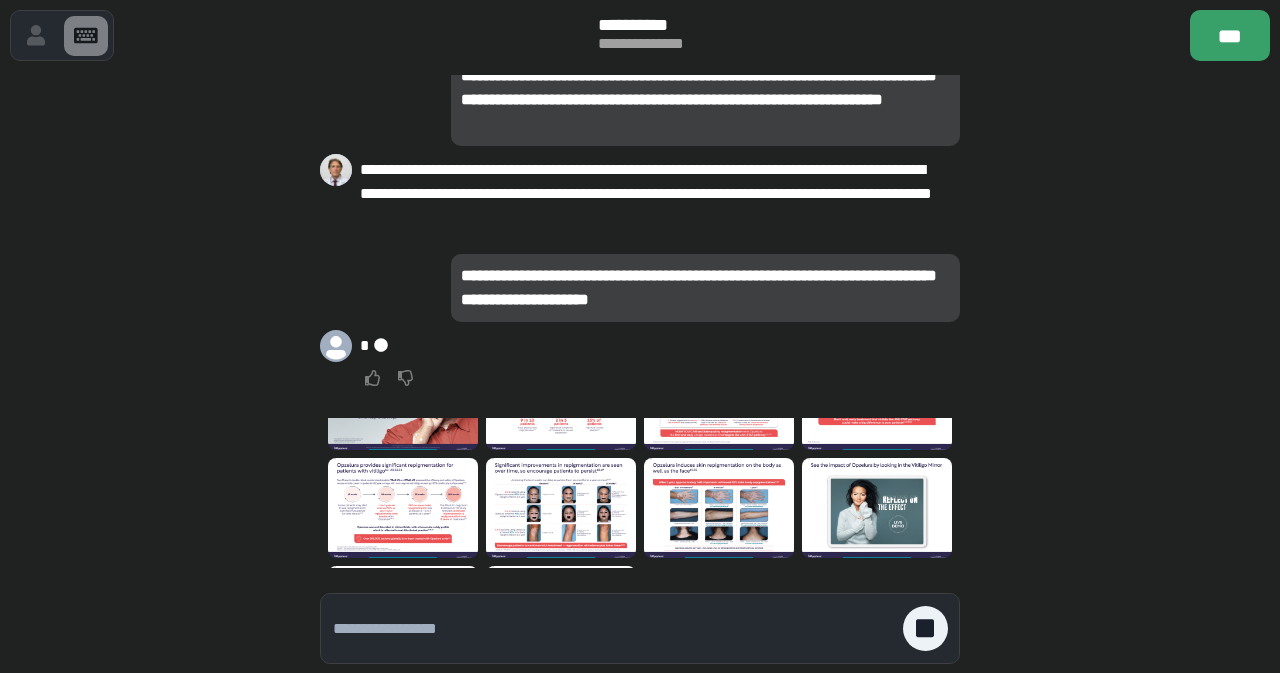 click at bounding box center [403, 508] 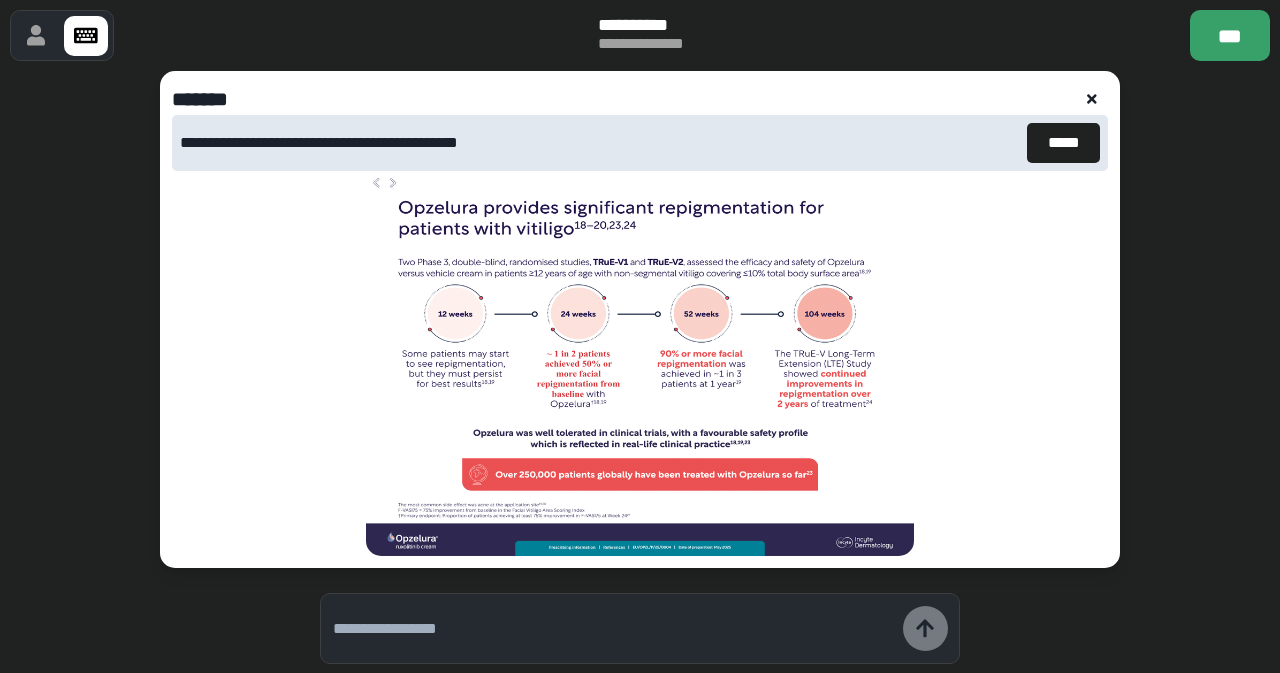 click 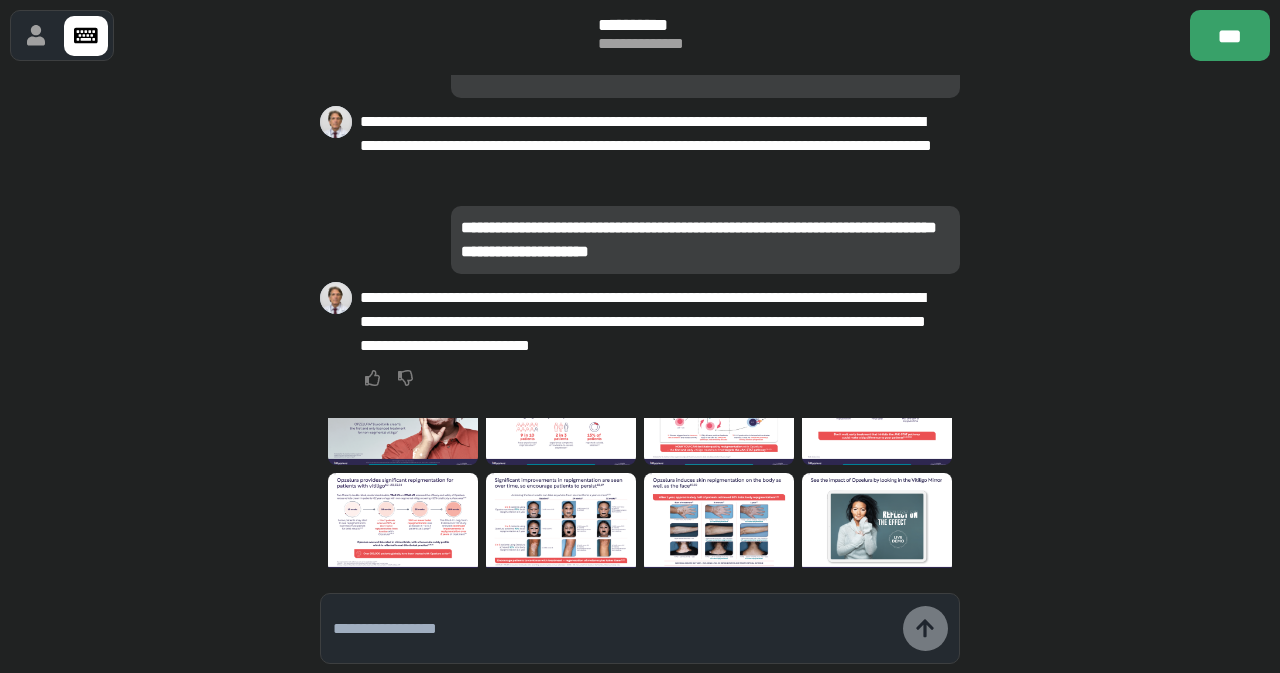scroll, scrollTop: 55, scrollLeft: 0, axis: vertical 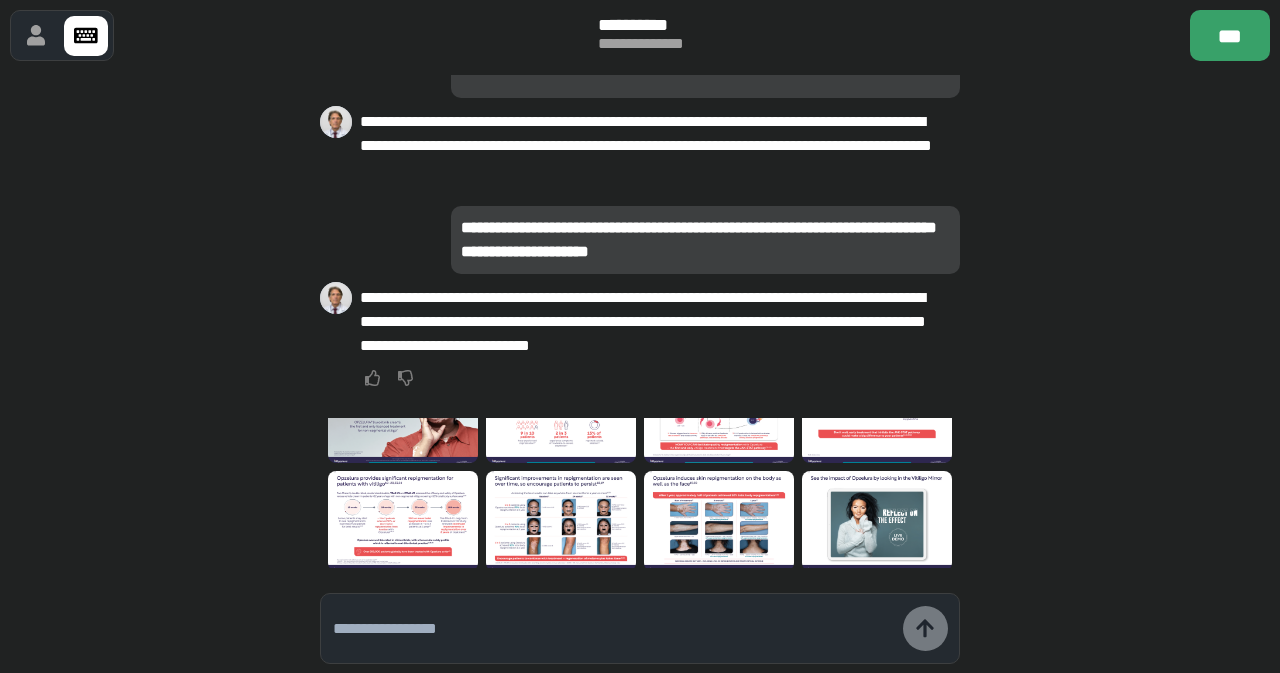 click at bounding box center (403, 521) 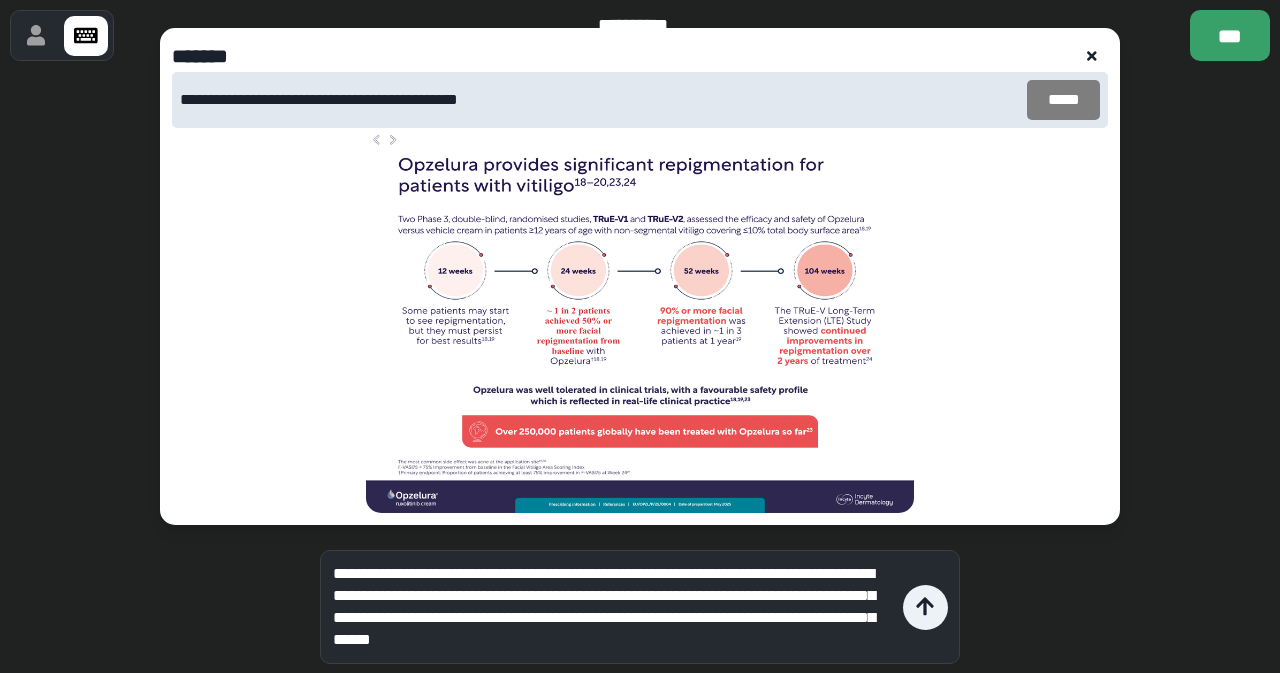 type on "**********" 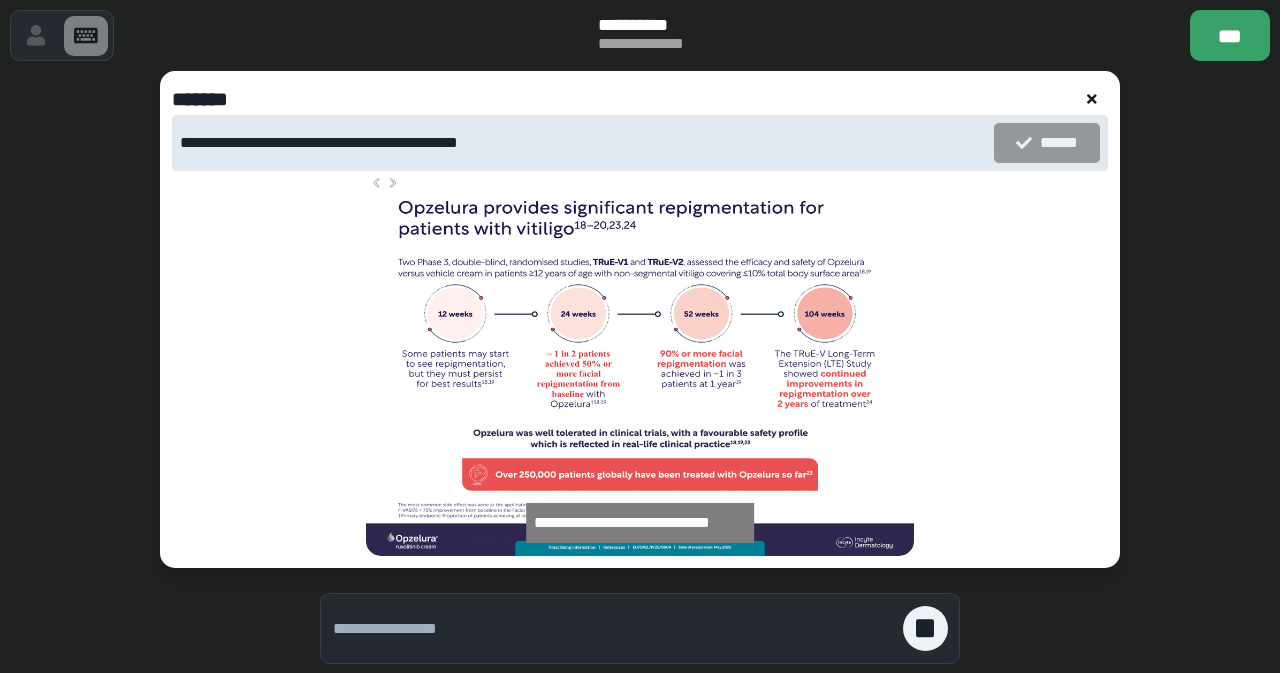 click 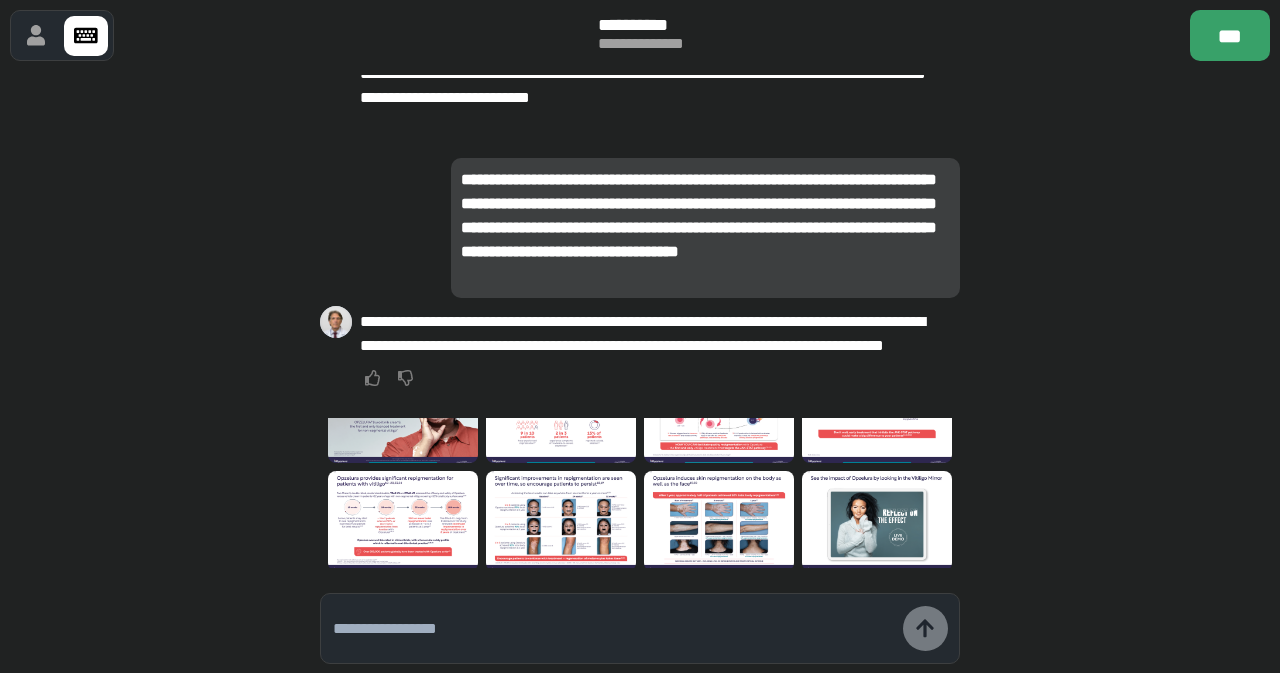 click at bounding box center (613, 629) 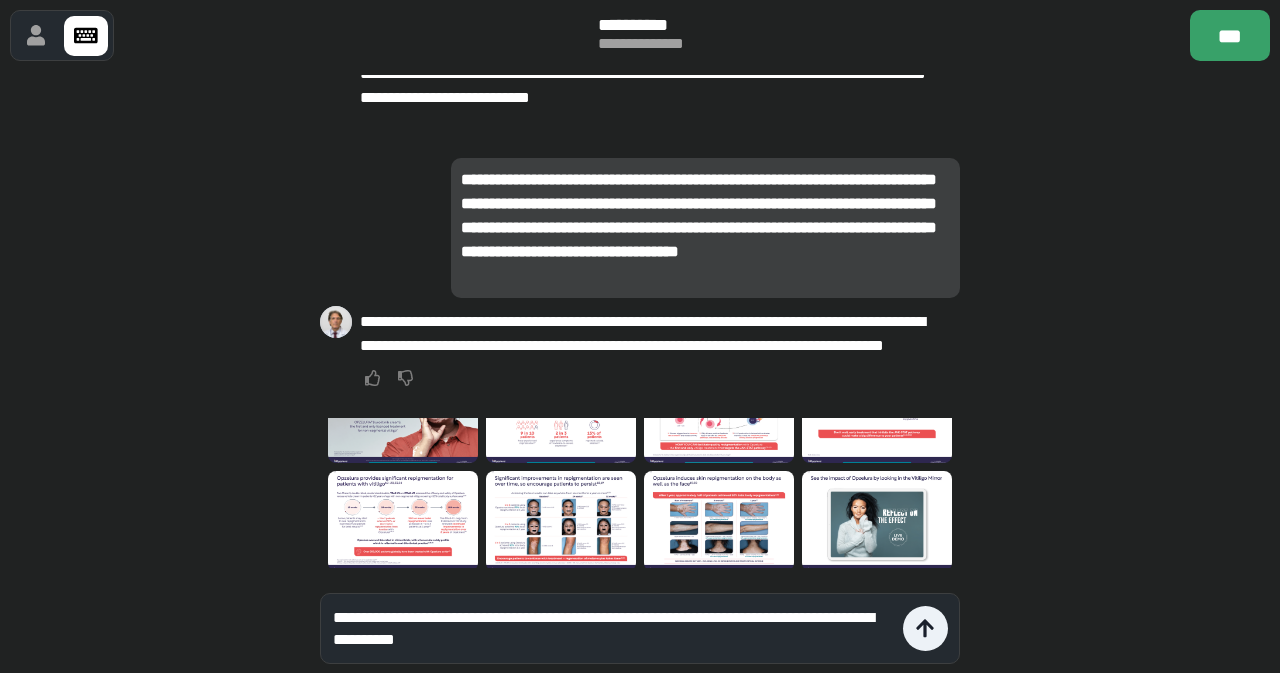 type on "**********" 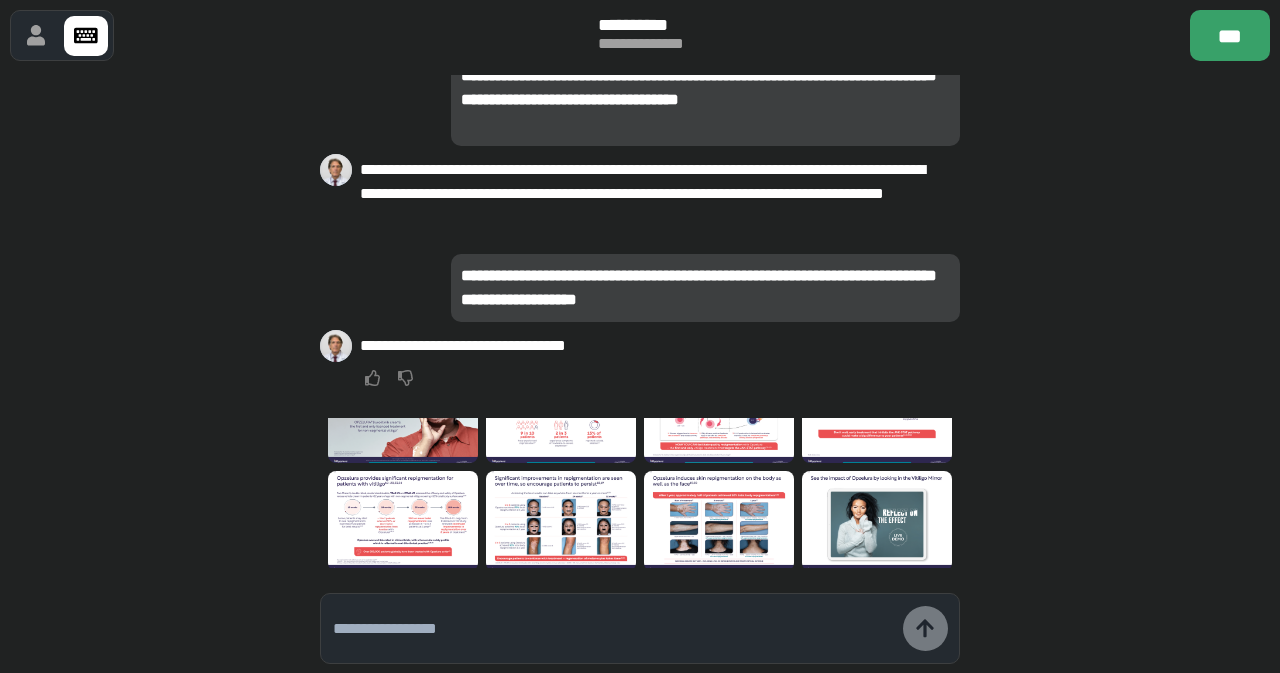 click at bounding box center (403, 521) 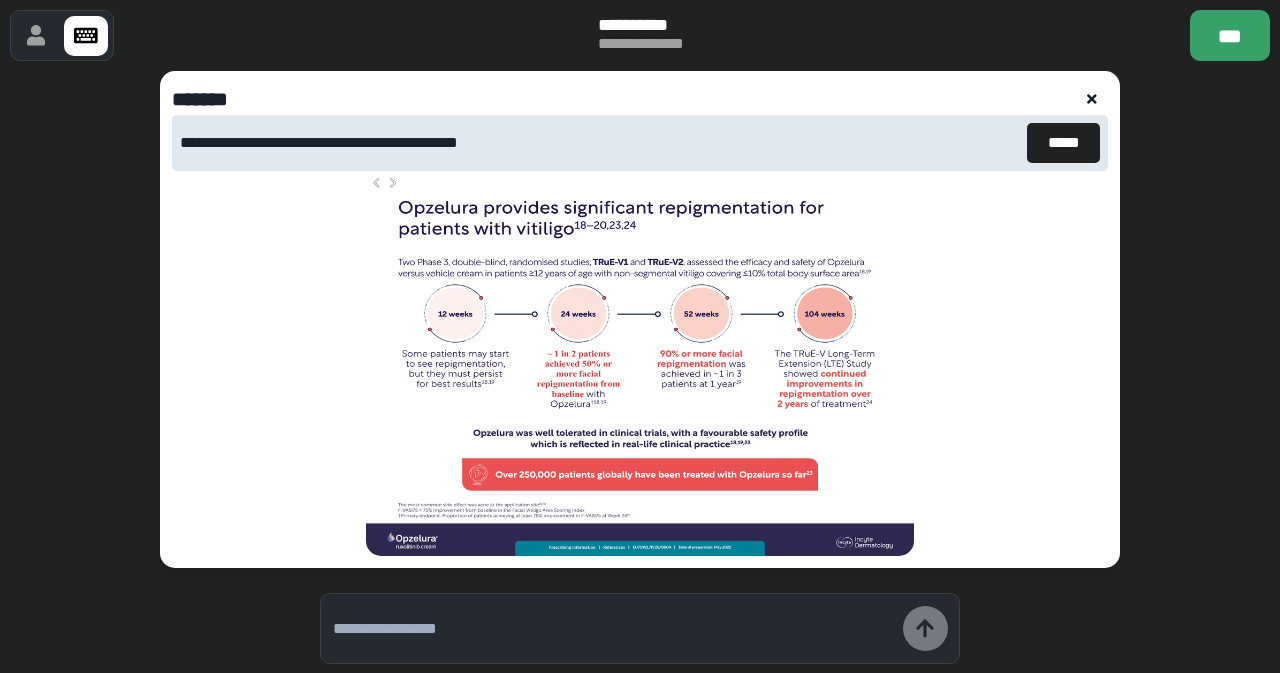 click at bounding box center (1092, 99) 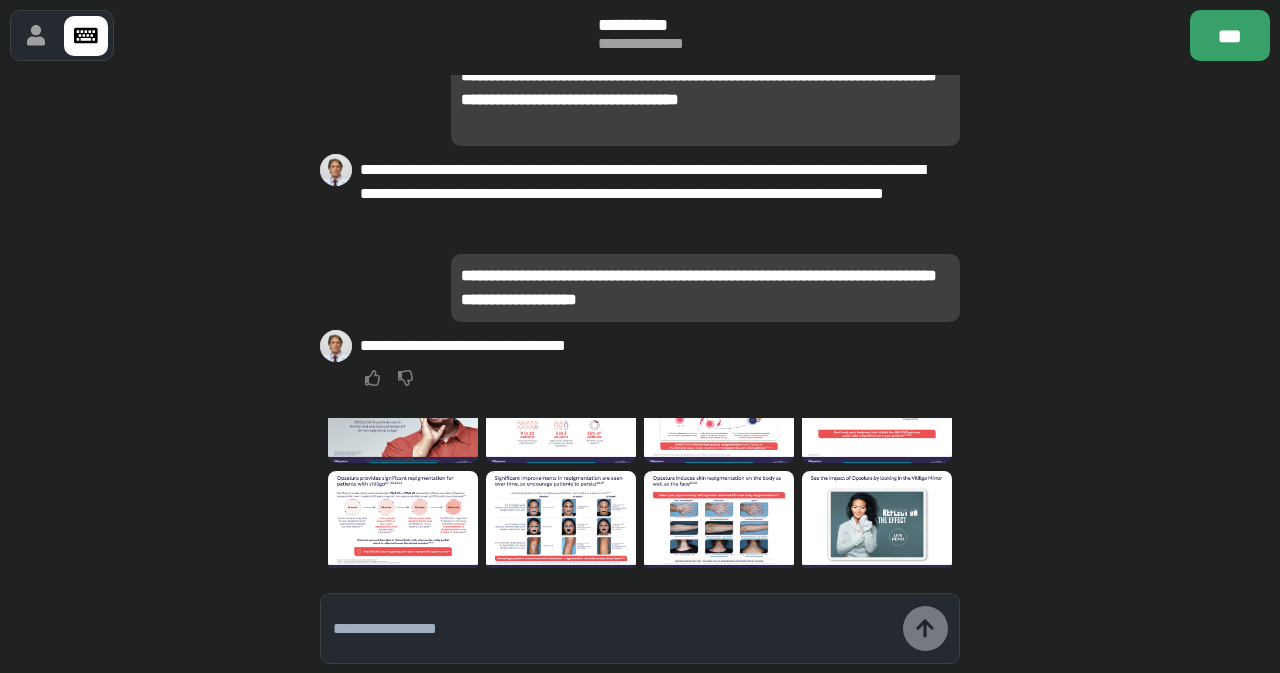 click at bounding box center [561, 521] 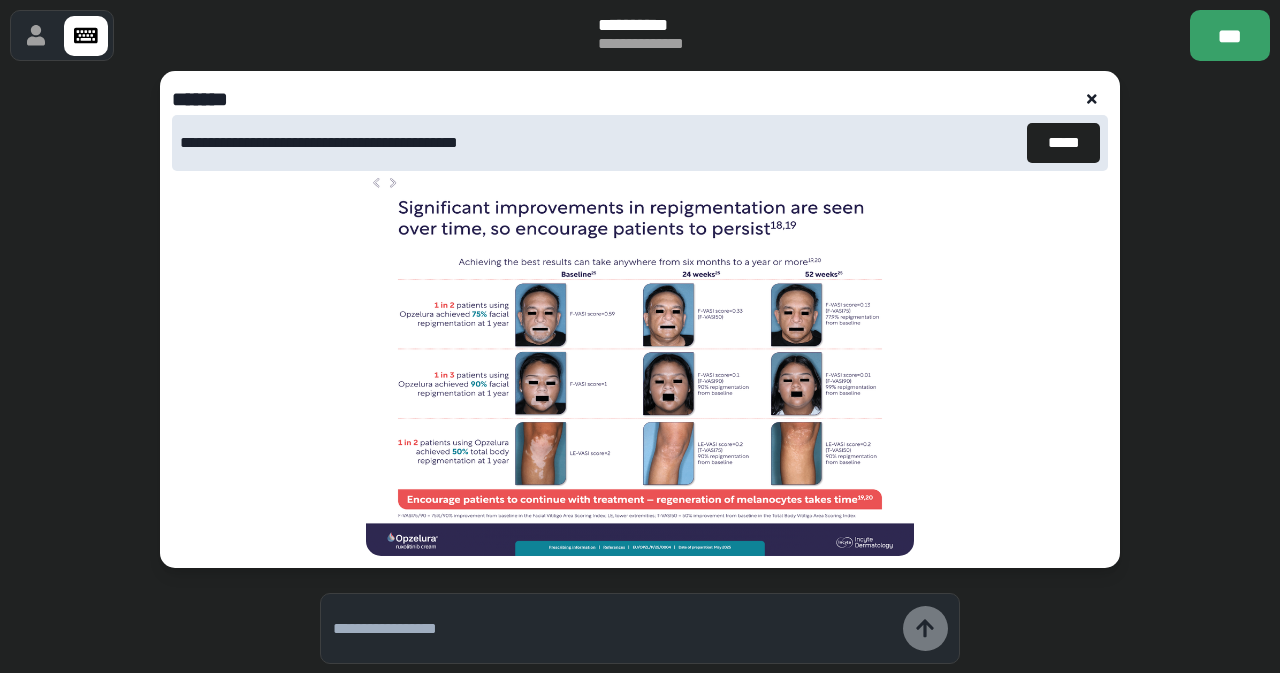 click 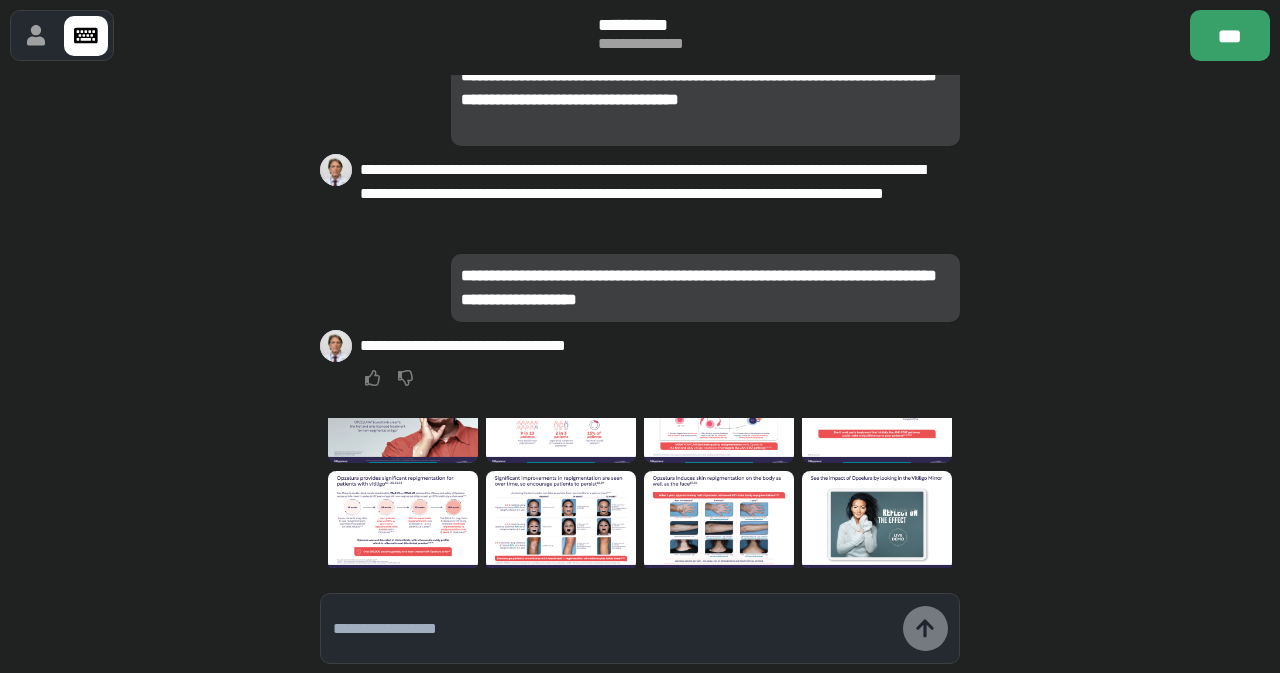 click at bounding box center [719, 521] 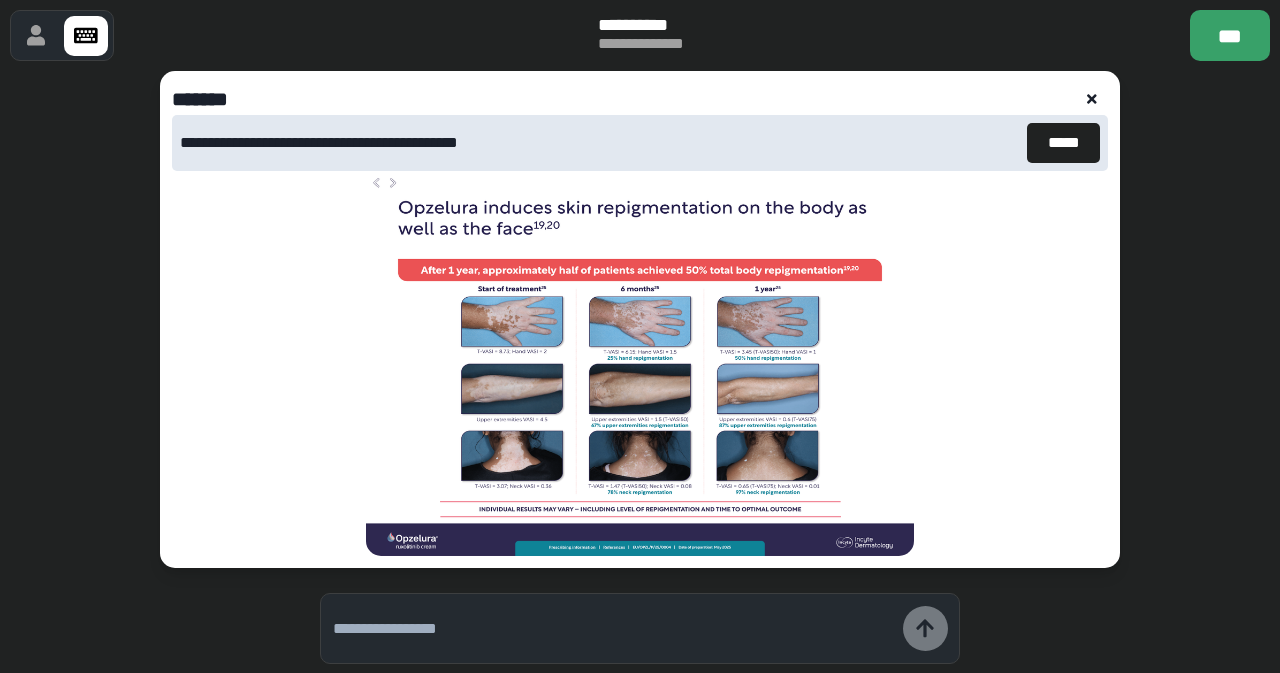 click at bounding box center [1092, 99] 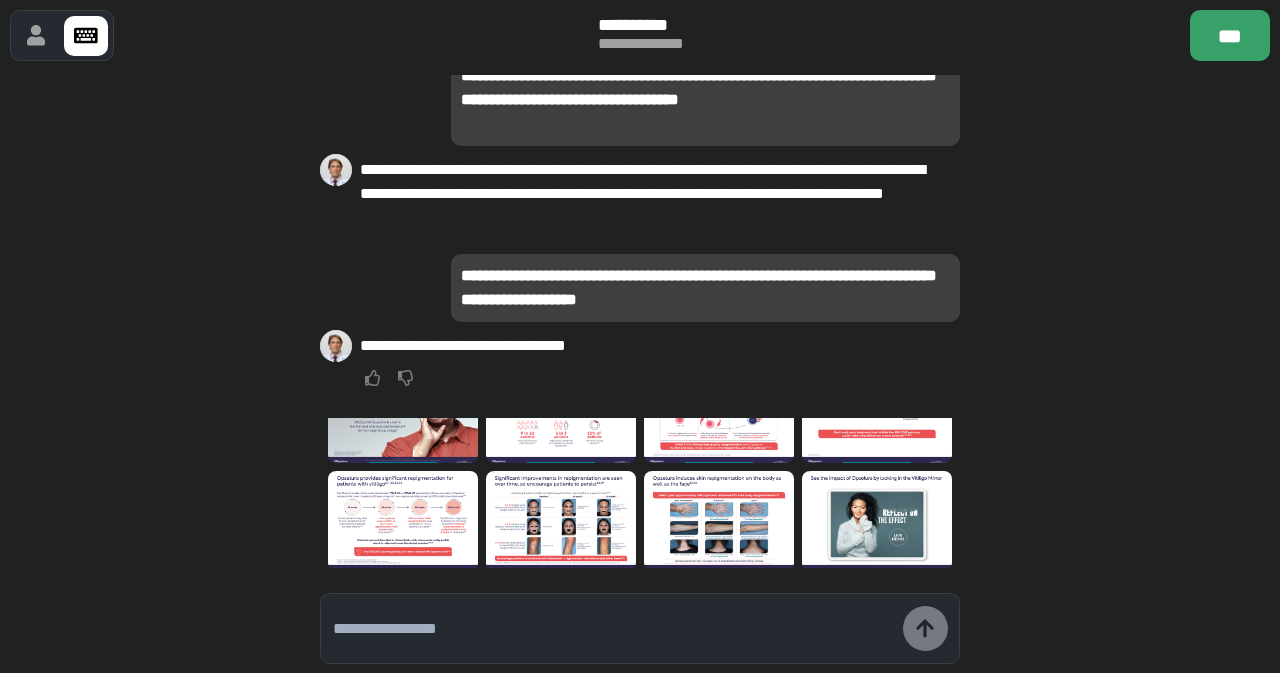click at bounding box center (877, 521) 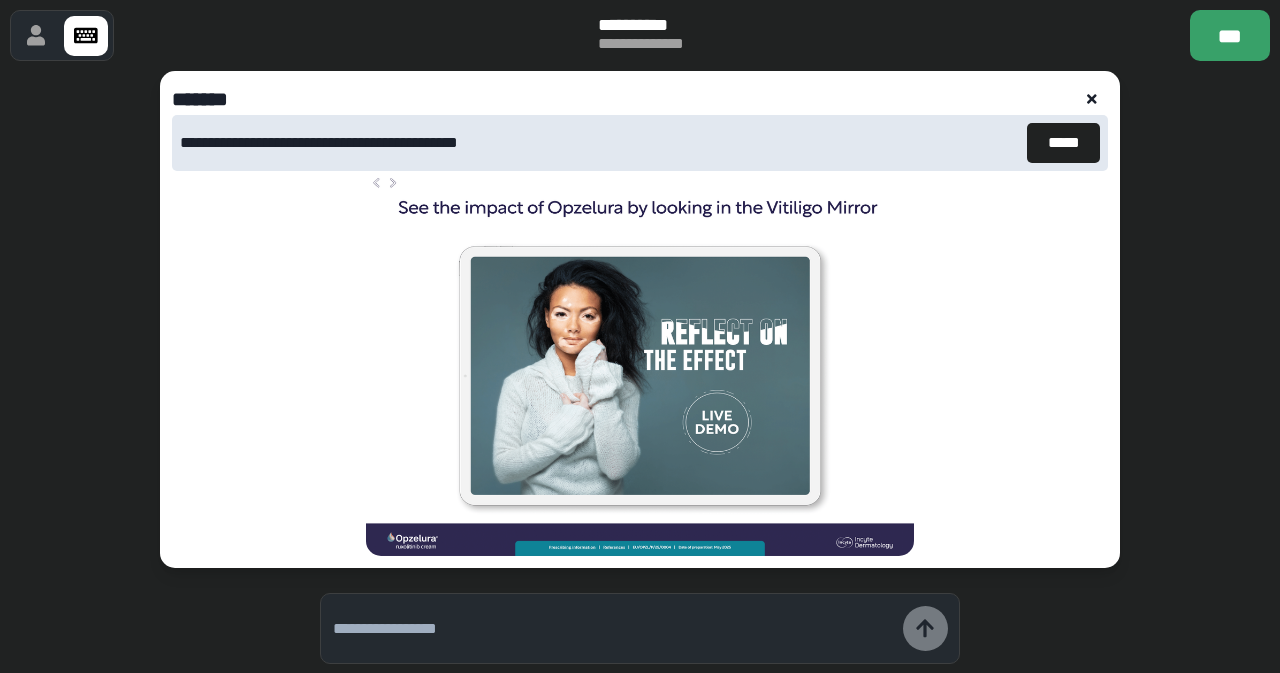 click 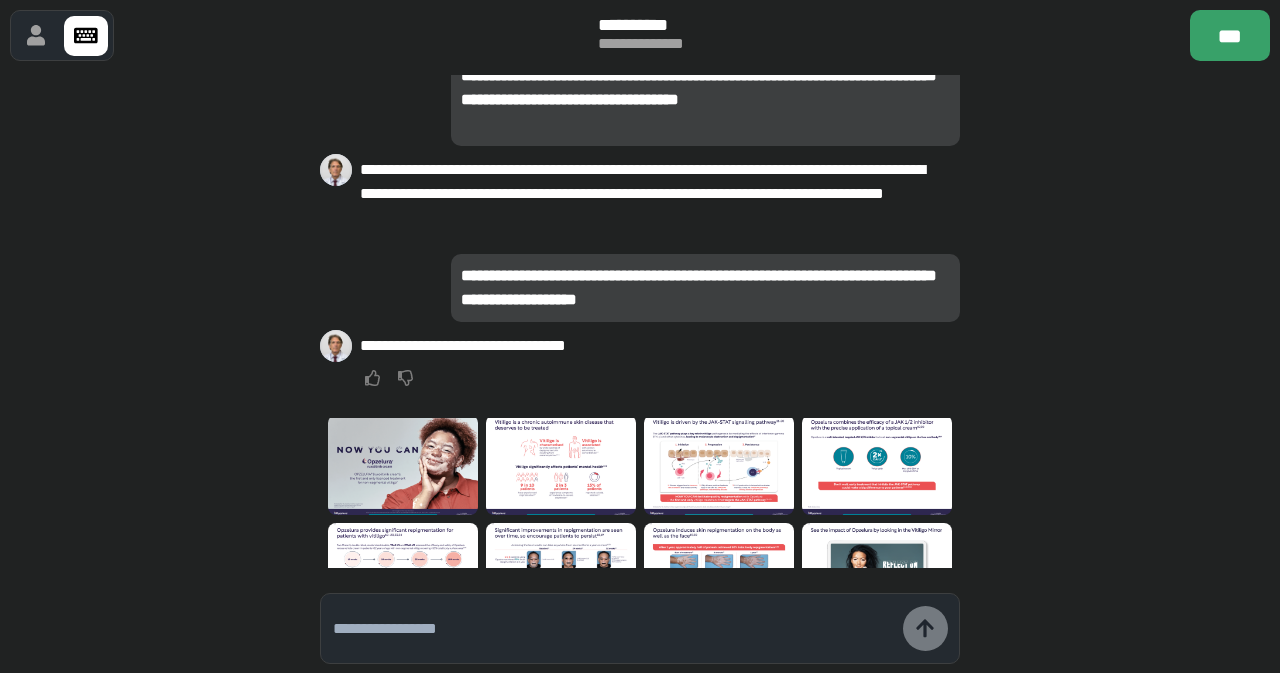 scroll, scrollTop: 0, scrollLeft: 0, axis: both 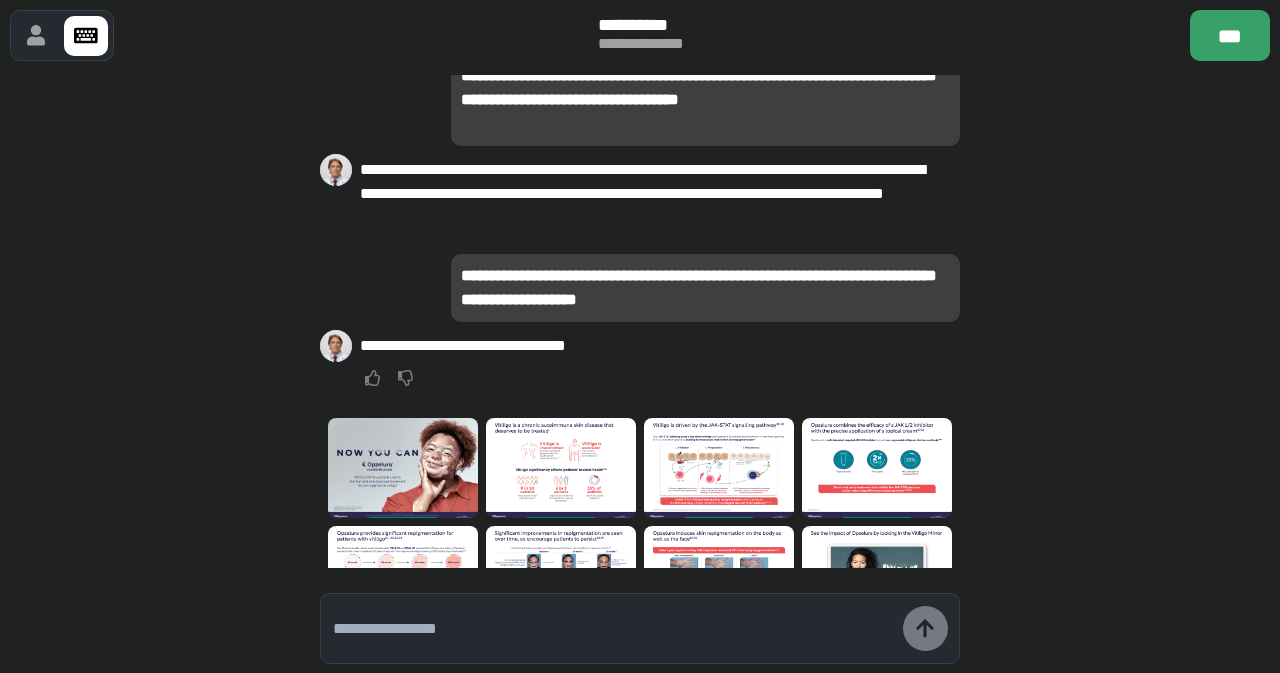 click at bounding box center [877, 468] 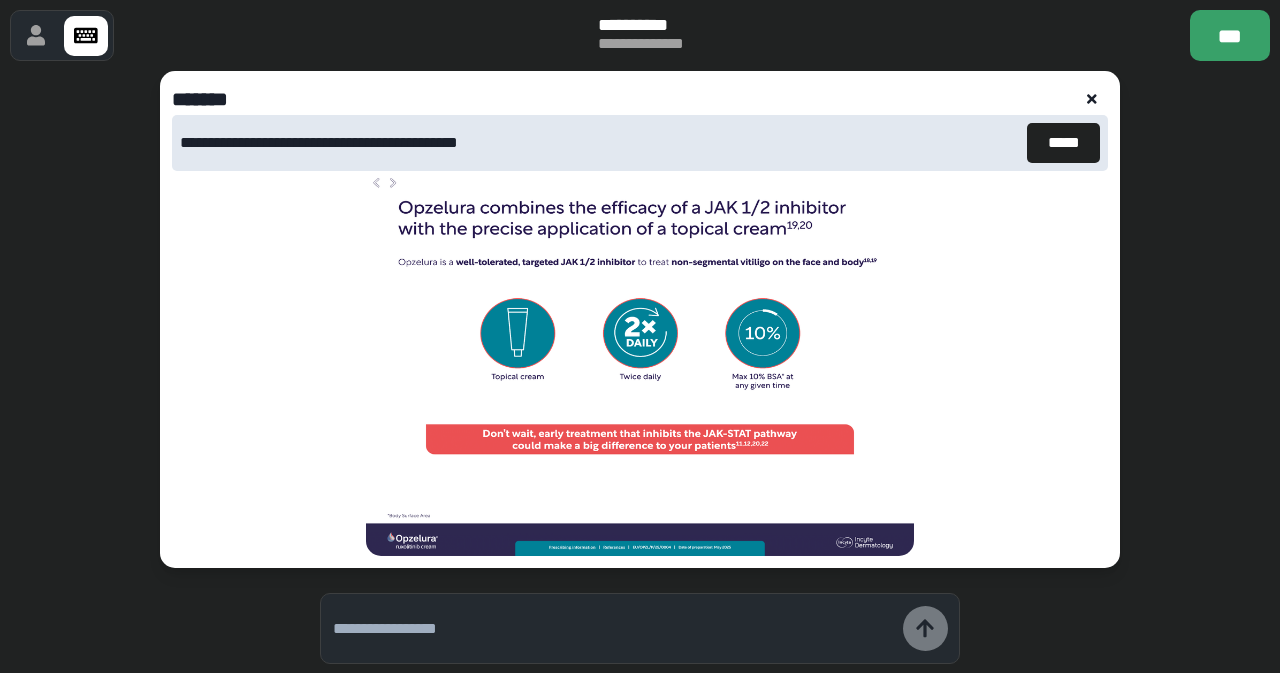 click at bounding box center (1092, 99) 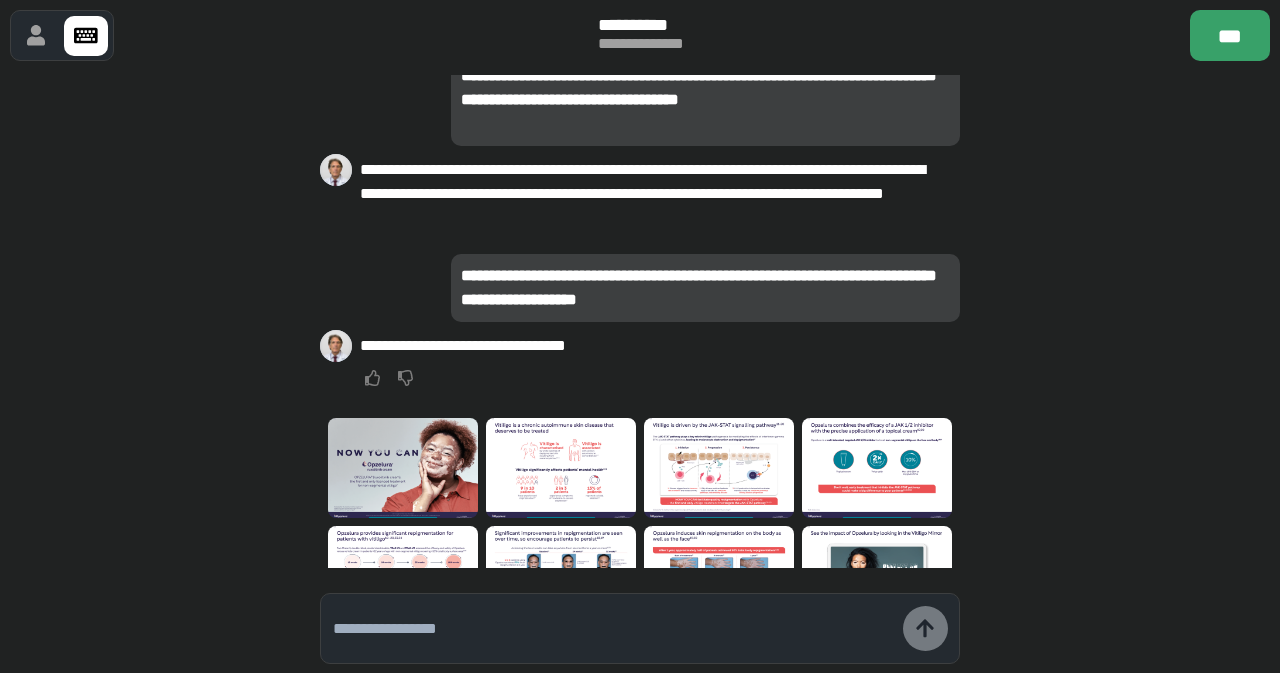 click at bounding box center [719, 468] 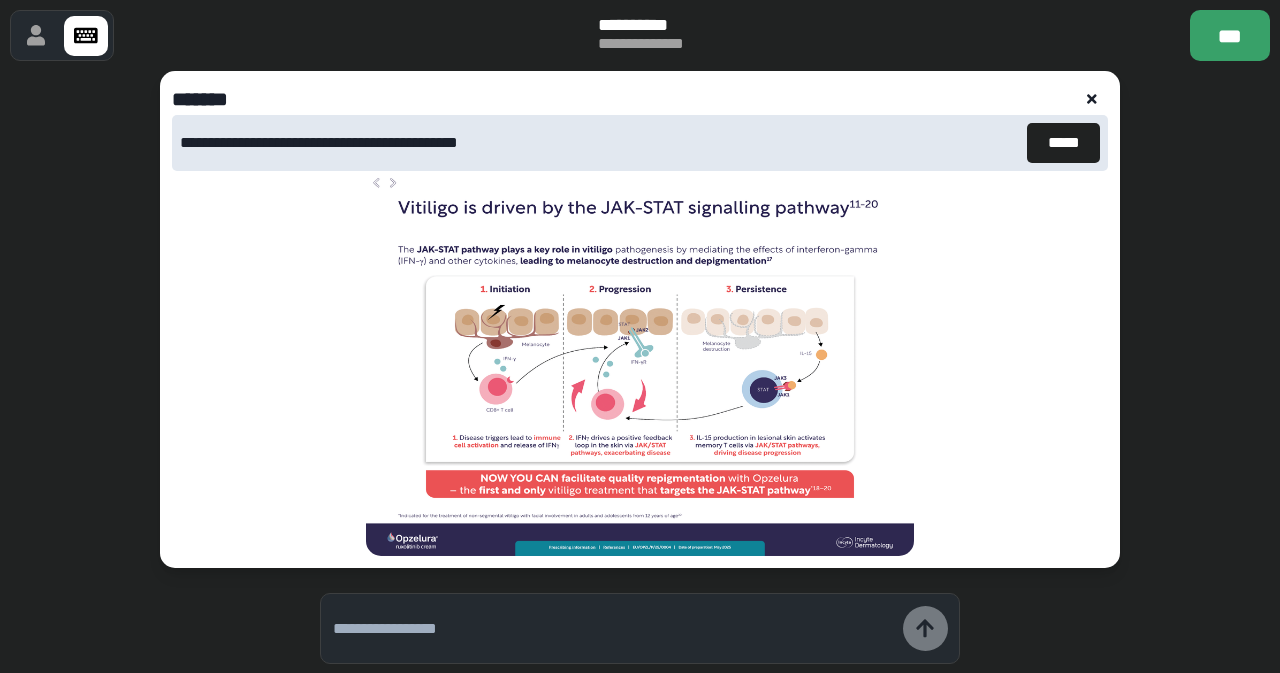 click 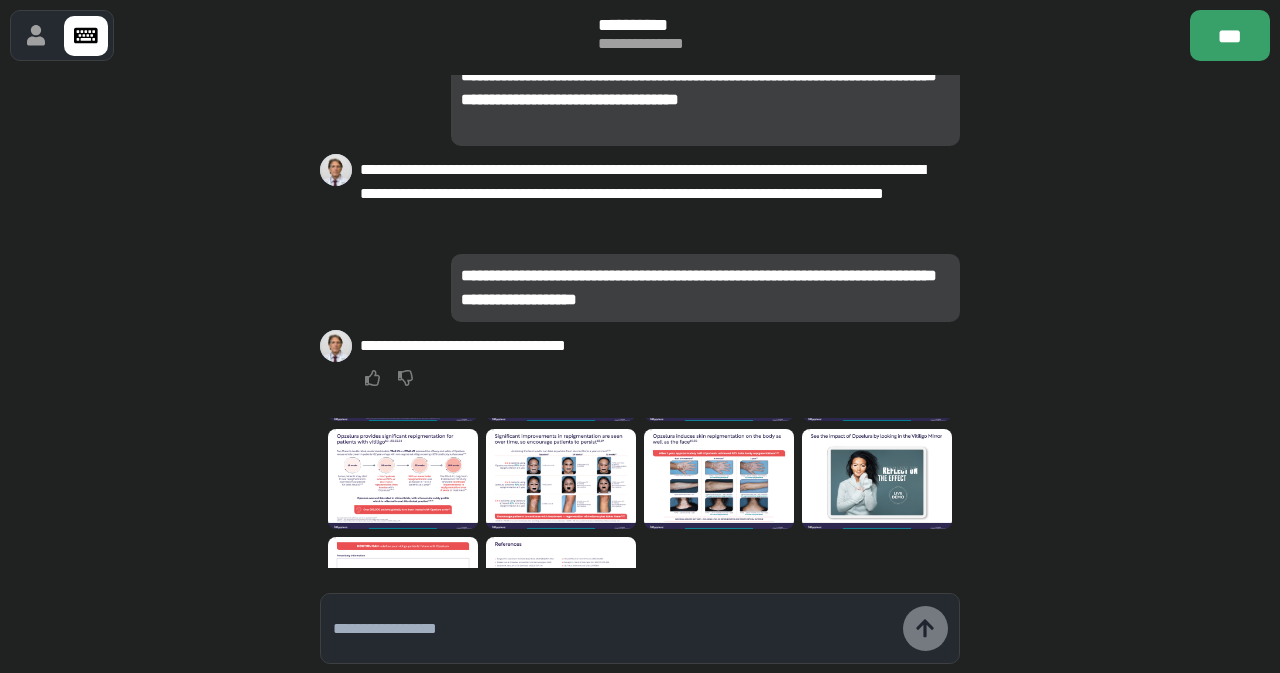 scroll, scrollTop: 98, scrollLeft: 0, axis: vertical 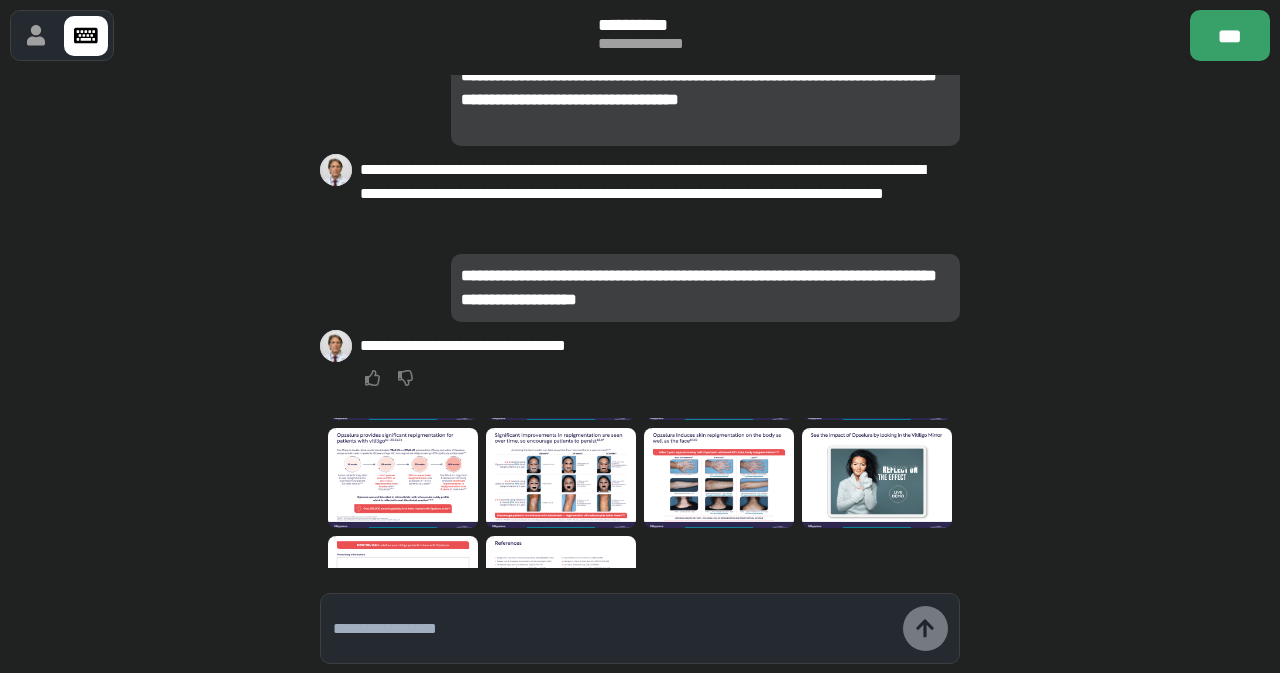 click at bounding box center [403, 478] 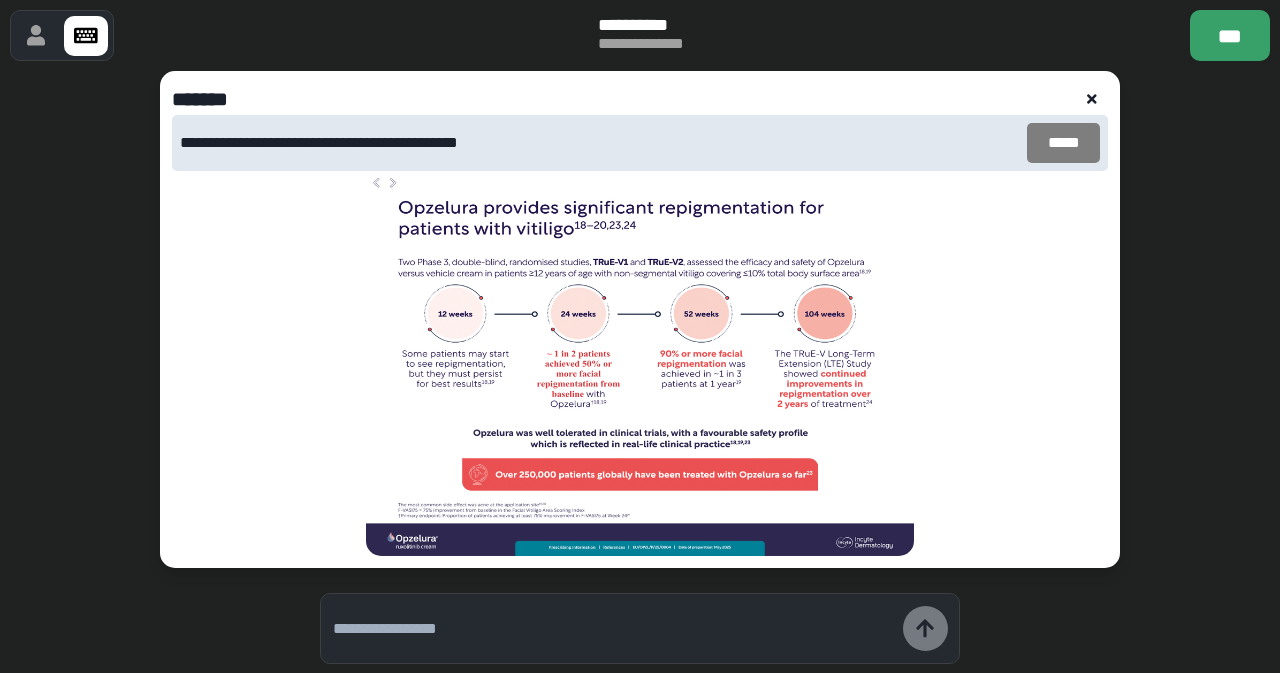 click on "*****" at bounding box center [1063, 143] 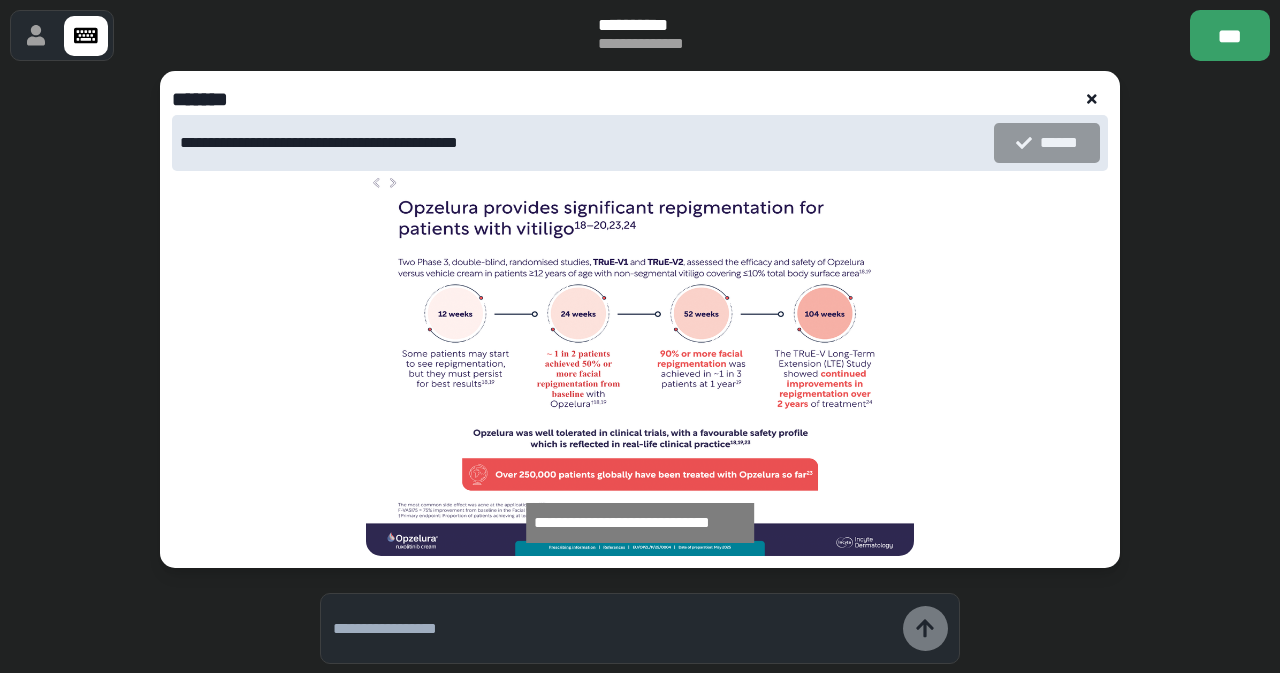 click at bounding box center [640, 628] 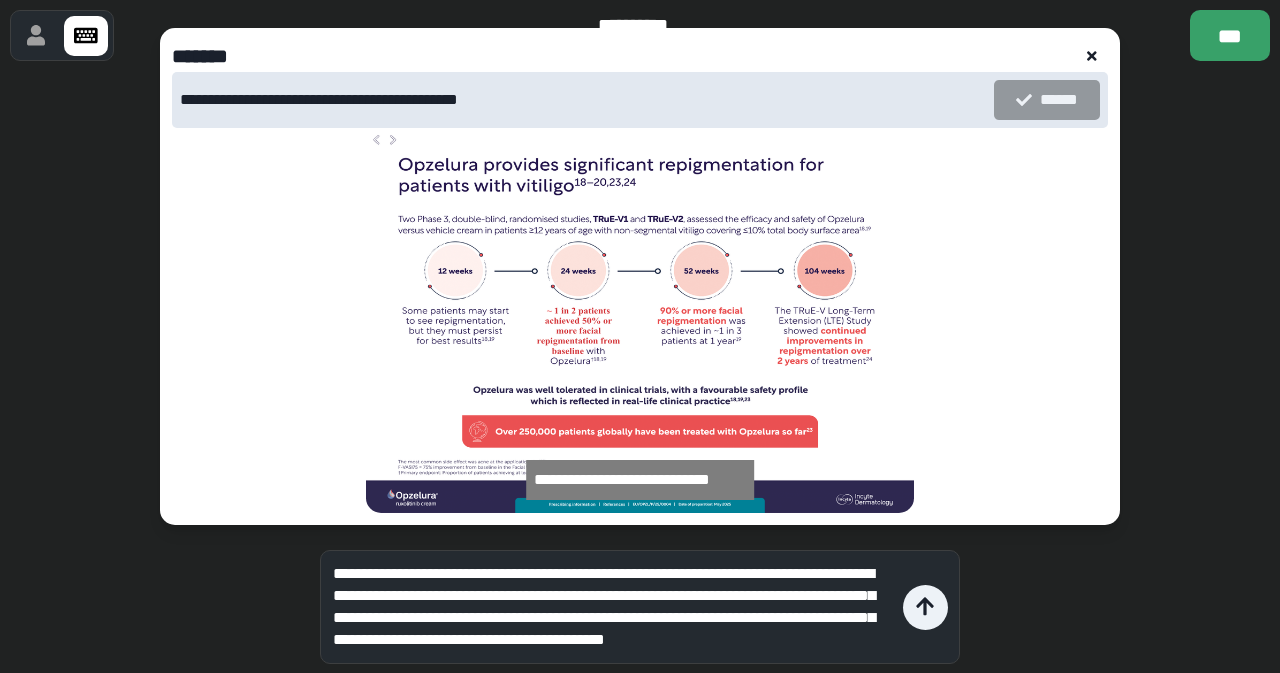scroll, scrollTop: 20, scrollLeft: 0, axis: vertical 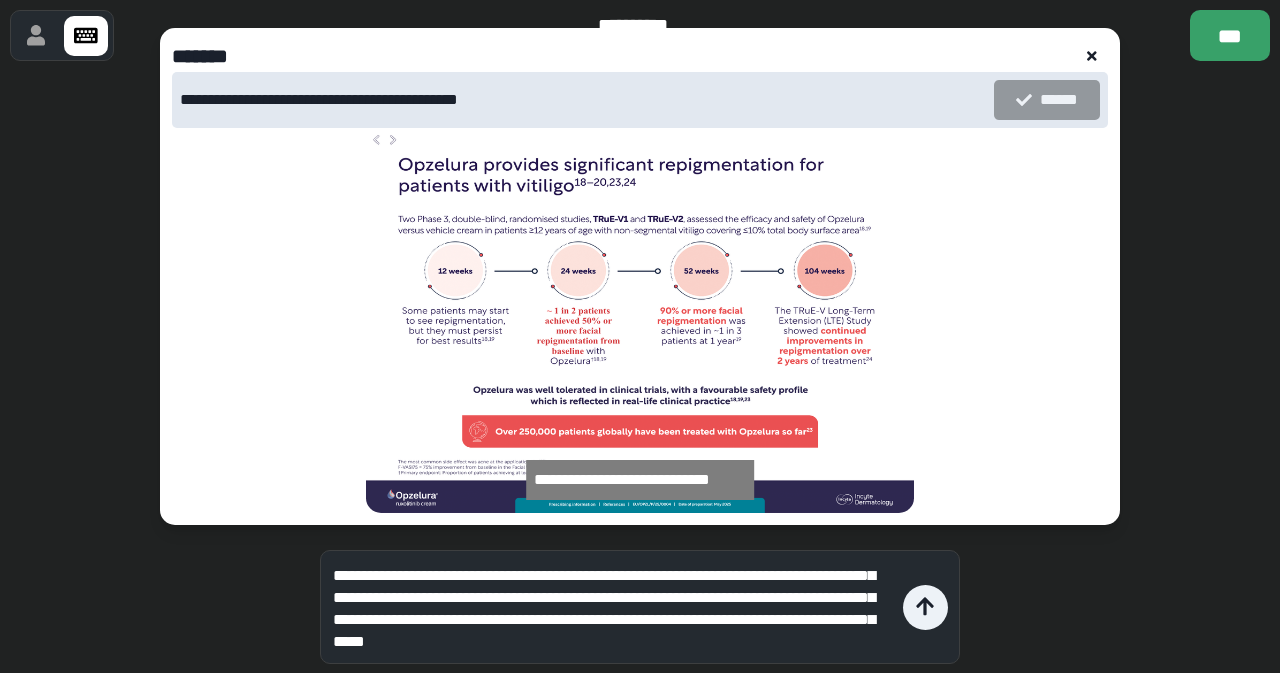 type on "**********" 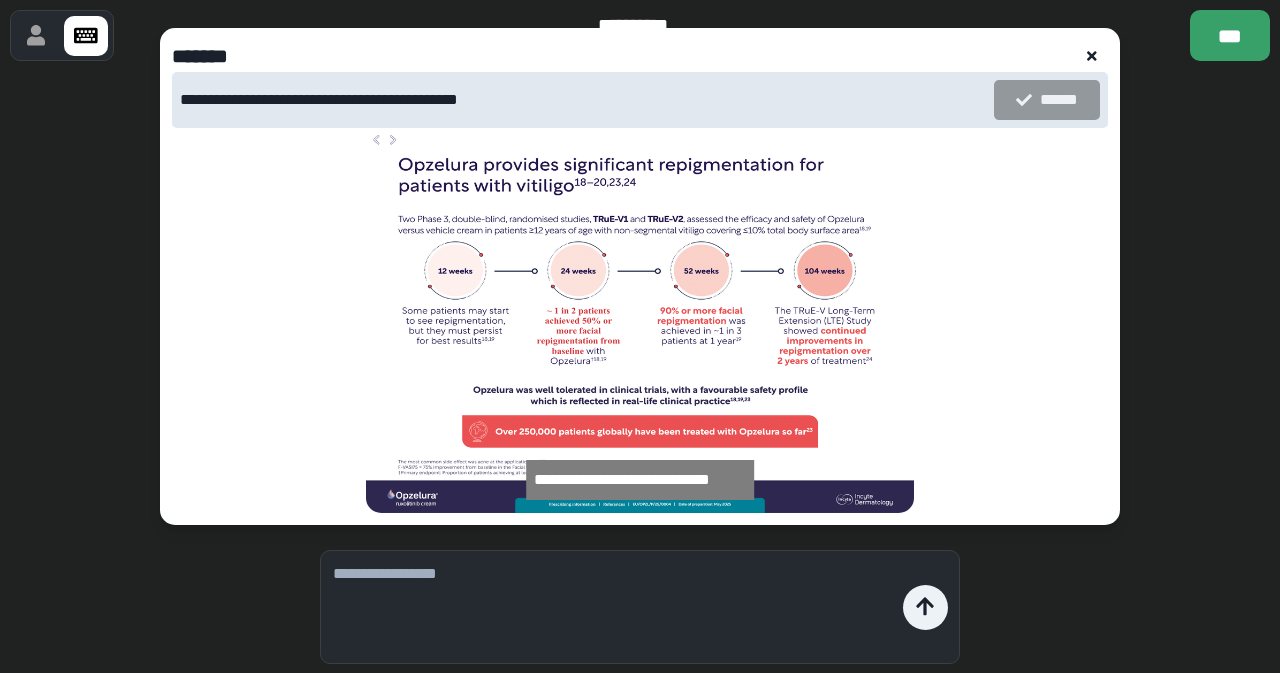 scroll, scrollTop: 0, scrollLeft: 0, axis: both 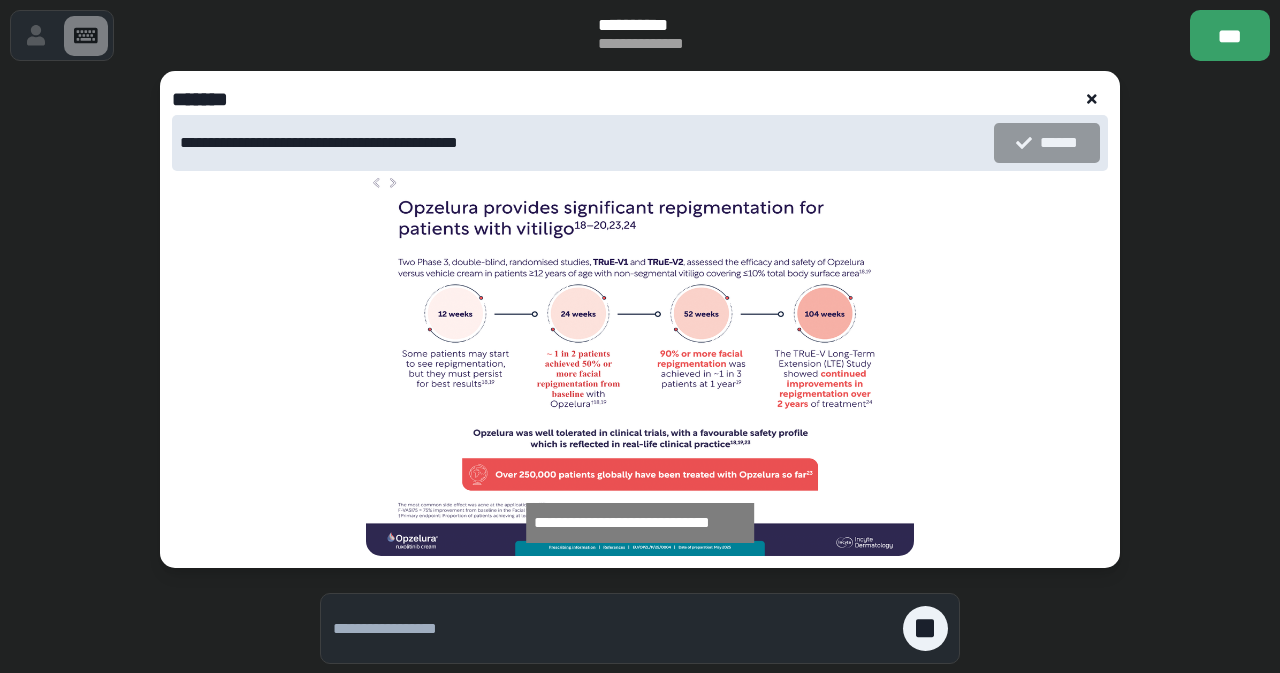 click at bounding box center (1092, 99) 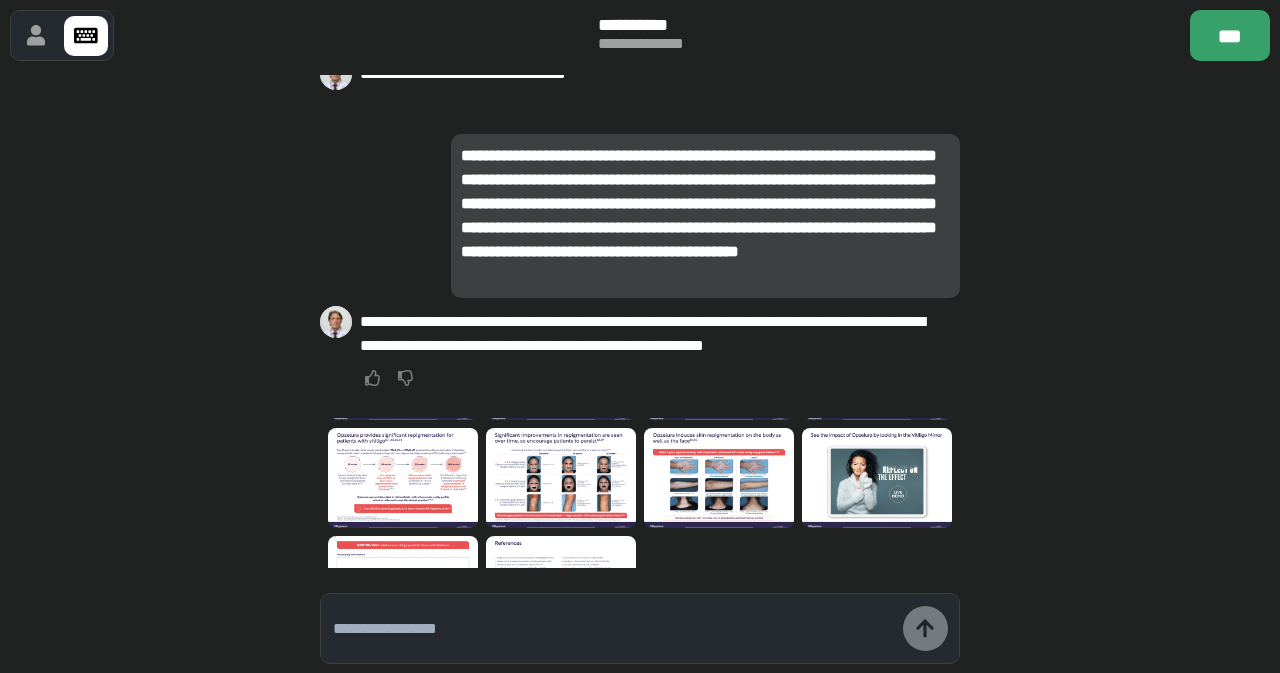 click at bounding box center (613, 629) 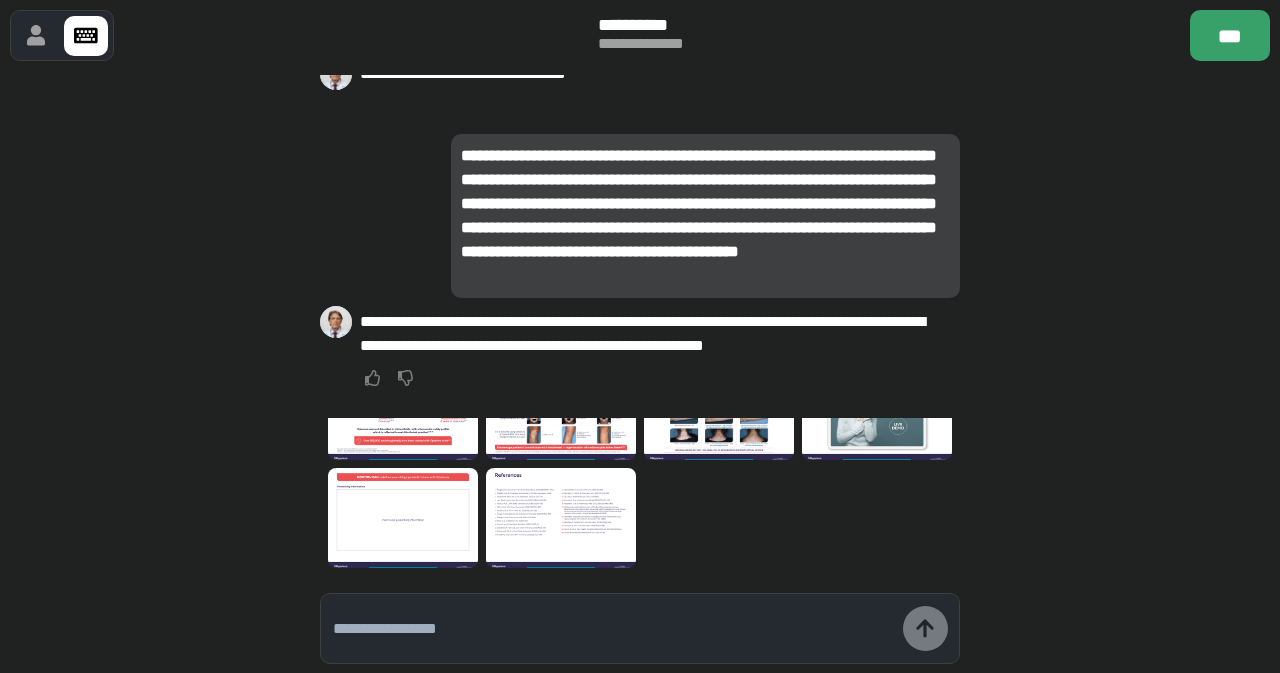 click at bounding box center [403, 518] 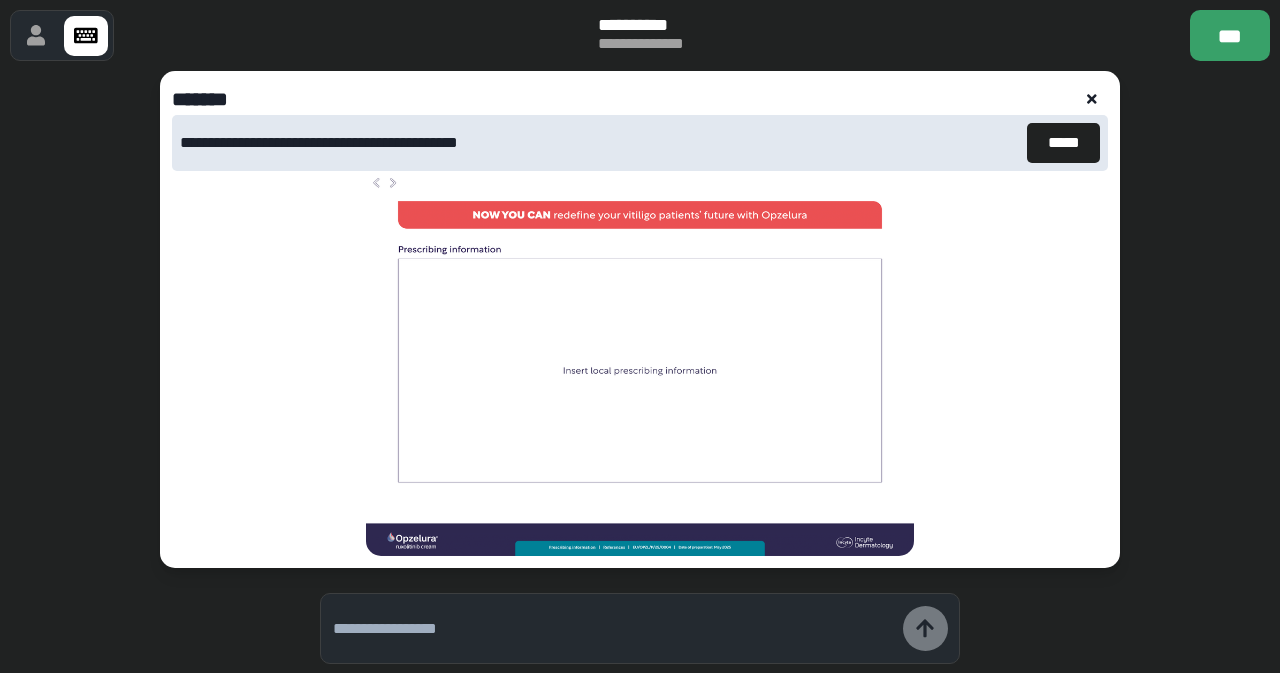 click at bounding box center [640, 363] 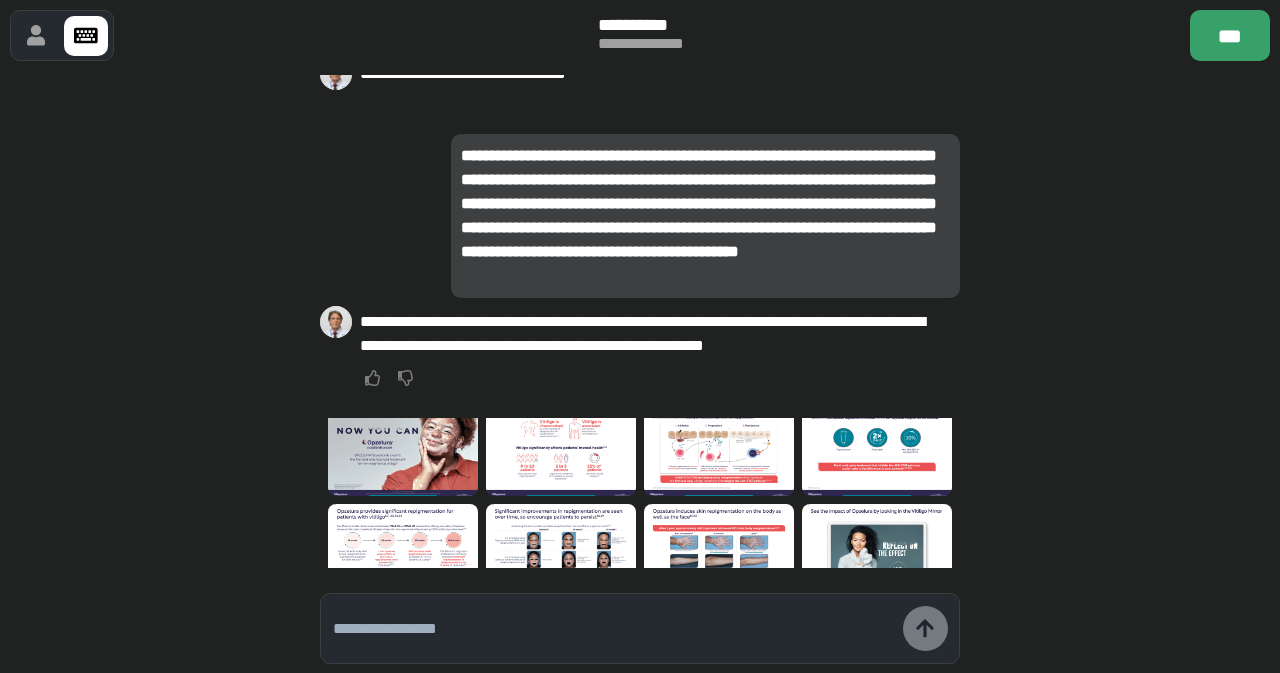 scroll, scrollTop: 0, scrollLeft: 0, axis: both 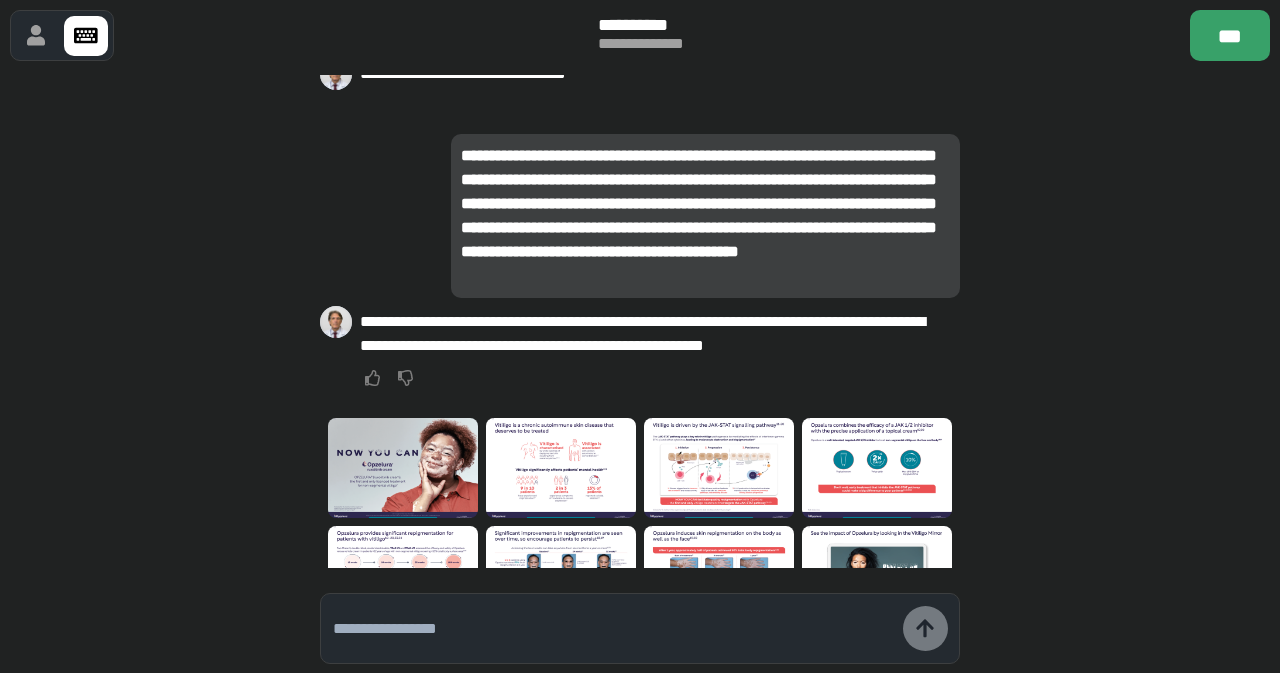 click at bounding box center [877, 468] 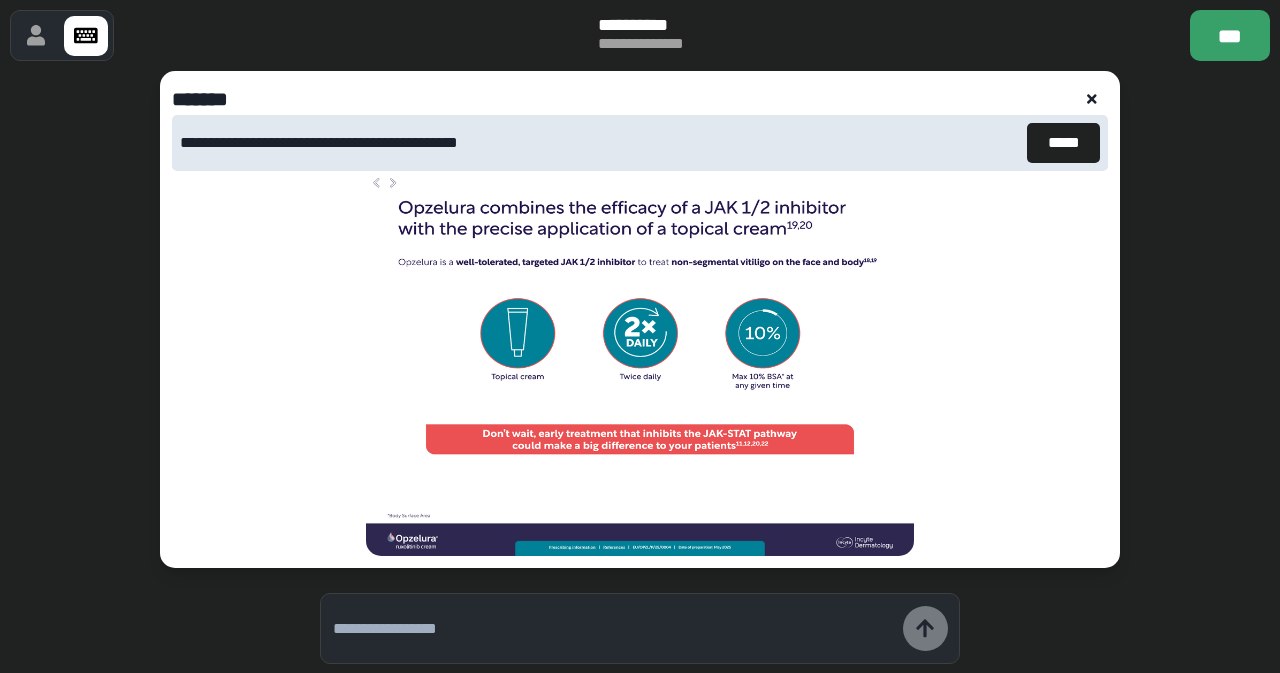 click 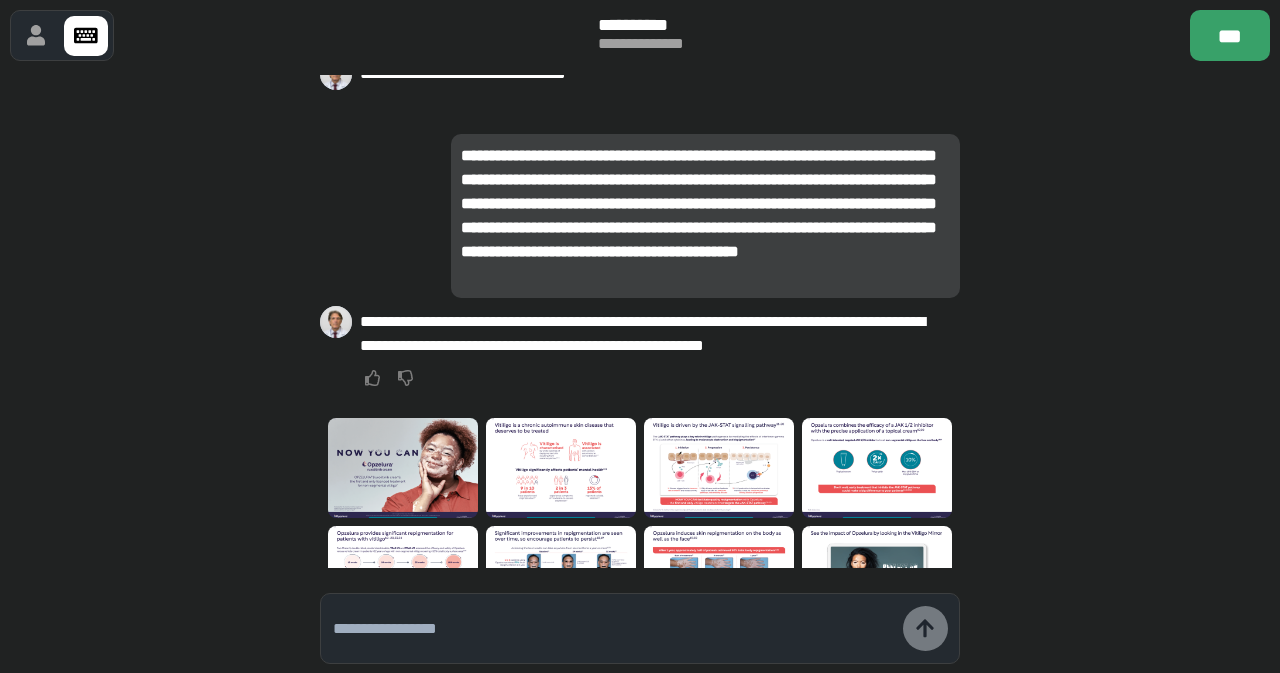 click at bounding box center [618, 628] 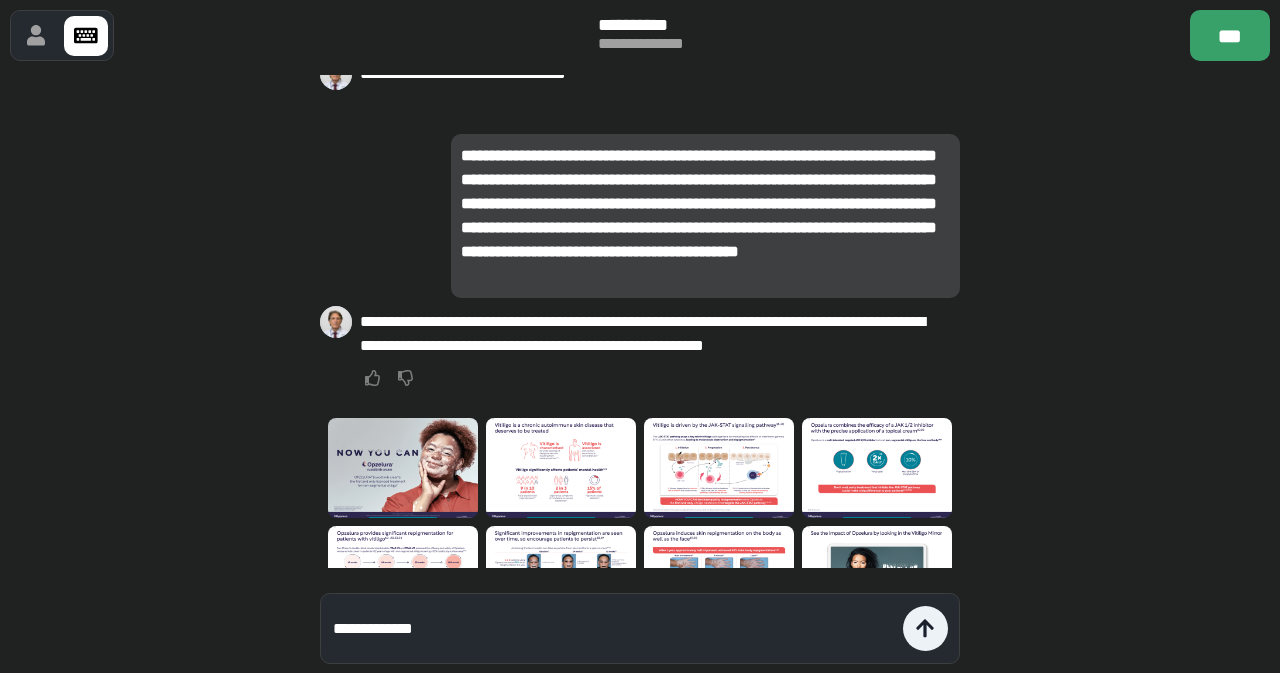 click at bounding box center [877, 468] 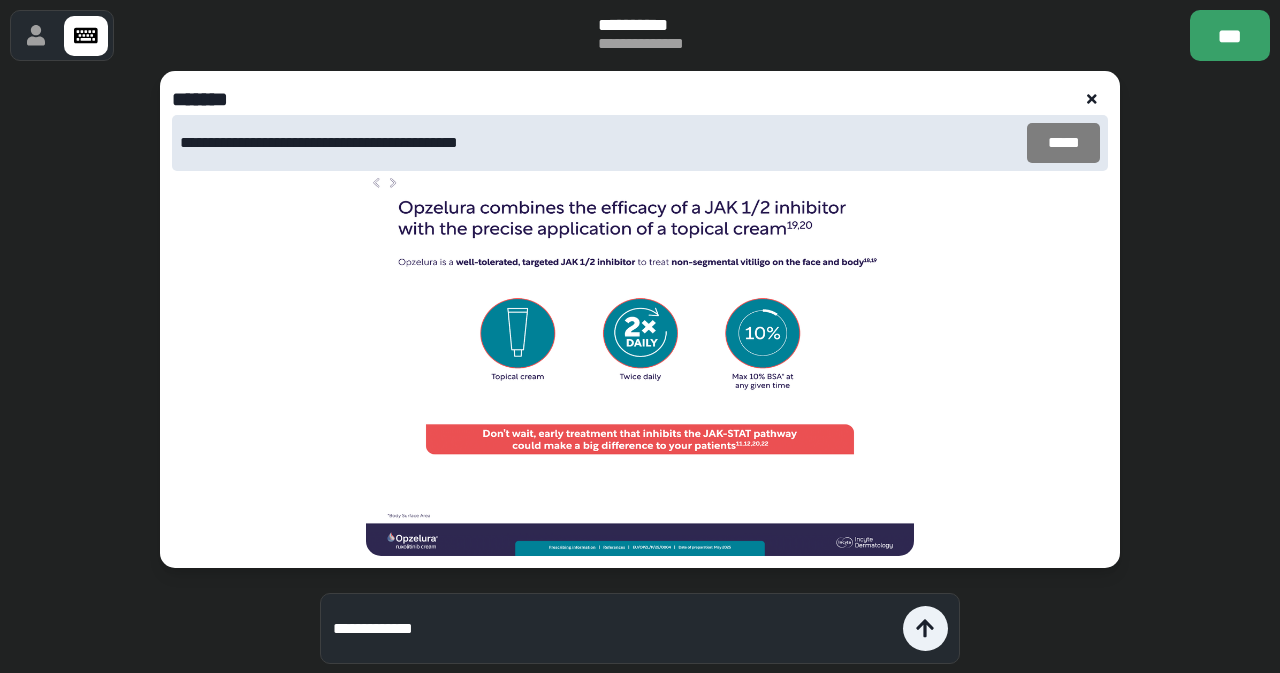 click on "*****" at bounding box center (1063, 143) 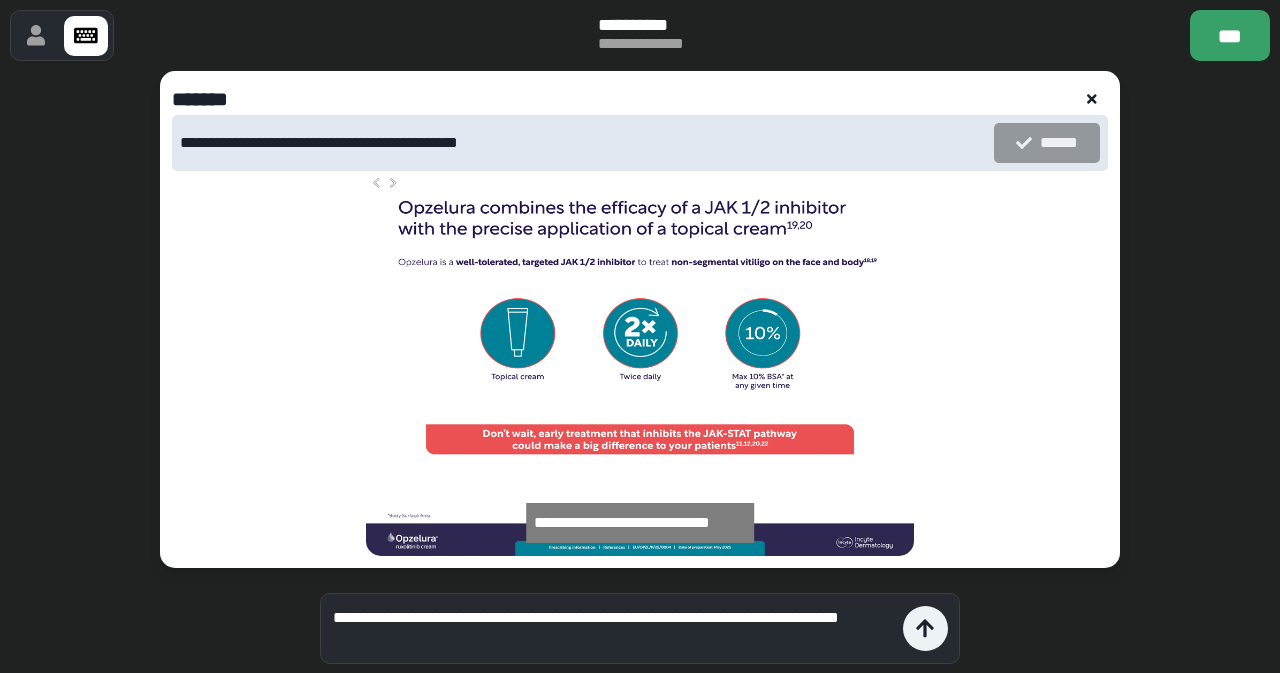 click on "**********" at bounding box center (613, 629) 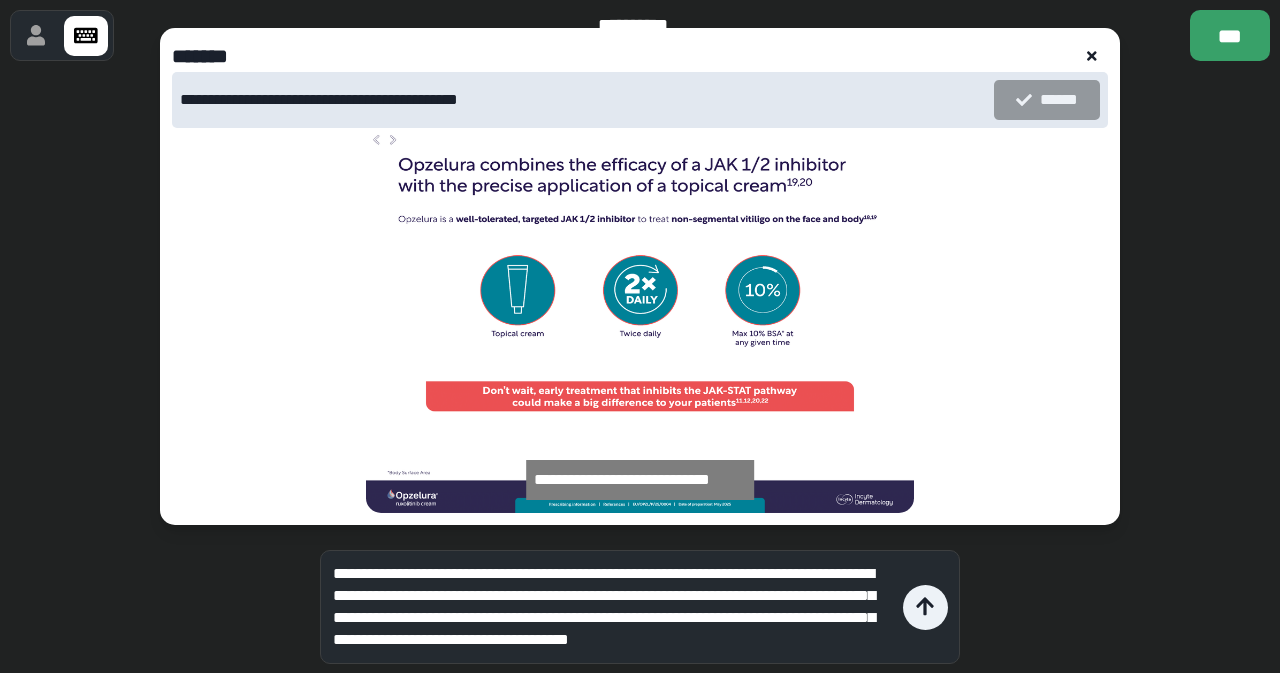 scroll, scrollTop: 20, scrollLeft: 0, axis: vertical 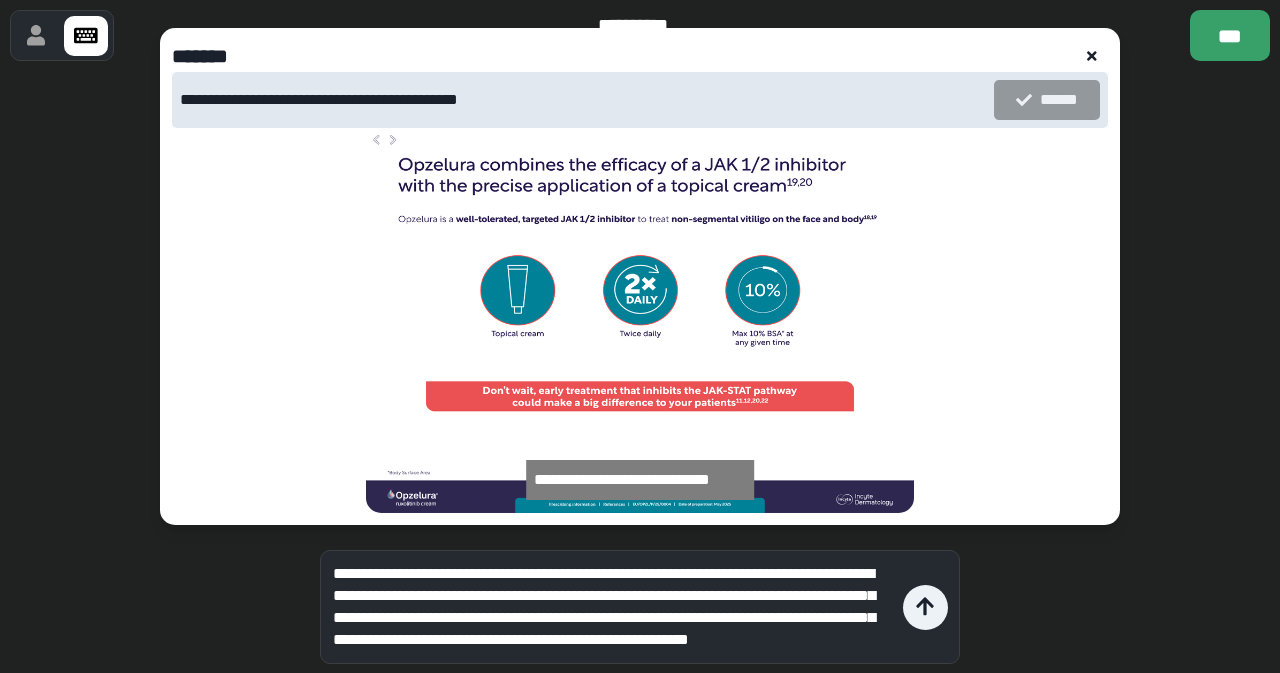 click on "**********" at bounding box center [613, 607] 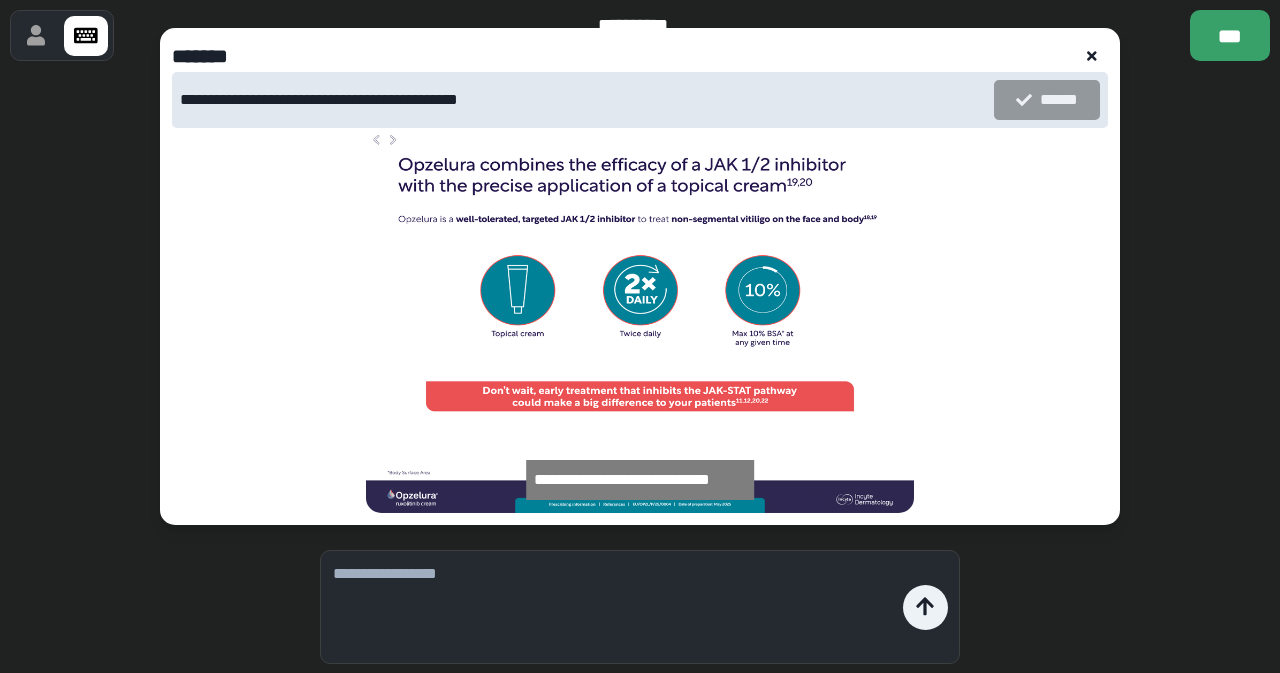 scroll, scrollTop: 0, scrollLeft: 0, axis: both 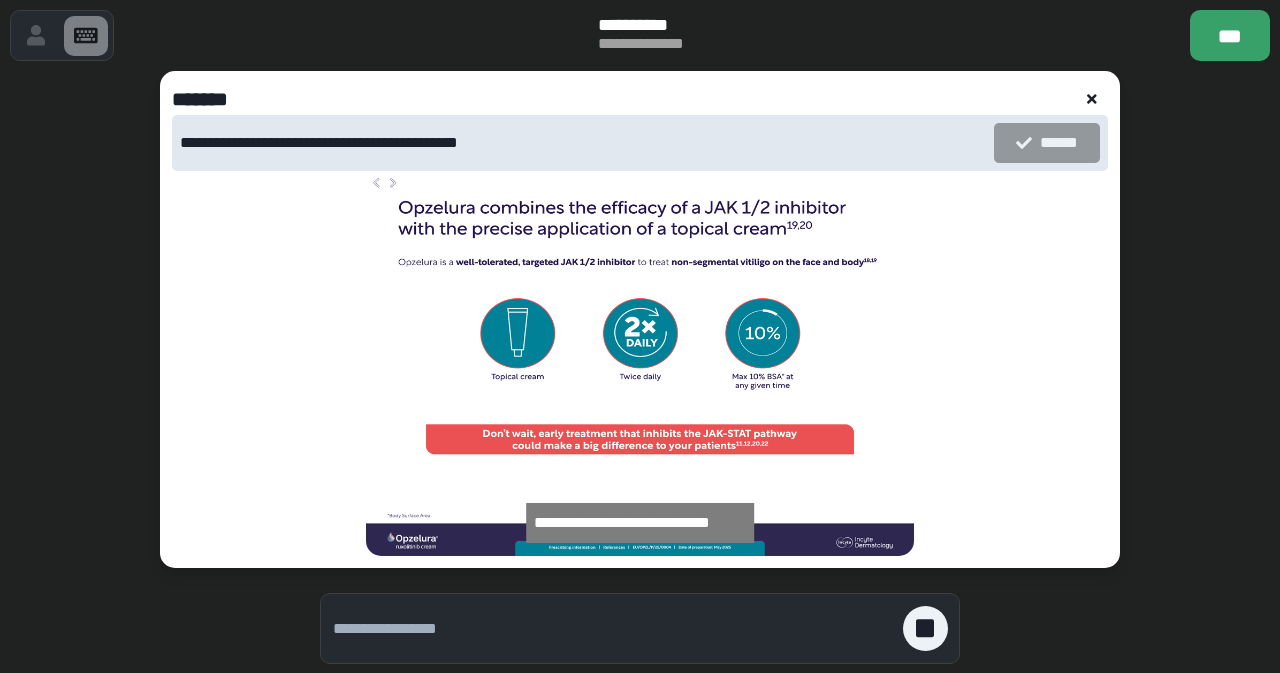click 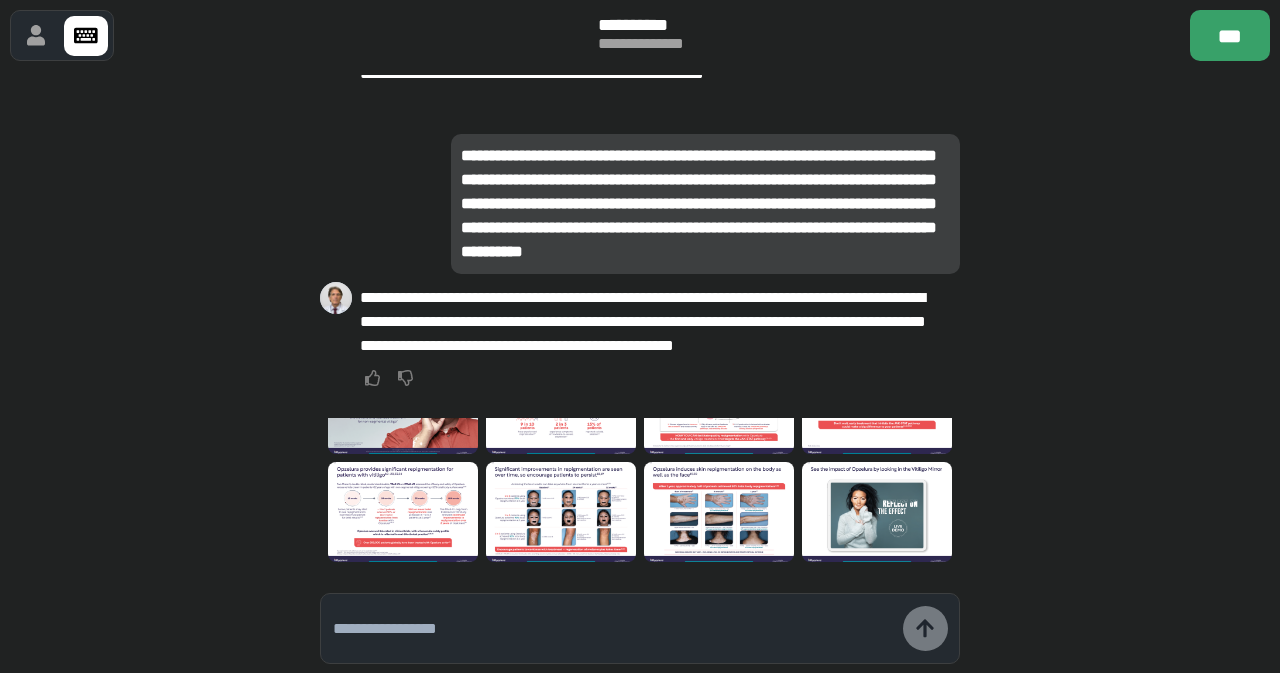 scroll, scrollTop: 0, scrollLeft: 0, axis: both 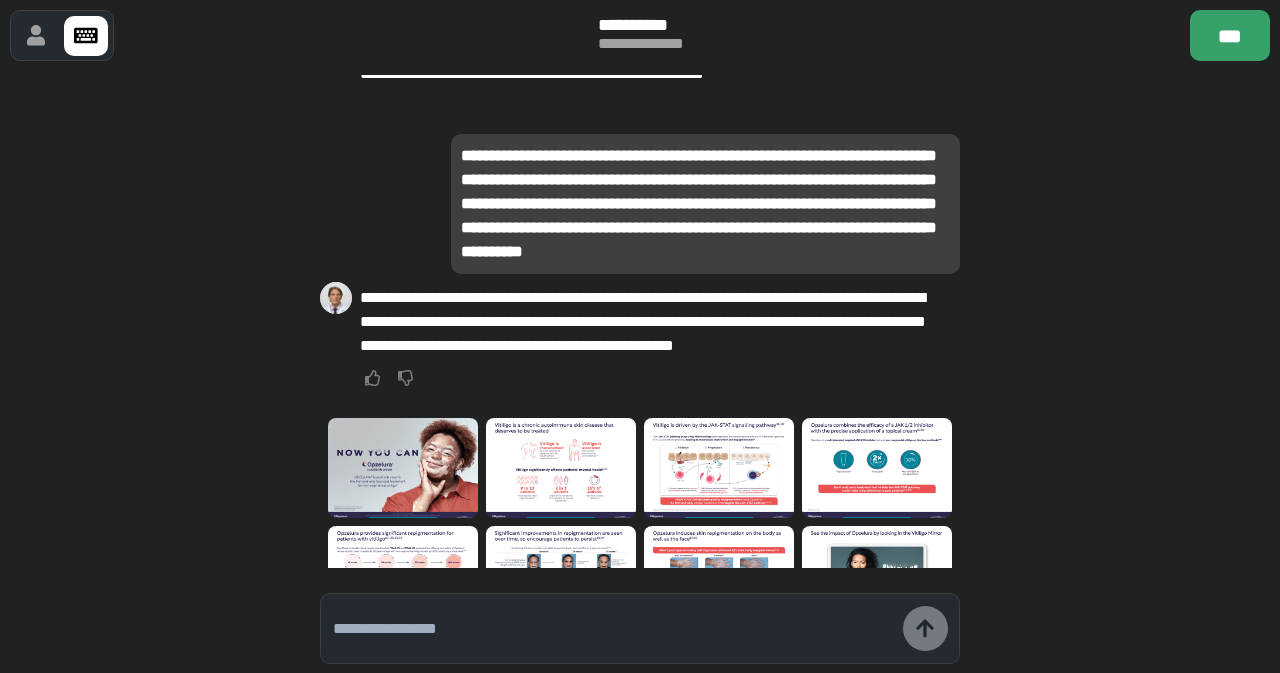 click at bounding box center (561, 468) 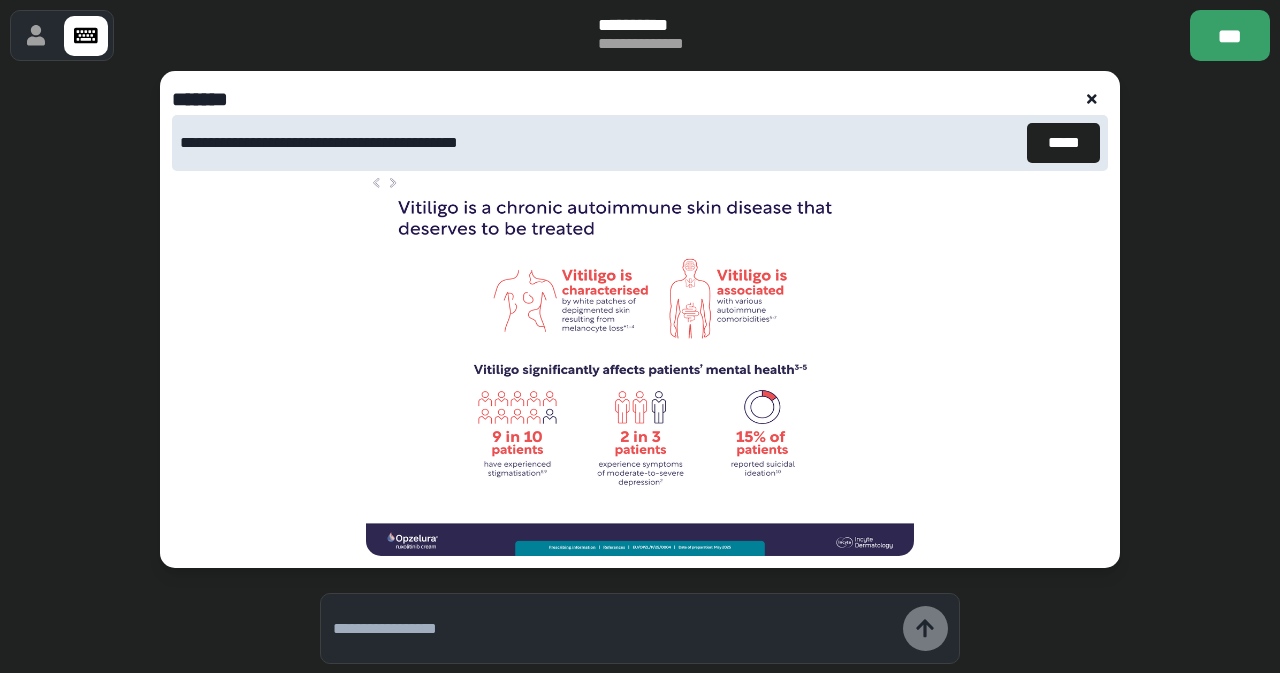 click 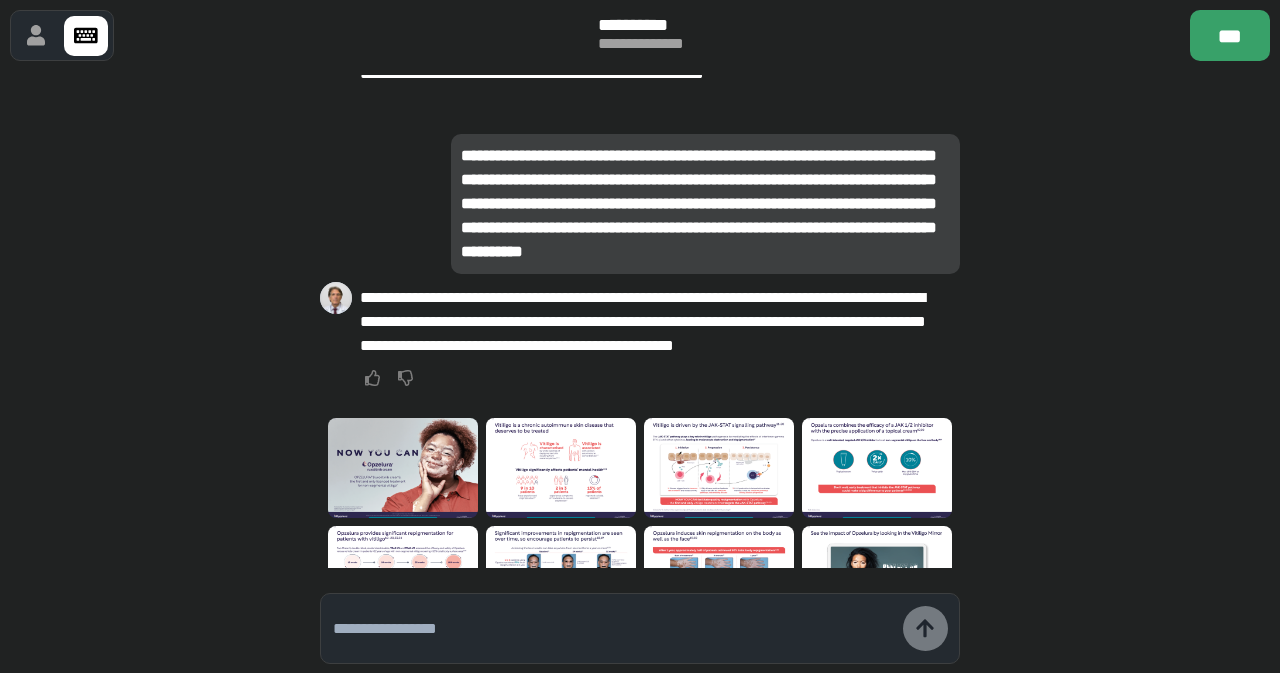 click at bounding box center (613, 629) 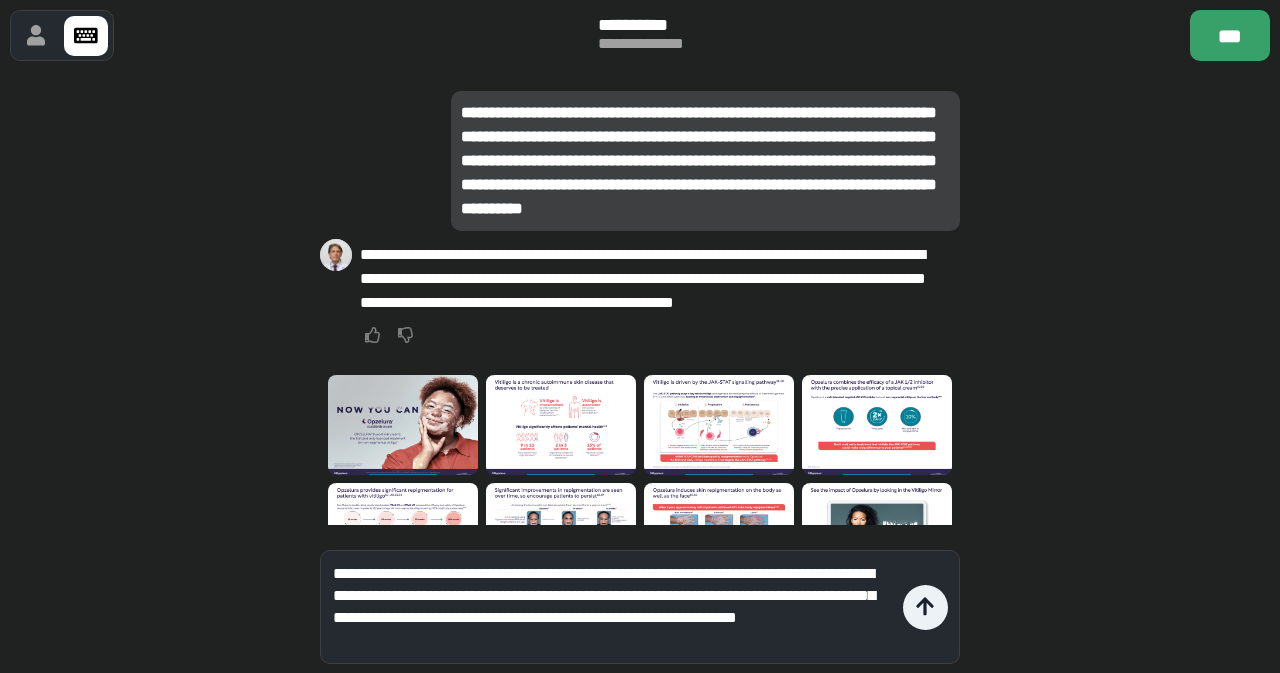 type on "**********" 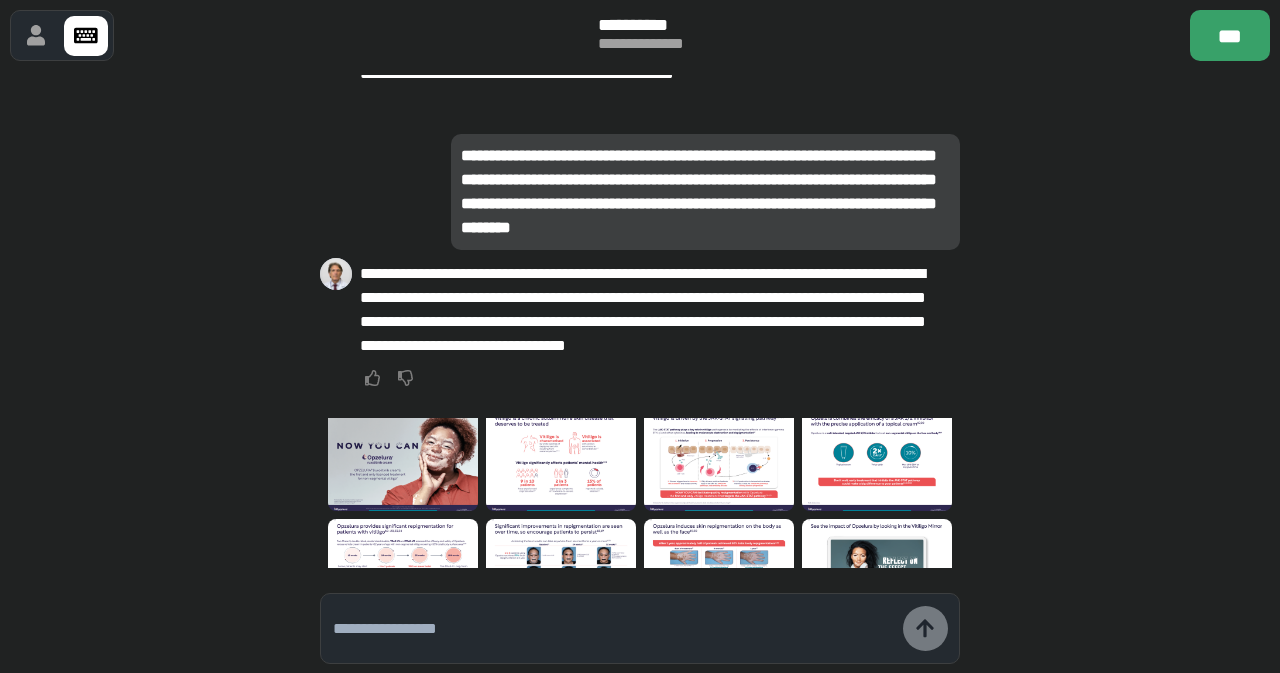 scroll, scrollTop: 0, scrollLeft: 0, axis: both 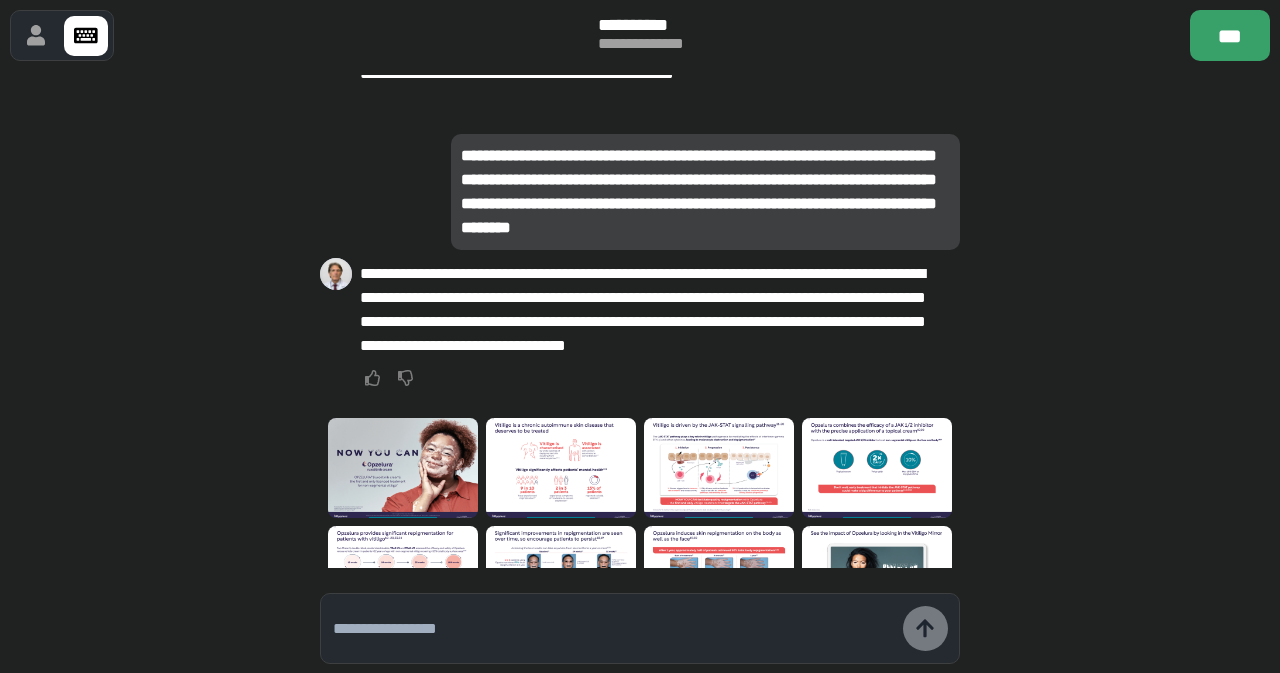 click at bounding box center (561, 468) 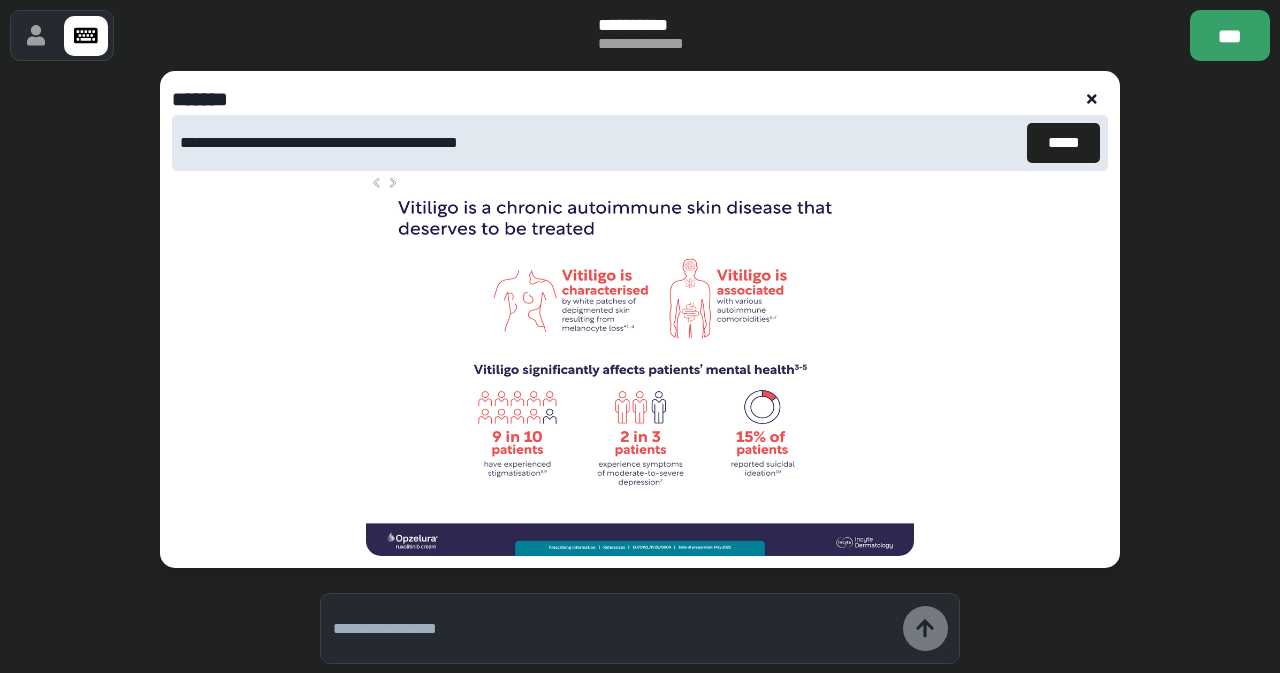 click 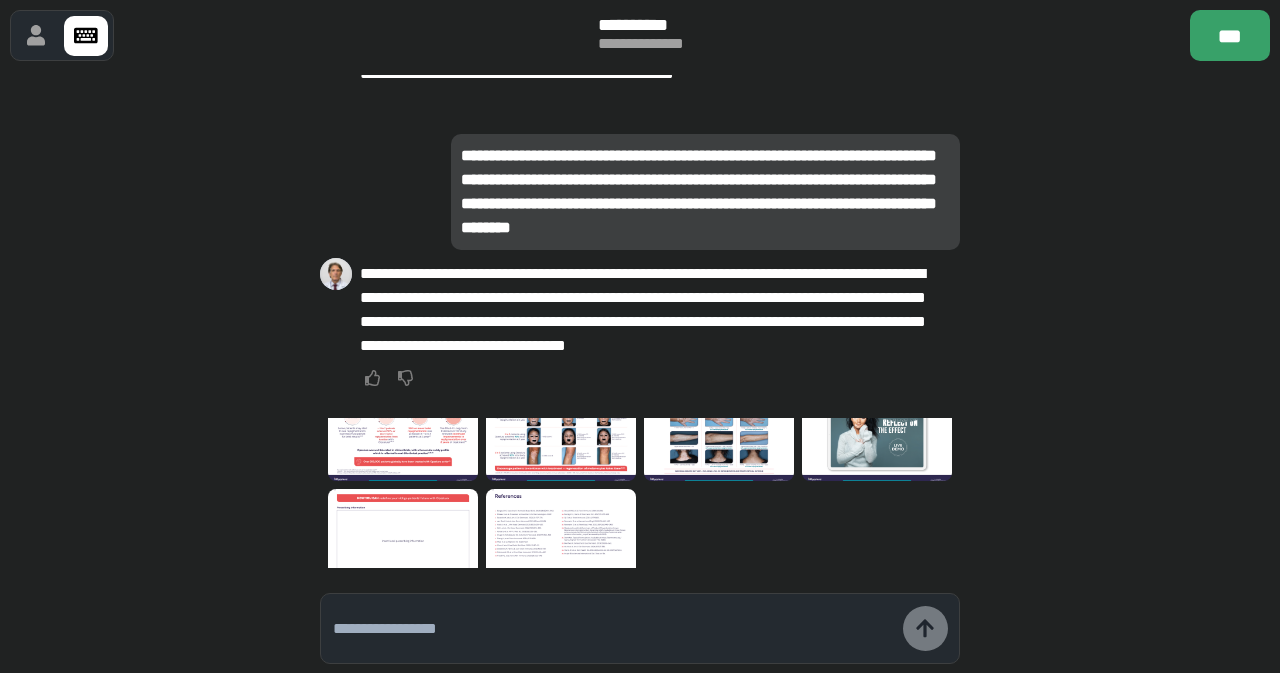 scroll, scrollTop: 98, scrollLeft: 0, axis: vertical 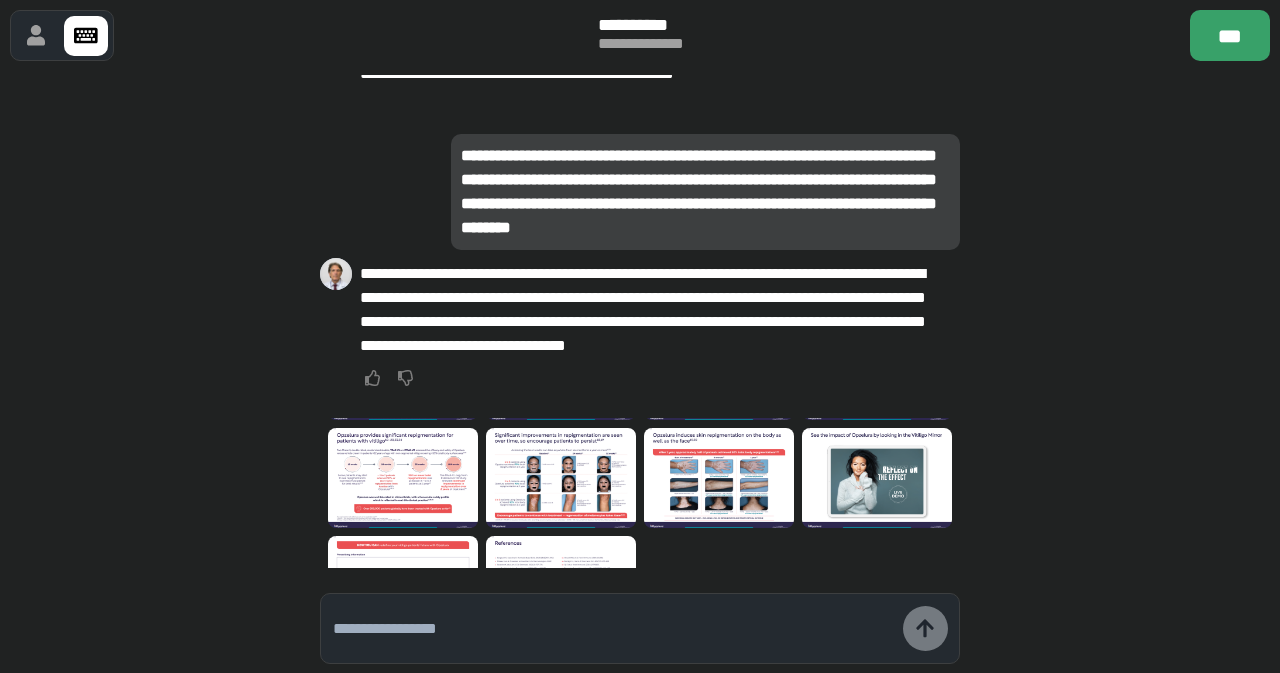 click at bounding box center [877, 478] 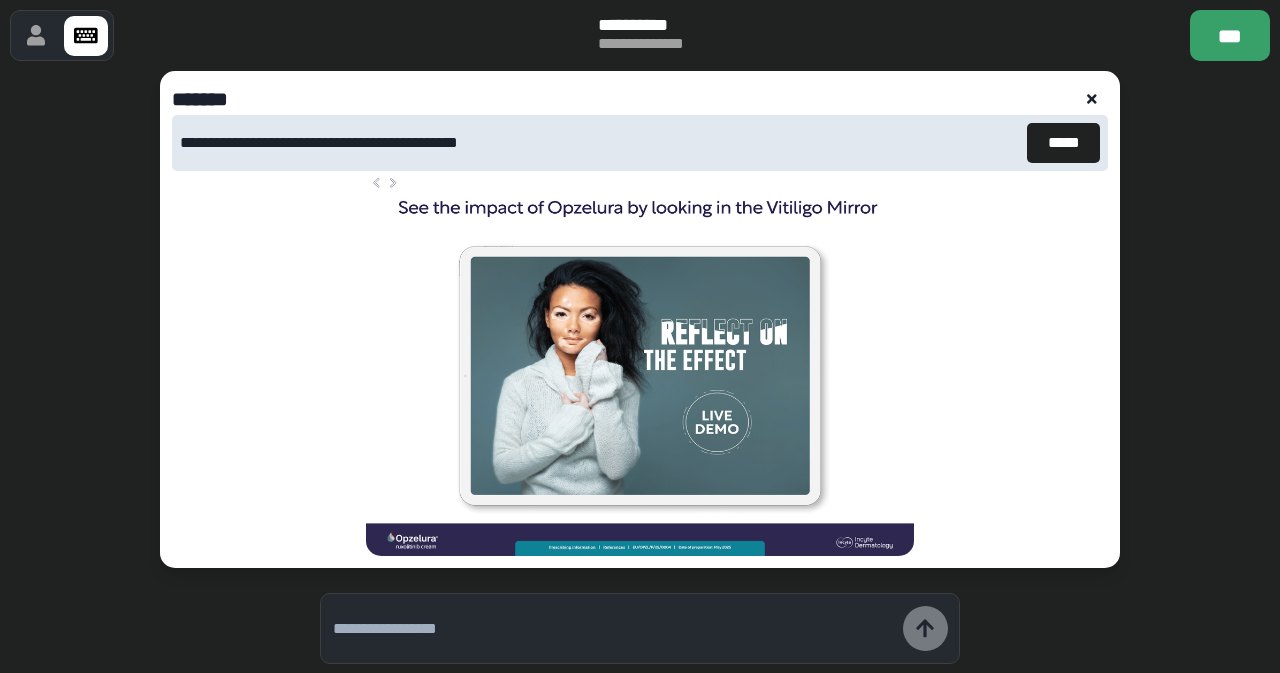 click 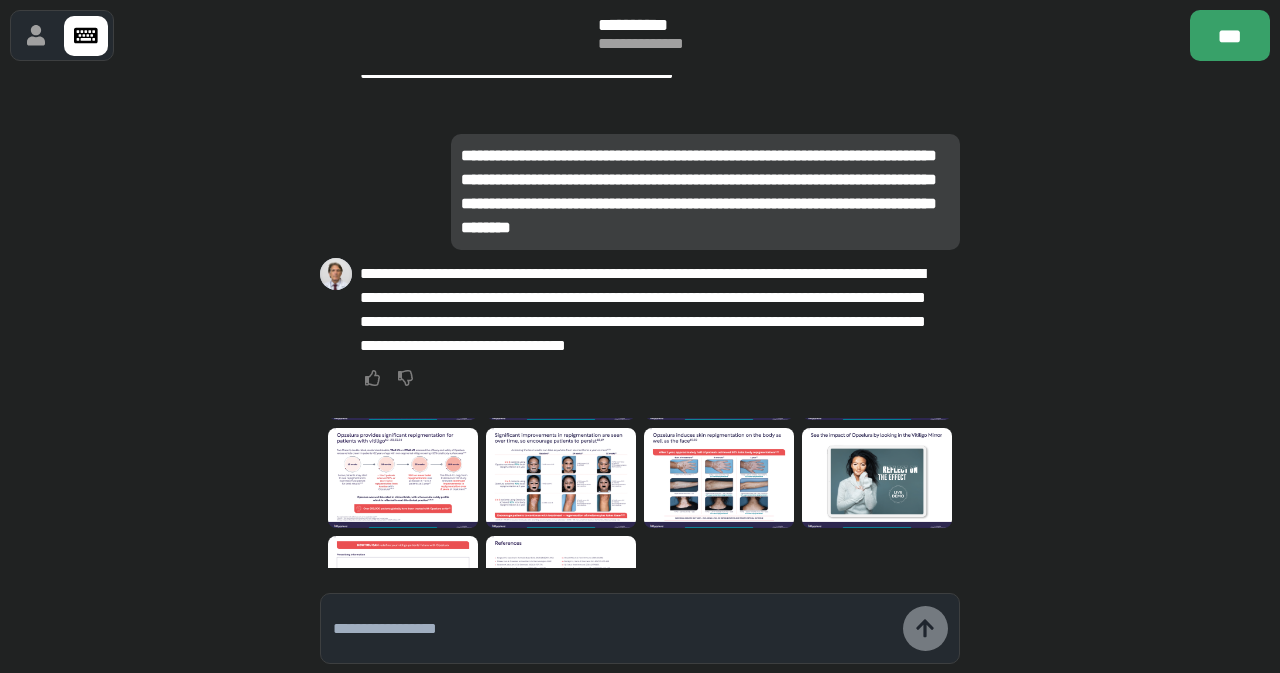 click at bounding box center (719, 478) 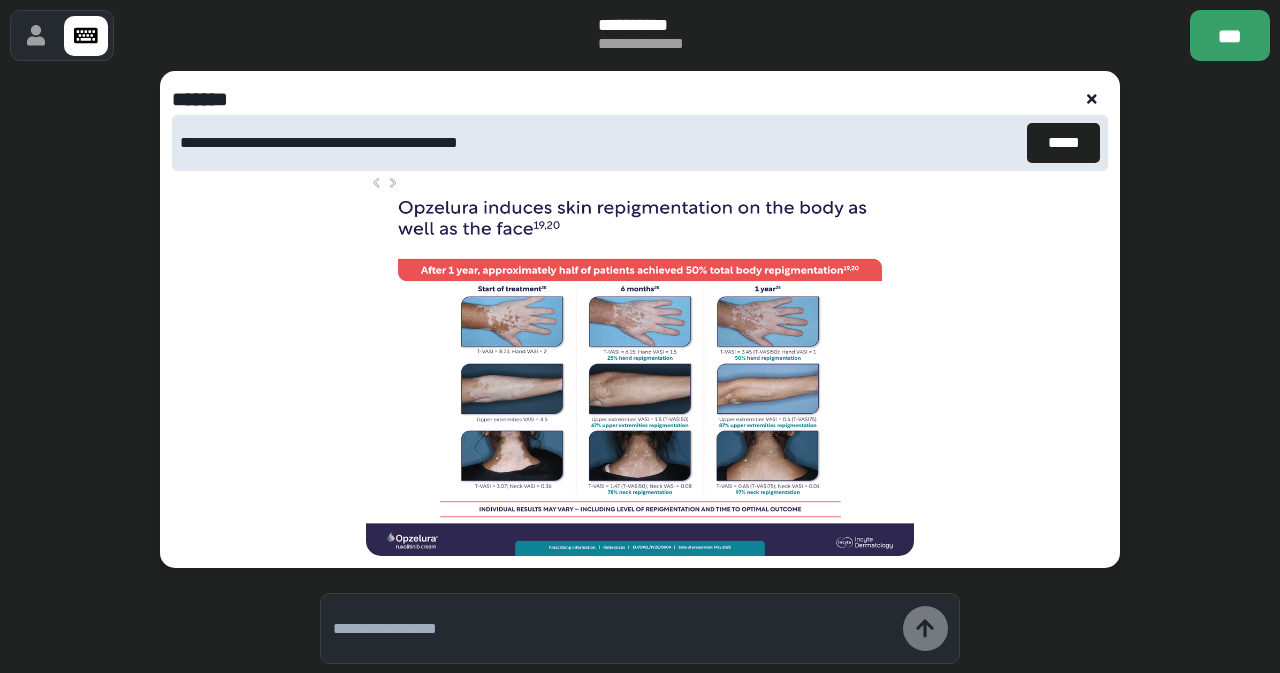 click 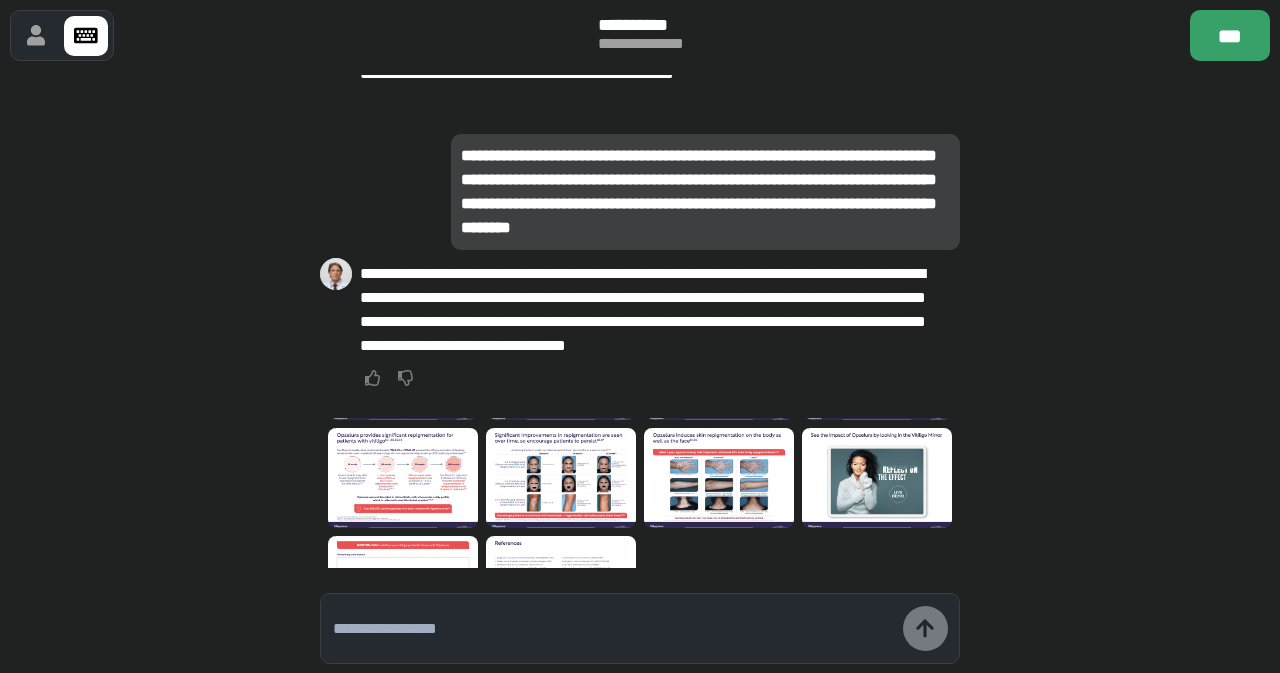 click at bounding box center [618, 628] 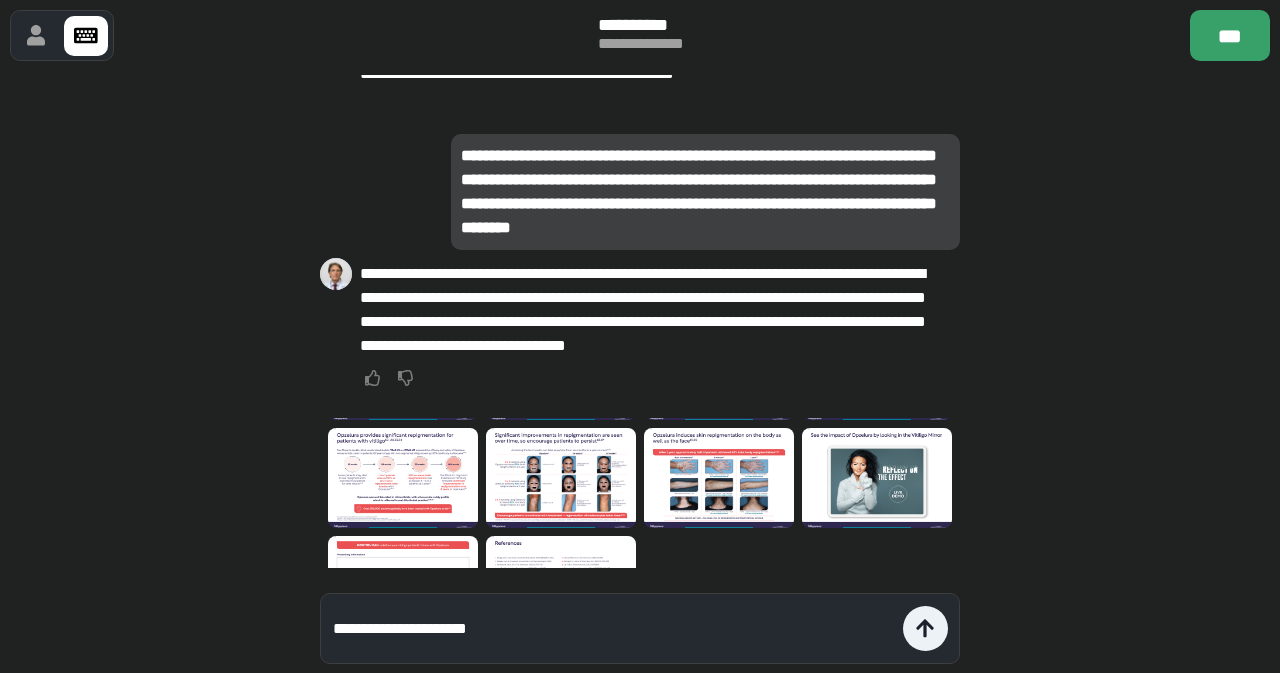 paste on "**********" 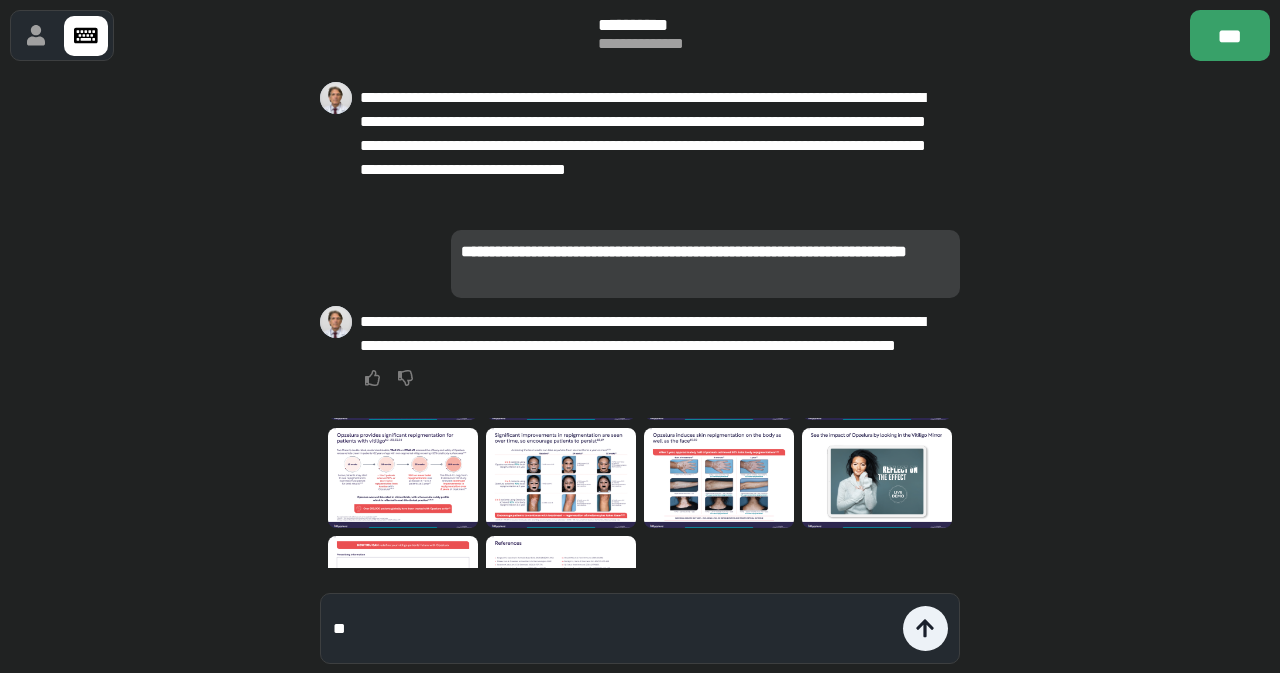 type on "*" 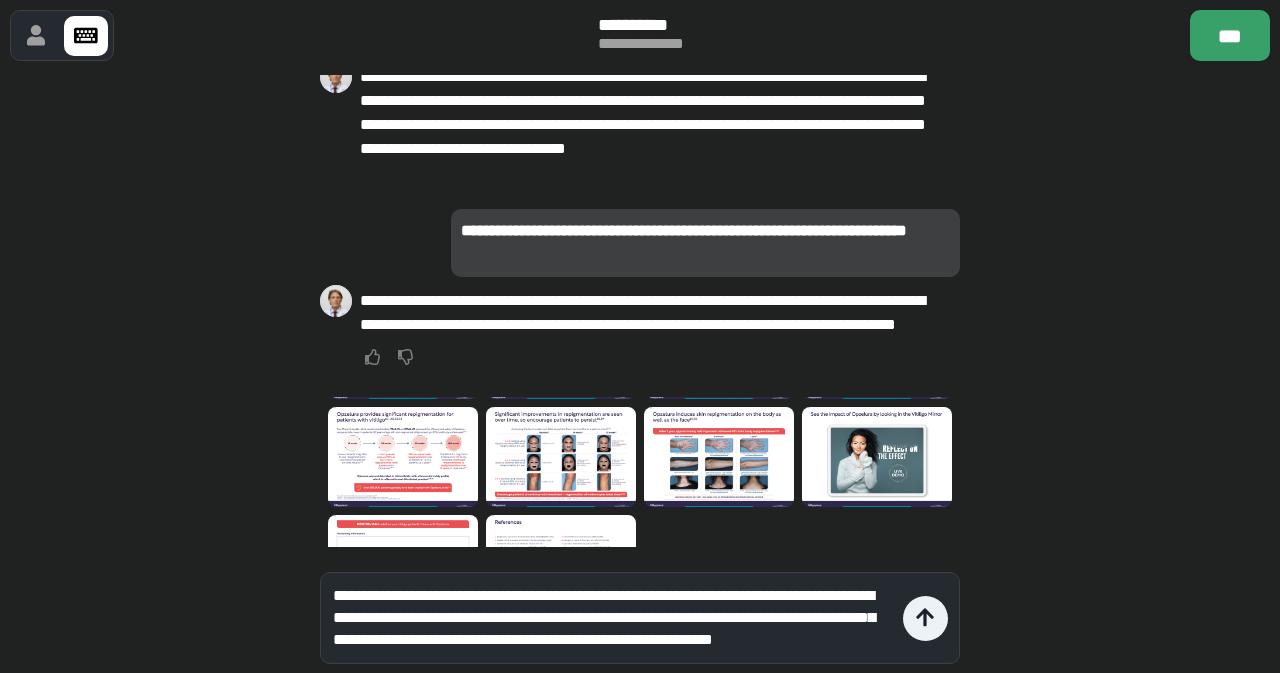 click on "**********" at bounding box center (613, 618) 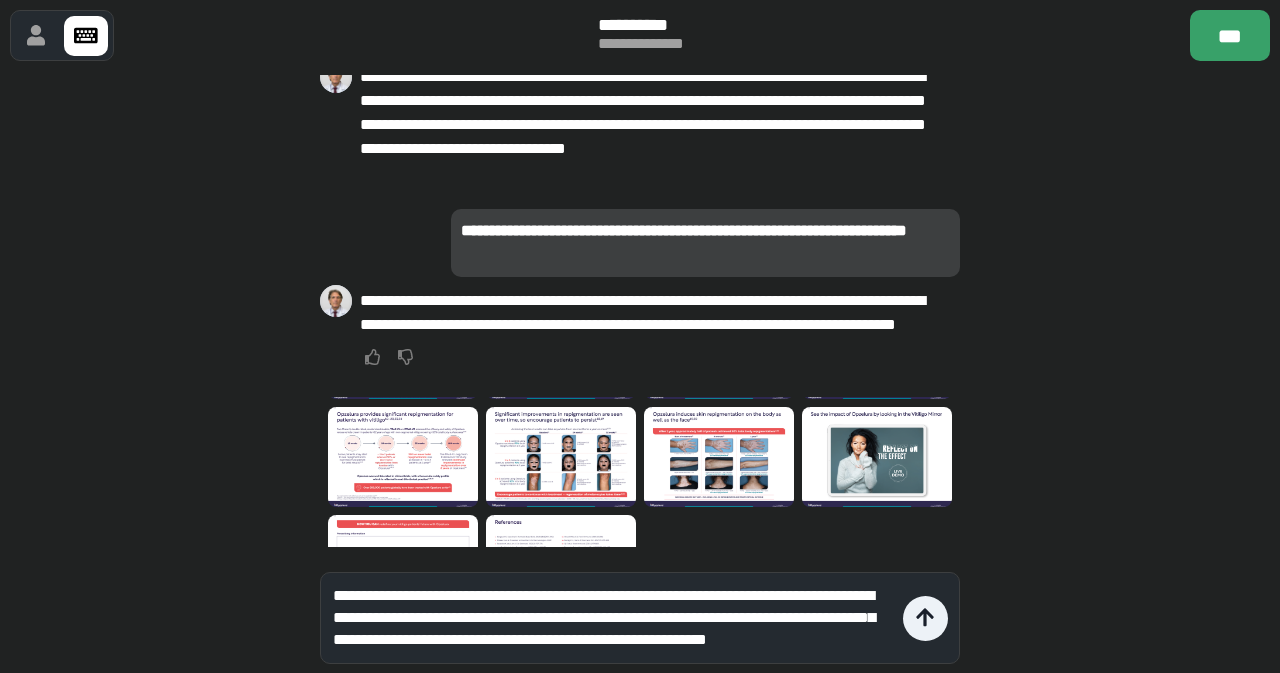 click on "**********" at bounding box center (613, 618) 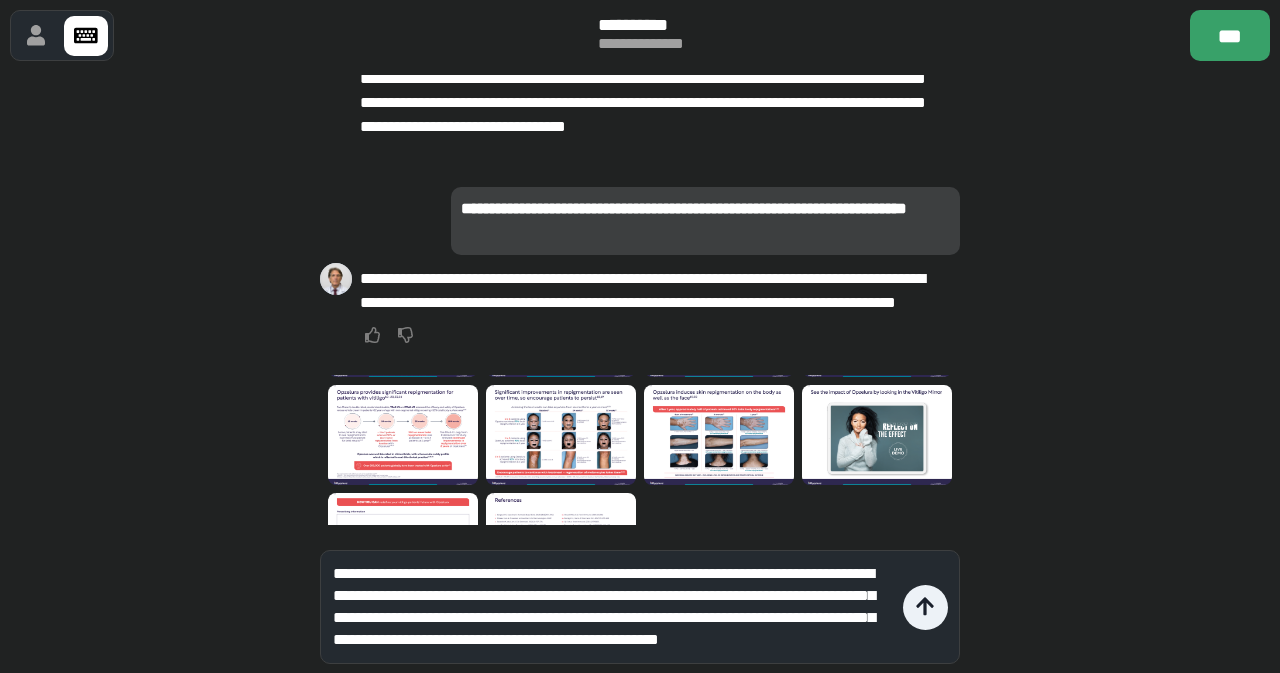 scroll, scrollTop: 20, scrollLeft: 0, axis: vertical 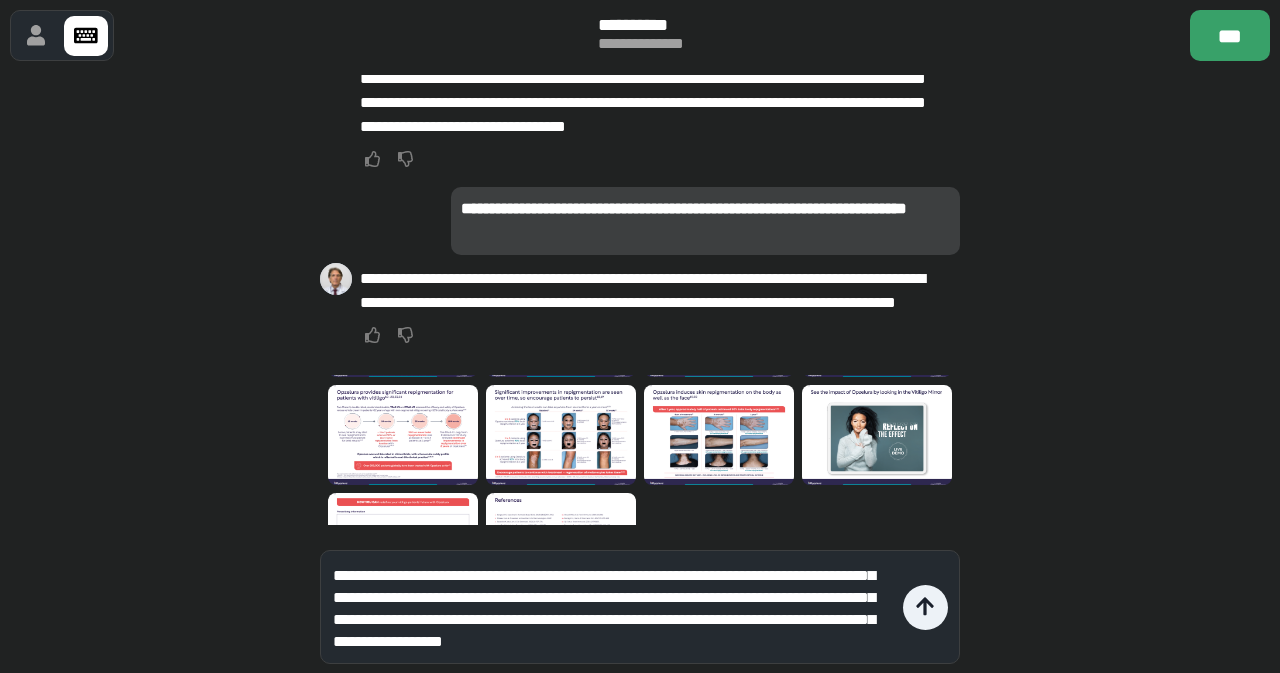 type on "**********" 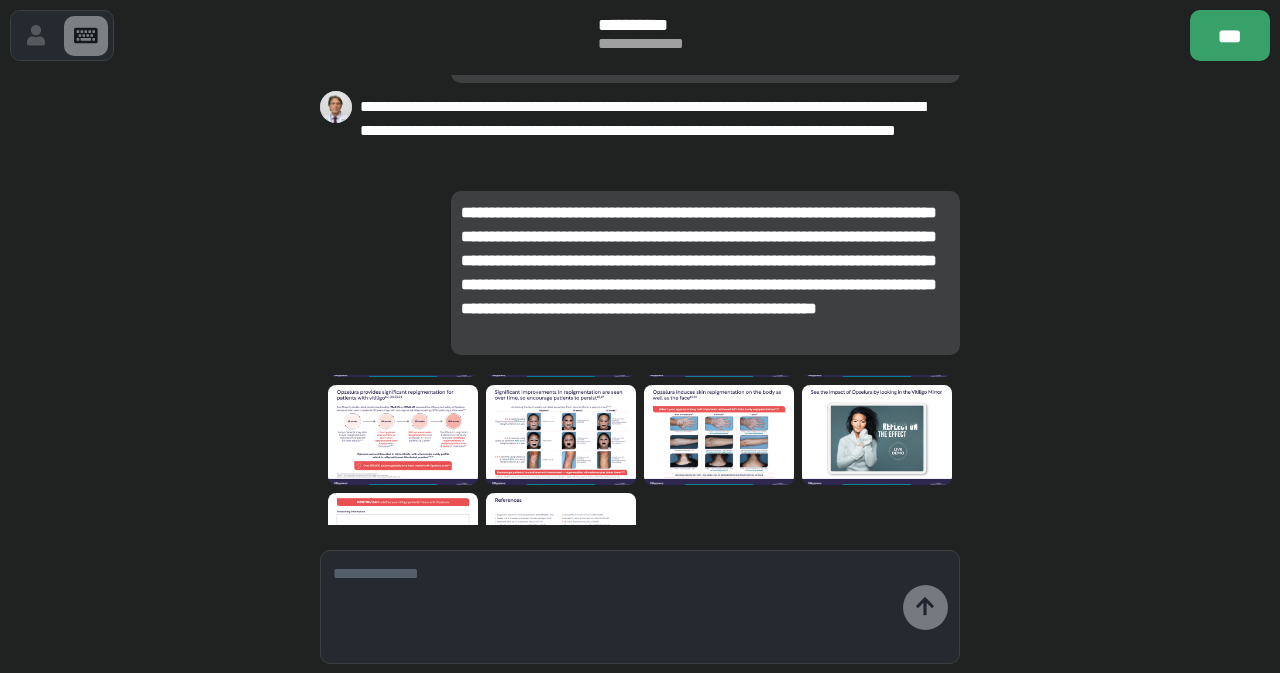 scroll, scrollTop: 0, scrollLeft: 0, axis: both 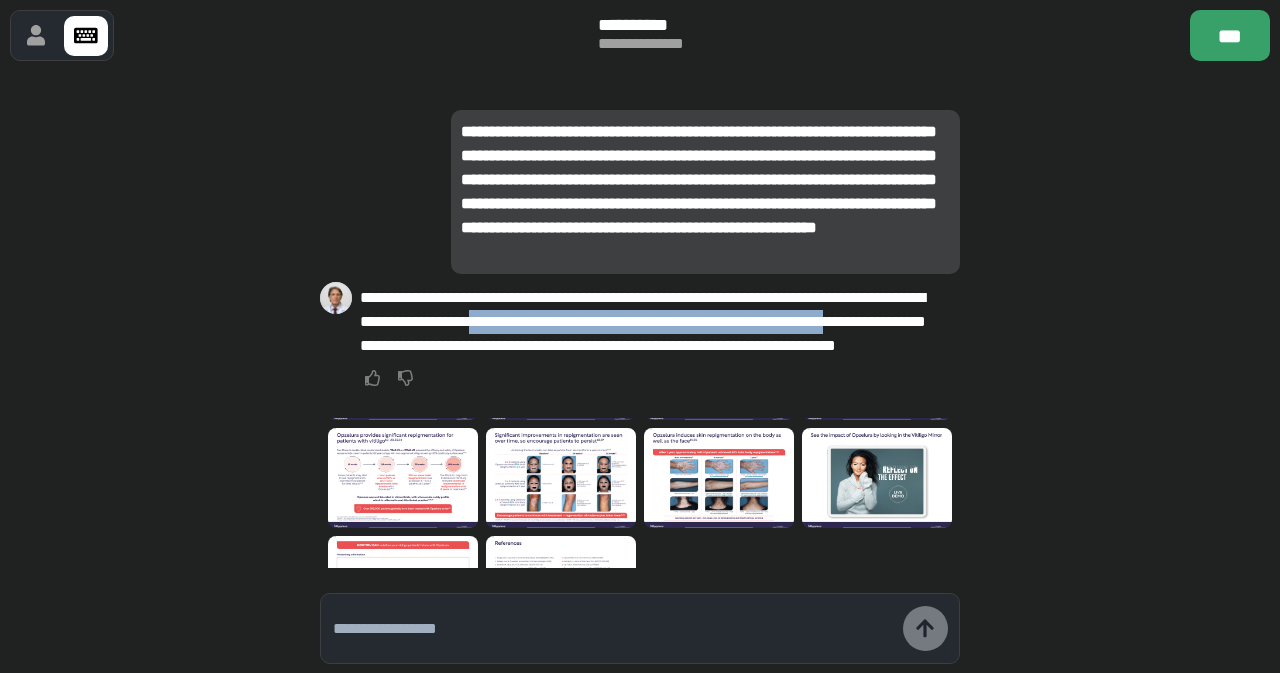 drag, startPoint x: 566, startPoint y: 296, endPoint x: 417, endPoint y: 328, distance: 152.3975 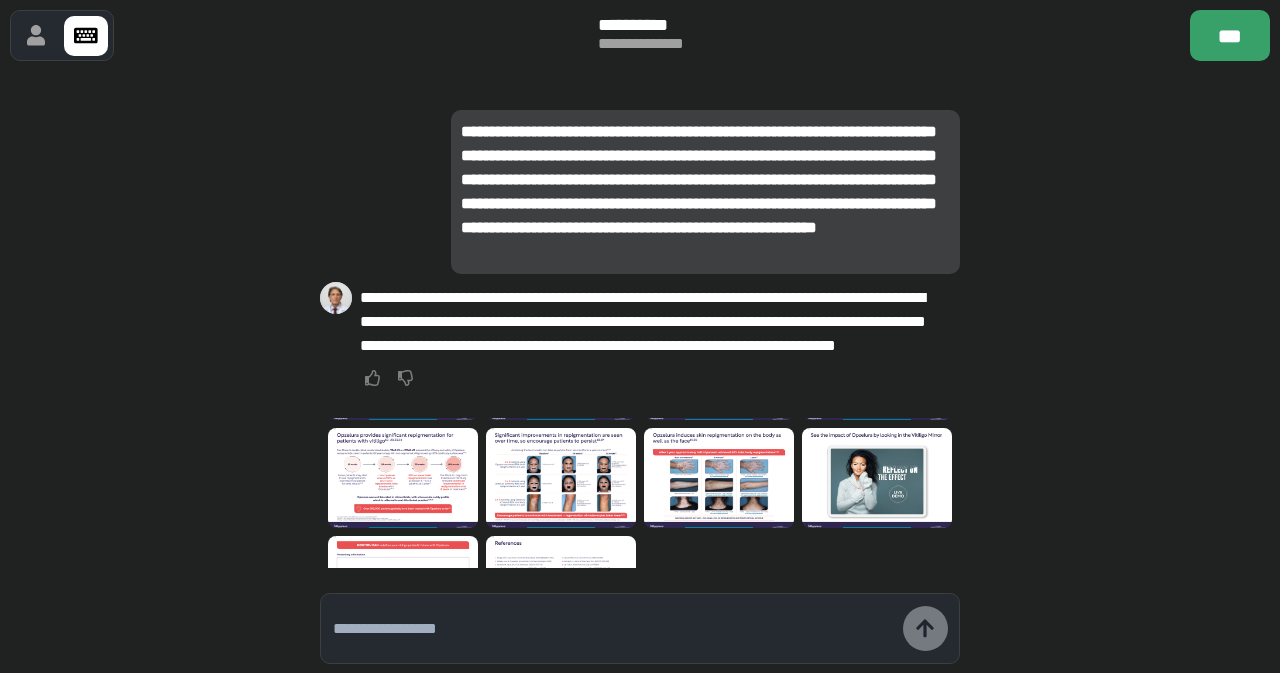 click at bounding box center [613, 629] 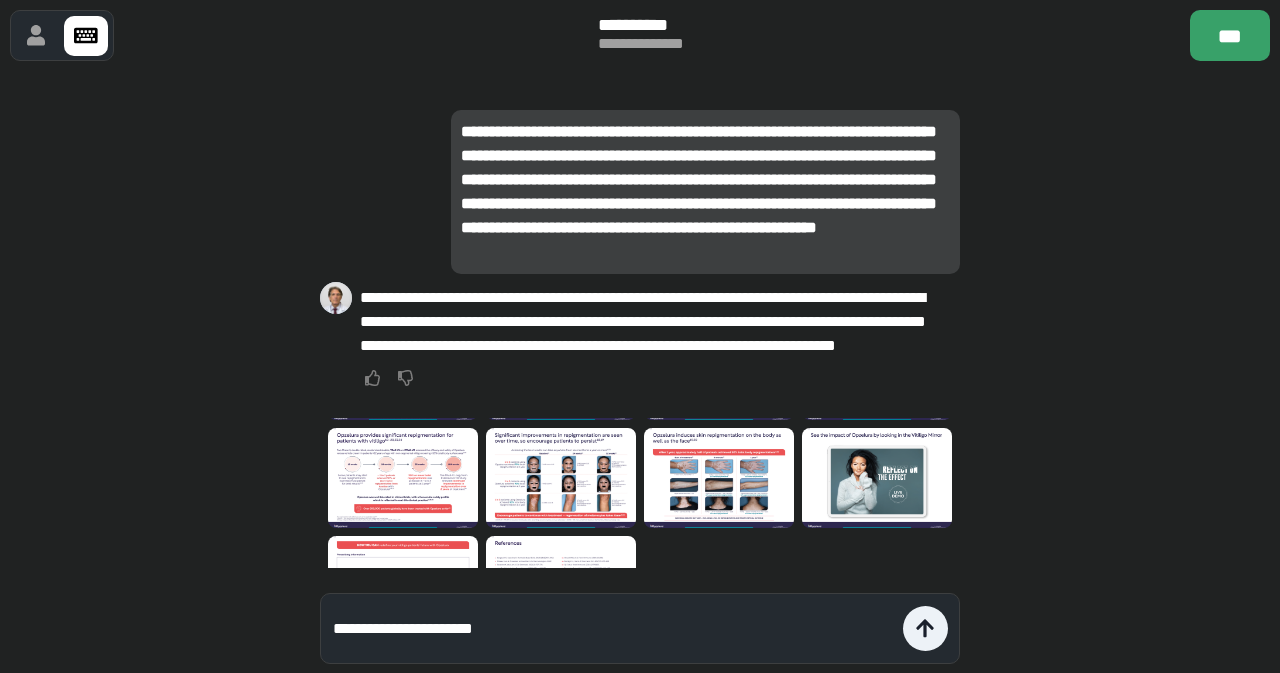 scroll, scrollTop: 0, scrollLeft: 0, axis: both 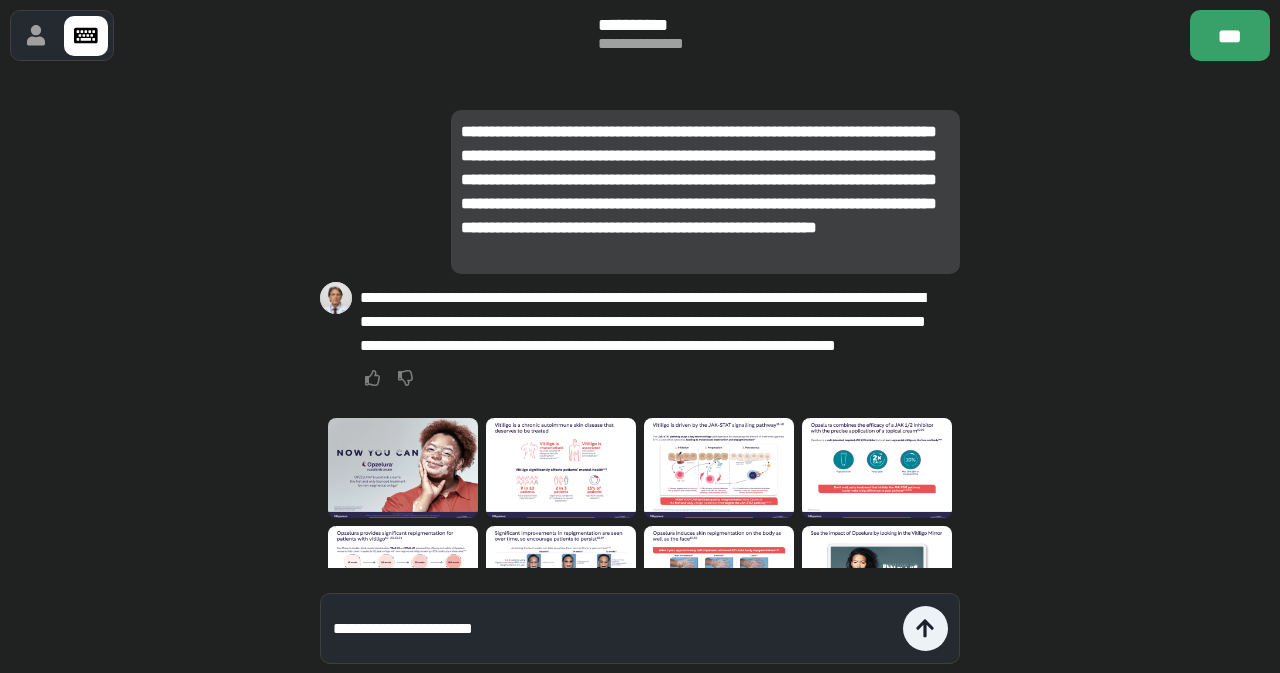 click at bounding box center [561, 468] 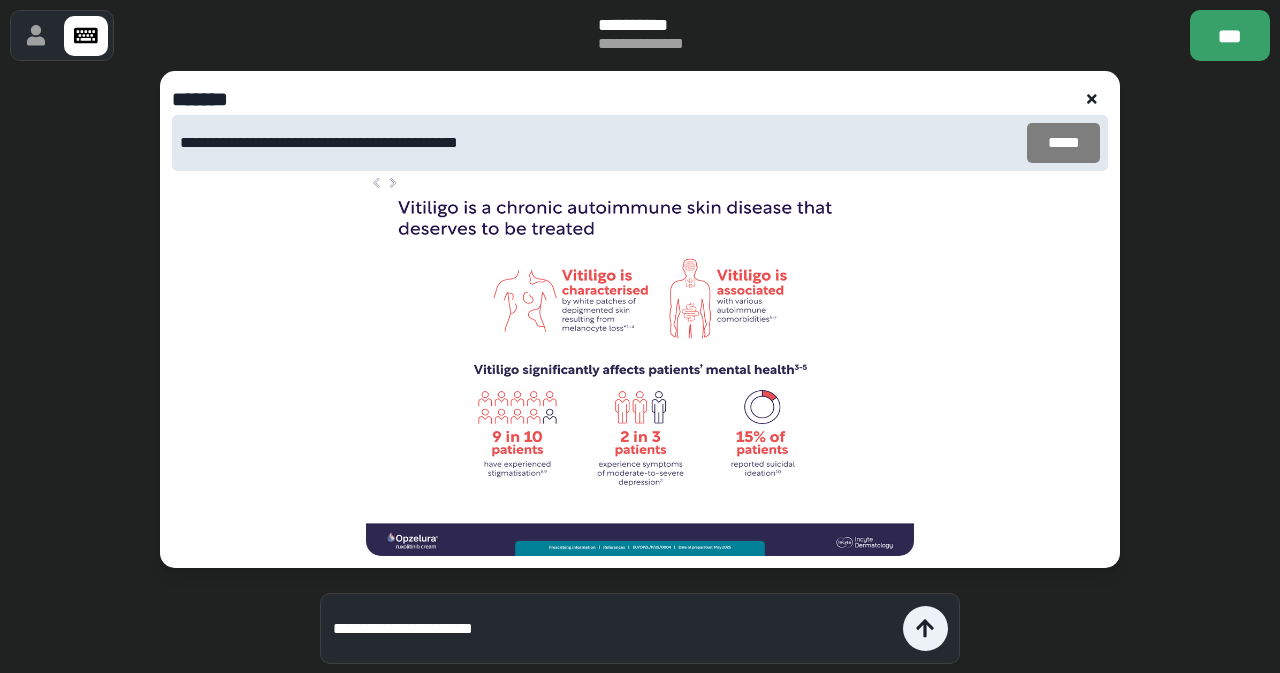 click on "*****" at bounding box center (1063, 143) 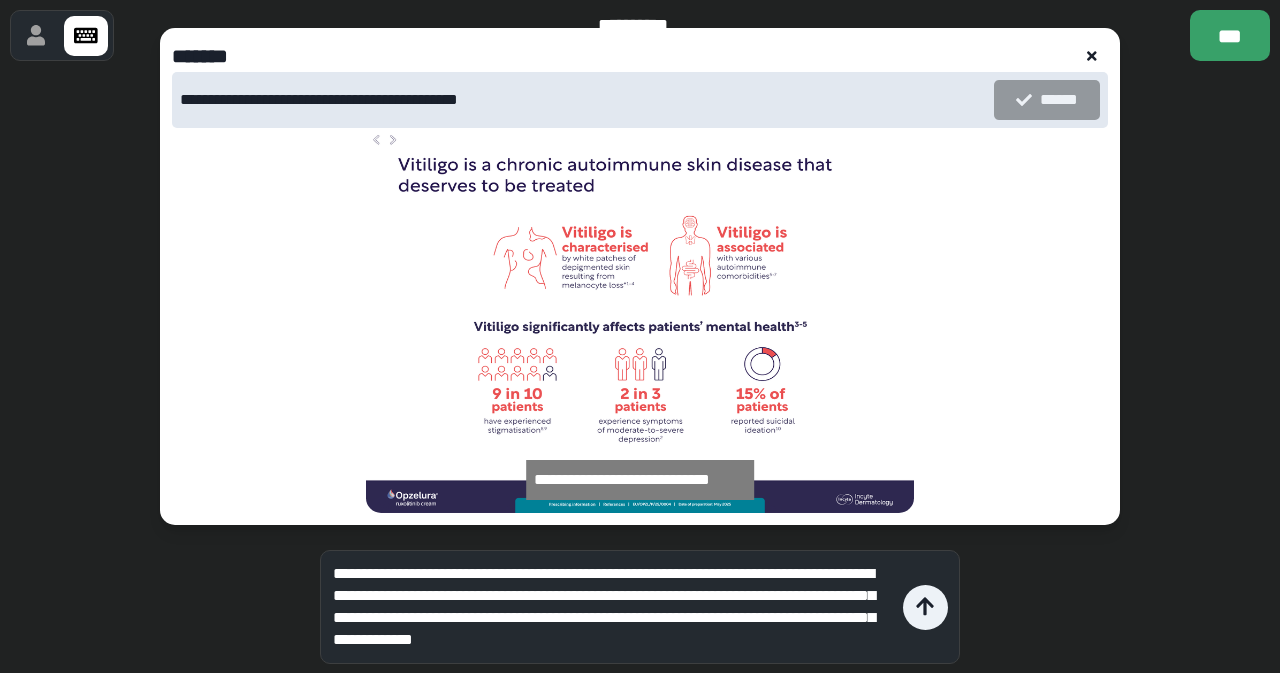 type on "**********" 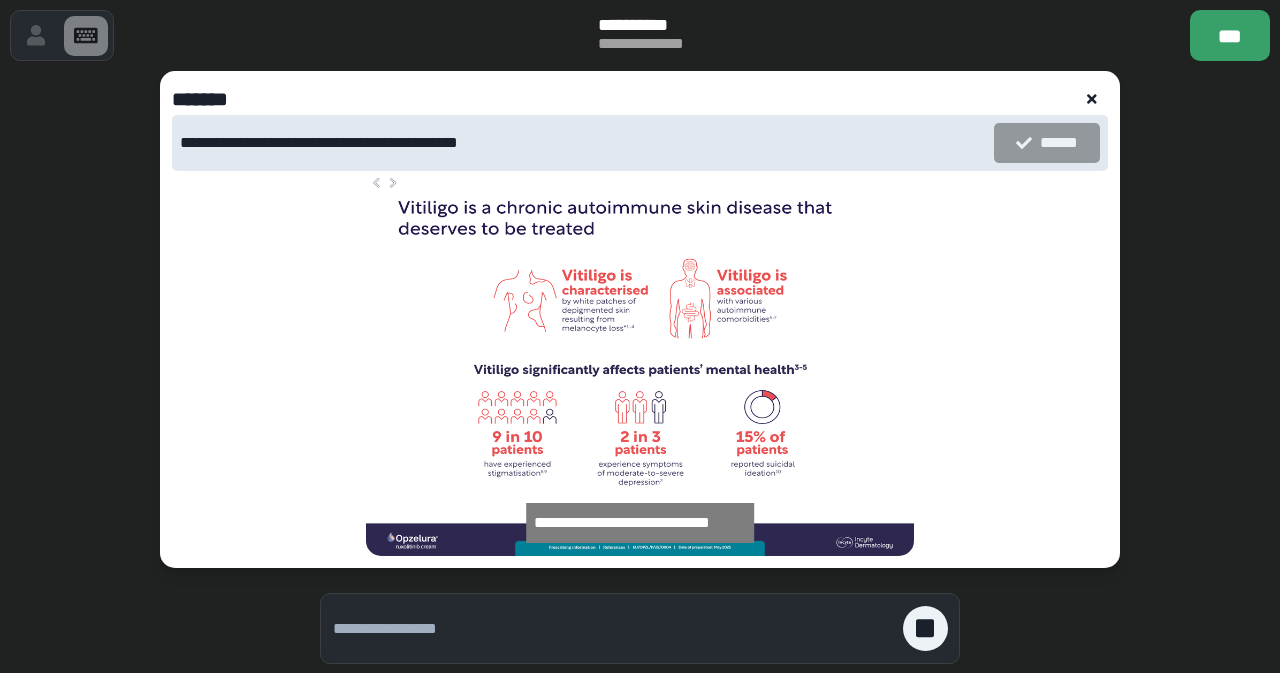 click at bounding box center (1092, 99) 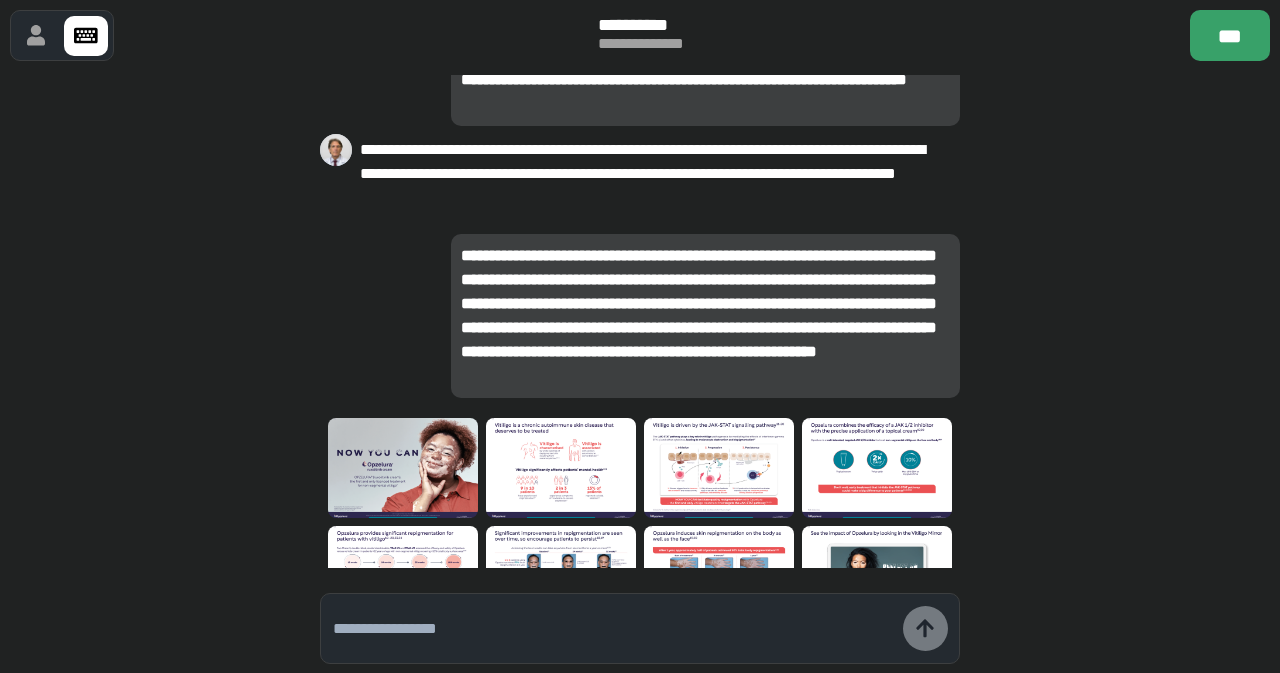 scroll, scrollTop: 0, scrollLeft: 0, axis: both 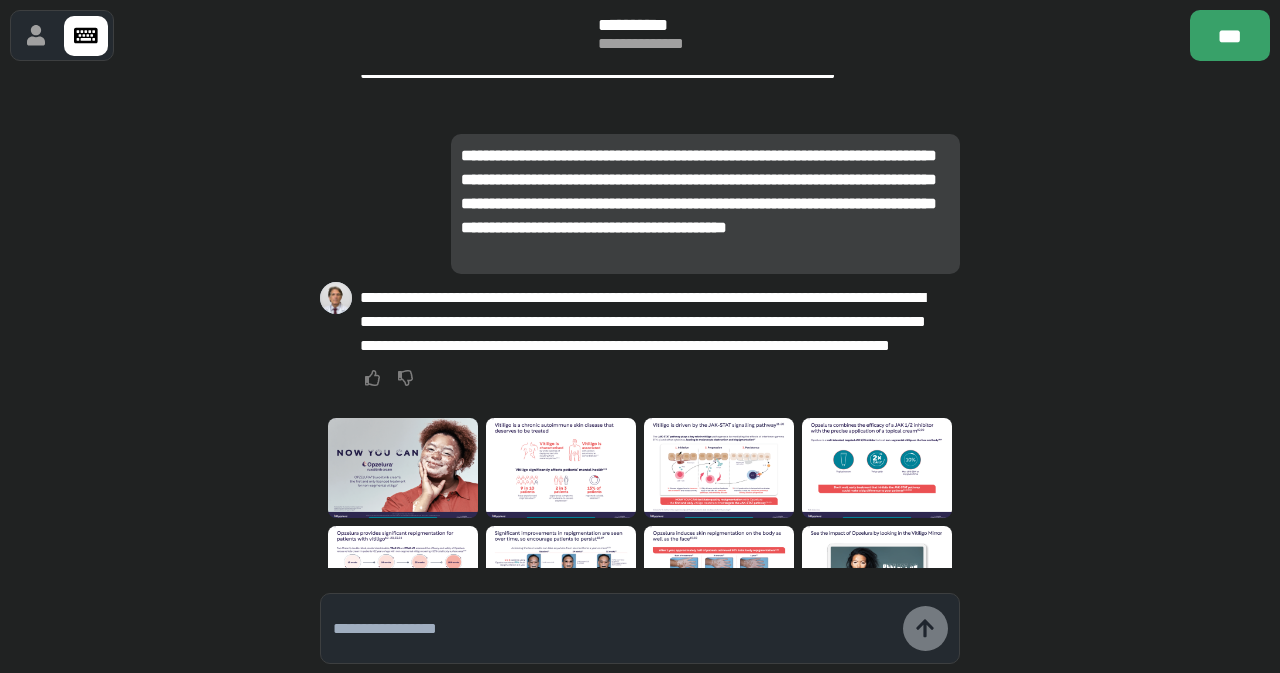 click at bounding box center (613, 629) 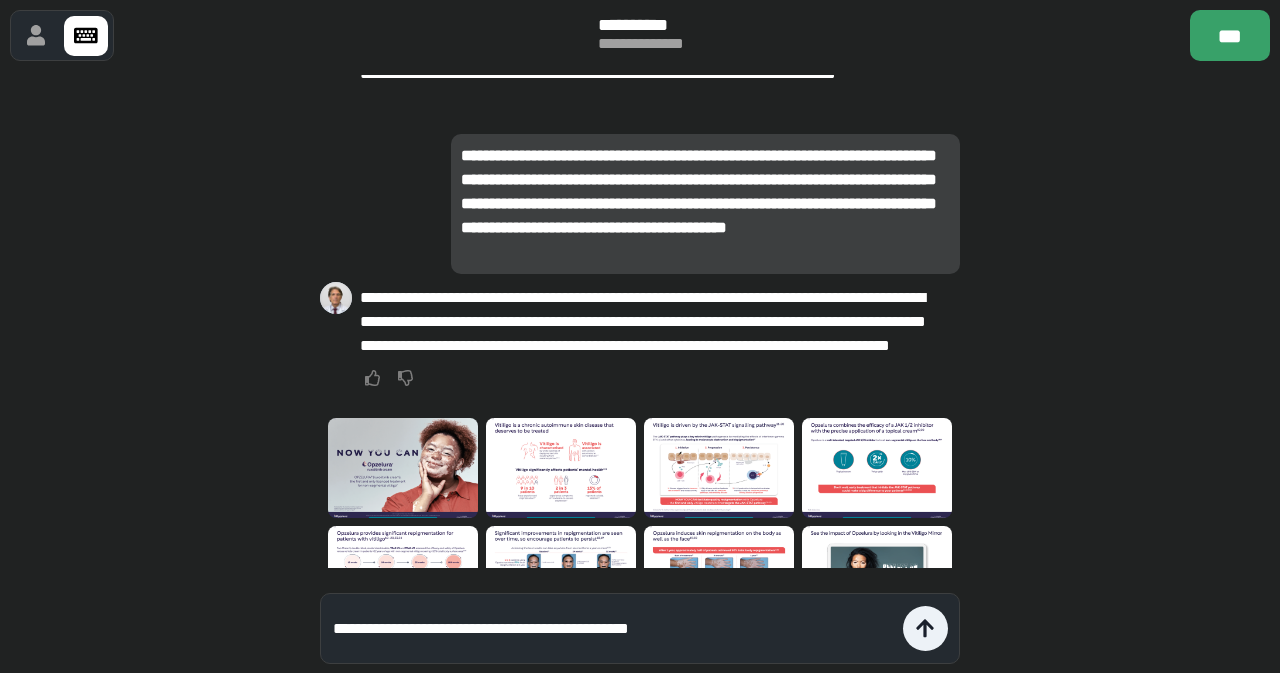 click on "**********" at bounding box center [613, 629] 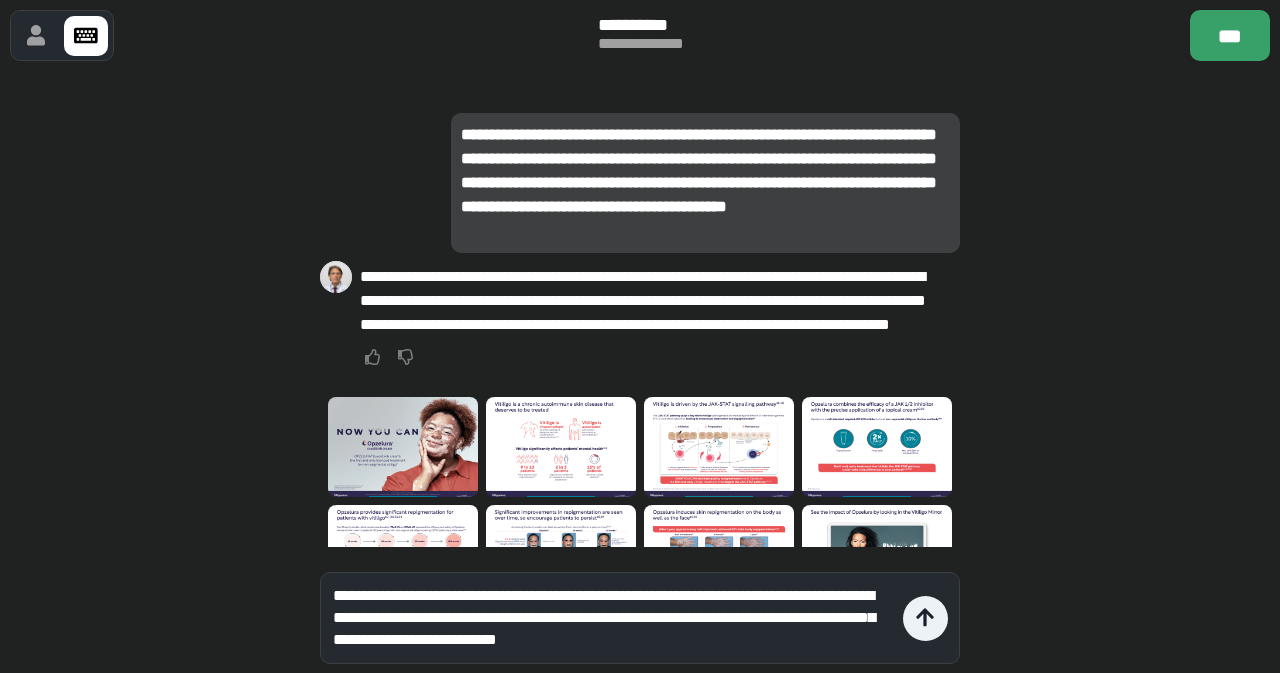 click at bounding box center [403, 555] 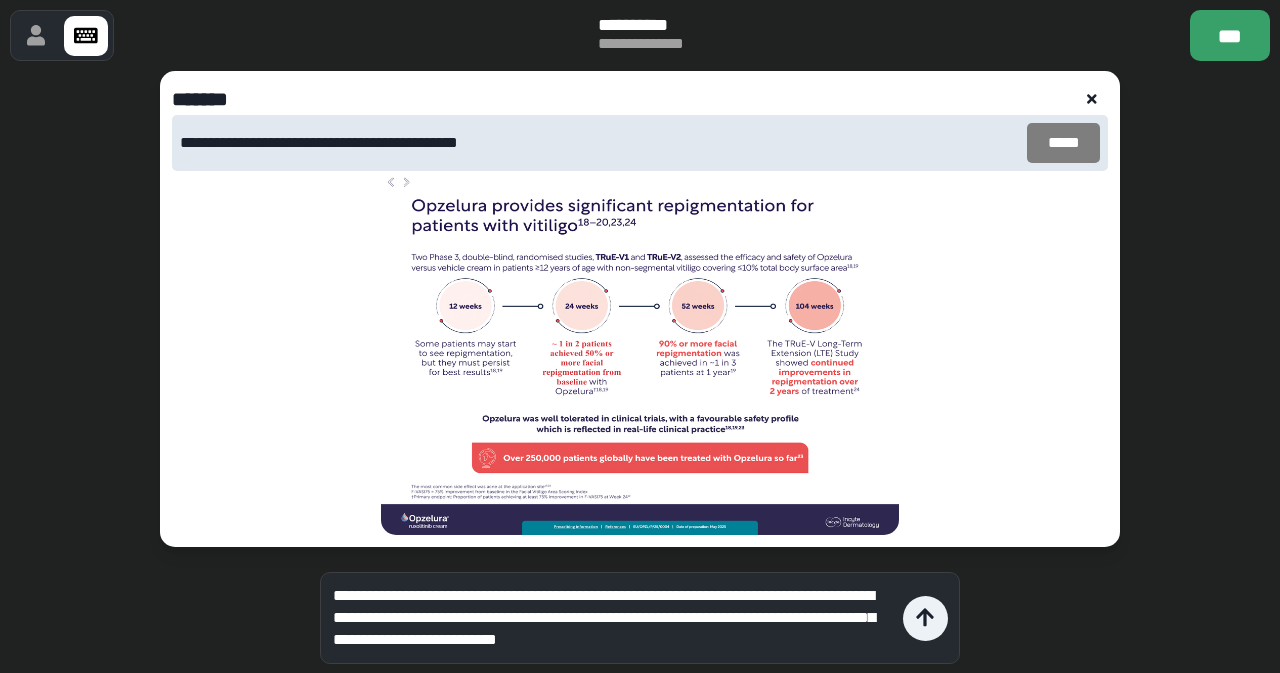 click on "*****" at bounding box center [1063, 143] 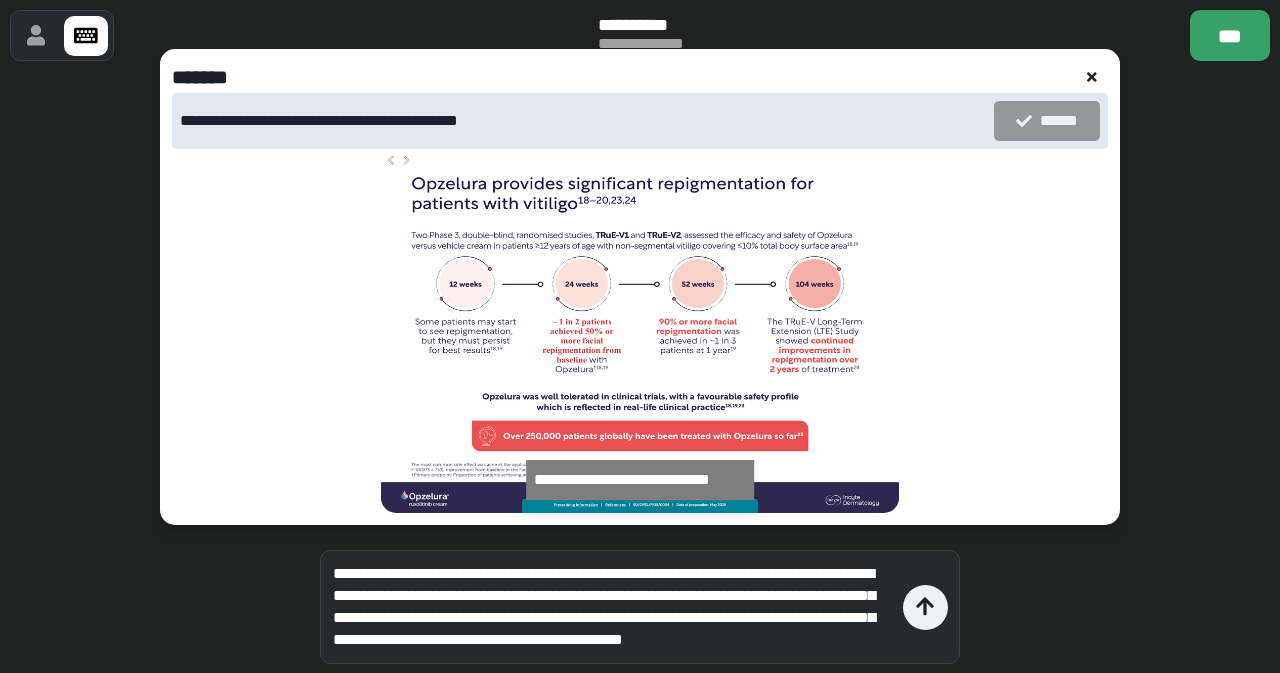scroll, scrollTop: 20, scrollLeft: 0, axis: vertical 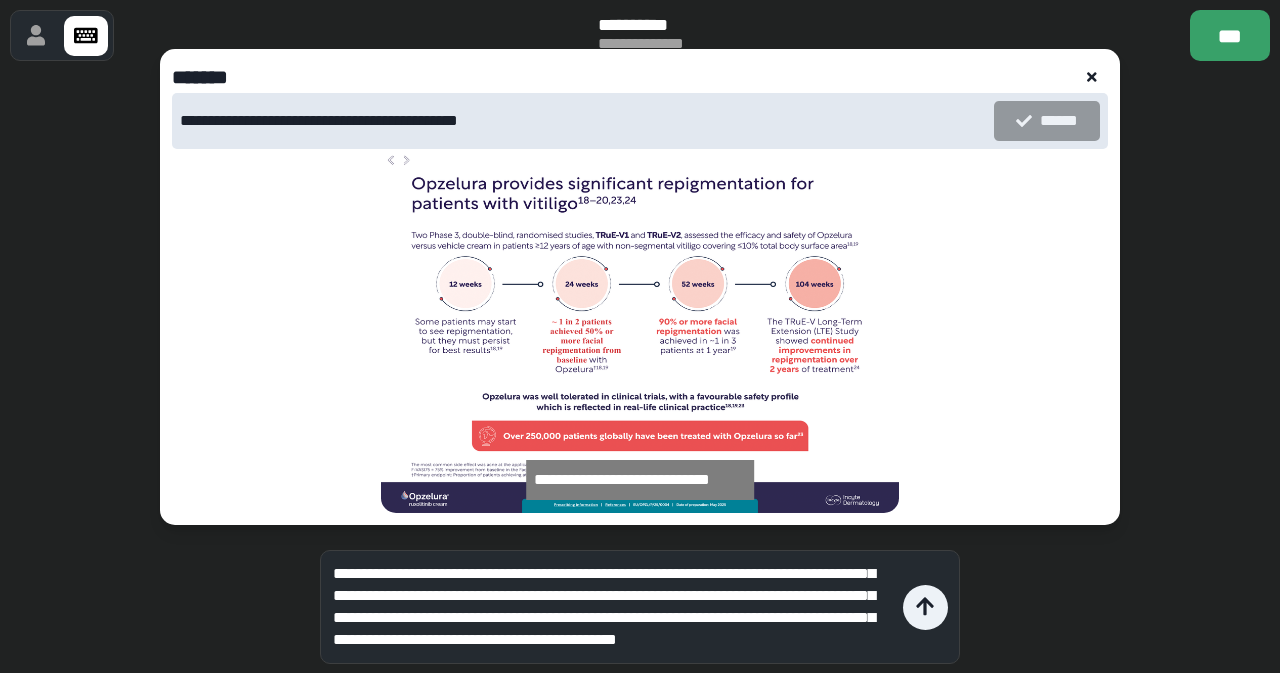 type on "**********" 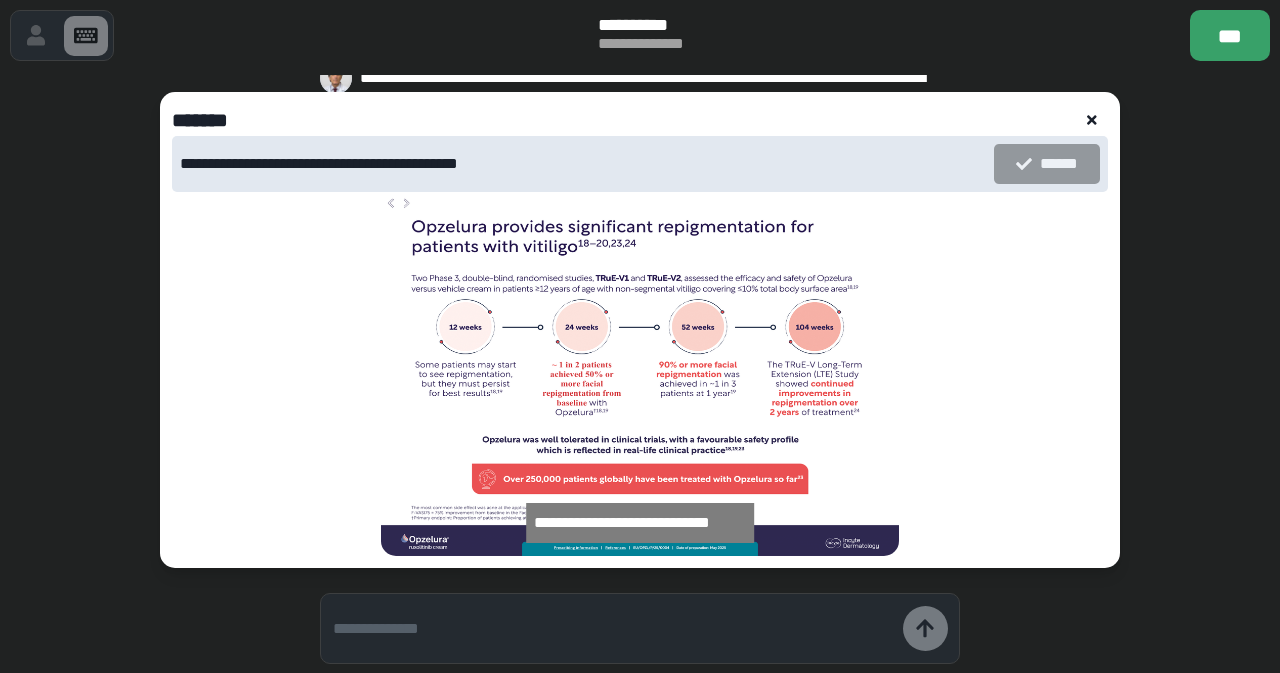 scroll, scrollTop: 0, scrollLeft: 0, axis: both 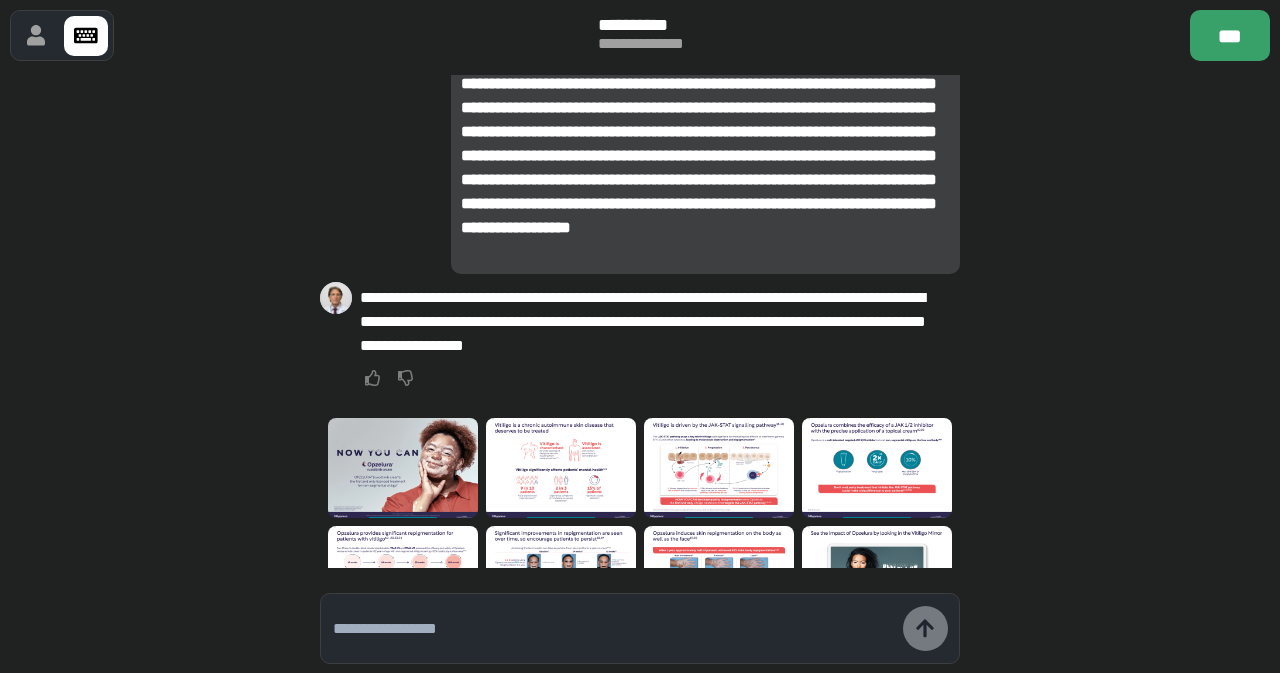 click at bounding box center (613, 629) 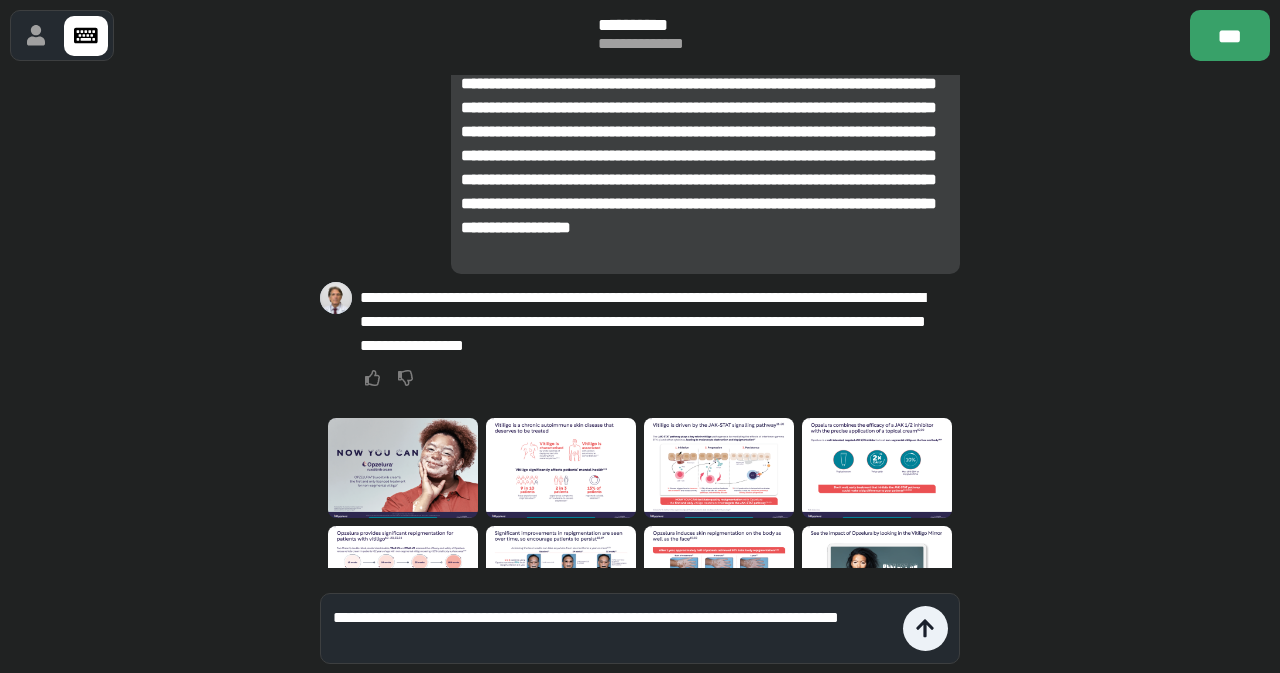 type on "**********" 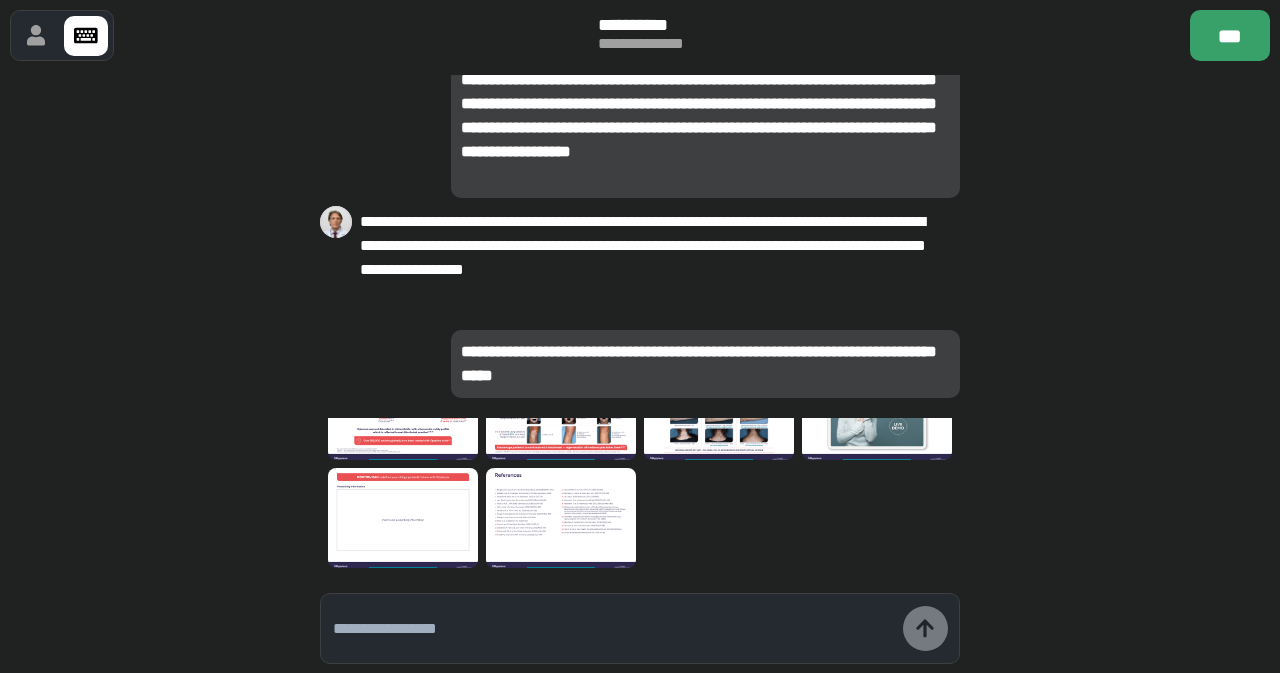 scroll, scrollTop: 0, scrollLeft: 0, axis: both 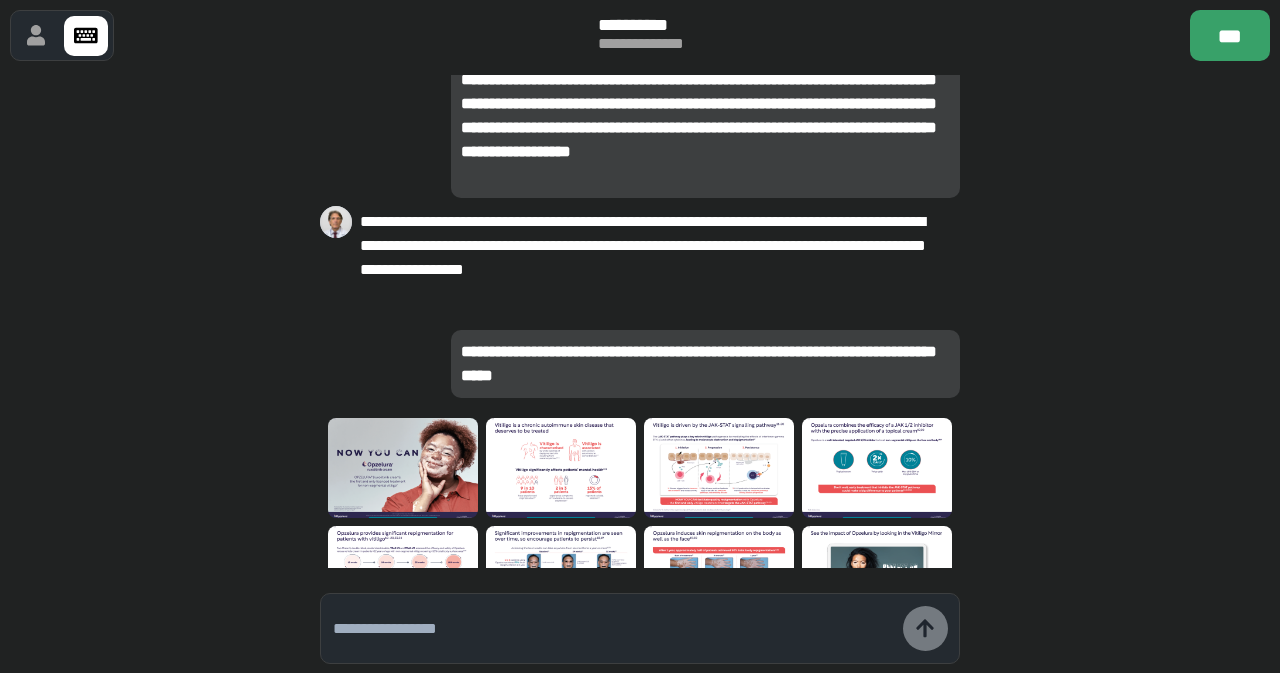 click on "**********" at bounding box center [705, 364] 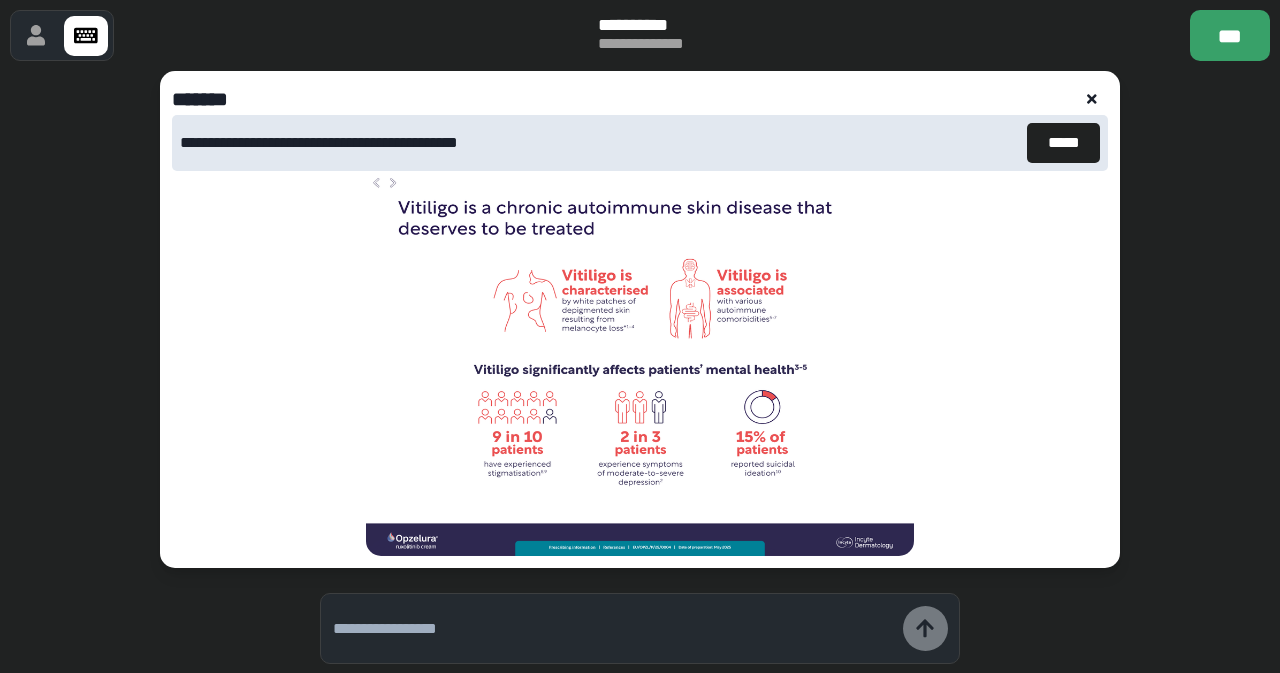 click at bounding box center [1092, 99] 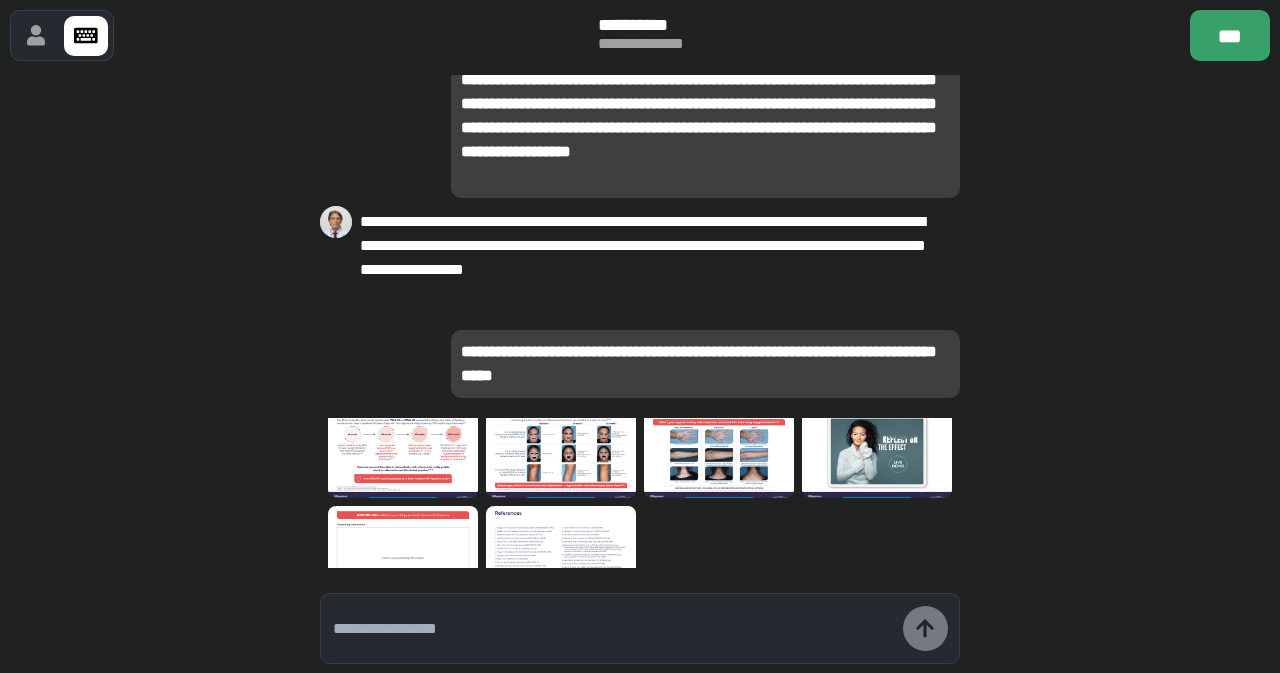 scroll, scrollTop: 166, scrollLeft: 0, axis: vertical 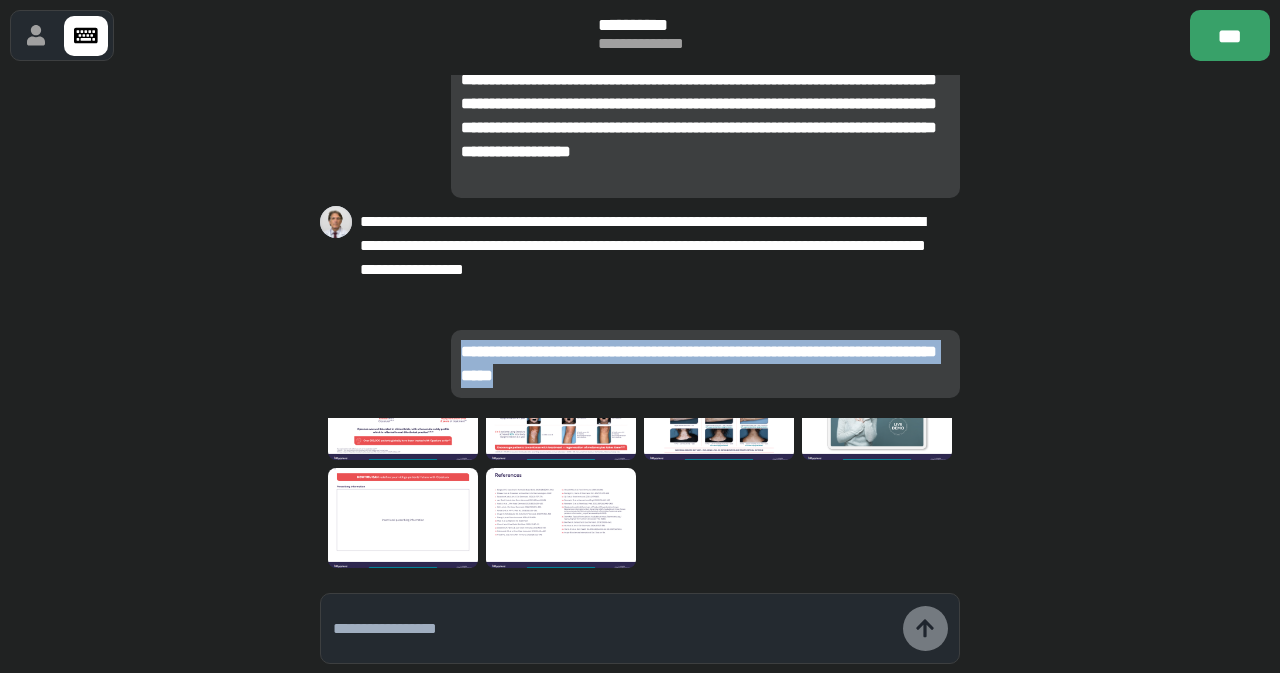 drag, startPoint x: 594, startPoint y: 384, endPoint x: 389, endPoint y: 332, distance: 211.49231 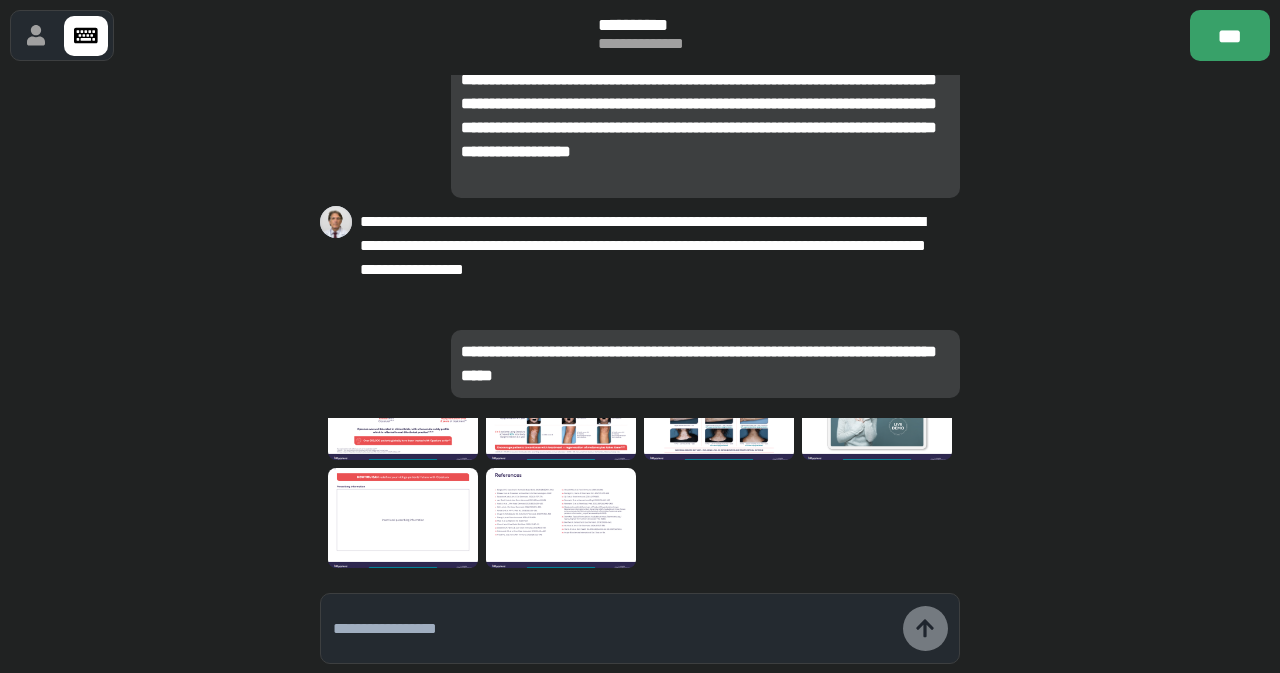 click at bounding box center (618, 628) 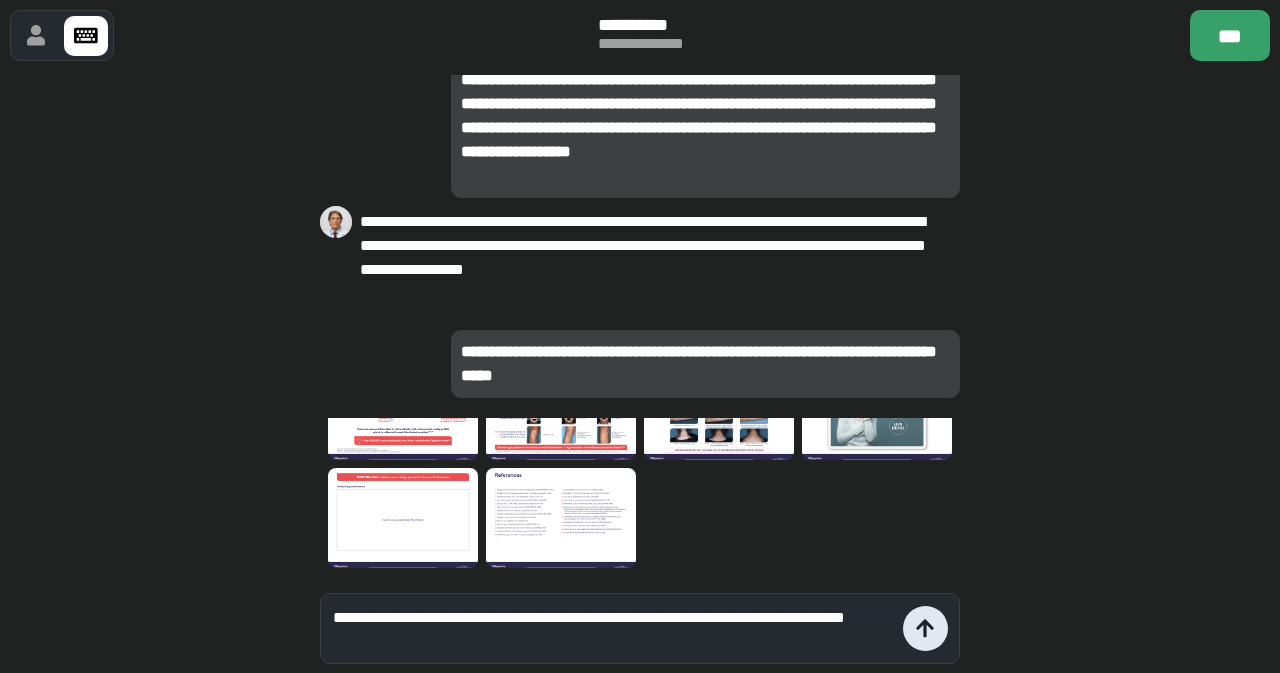 type on "**********" 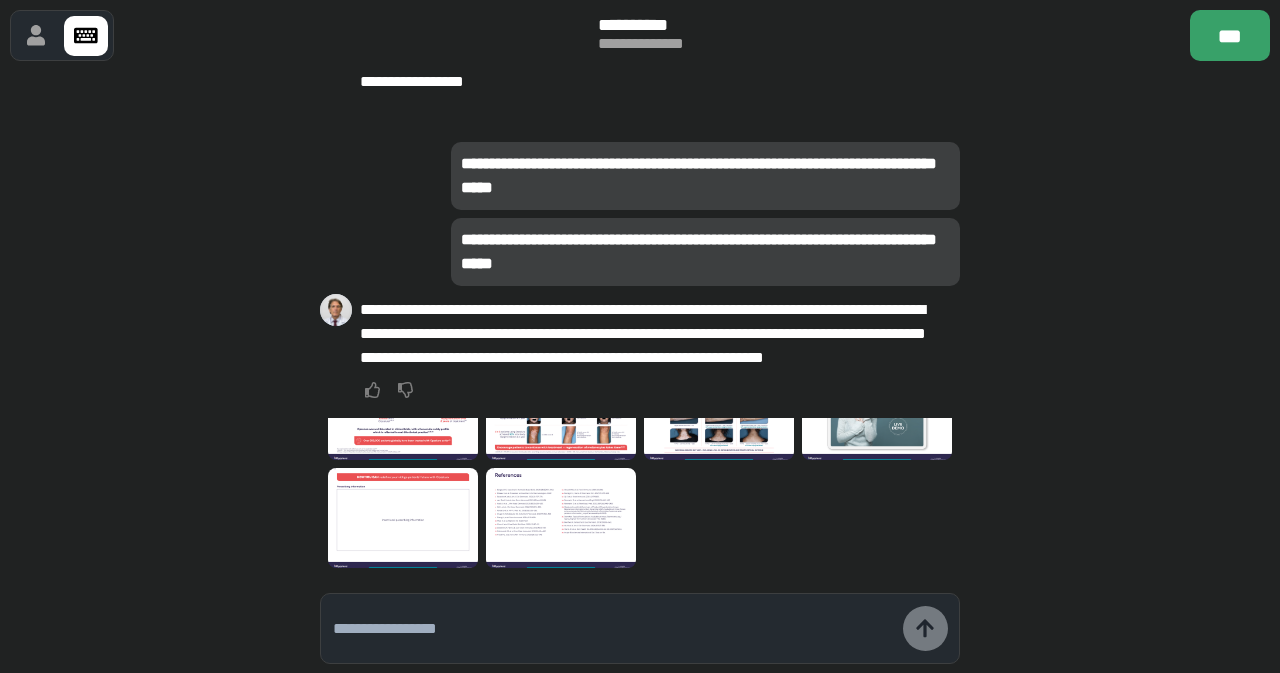 scroll, scrollTop: 0, scrollLeft: 0, axis: both 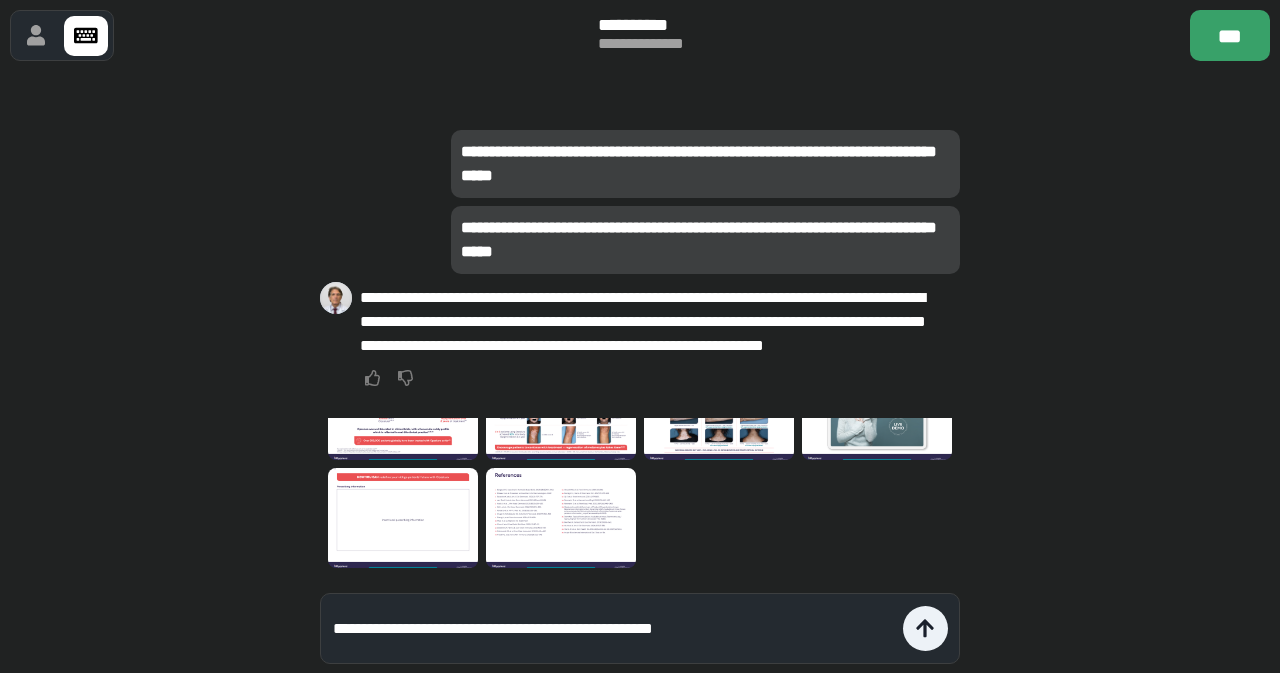 click at bounding box center (877, 410) 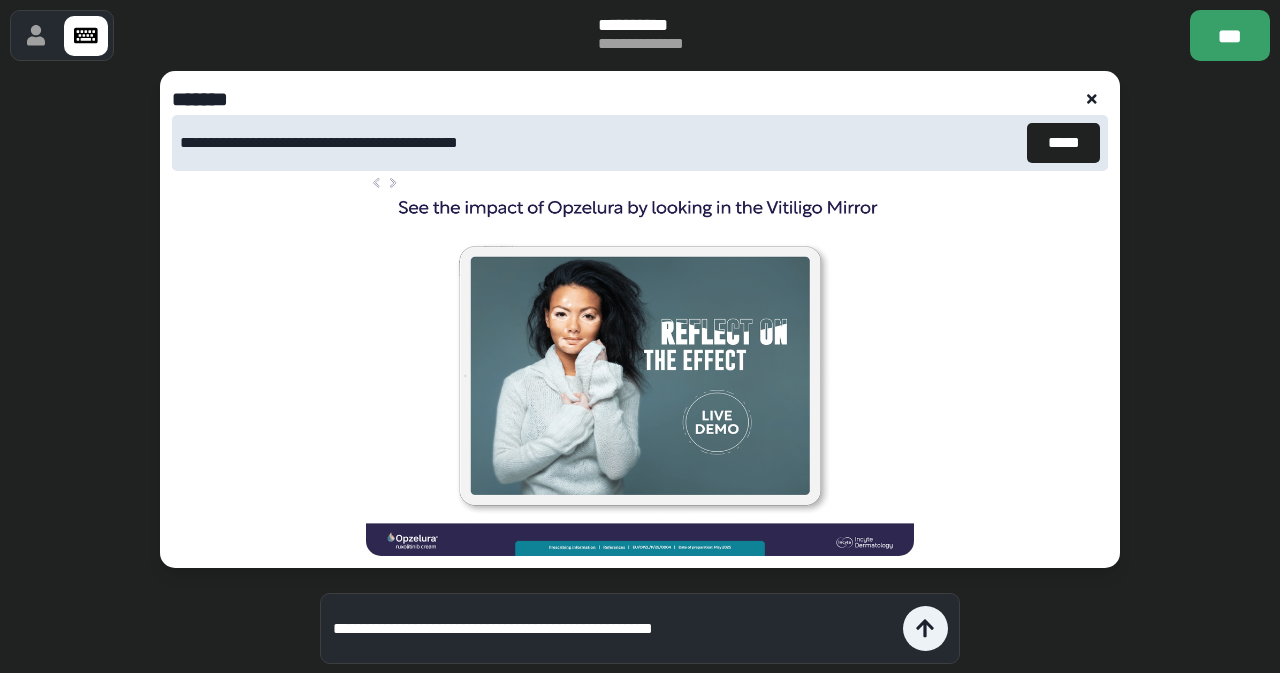 click on "**********" at bounding box center (613, 629) 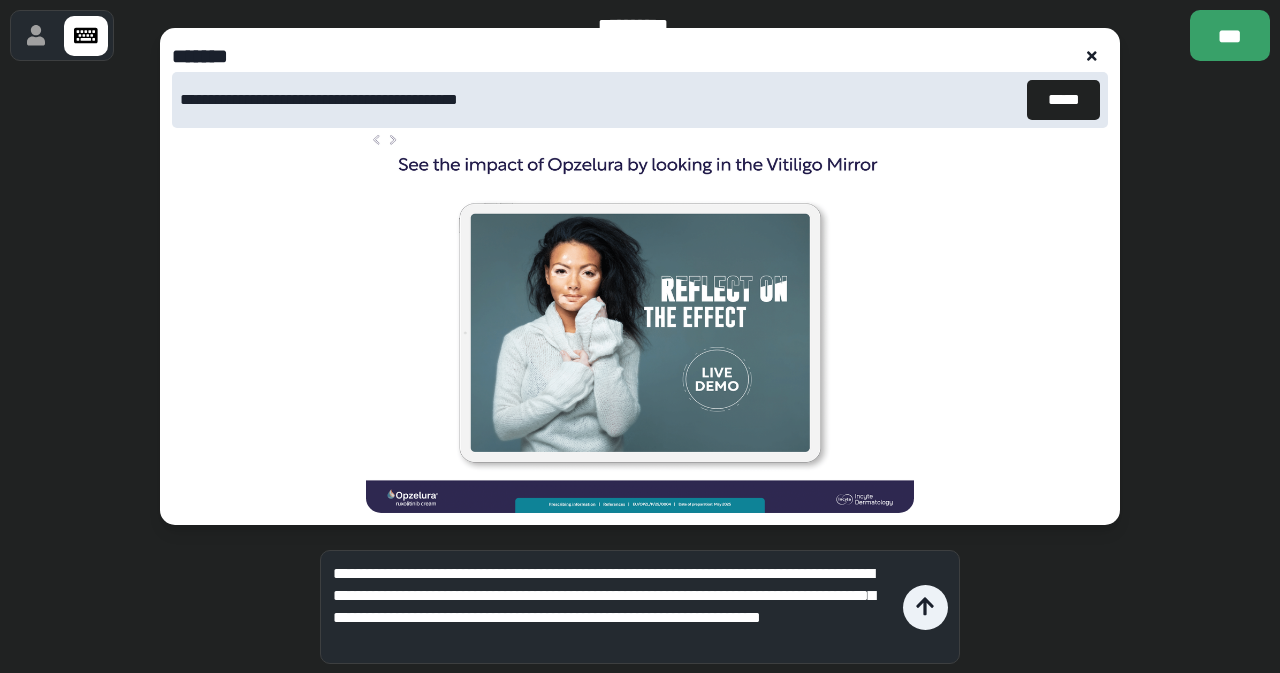 click on "**********" at bounding box center (613, 607) 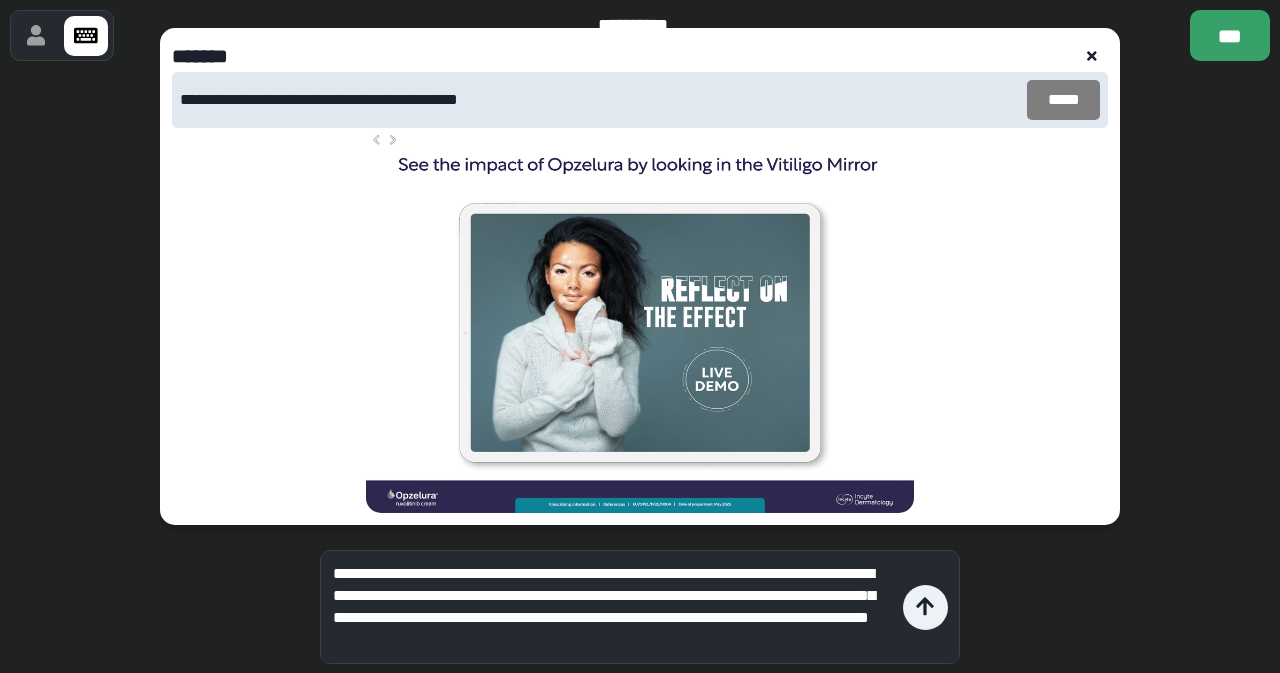 click on "*****" at bounding box center [1063, 100] 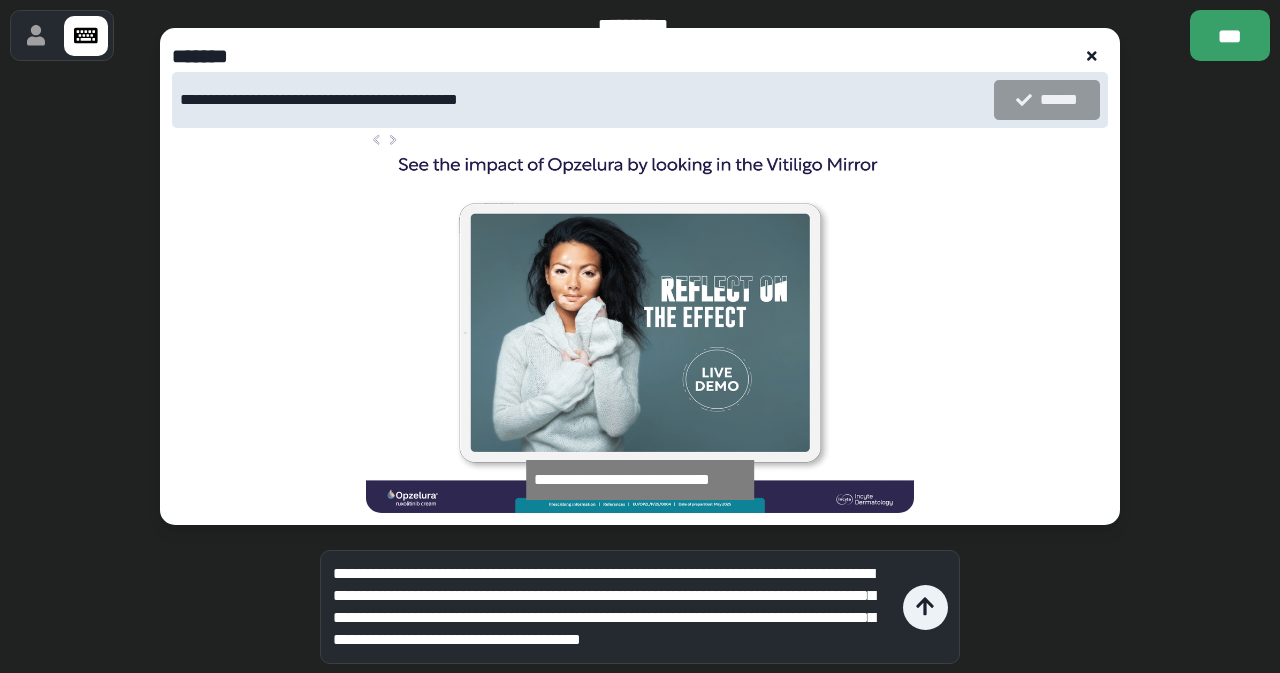 scroll, scrollTop: 20, scrollLeft: 0, axis: vertical 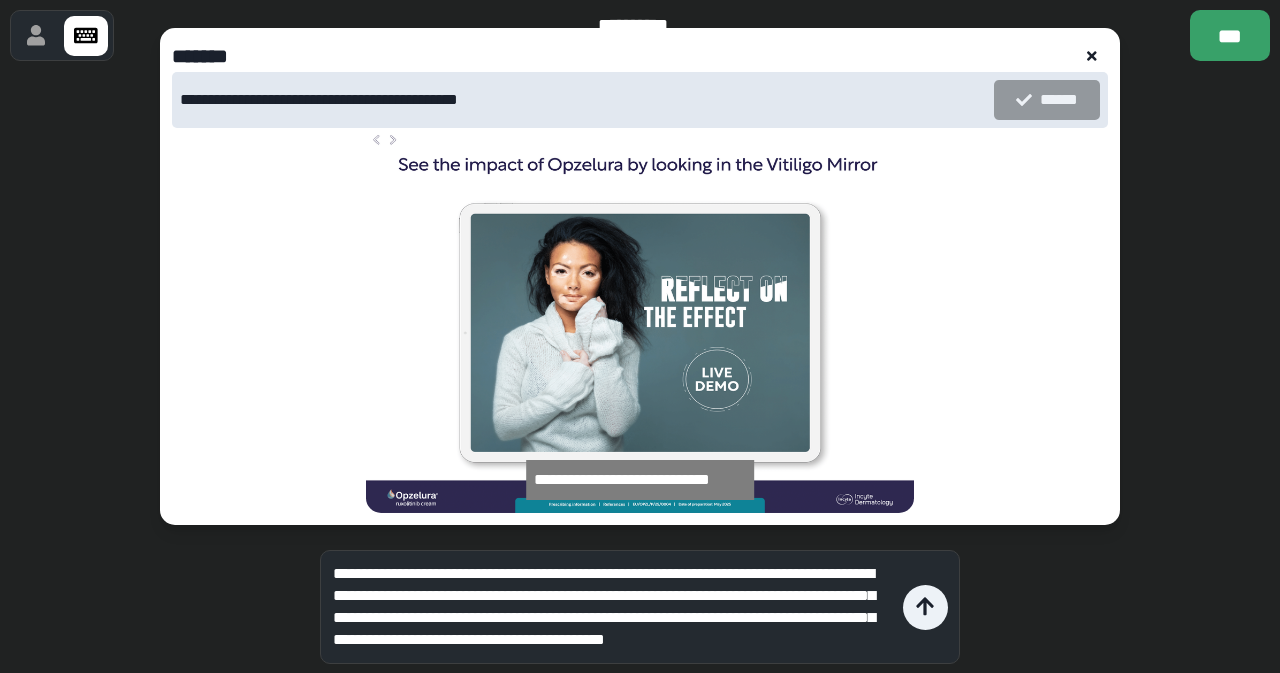 click on "**********" at bounding box center [613, 607] 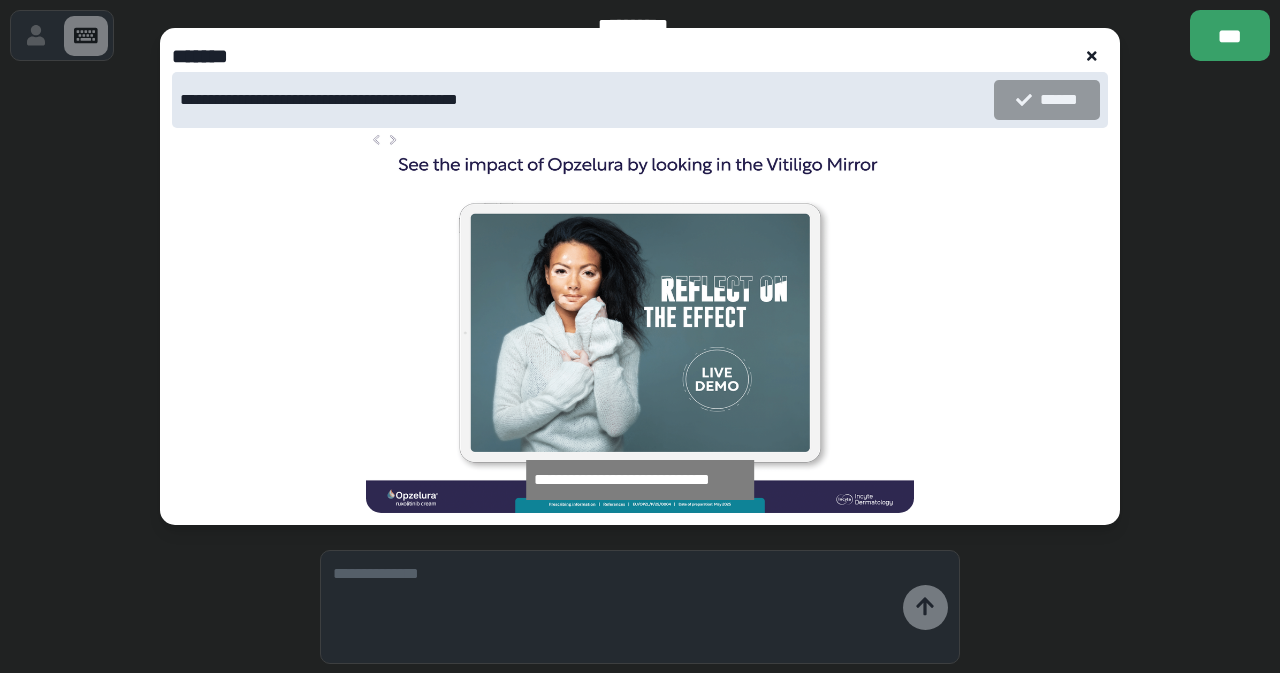 scroll, scrollTop: 0, scrollLeft: 0, axis: both 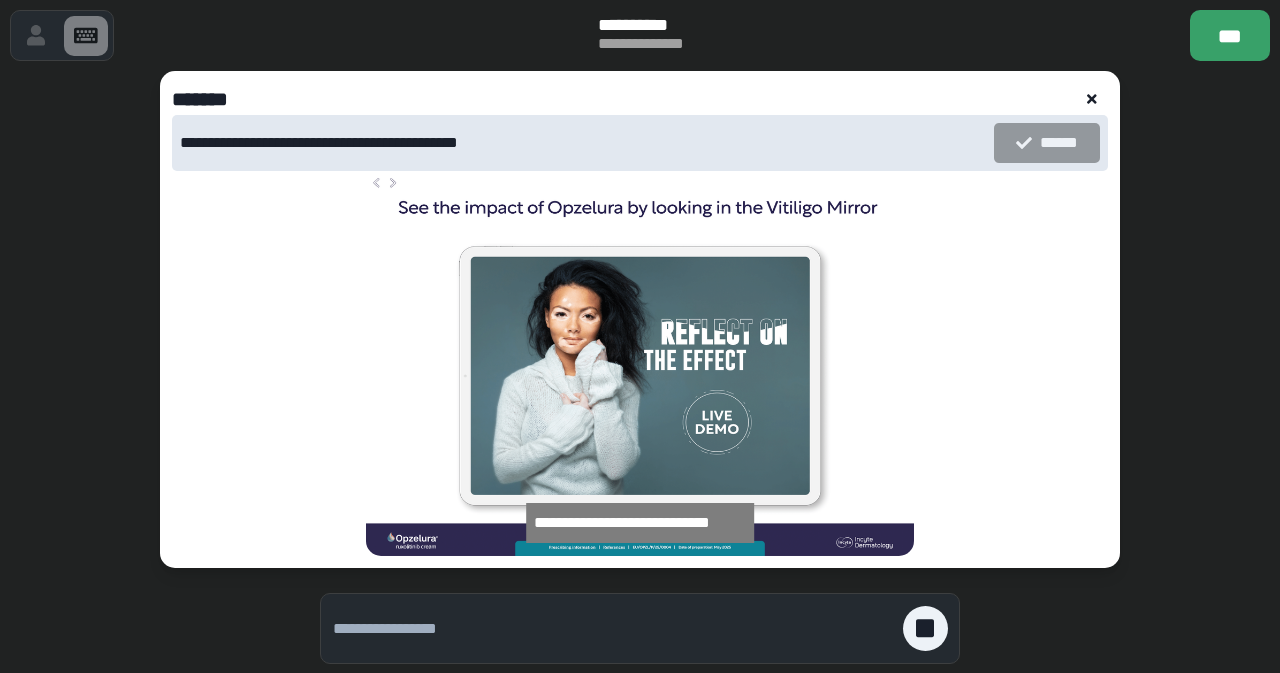click at bounding box center (1092, 99) 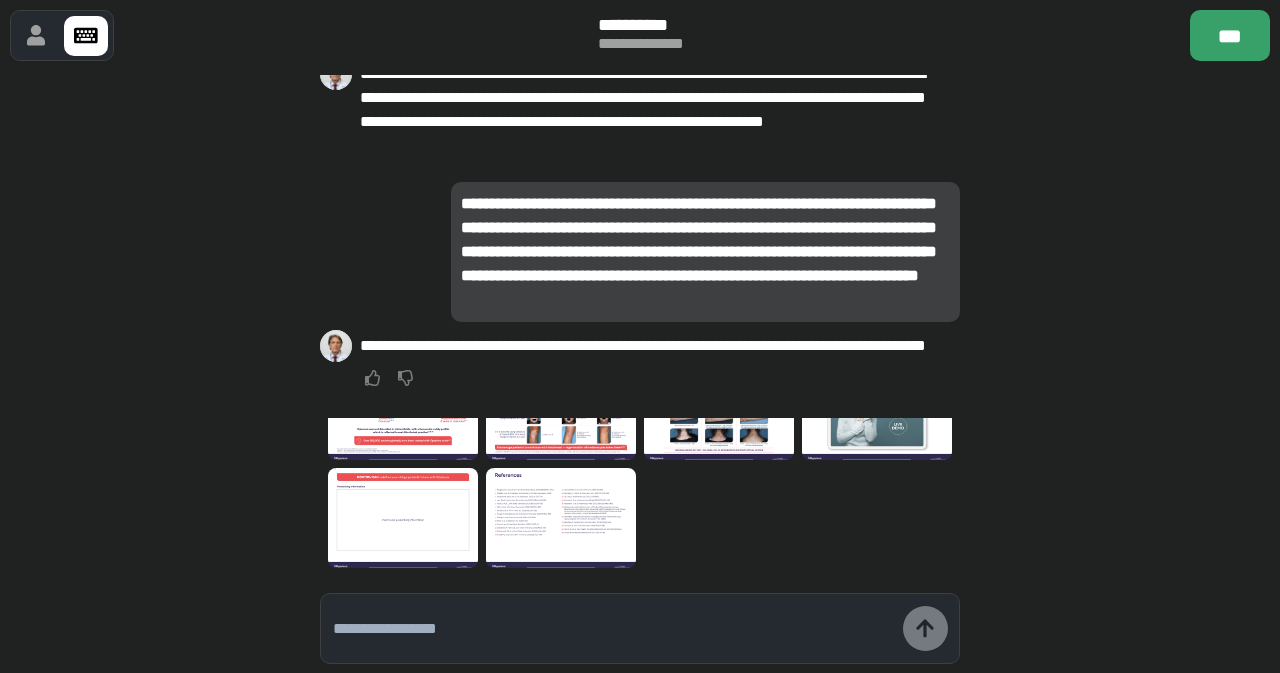 click at bounding box center (613, 629) 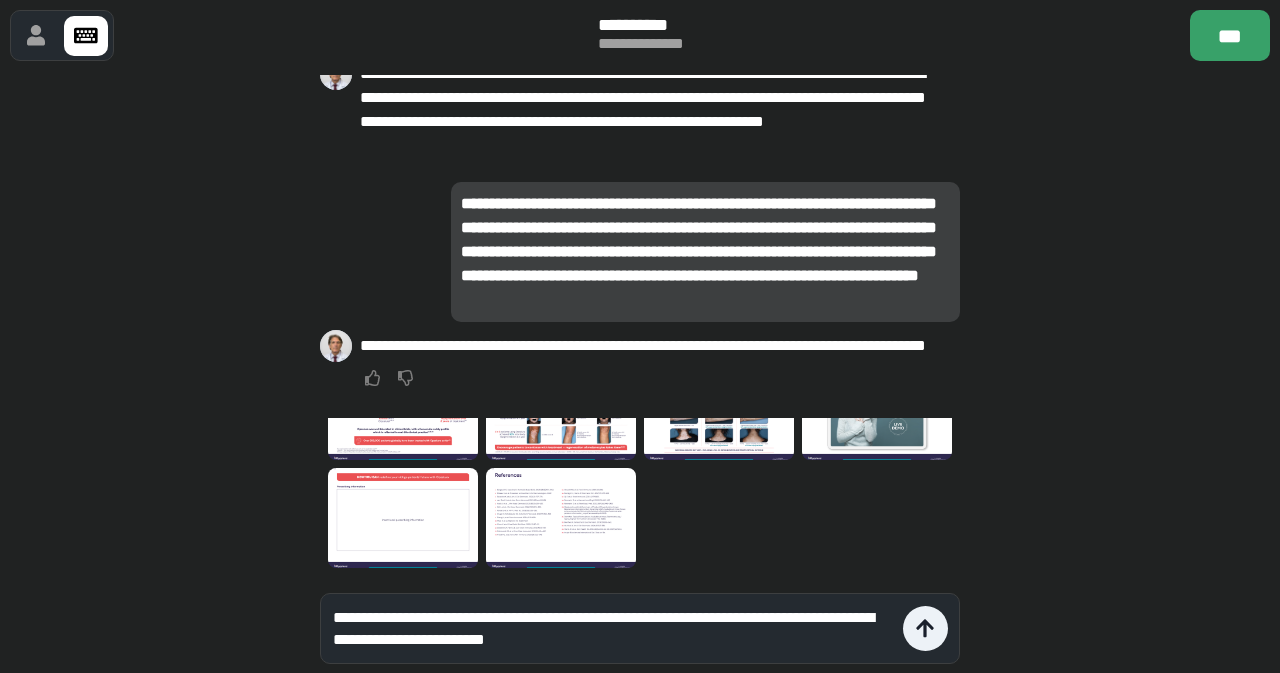 drag, startPoint x: 601, startPoint y: 641, endPoint x: 502, endPoint y: 646, distance: 99.12618 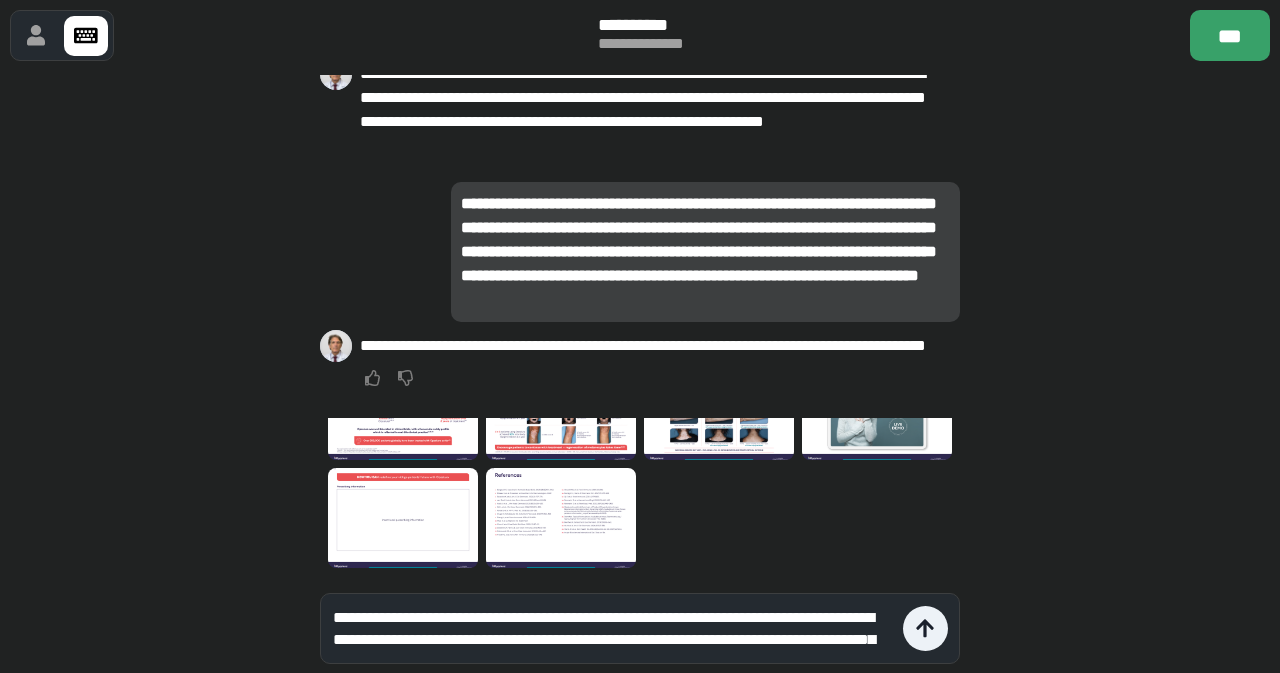 scroll, scrollTop: 0, scrollLeft: 0, axis: both 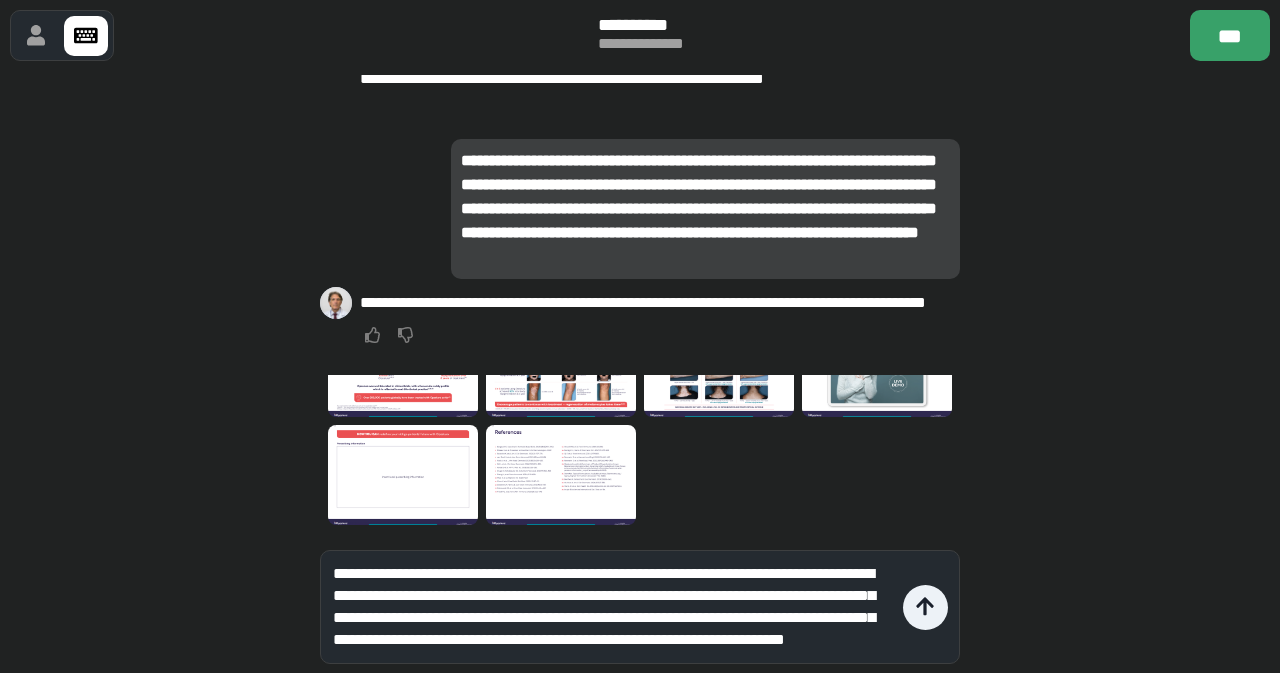 type on "**********" 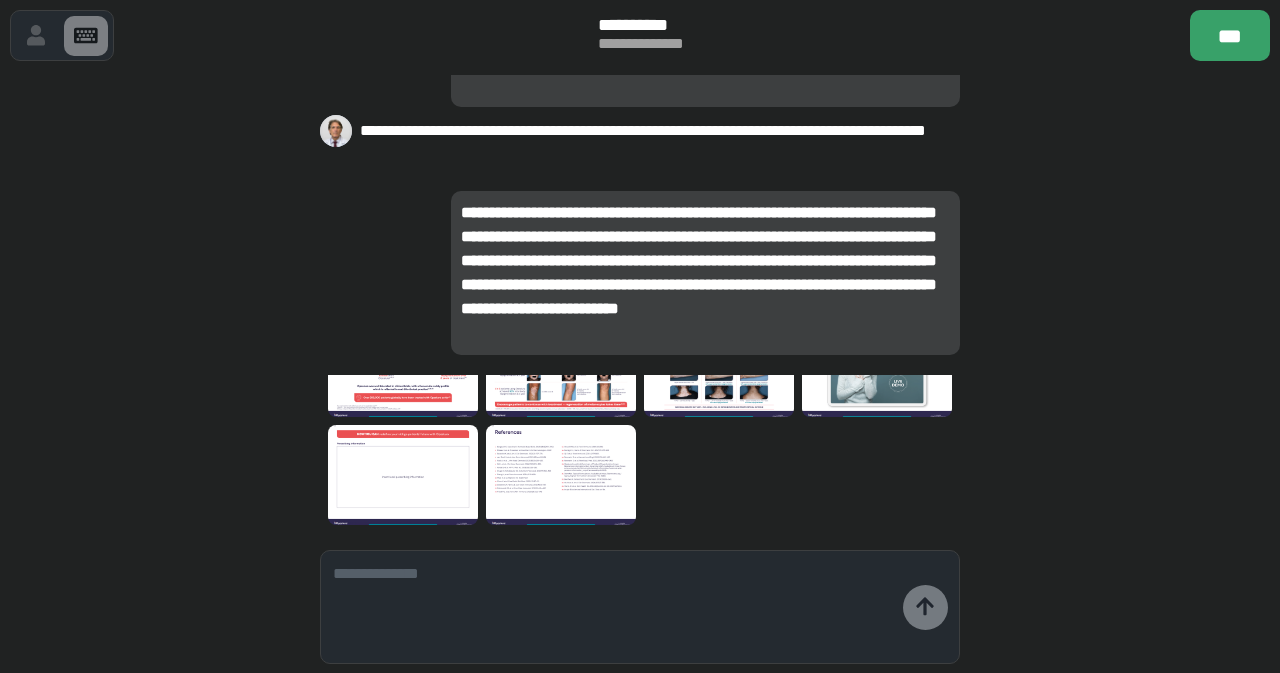 scroll, scrollTop: 0, scrollLeft: 0, axis: both 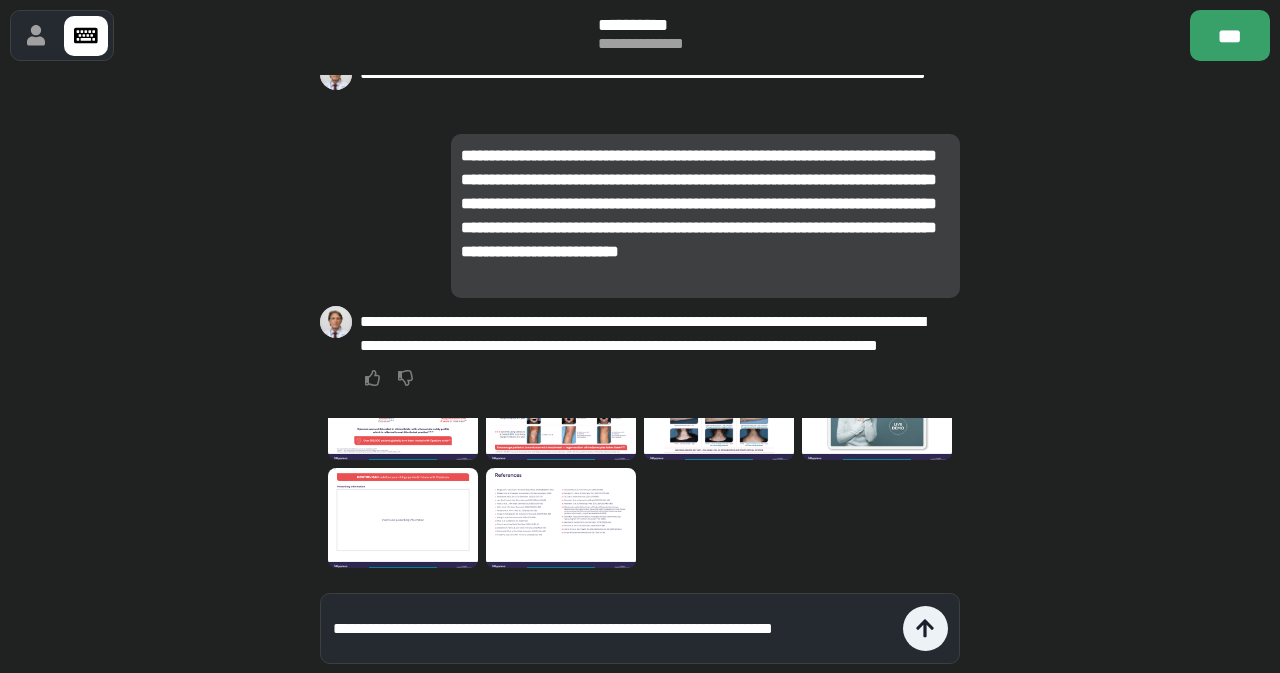 type on "**********" 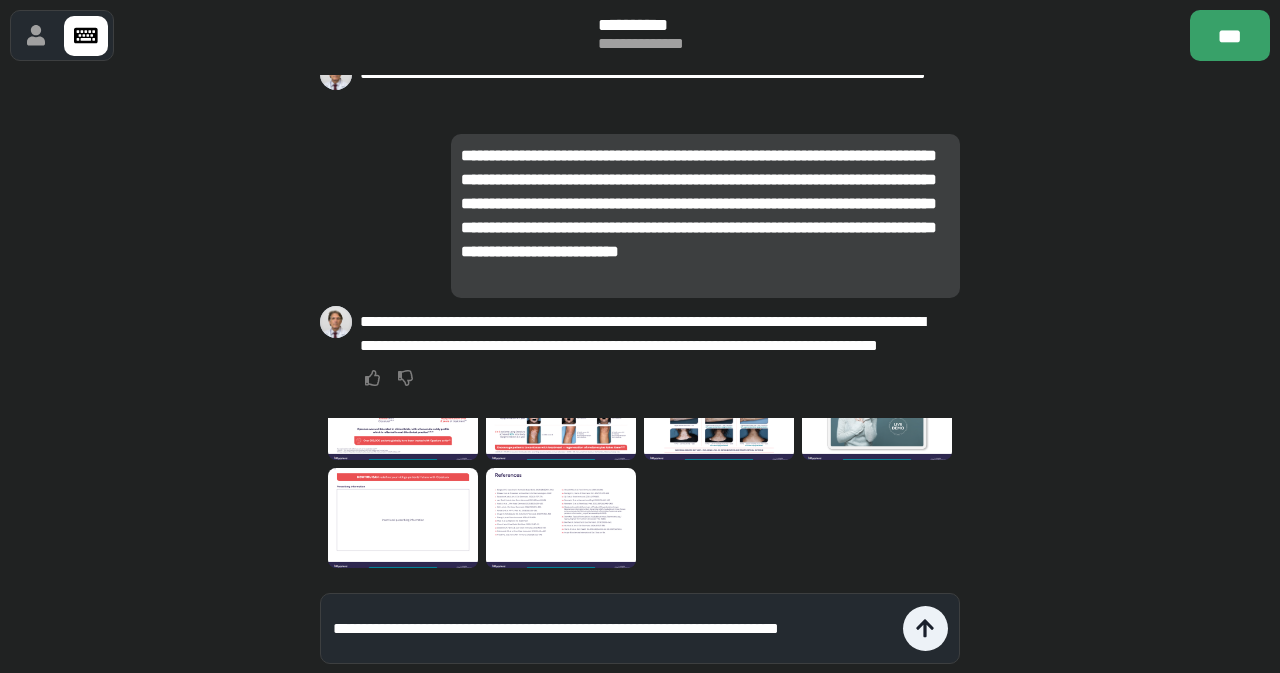 type 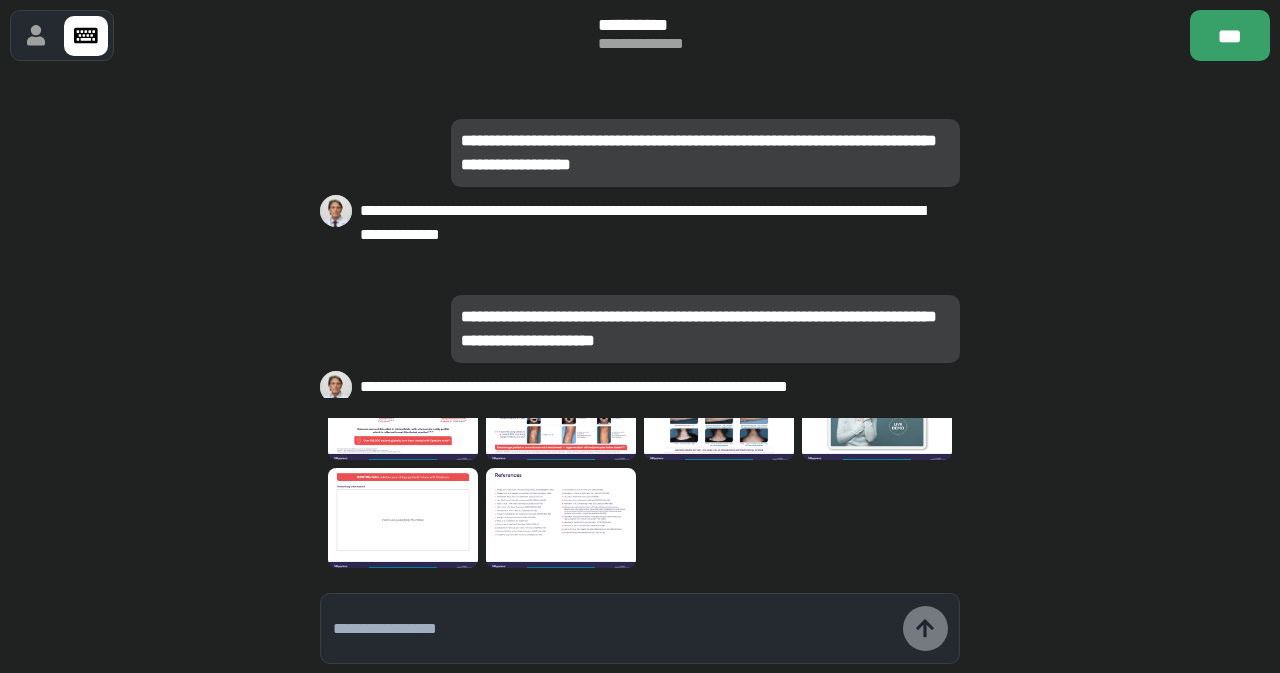 scroll, scrollTop: -5872, scrollLeft: 0, axis: vertical 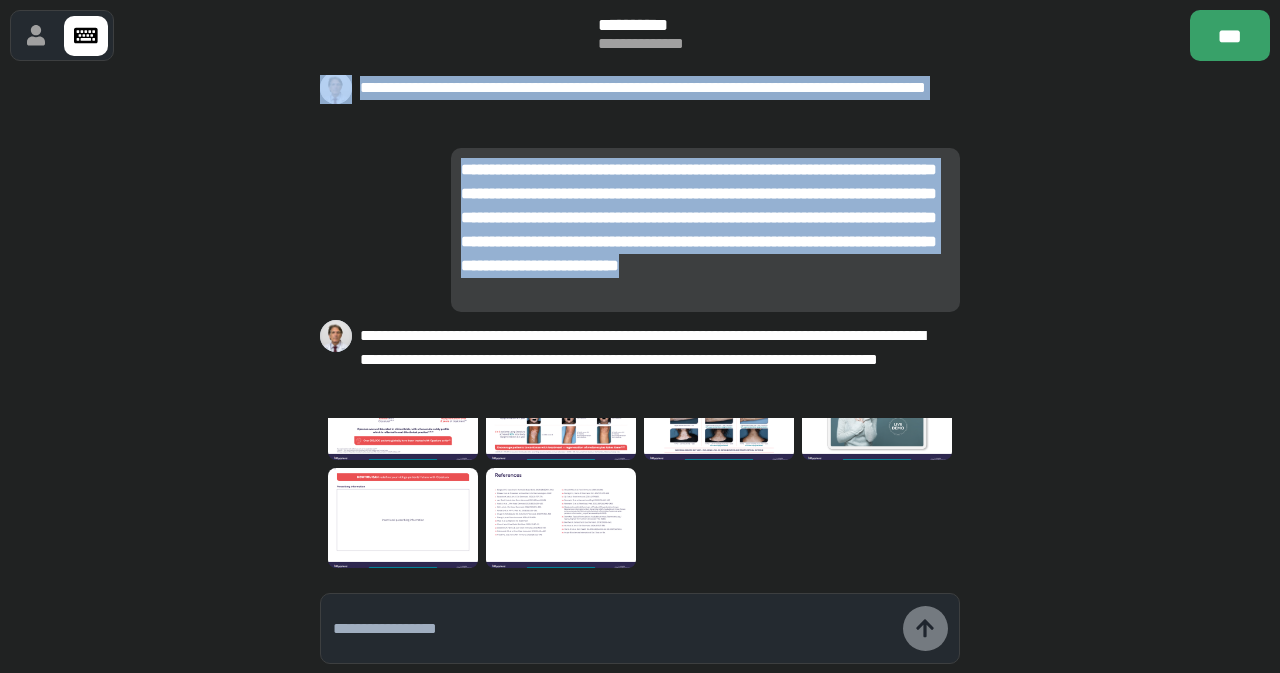 drag, startPoint x: 457, startPoint y: 100, endPoint x: 649, endPoint y: 244, distance: 240 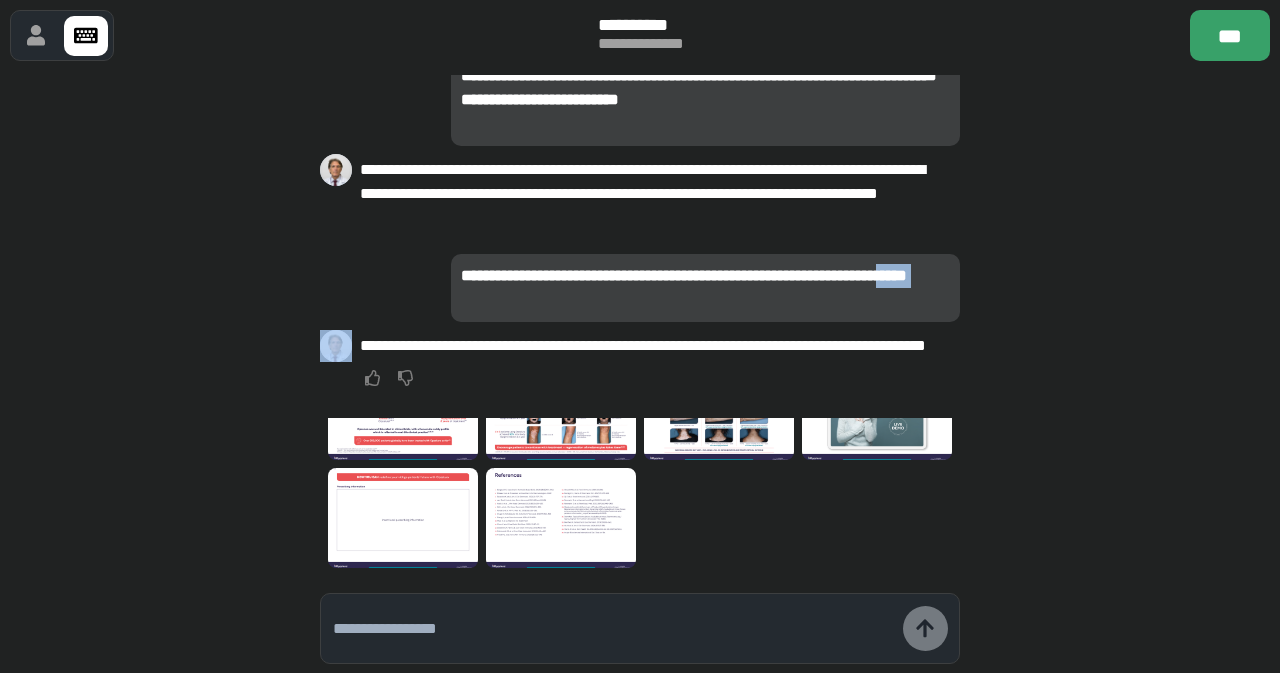 drag, startPoint x: 456, startPoint y: 339, endPoint x: 378, endPoint y: 239, distance: 126.82271 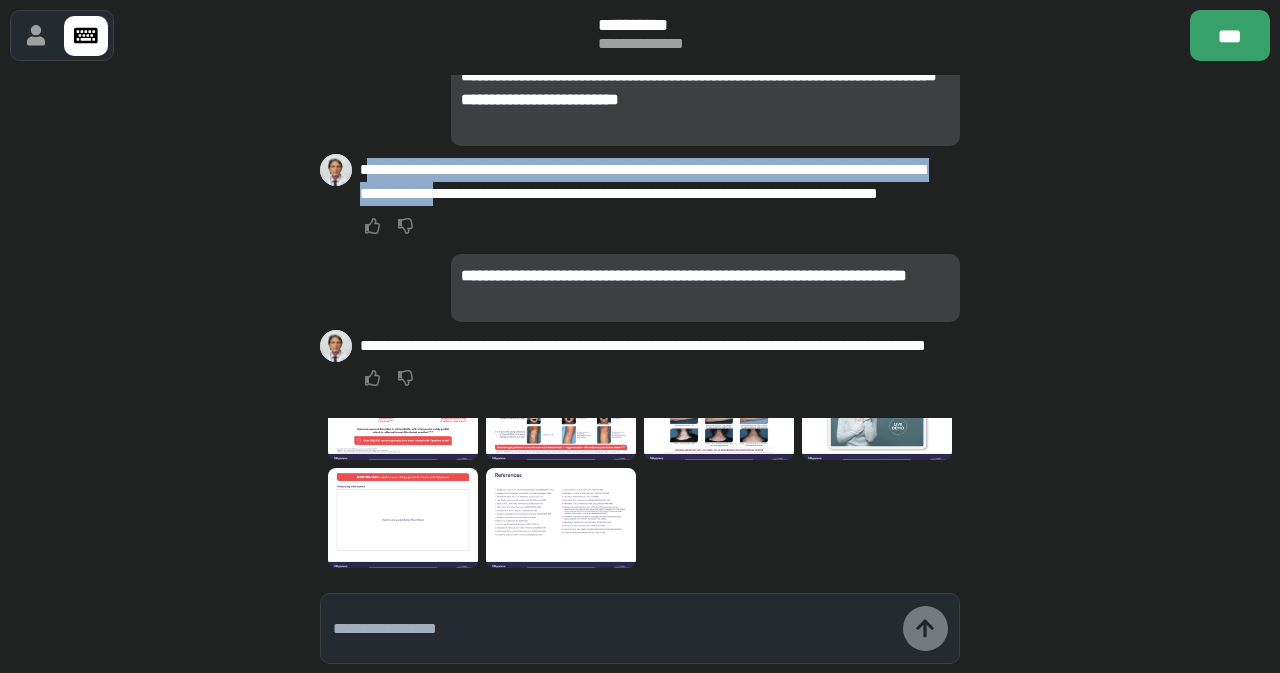 drag, startPoint x: 354, startPoint y: 125, endPoint x: 595, endPoint y: 155, distance: 242.86005 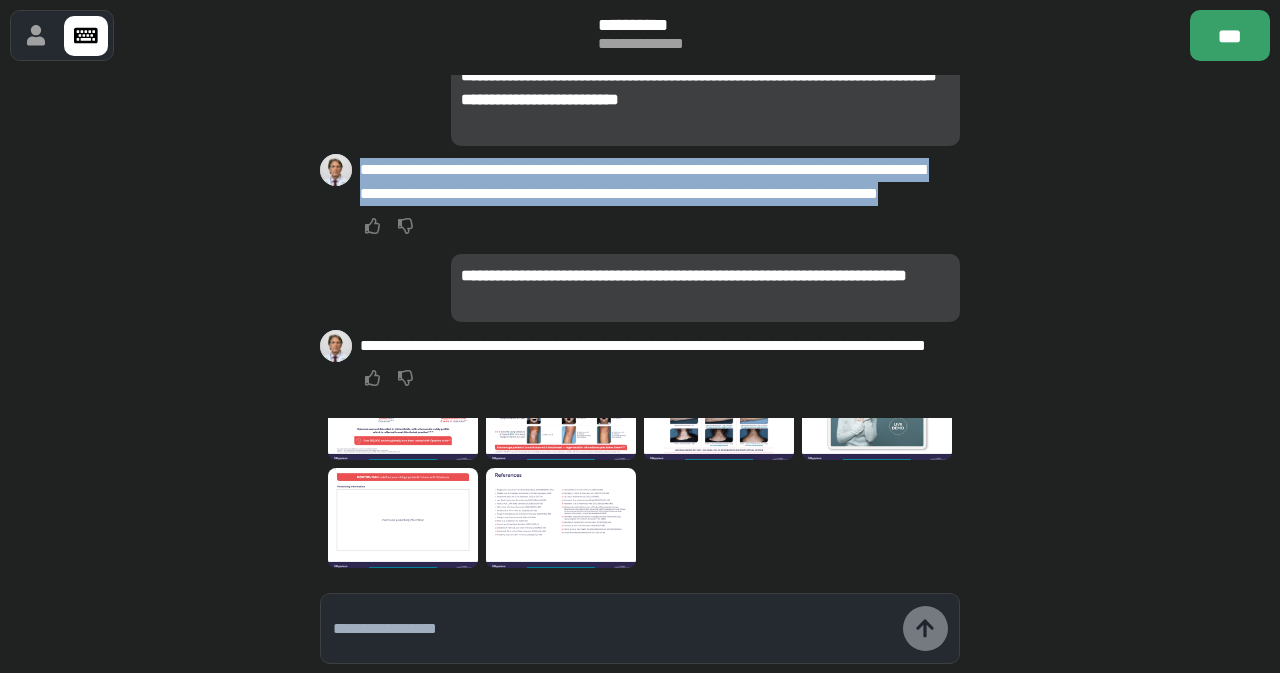 drag, startPoint x: 590, startPoint y: 161, endPoint x: 358, endPoint y: 112, distance: 237.11812 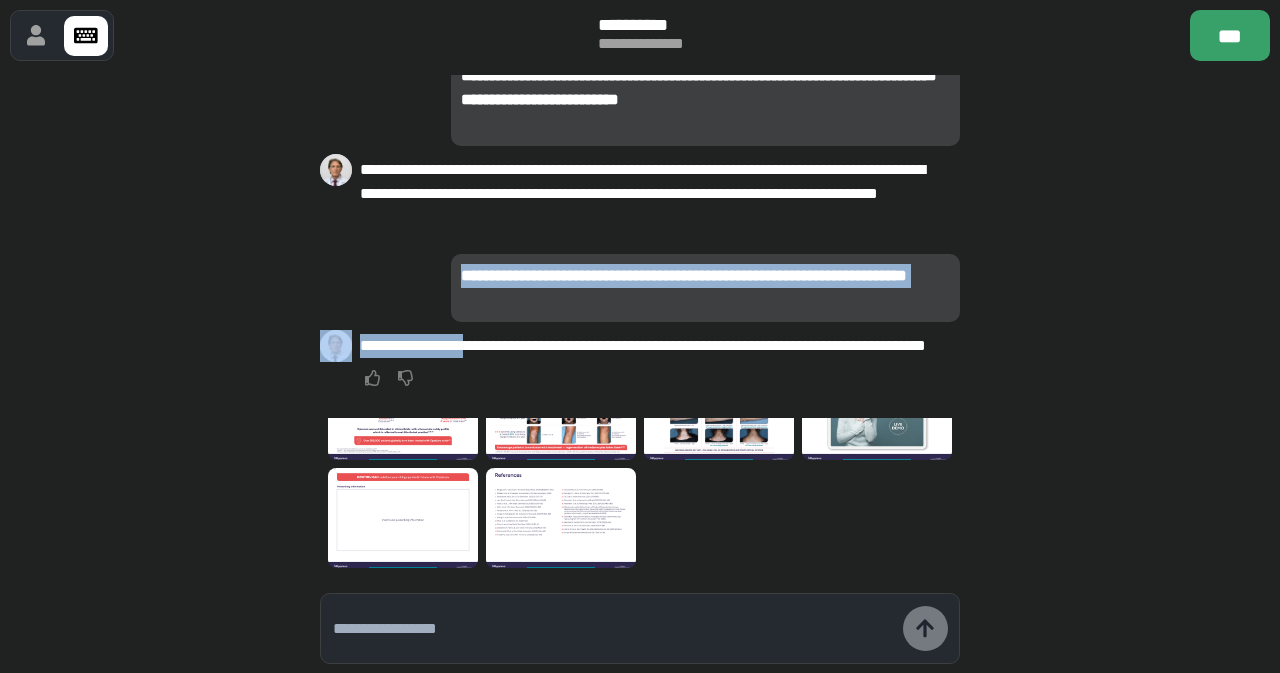 drag, startPoint x: 452, startPoint y: 256, endPoint x: 482, endPoint y: 324, distance: 74.323616 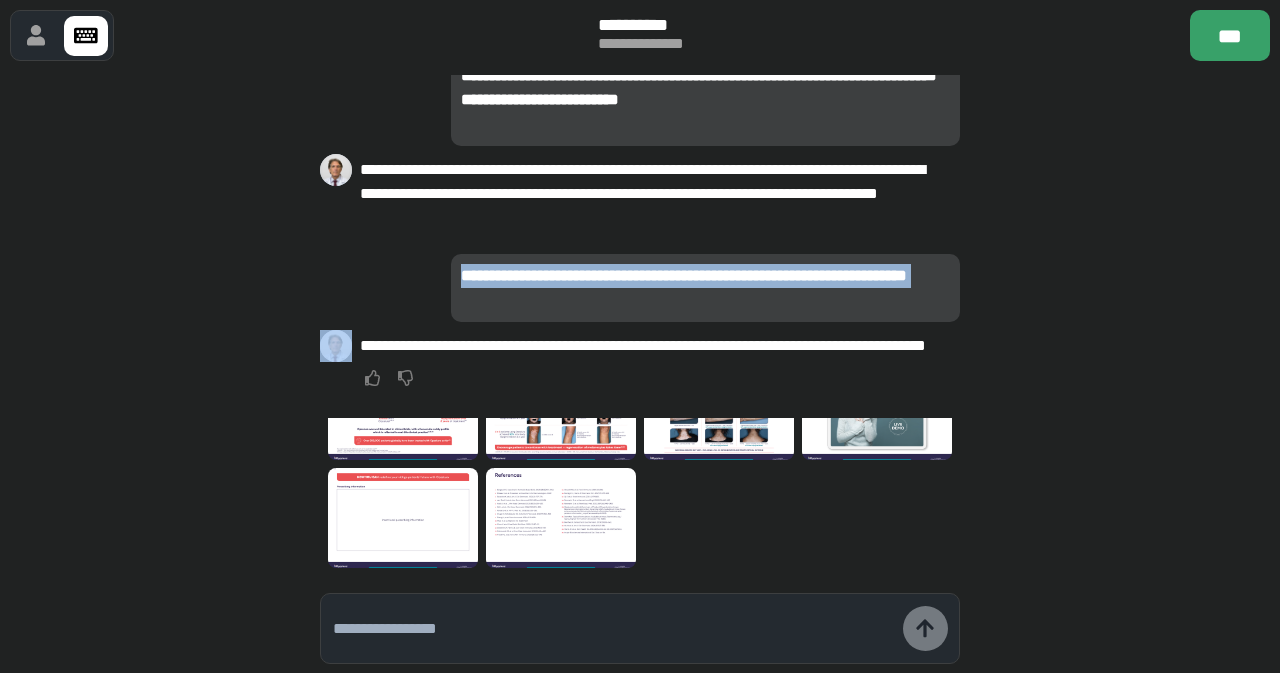 drag, startPoint x: 466, startPoint y: 347, endPoint x: 448, endPoint y: 244, distance: 104.56099 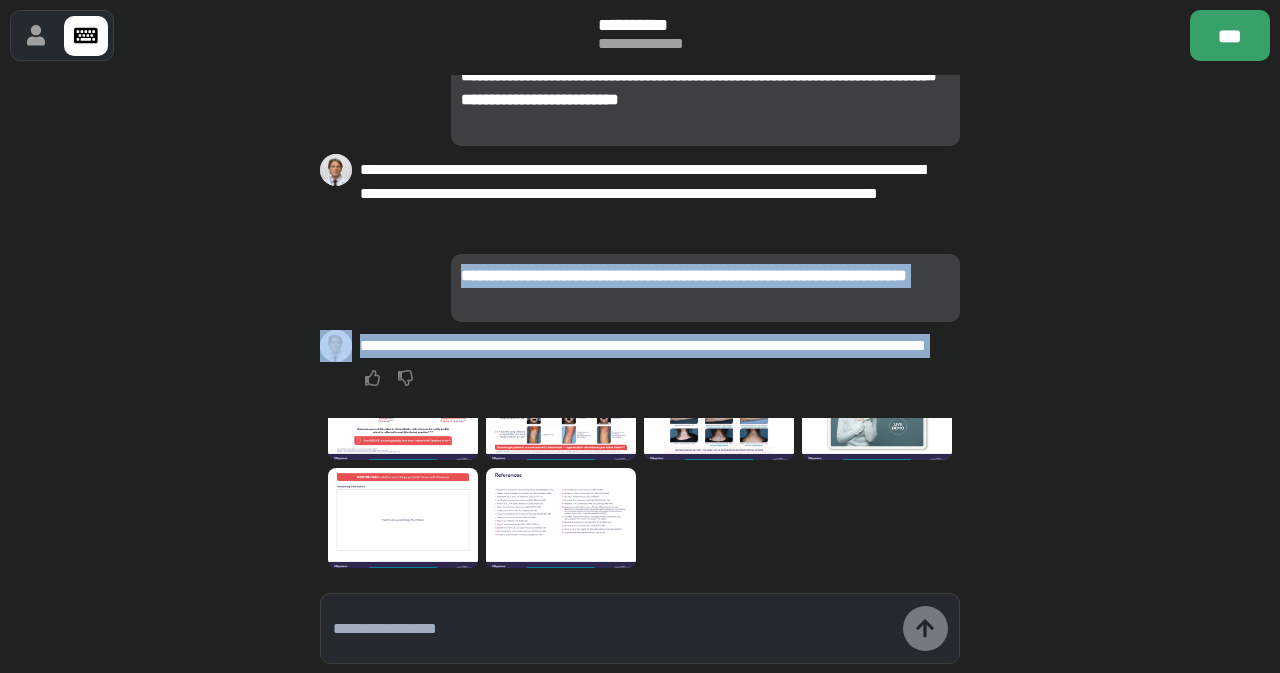 drag, startPoint x: 459, startPoint y: 359, endPoint x: 454, endPoint y: 253, distance: 106.11786 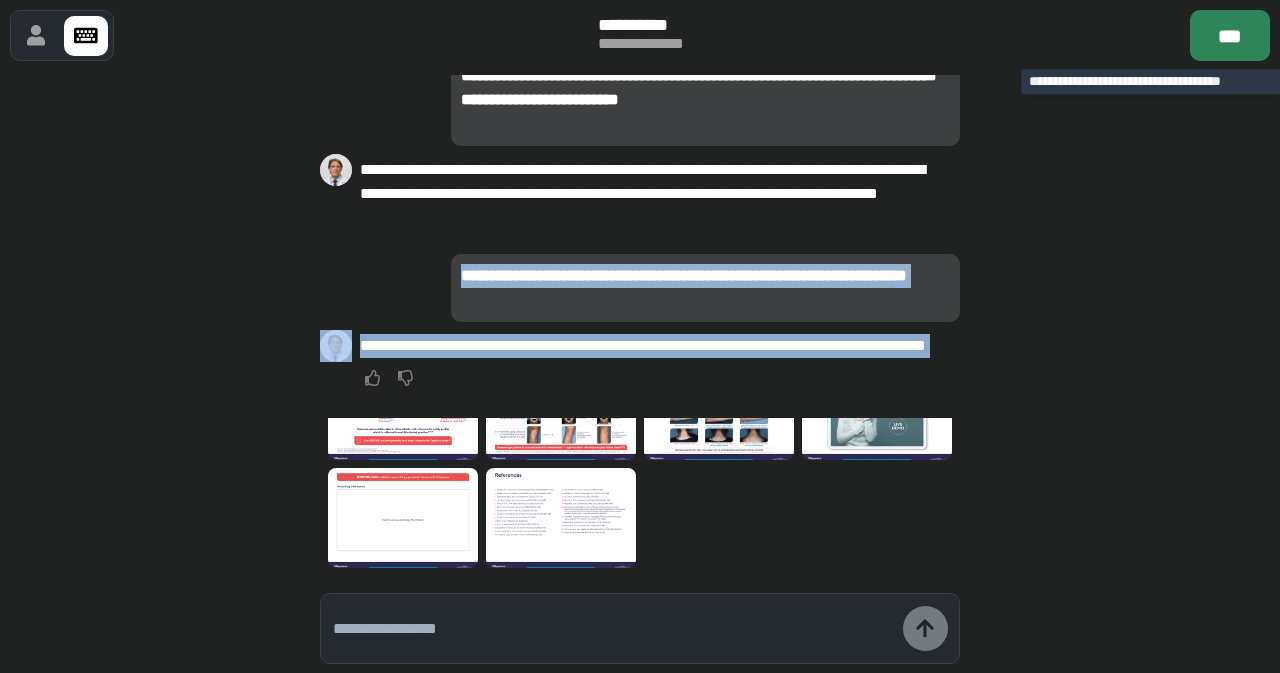 click on "***" at bounding box center [1230, 35] 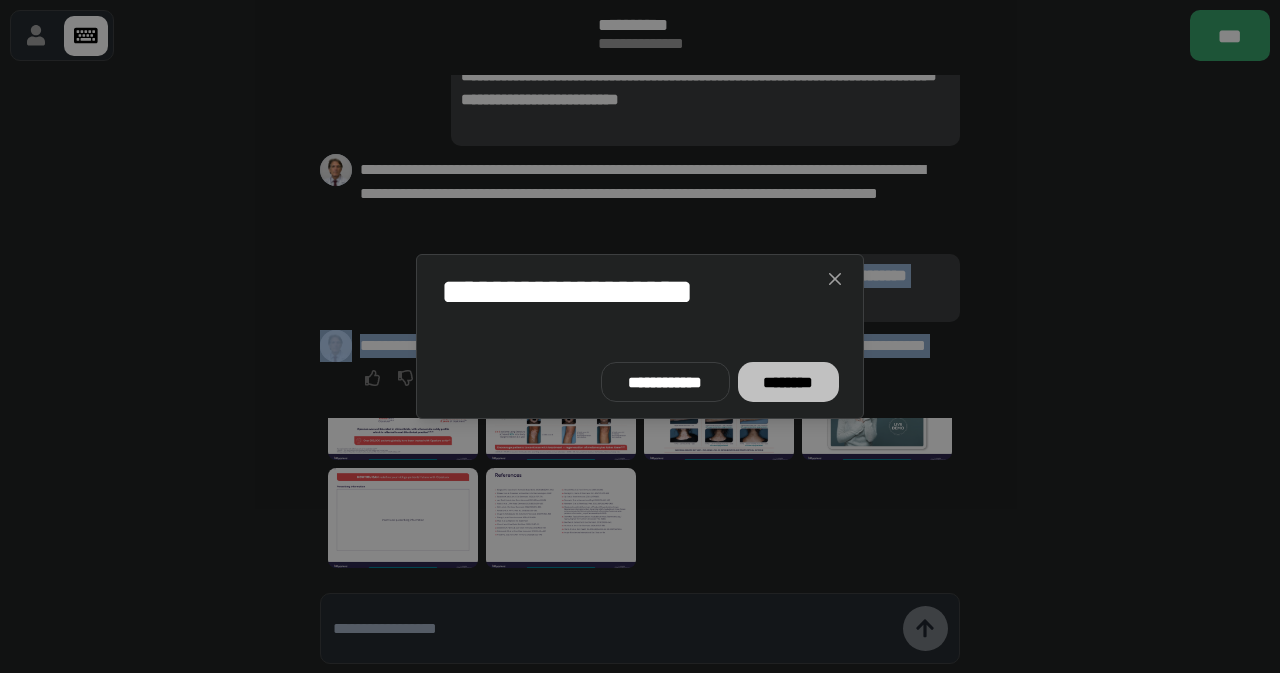 click on "********" at bounding box center (788, 382) 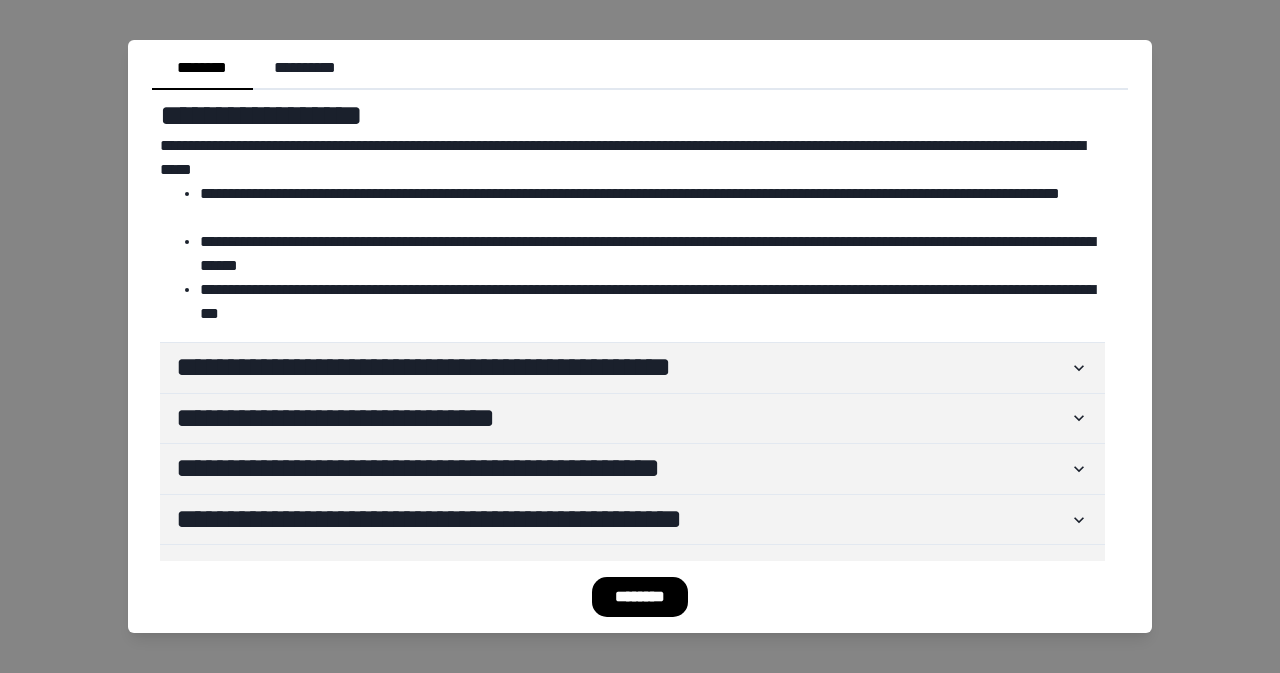 scroll, scrollTop: 98, scrollLeft: 0, axis: vertical 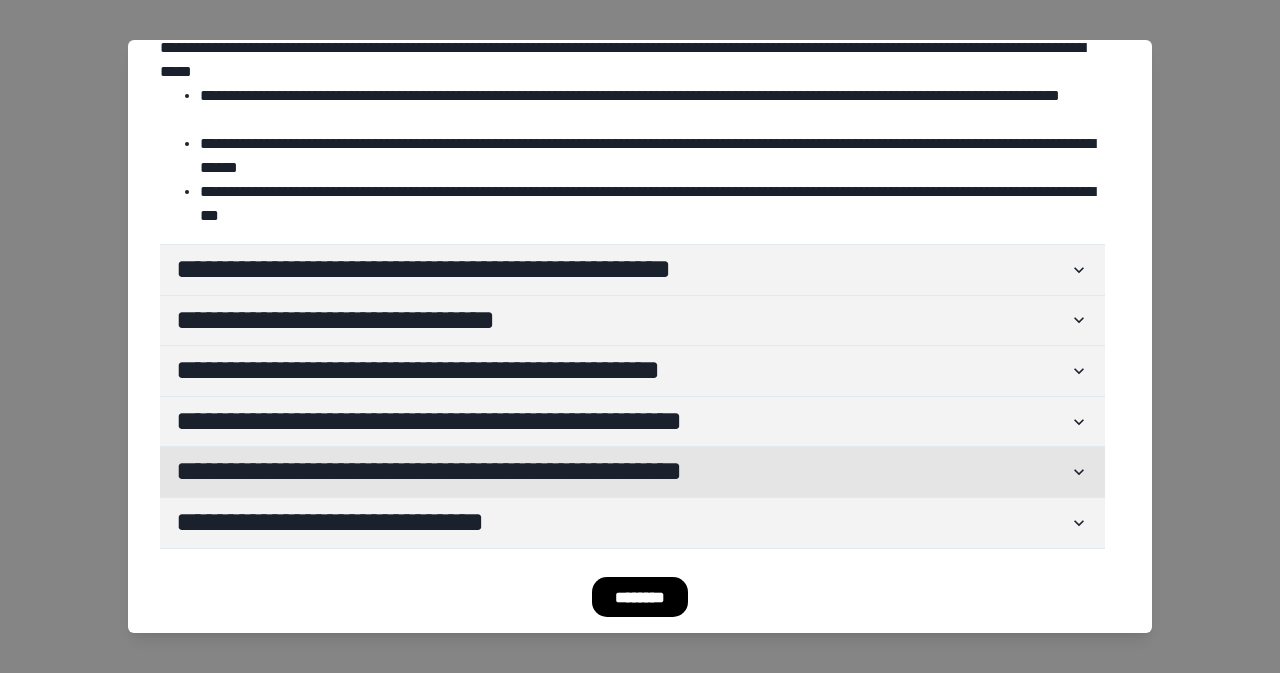 click on "**********" at bounding box center (622, 472) 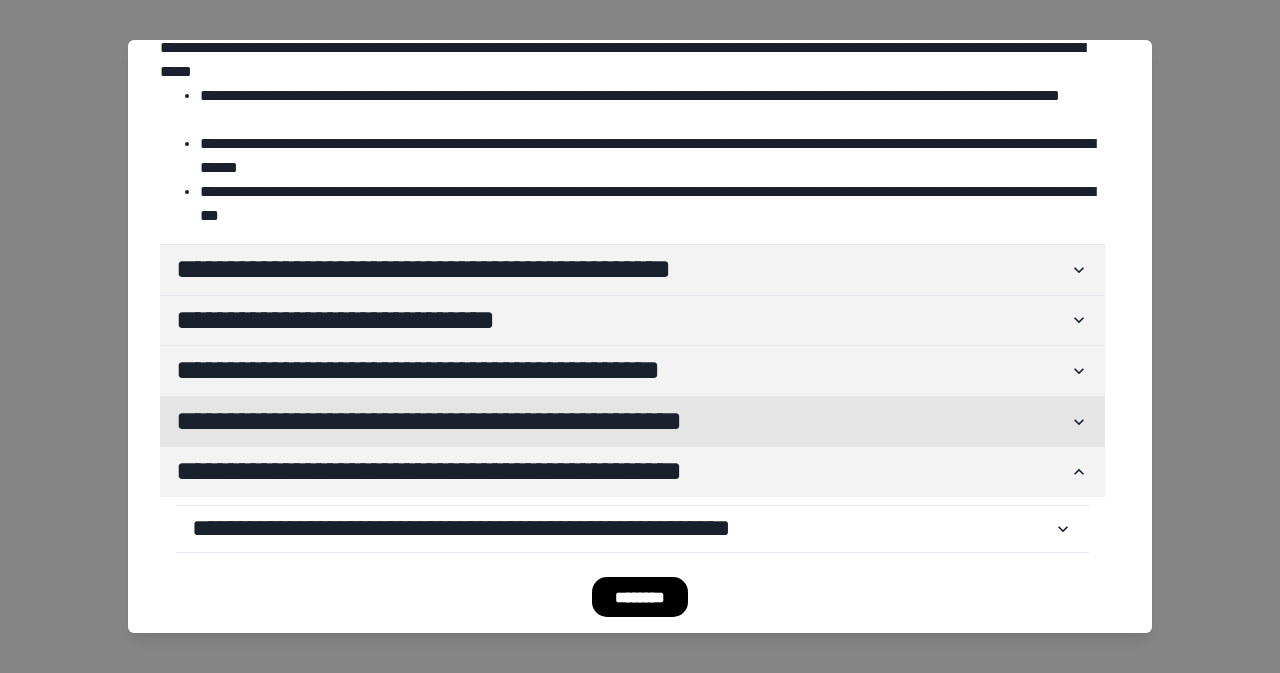 scroll, scrollTop: 262, scrollLeft: 0, axis: vertical 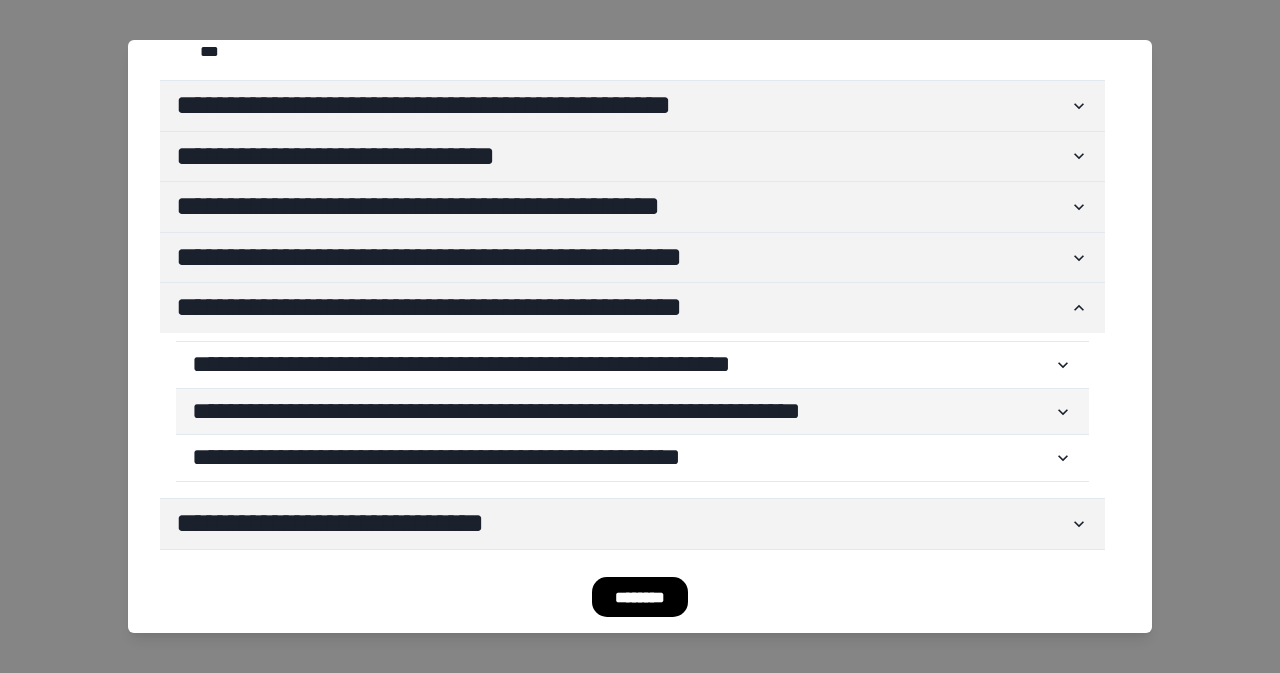 click on "**********" at bounding box center (632, 412) 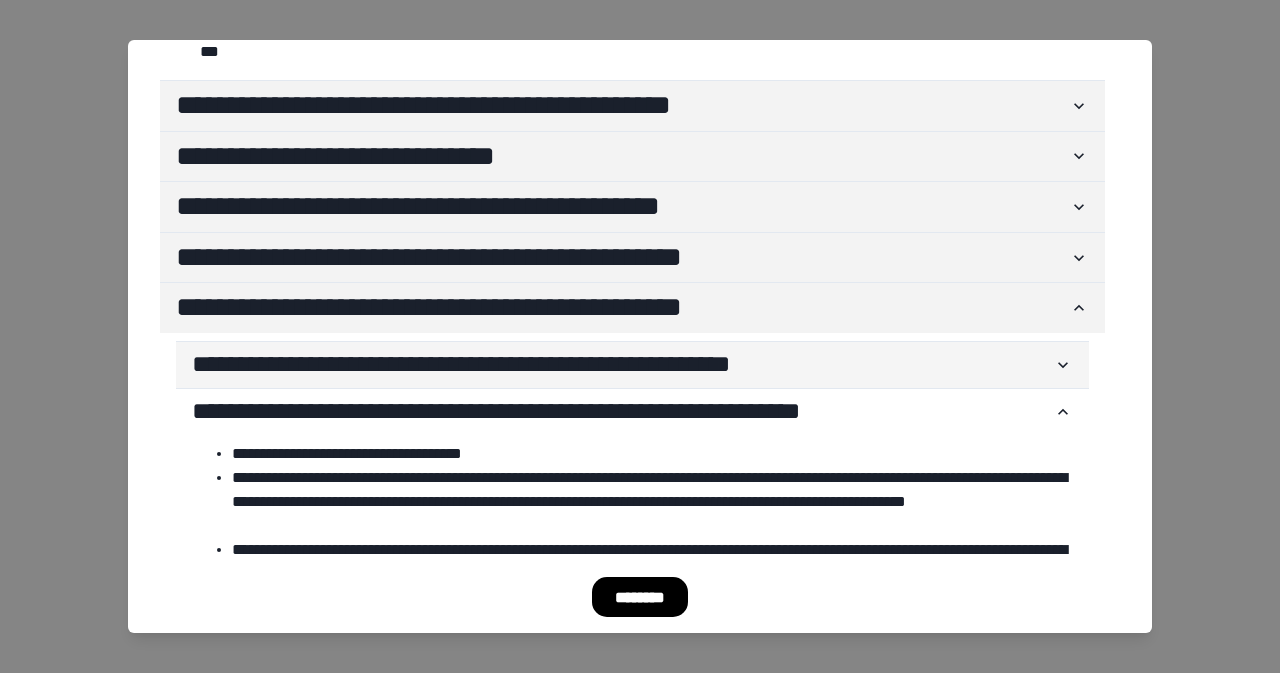 click on "**********" at bounding box center [622, 365] 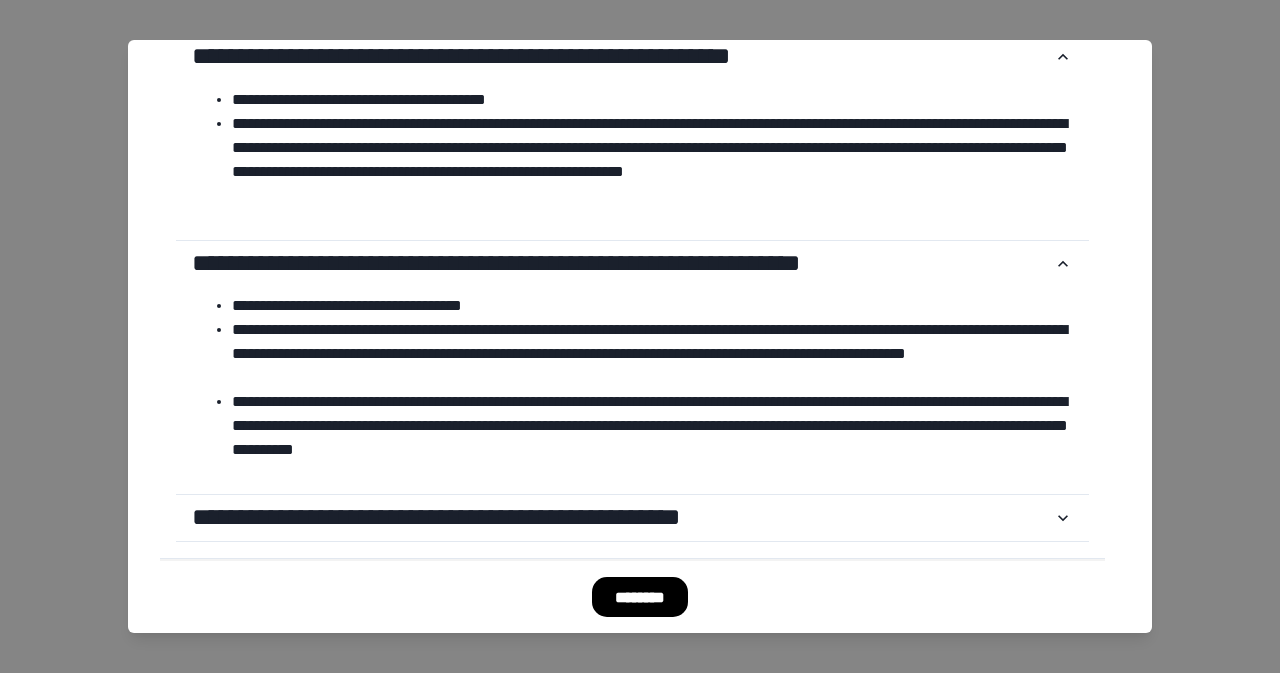scroll, scrollTop: 630, scrollLeft: 0, axis: vertical 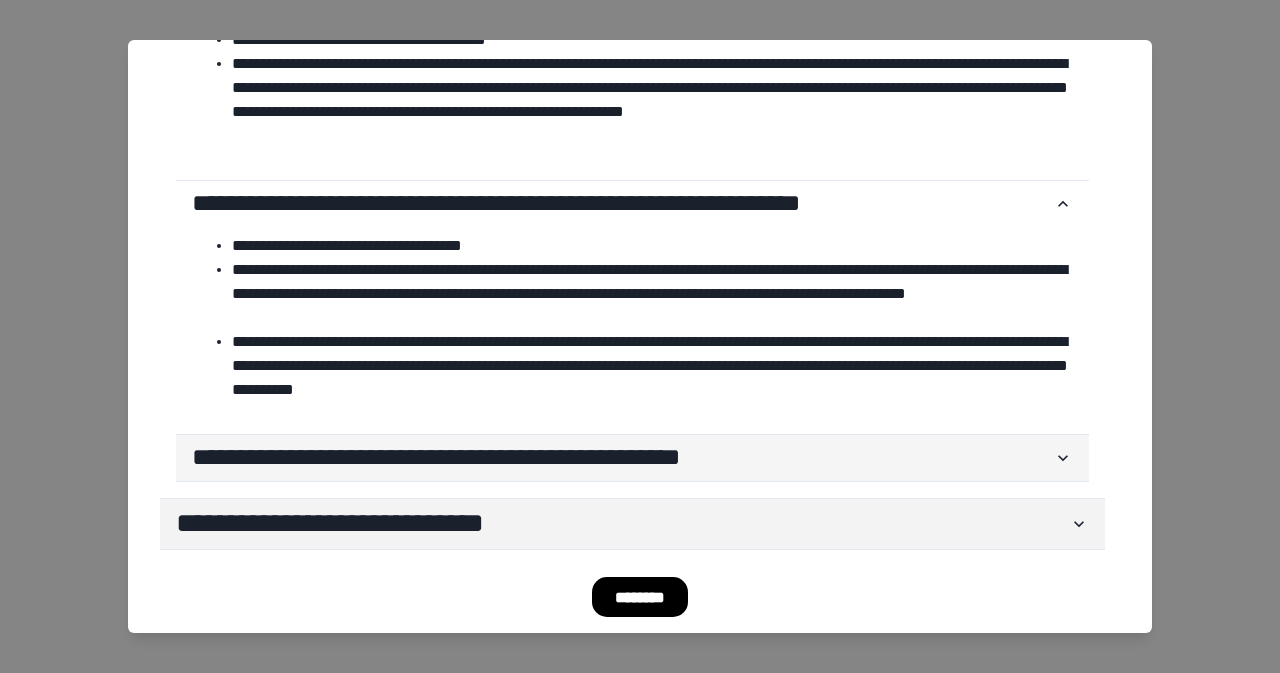 click on "**********" at bounding box center (622, 458) 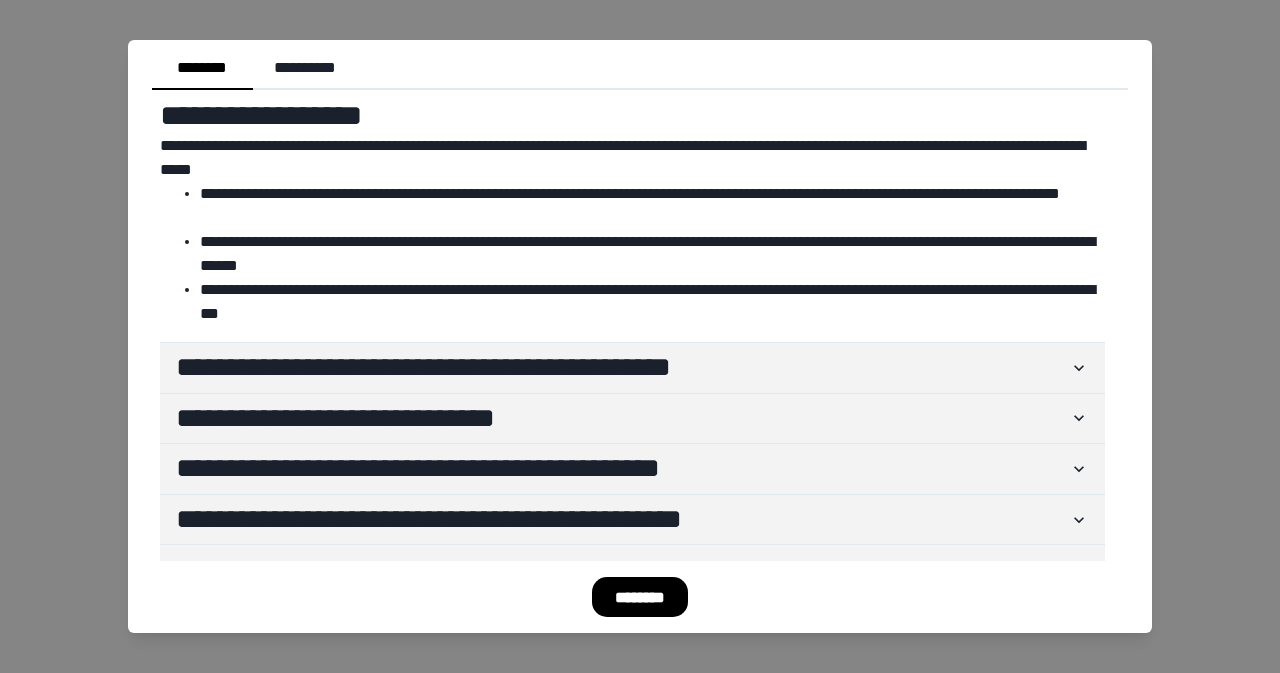 scroll, scrollTop: 160, scrollLeft: 0, axis: vertical 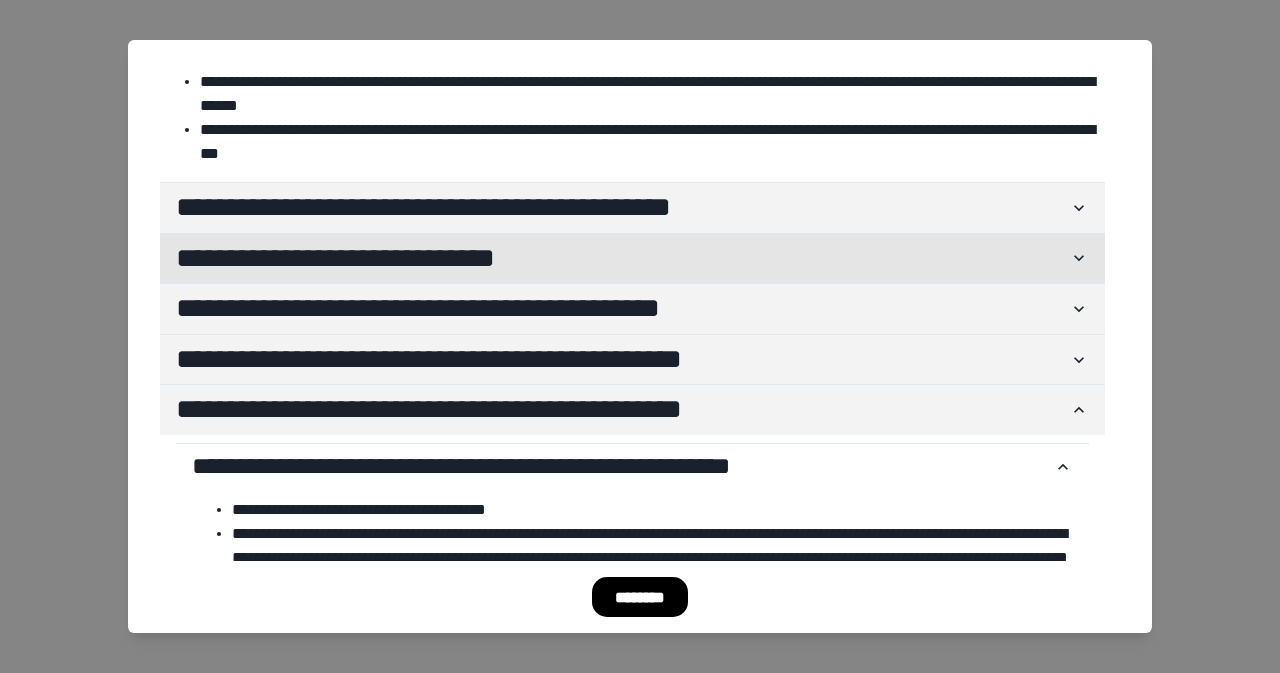 click on "**********" at bounding box center (622, 259) 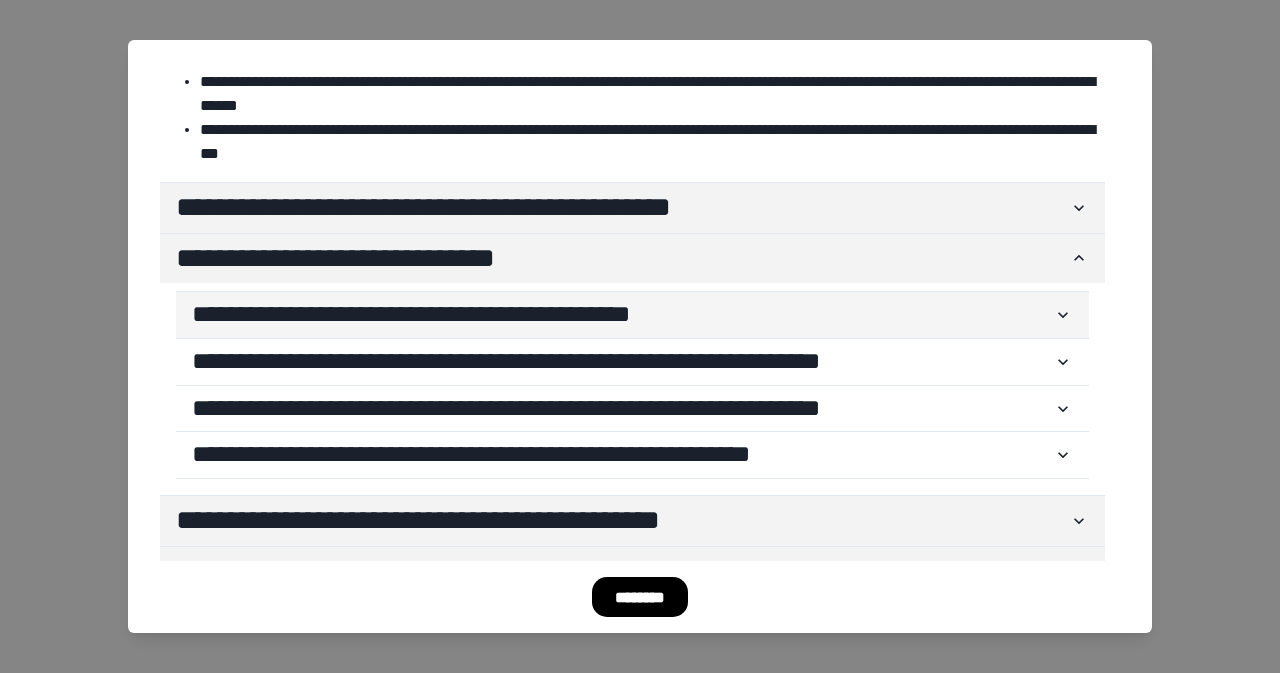 click on "**********" at bounding box center (622, 315) 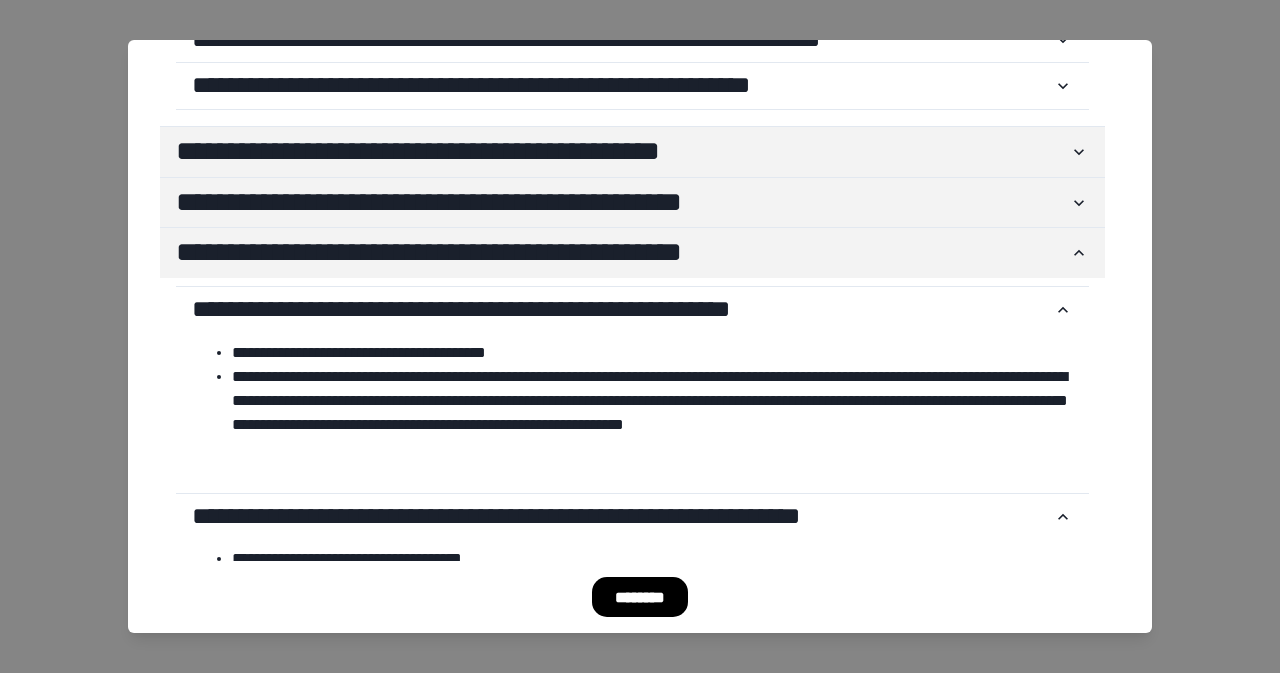 scroll, scrollTop: 718, scrollLeft: 0, axis: vertical 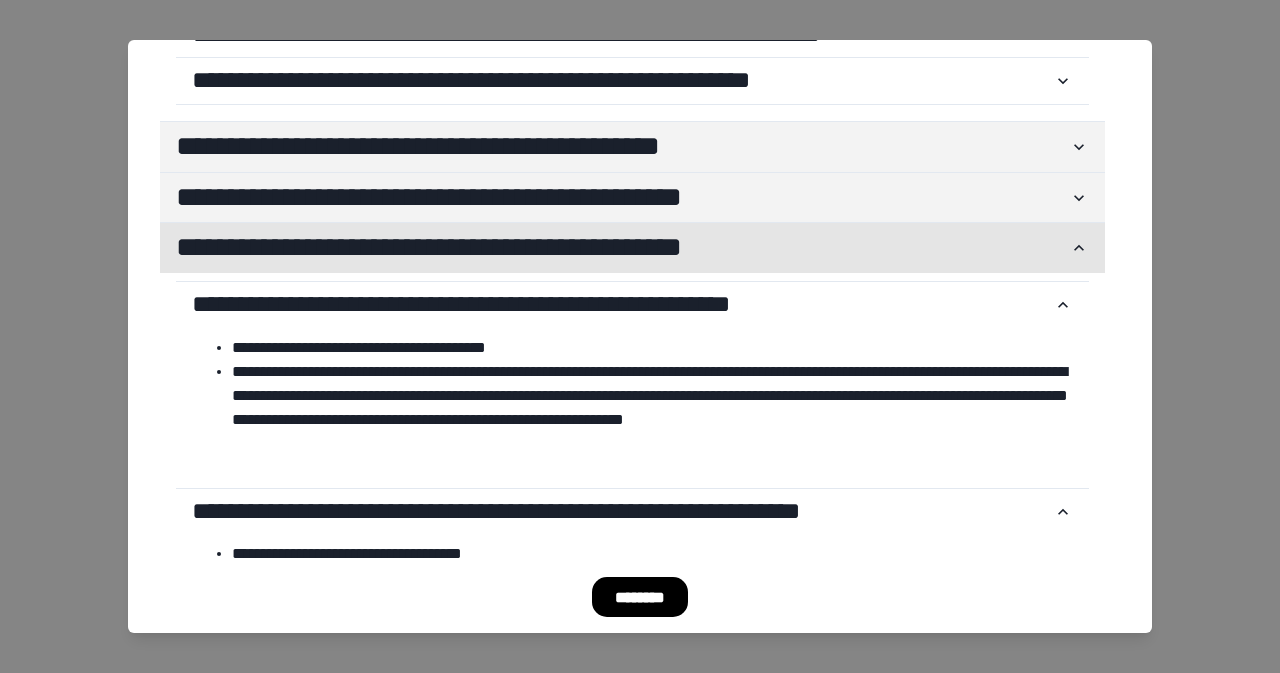 click on "**********" at bounding box center [622, 248] 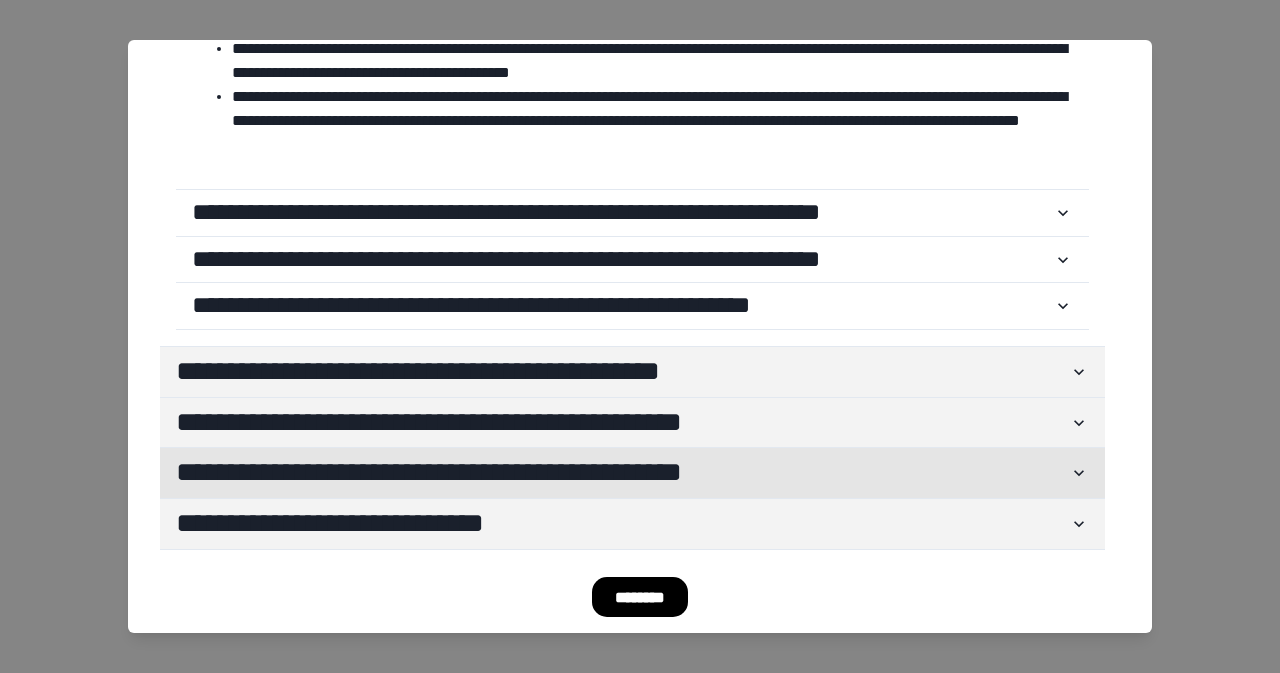 scroll, scrollTop: 493, scrollLeft: 0, axis: vertical 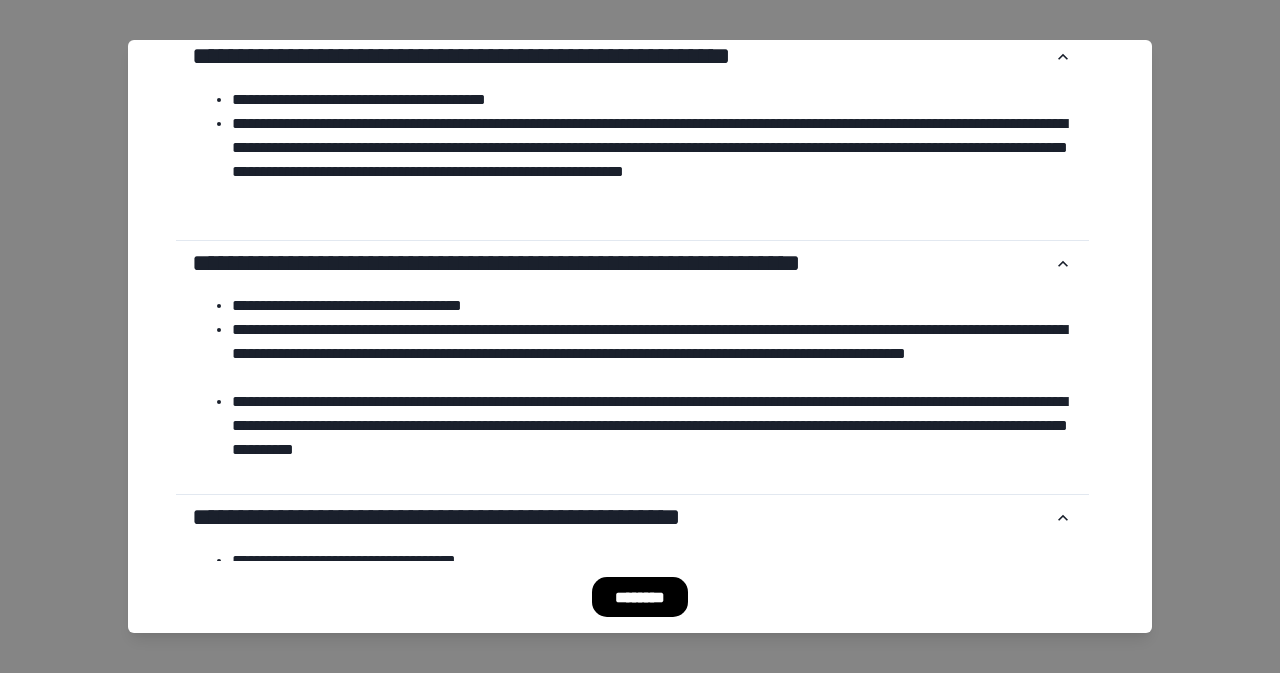 click on "**********" at bounding box center [640, 336] 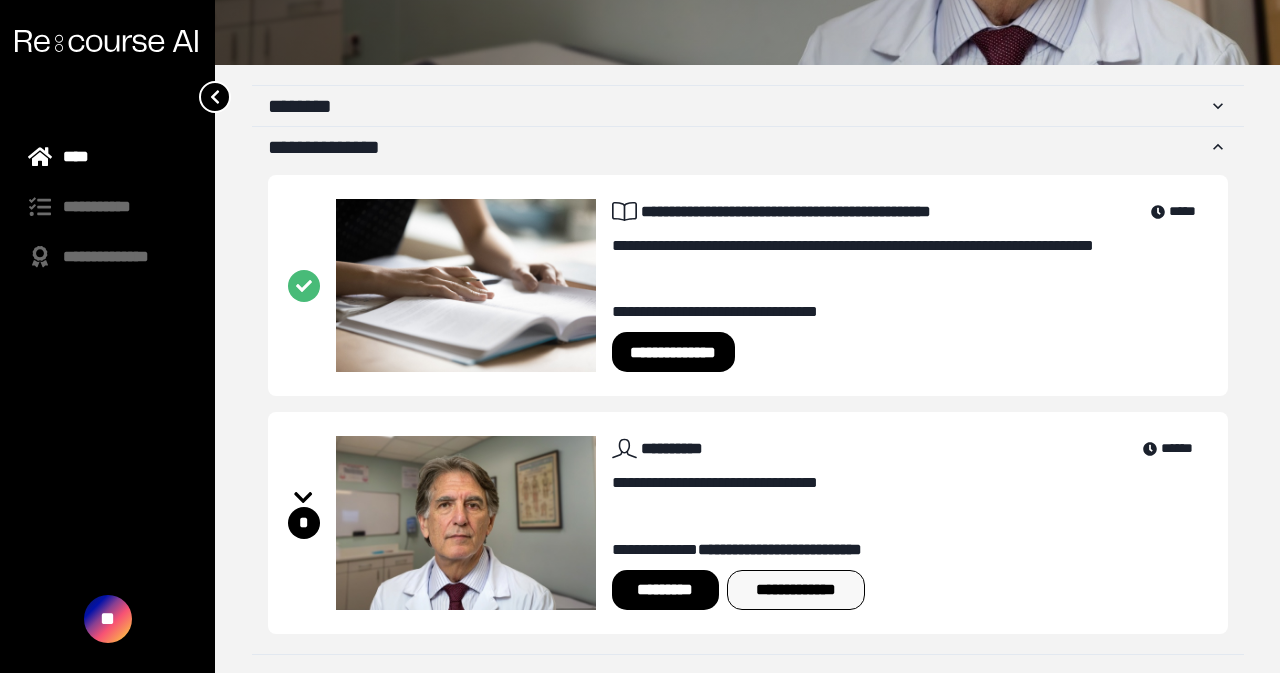 click on "**********" at bounding box center (796, 590) 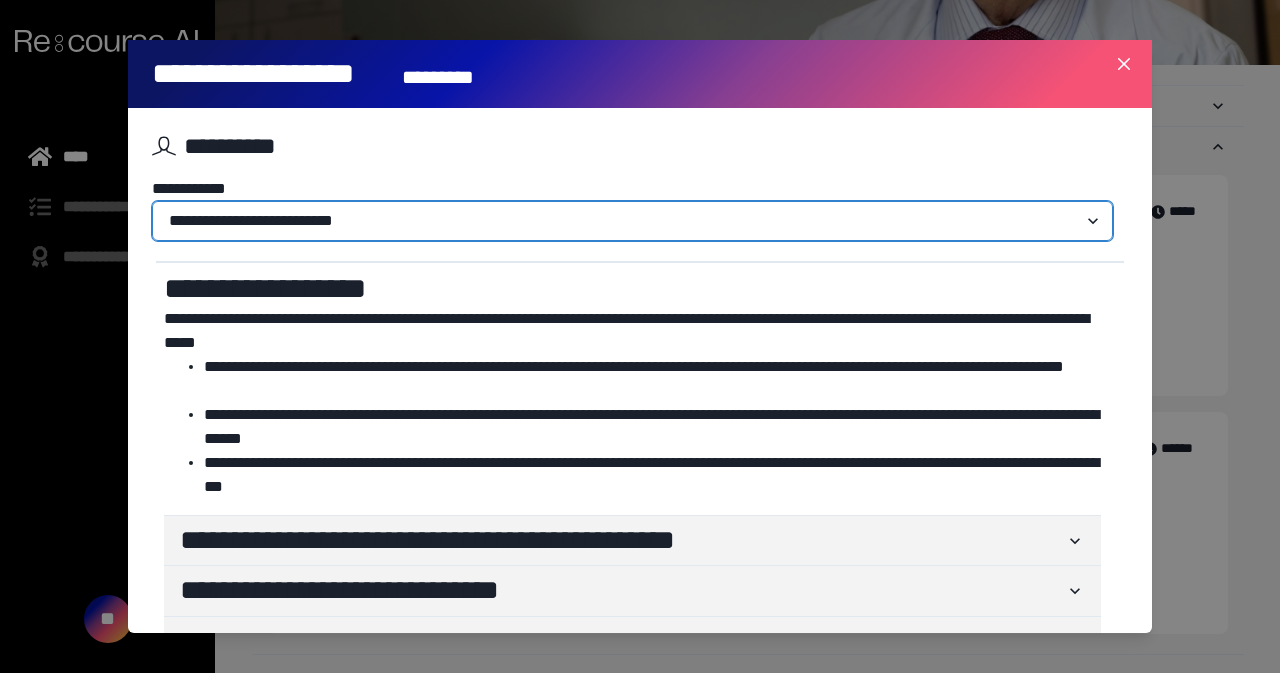 click on "**********" at bounding box center (632, 221) 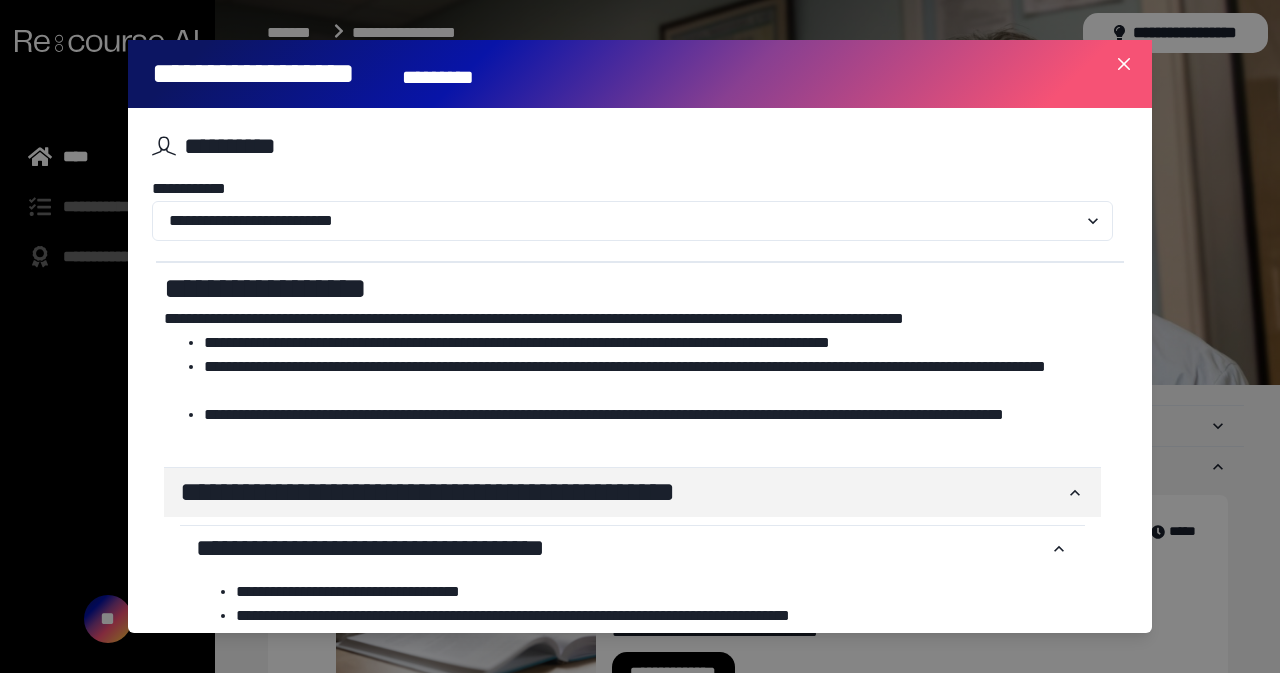 scroll, scrollTop: 0, scrollLeft: 0, axis: both 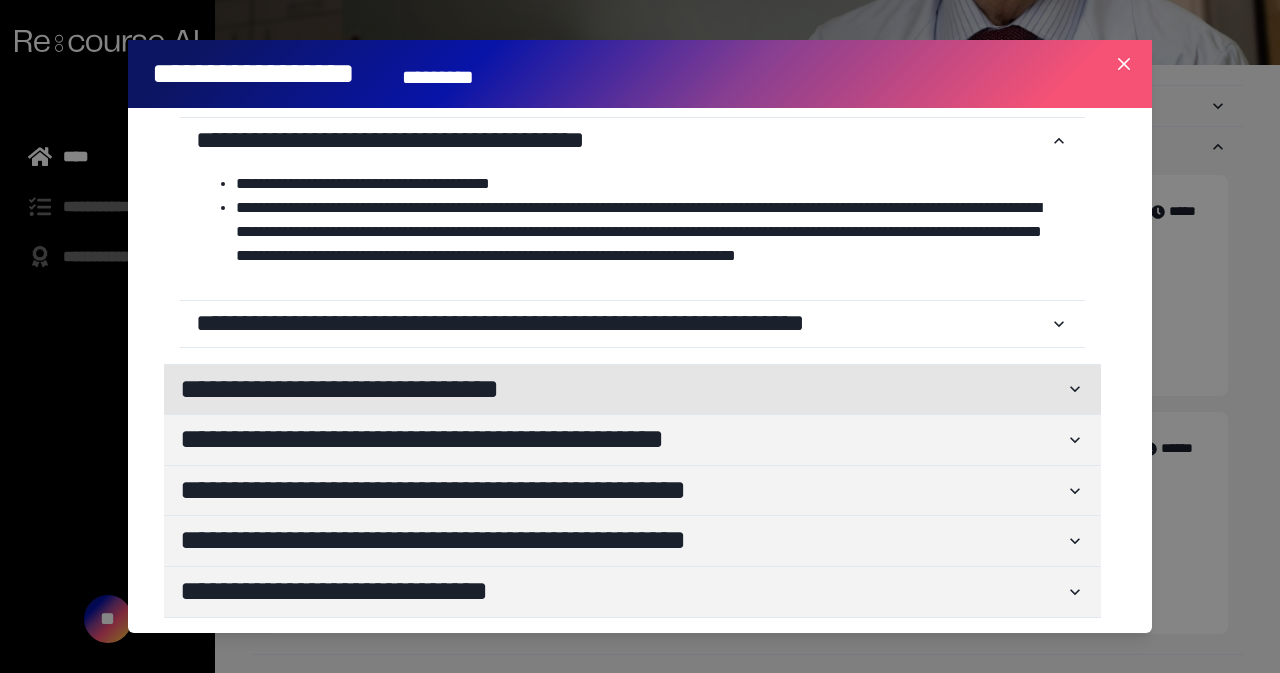 click on "**********" at bounding box center (622, 390) 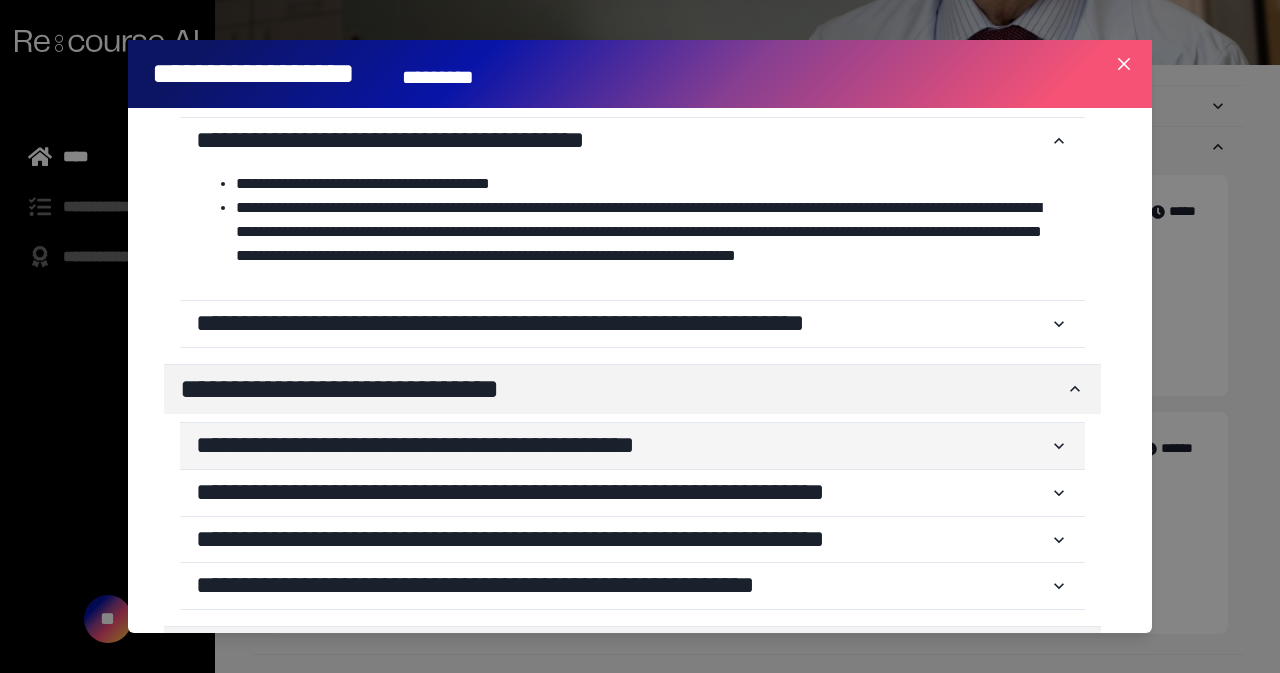click on "**********" at bounding box center [622, 446] 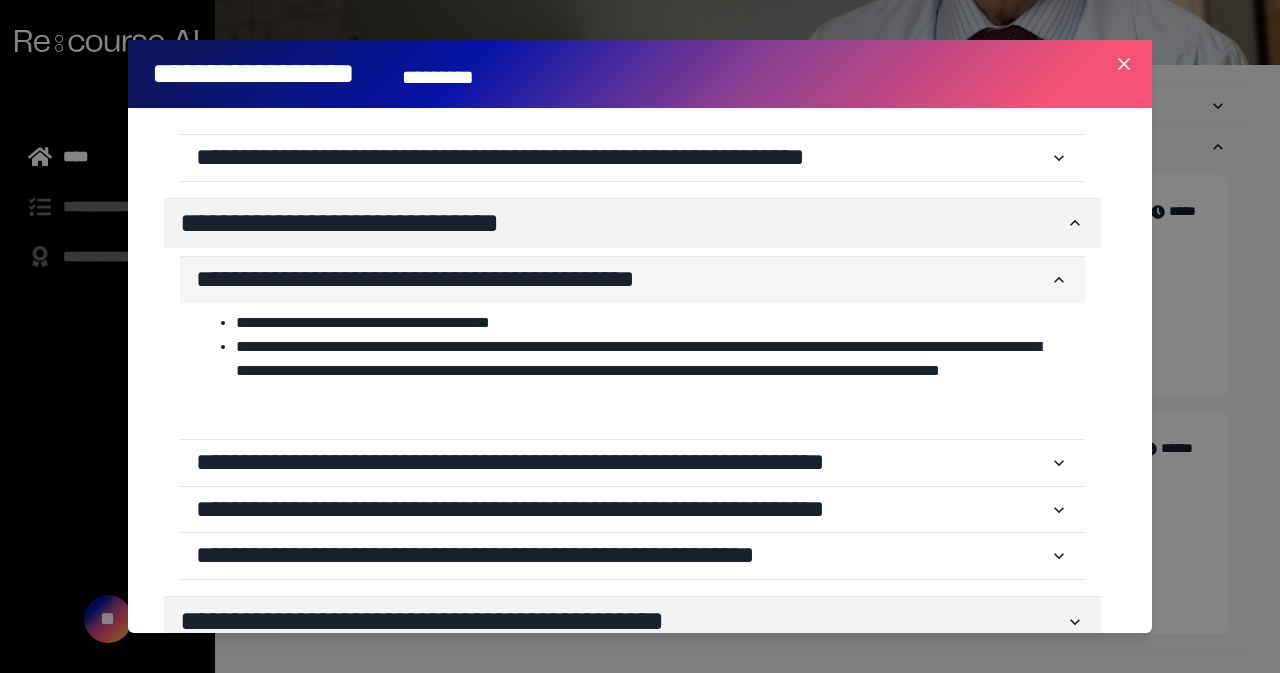 scroll, scrollTop: 760, scrollLeft: 0, axis: vertical 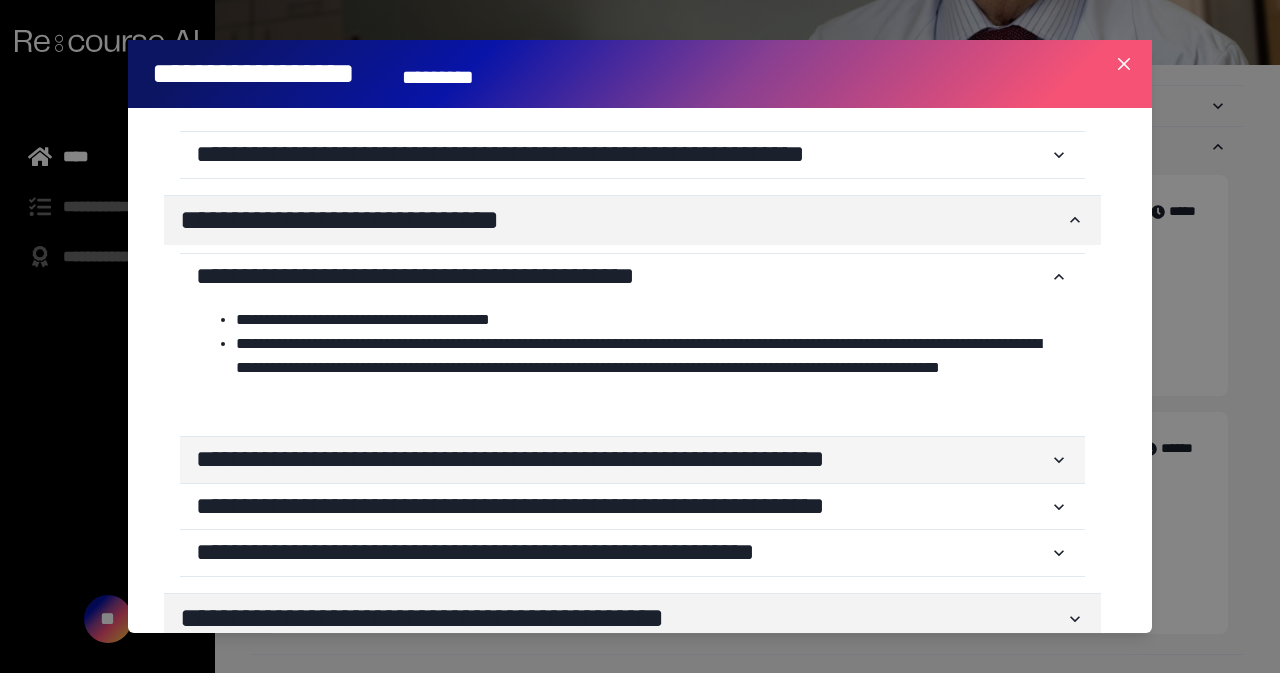 click on "**********" at bounding box center [622, 460] 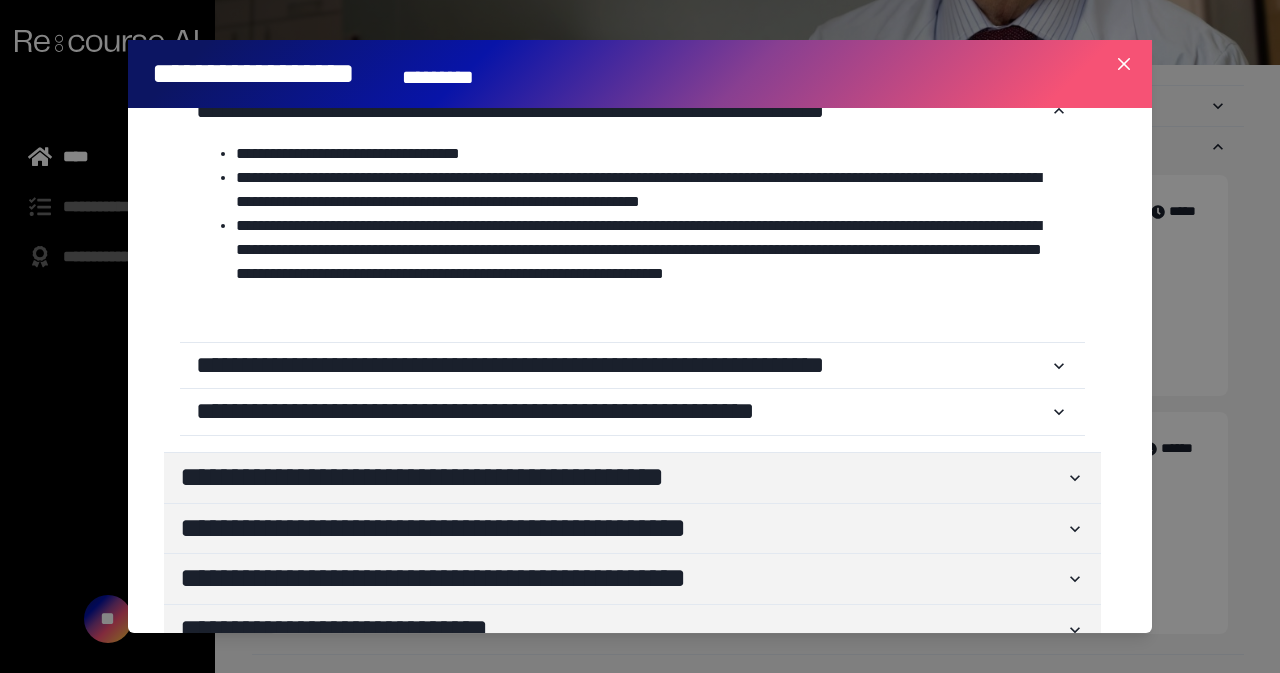 scroll, scrollTop: 1146, scrollLeft: 0, axis: vertical 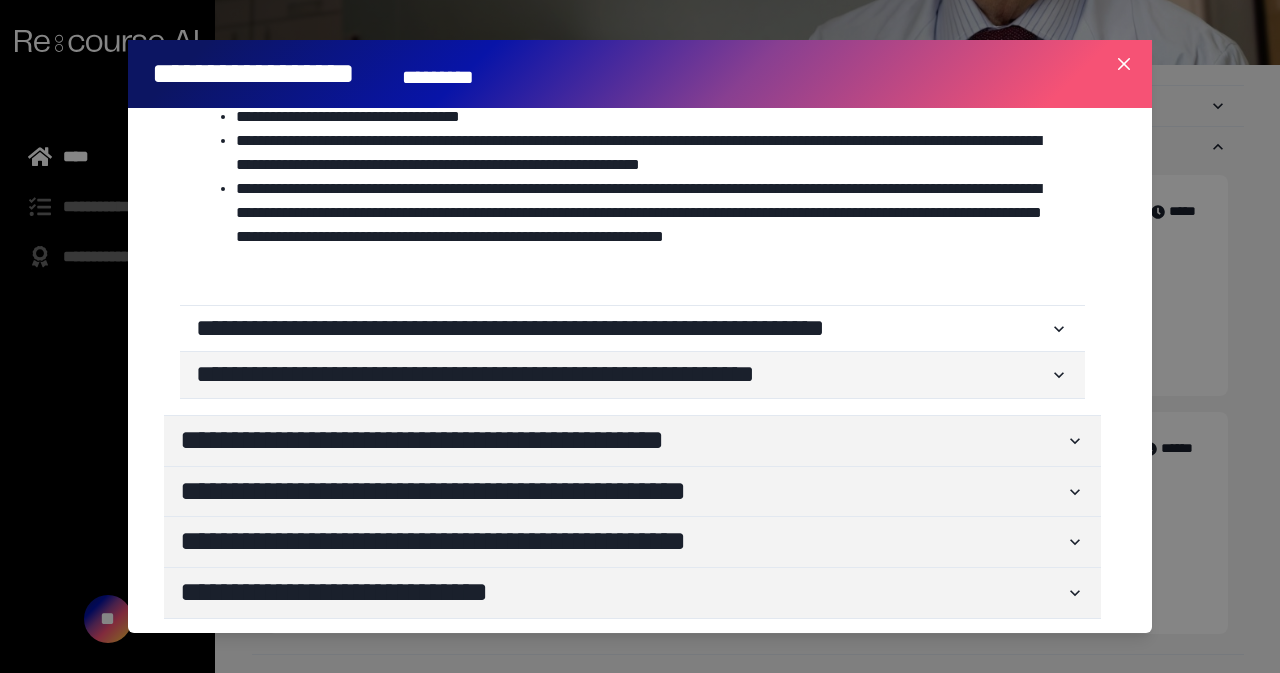 click on "**********" at bounding box center (622, 375) 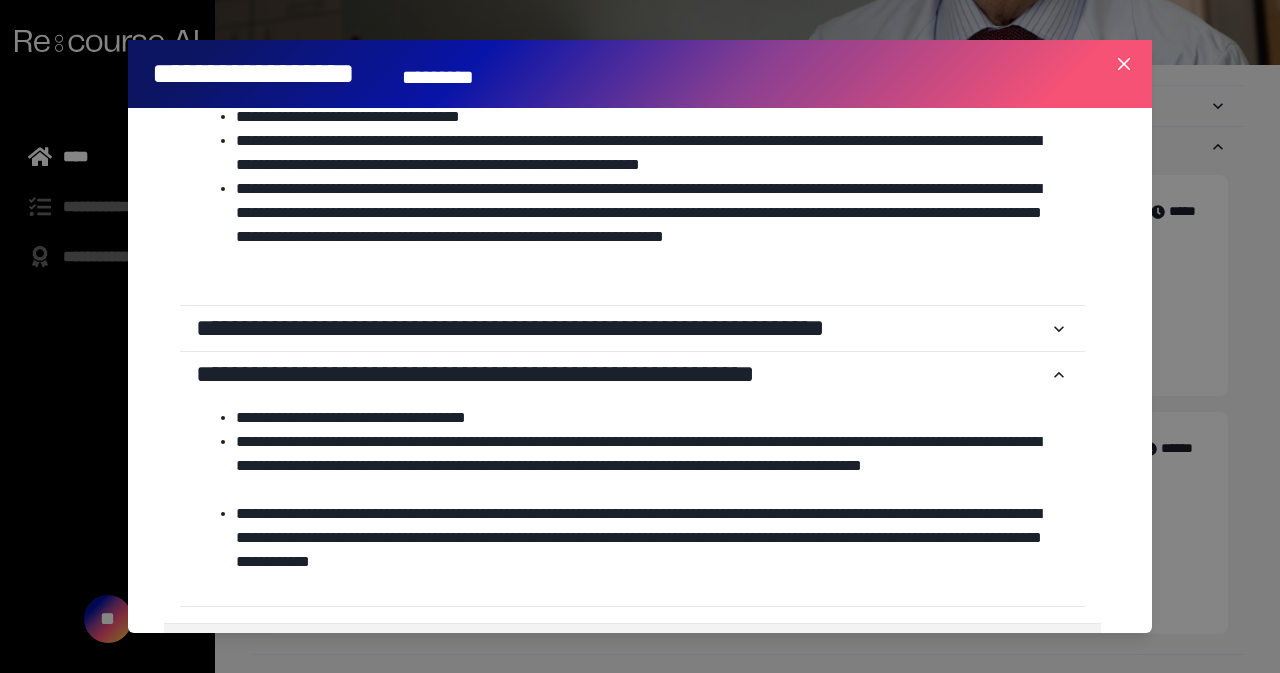 scroll, scrollTop: 1354, scrollLeft: 0, axis: vertical 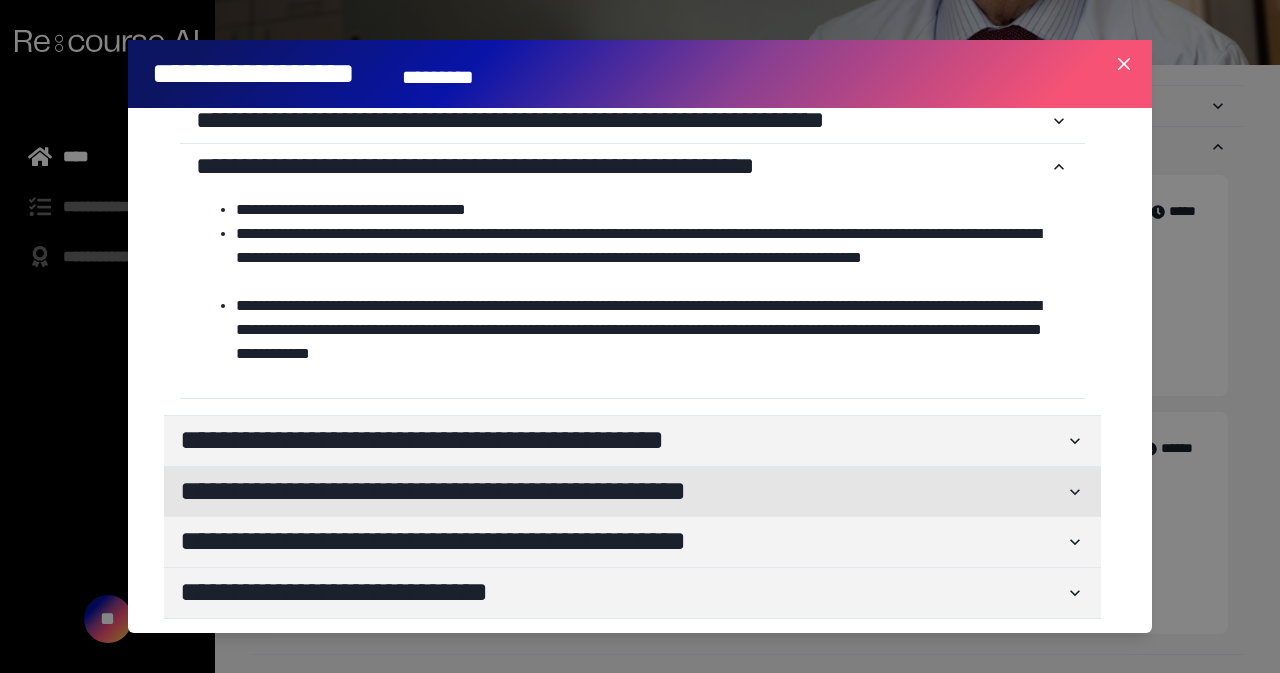 click on "**********" at bounding box center (622, 492) 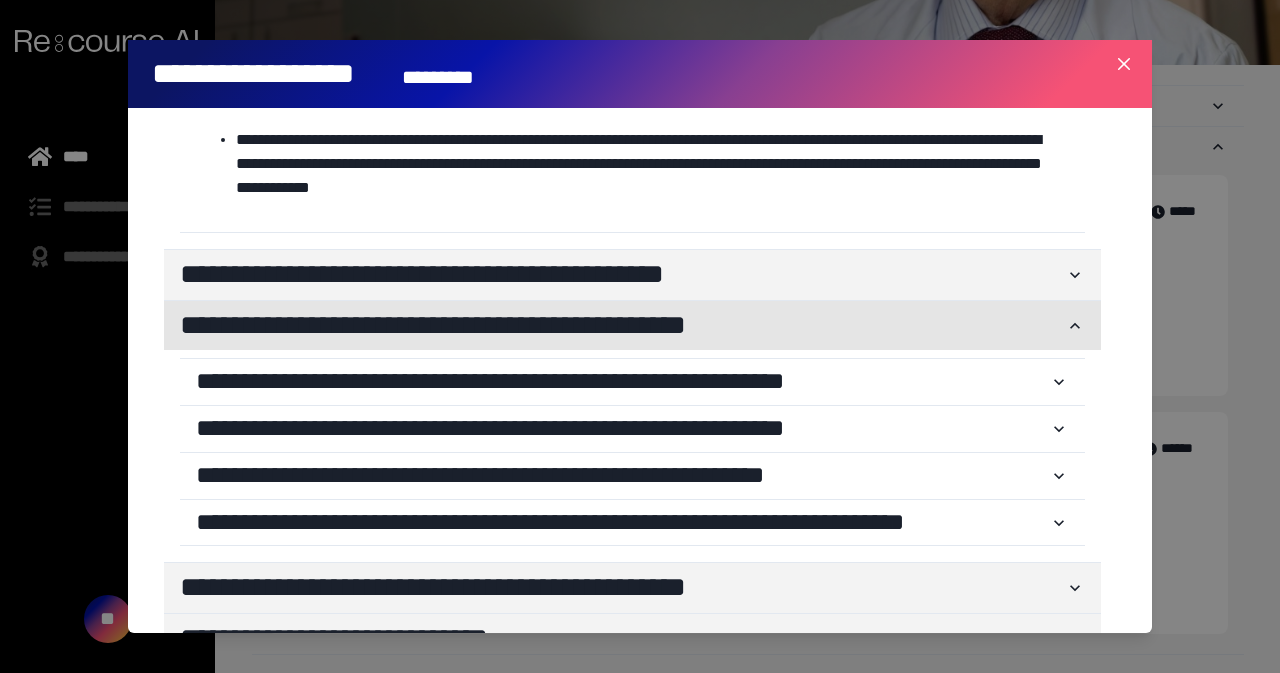 scroll, scrollTop: 1522, scrollLeft: 0, axis: vertical 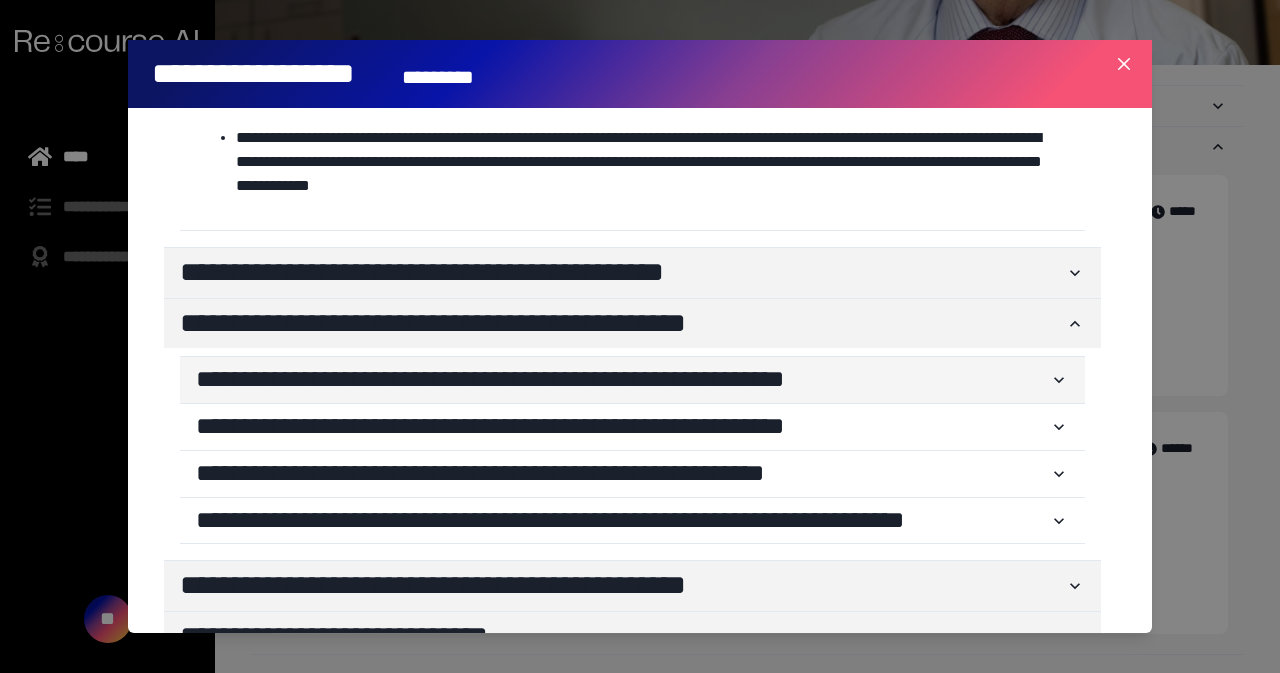 click on "**********" at bounding box center [622, 380] 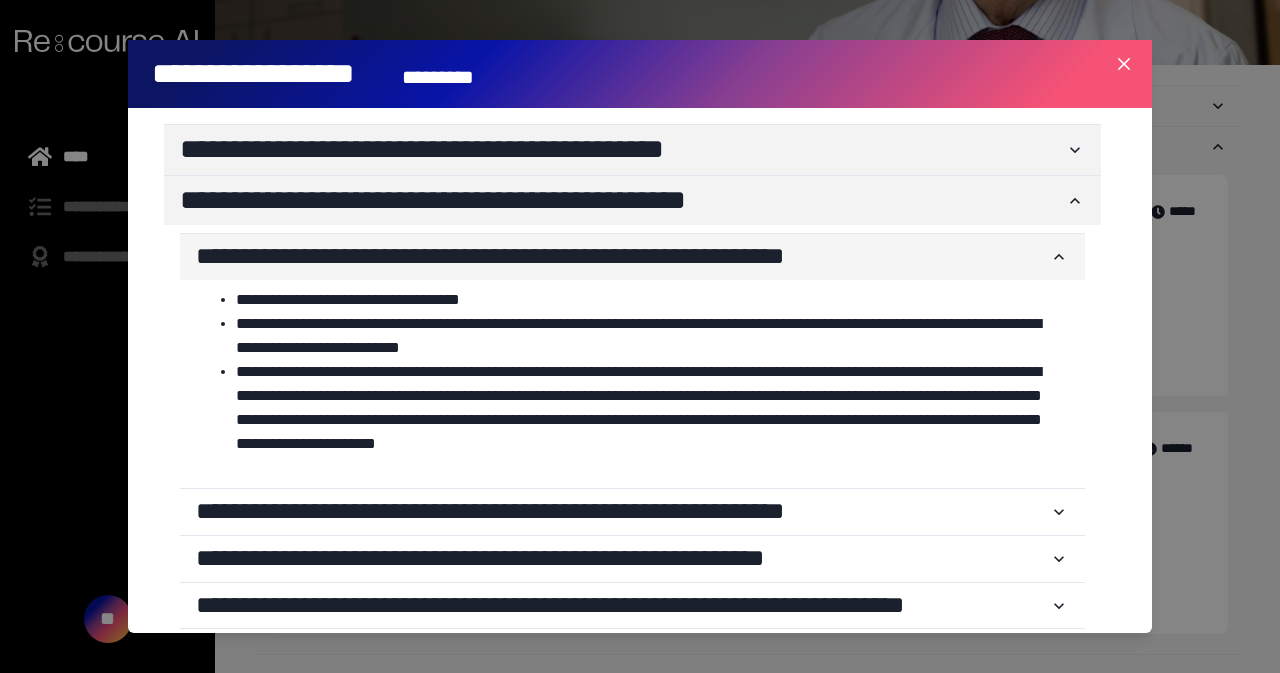 scroll, scrollTop: 1772, scrollLeft: 0, axis: vertical 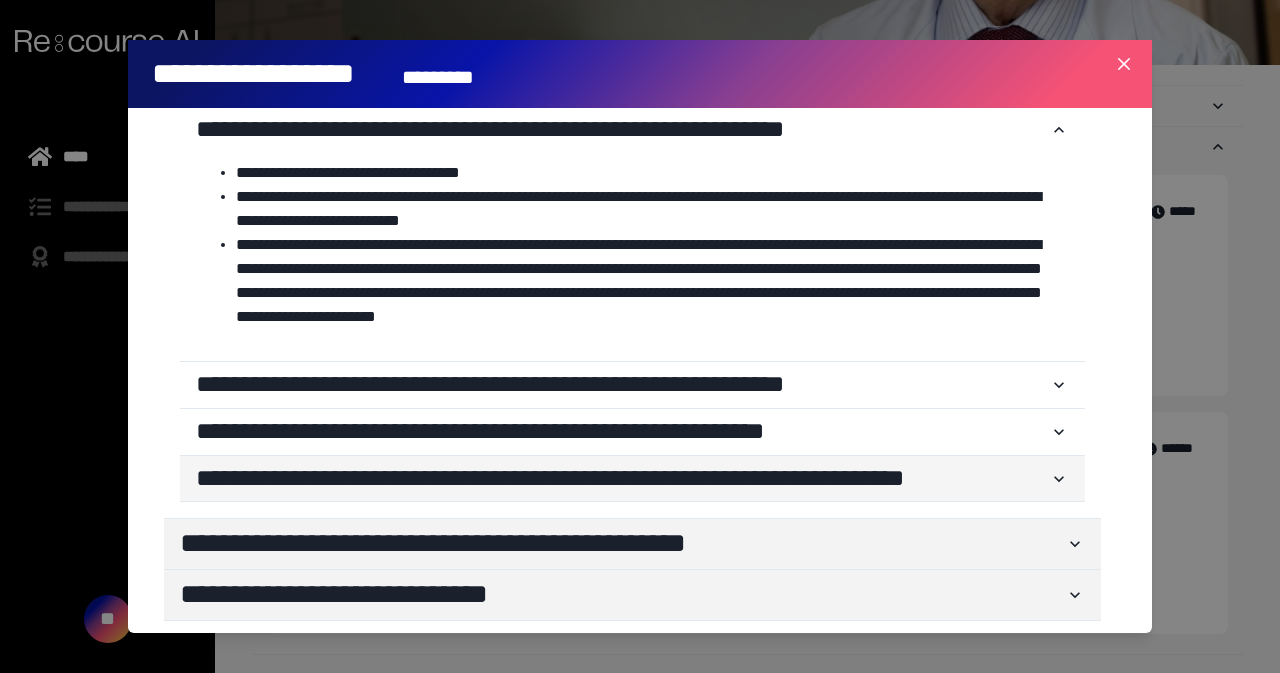 click on "**********" at bounding box center [622, 479] 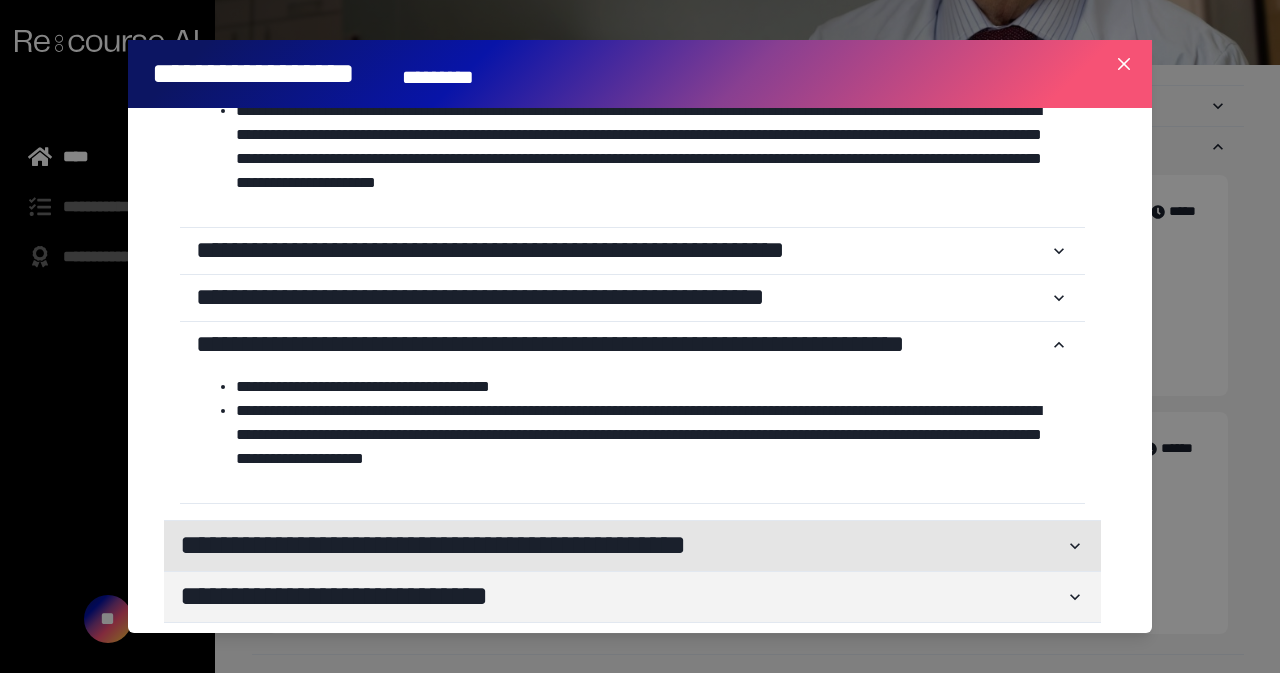 scroll, scrollTop: 1908, scrollLeft: 0, axis: vertical 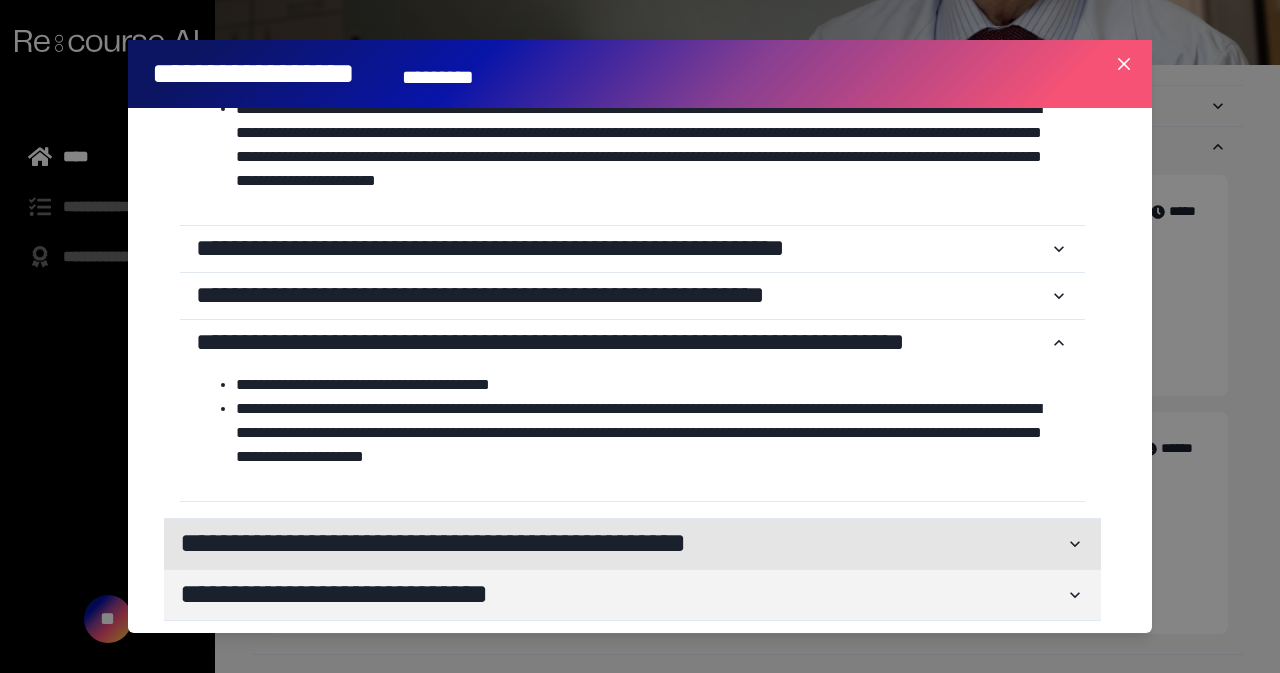 click on "**********" at bounding box center (632, 544) 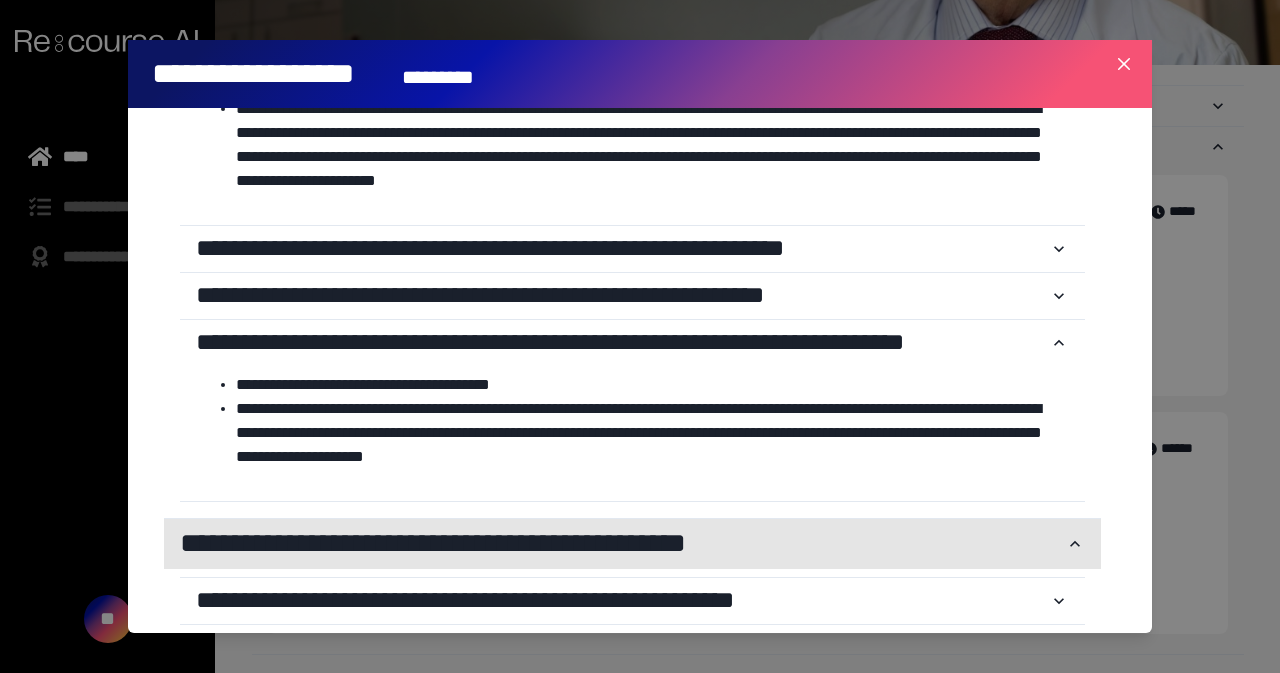 scroll, scrollTop: 2072, scrollLeft: 0, axis: vertical 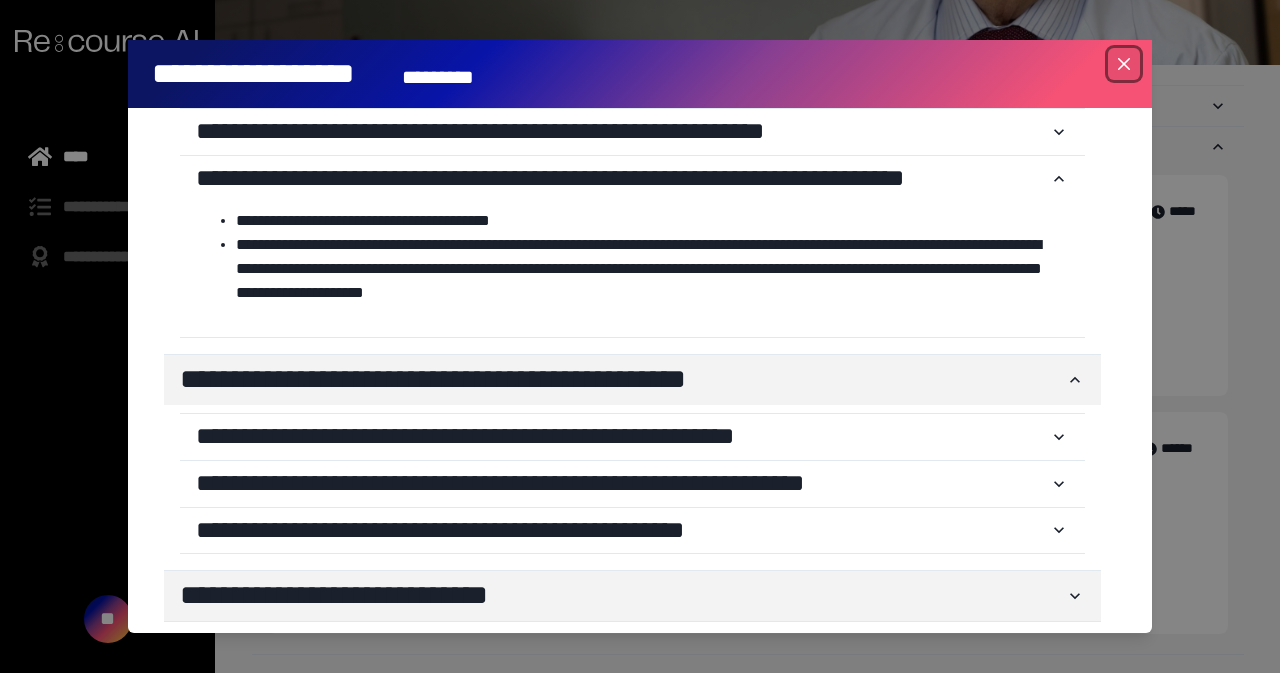 click at bounding box center [1124, 64] 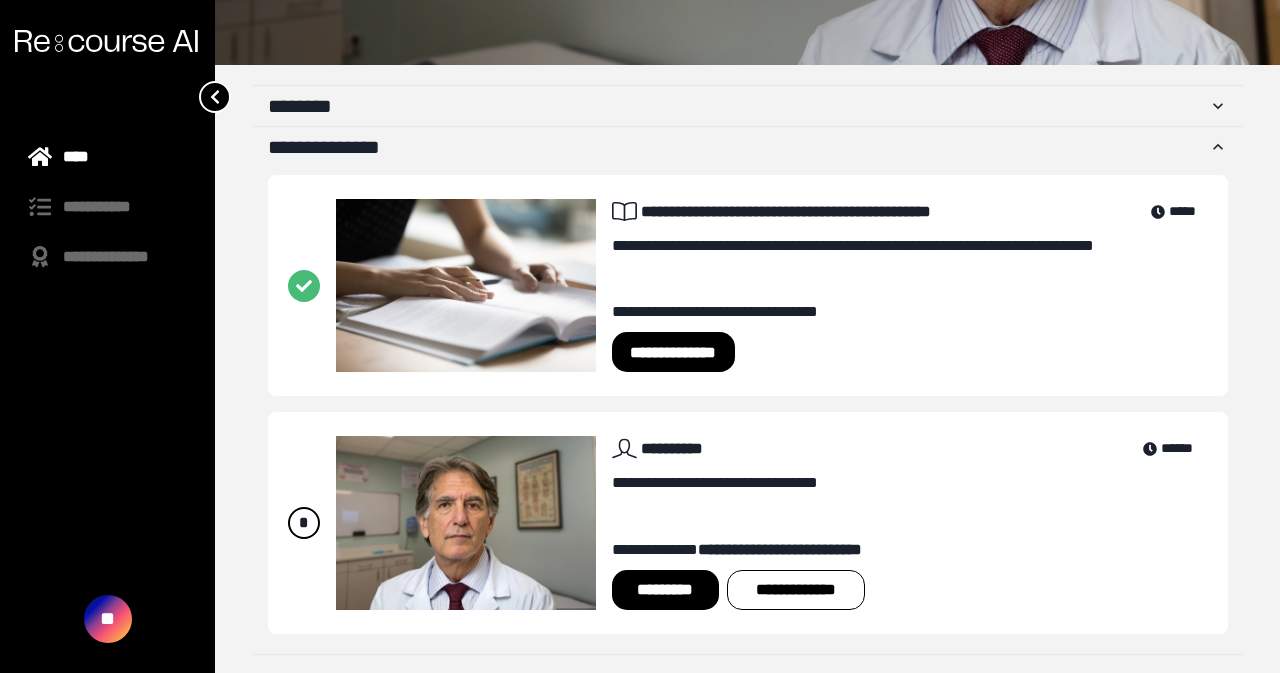 click on "**********" at bounding box center [910, 522] 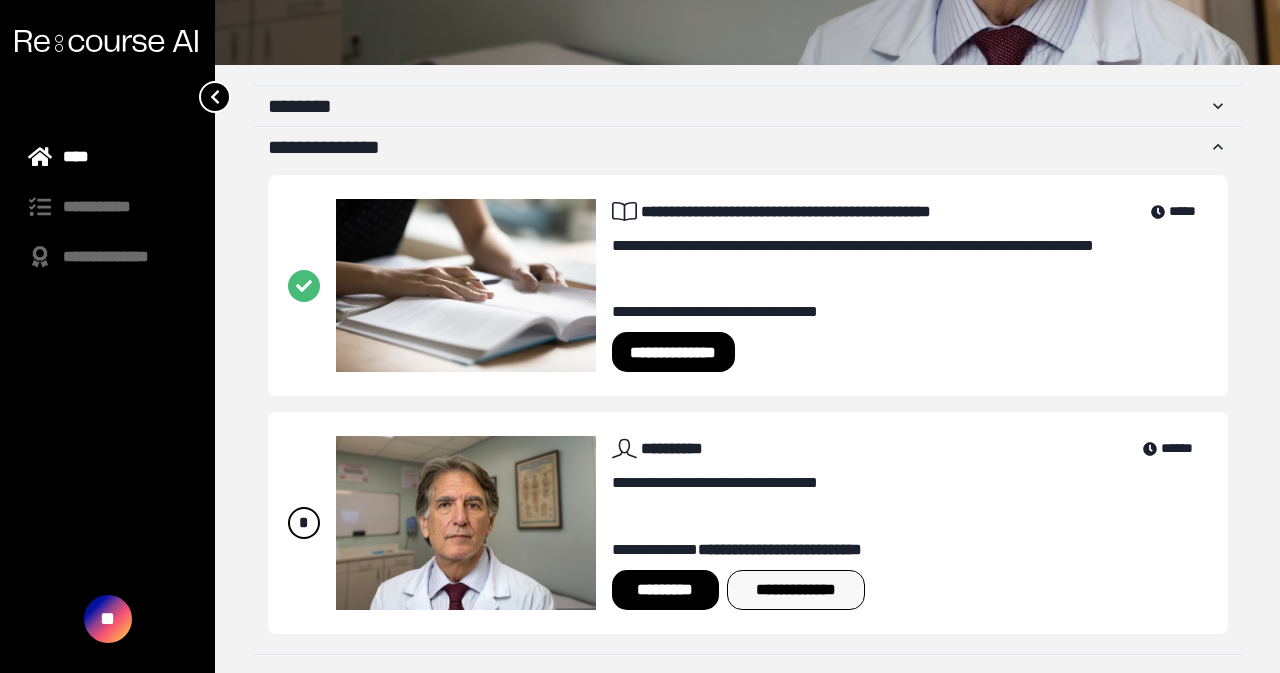 click on "**********" at bounding box center [796, 590] 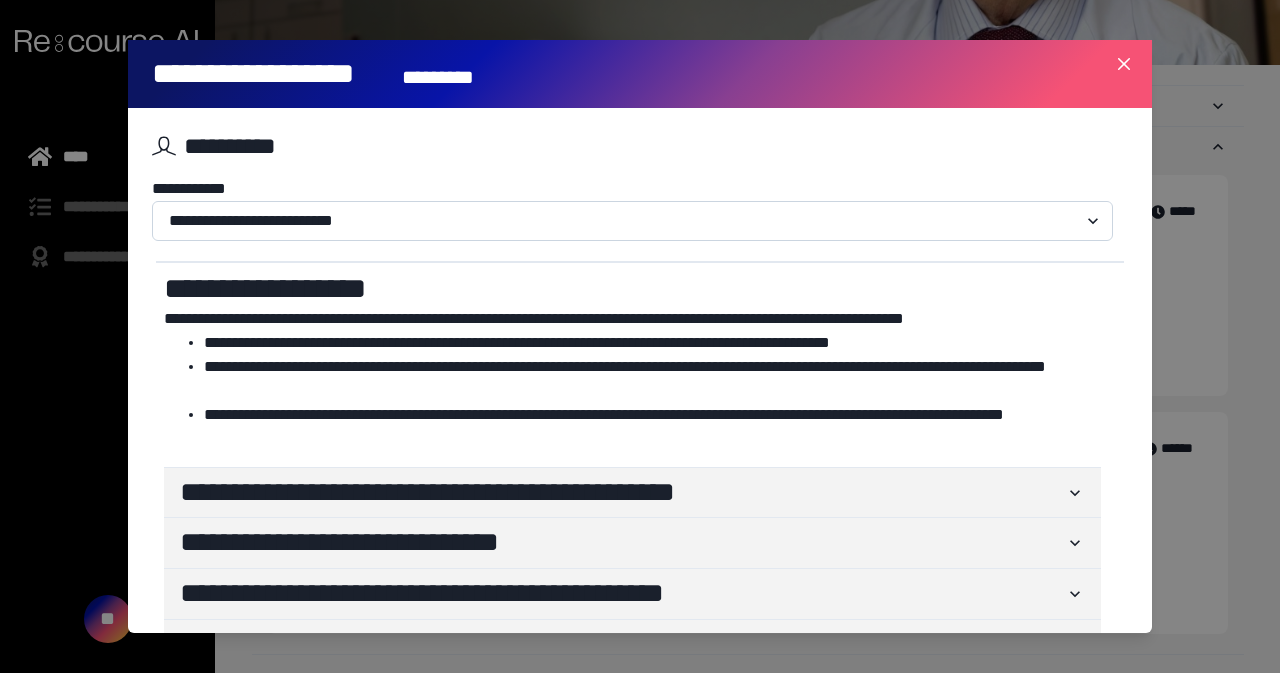 scroll, scrollTop: 156, scrollLeft: 0, axis: vertical 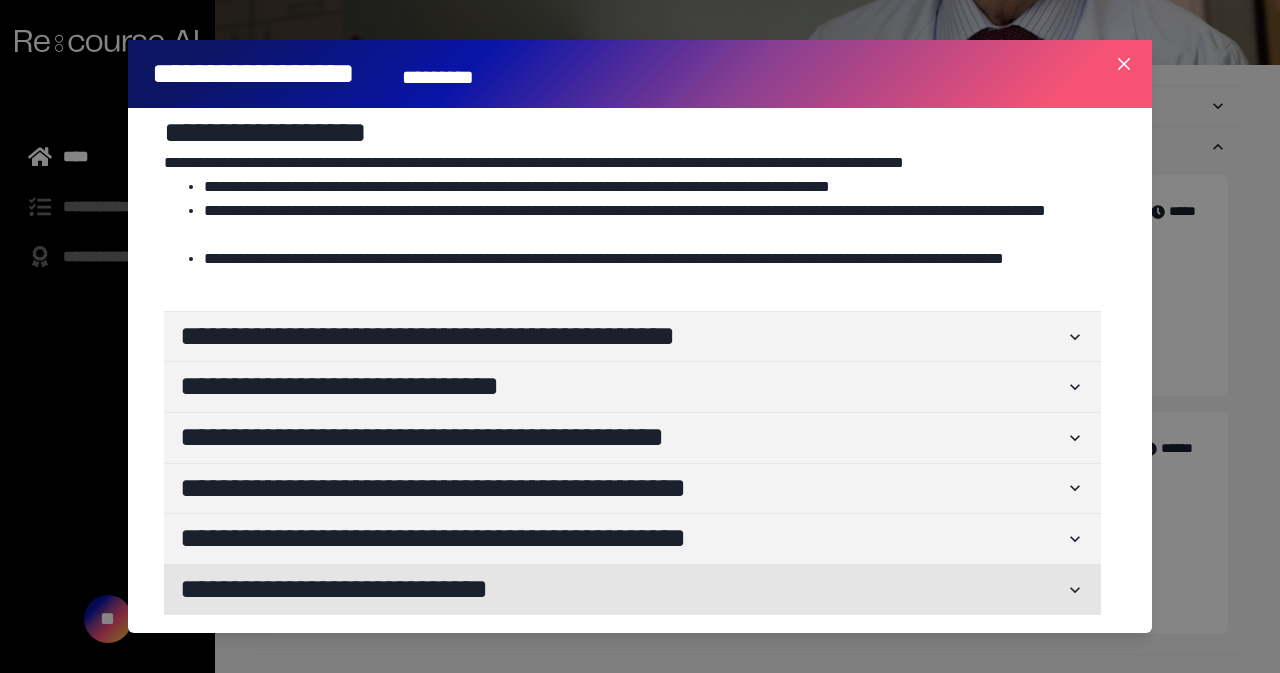click on "**********" at bounding box center [622, 590] 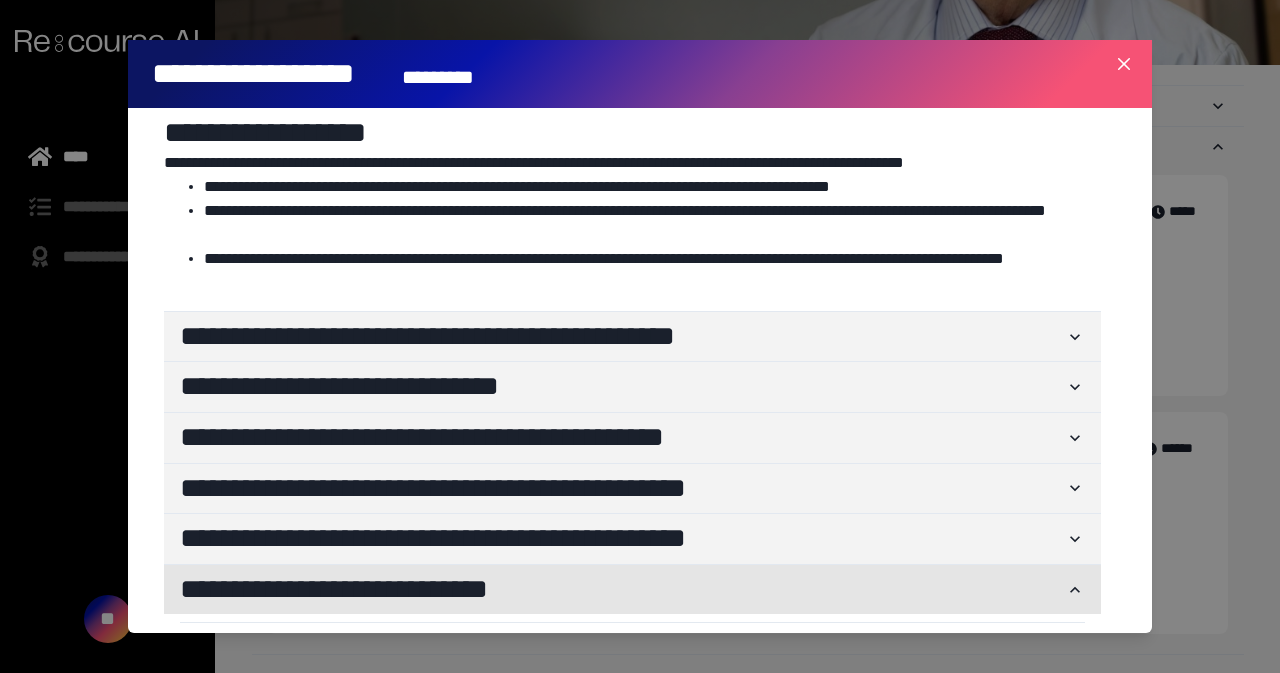 scroll, scrollTop: 319, scrollLeft: 0, axis: vertical 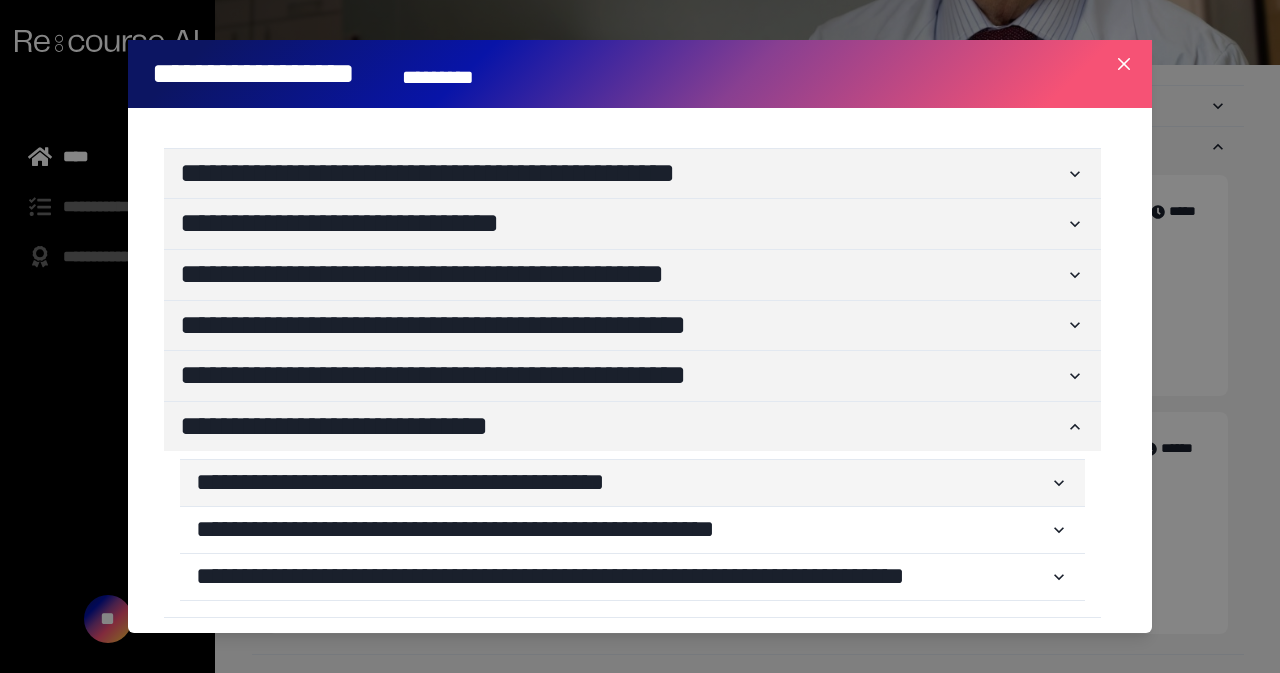 click on "**********" at bounding box center (632, 483) 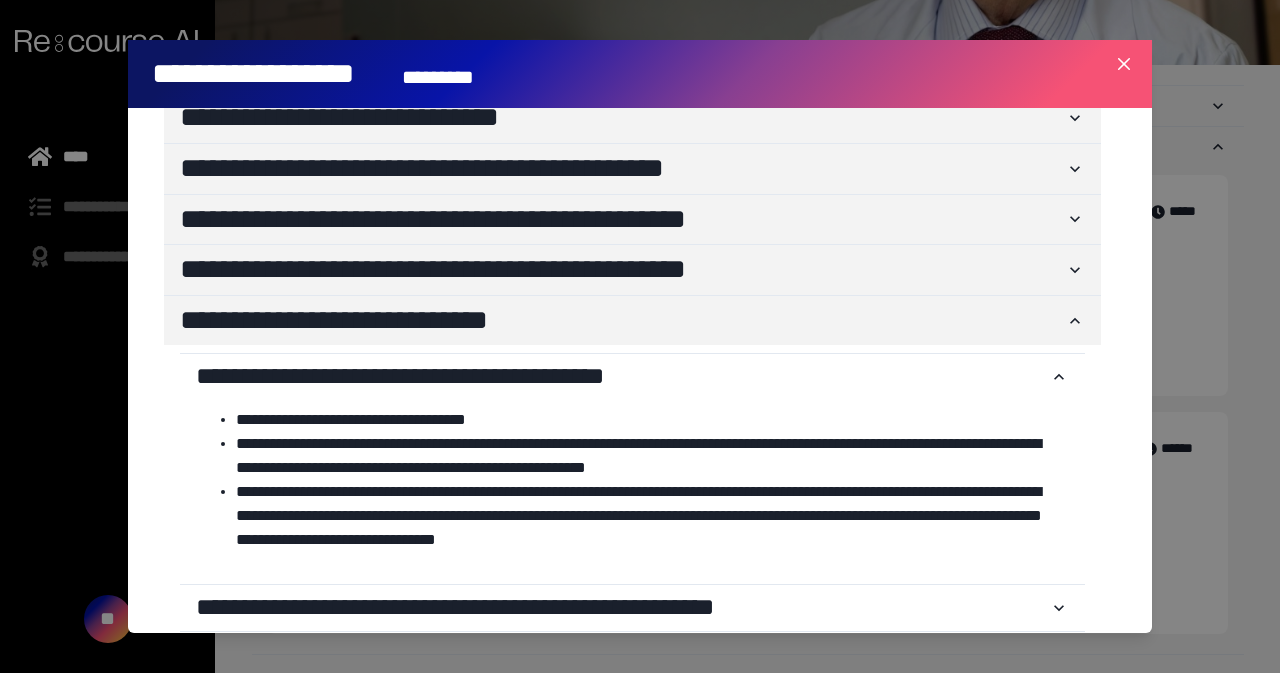 scroll, scrollTop: 503, scrollLeft: 0, axis: vertical 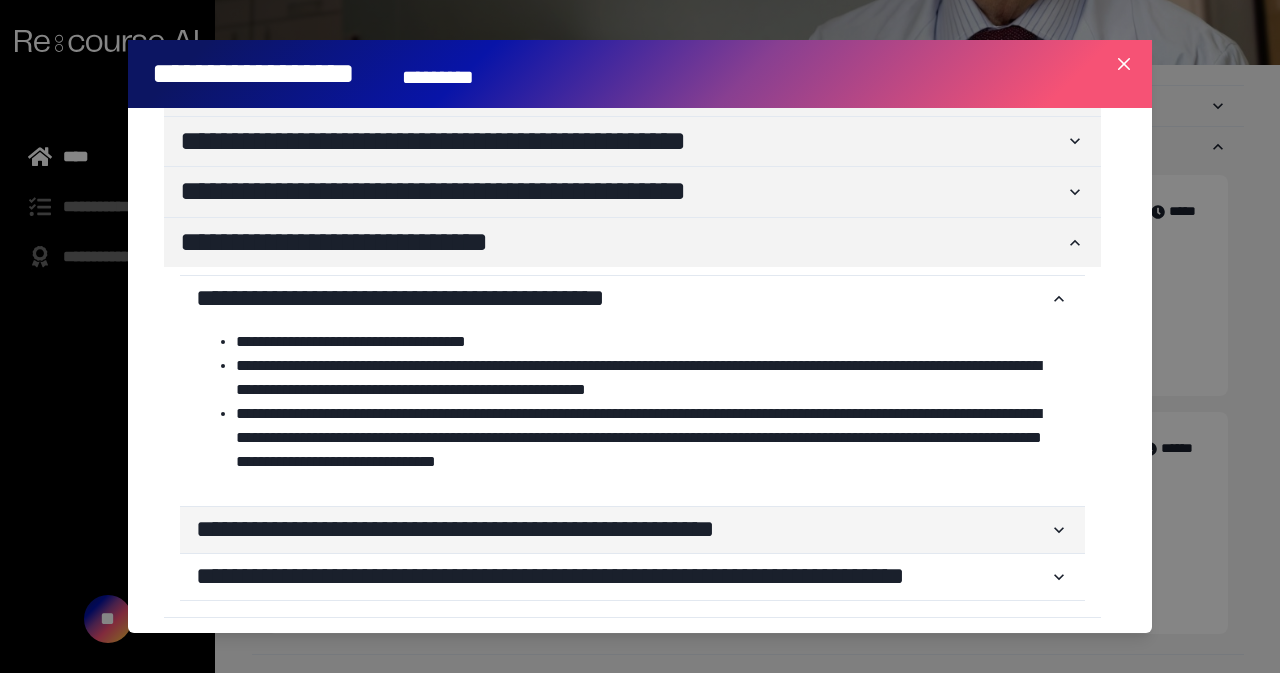 click on "**********" at bounding box center [622, 530] 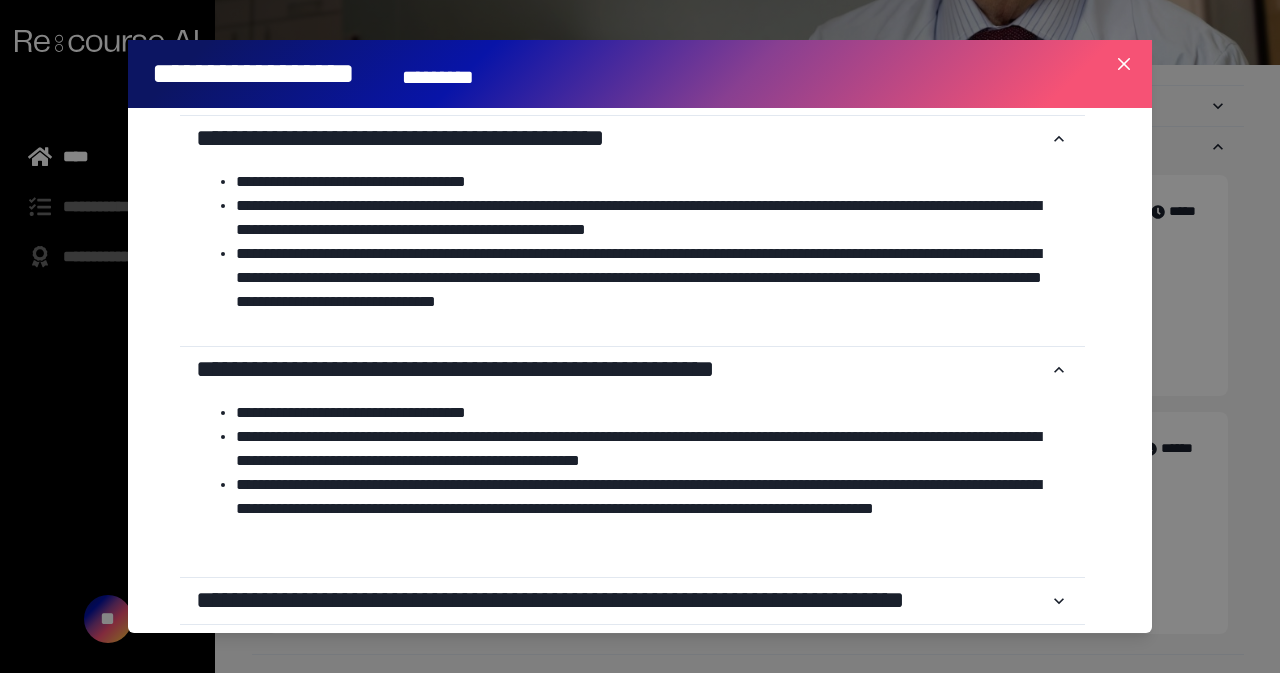 scroll, scrollTop: 687, scrollLeft: 0, axis: vertical 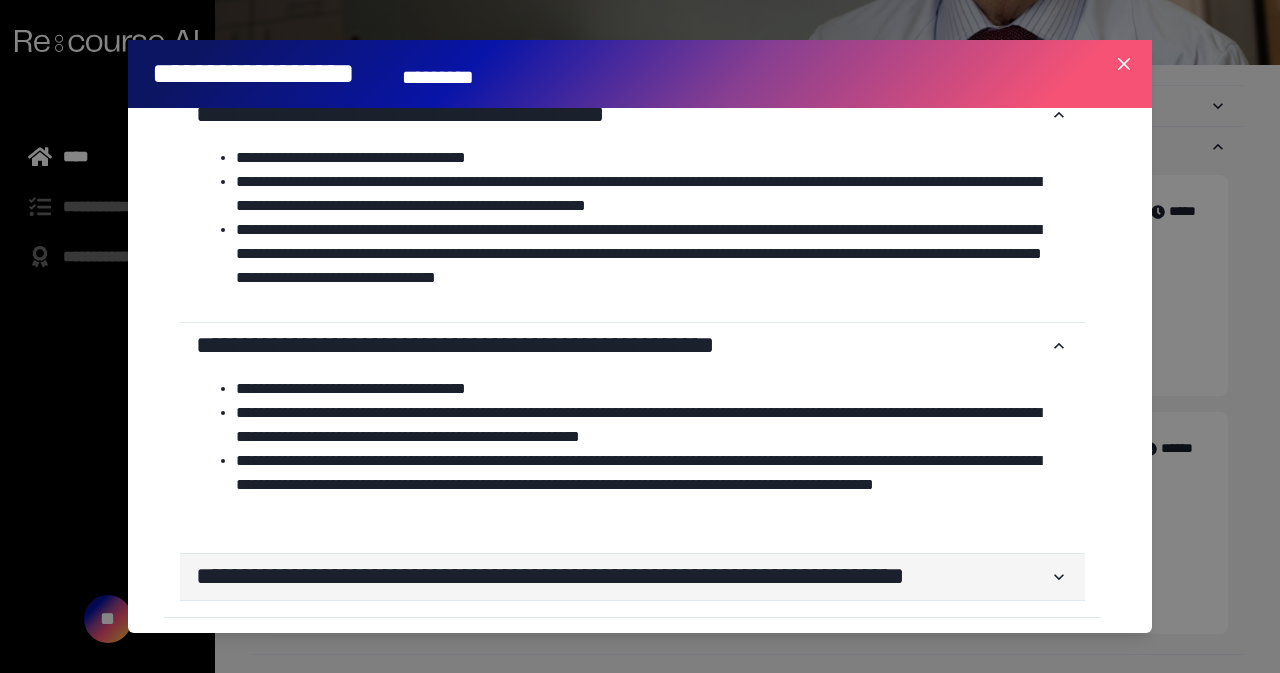 click on "**********" at bounding box center (622, 577) 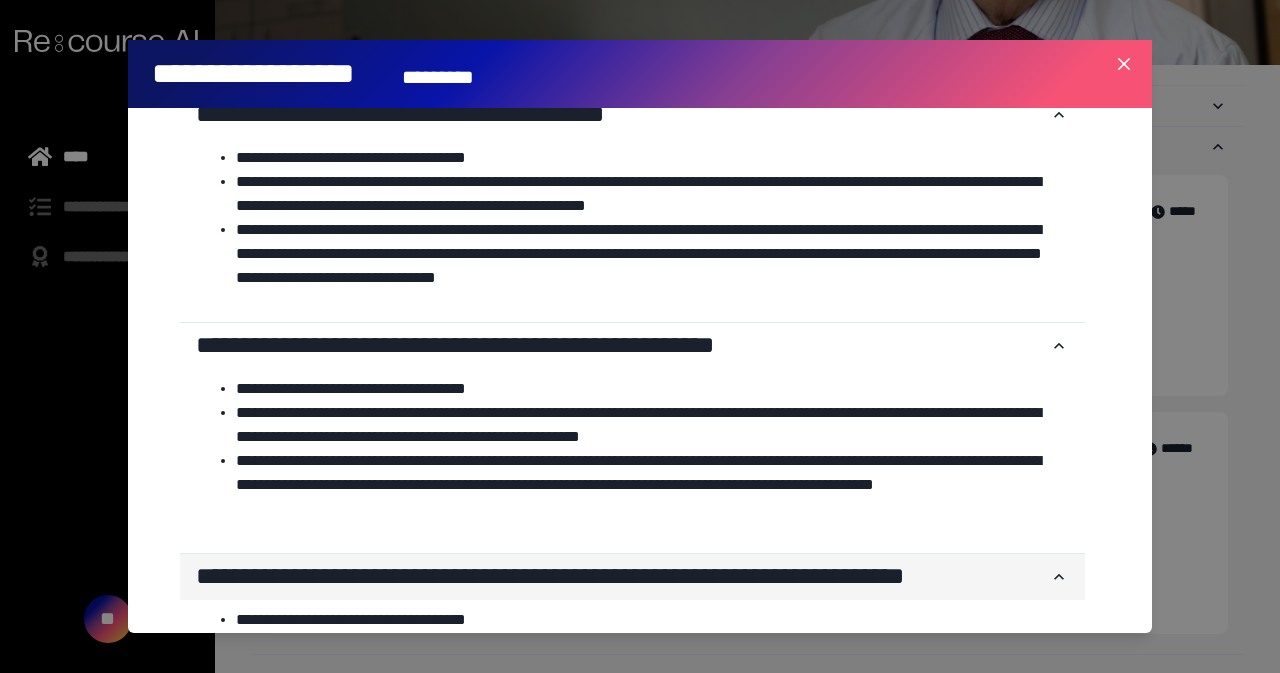 scroll, scrollTop: 871, scrollLeft: 0, axis: vertical 